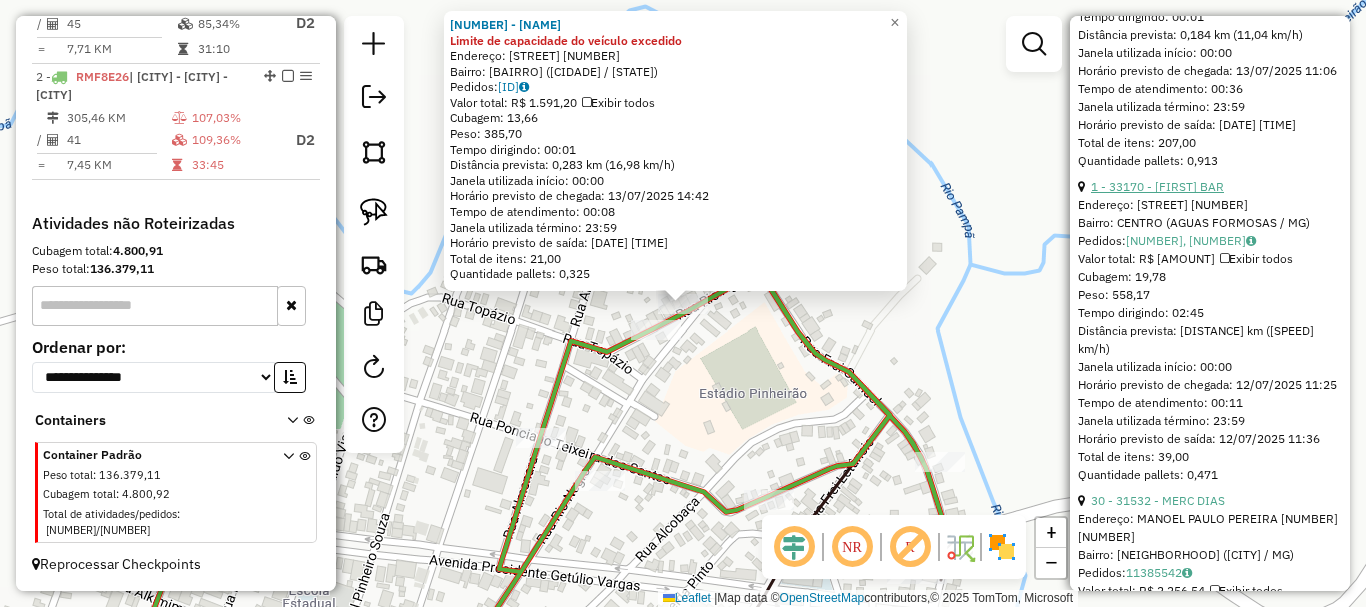 click on "1 - 33170 - [FIRST] BAR" at bounding box center [1157, 186] 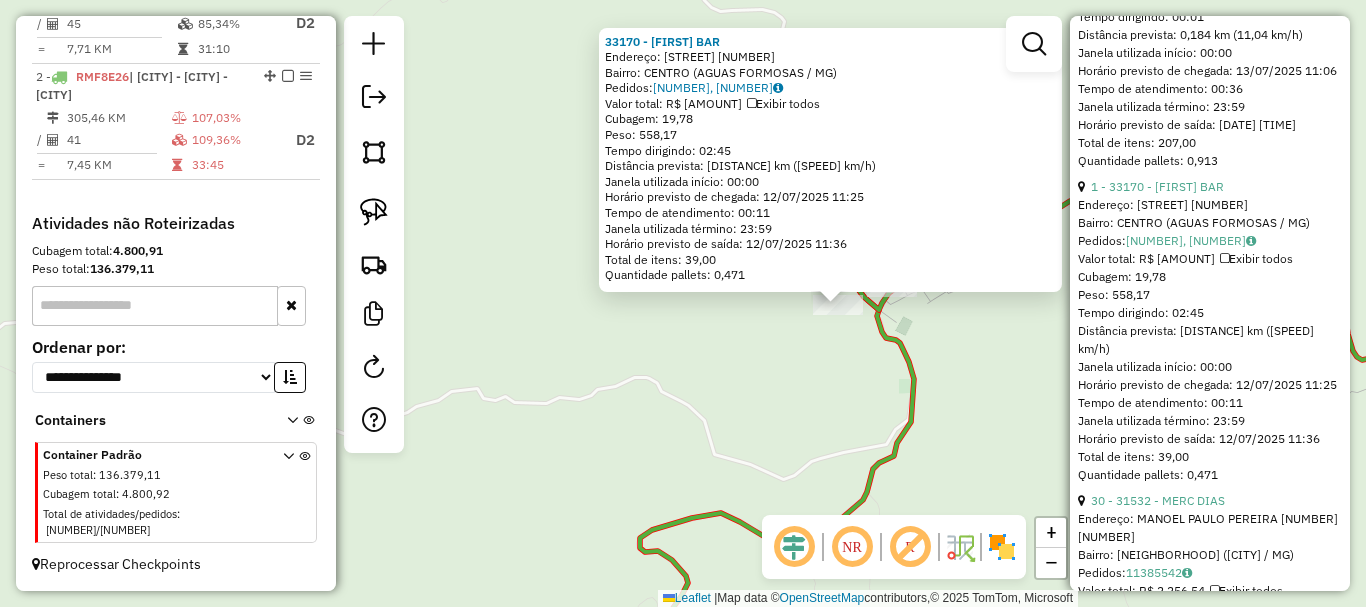 click on "Rota 2 - Placa [PLATE] [NUMBER] - [NAME] [NUMBER] - [NAME]  Endereço: [STREET] [NUMBER]   Bairro: [AREA] ([CITY] / [STATE])   Pedidos:  [ORDER_ID], [ORDER_ID]   Valor total: [CURRENCY] [AMOUNT]   Exibir todos   Cubagem: [CUBAGE]  Peso: [WEIGHT]  Tempo dirigindo: [TIME]   Distância prevista: [DISTANCE] ([SPEED] km/h)   Janela utilizada início: [TIME]   Horário previsto de chegada: [DATE] [TIME]   Tempo de atendimento: [TIME]   Janela utilizada término: [TIME]   Horário previsto de saída: [DATE] [TIME]   Total de itens: [QUANTITY]   Quantidade pallets: [PALLETS]  × Janela de atendimento Grade de atendimento Capacidade Transportadoras Veículos Cliente Pedidos  Rotas Selecione os dias de semana para filtrar as janelas de atendimento  Seg   Ter   Qua   Qui   Sex   Sáb   Dom  Informe o período da janela de atendimento: De: Até:  Filtrar exatamente a janela do cliente  Considerar janela de atendimento padrão  Selecione os dias de semana para filtrar as grades de atendimento  Seg   Ter   Qua   Qui   Sex   Sáb  De:" 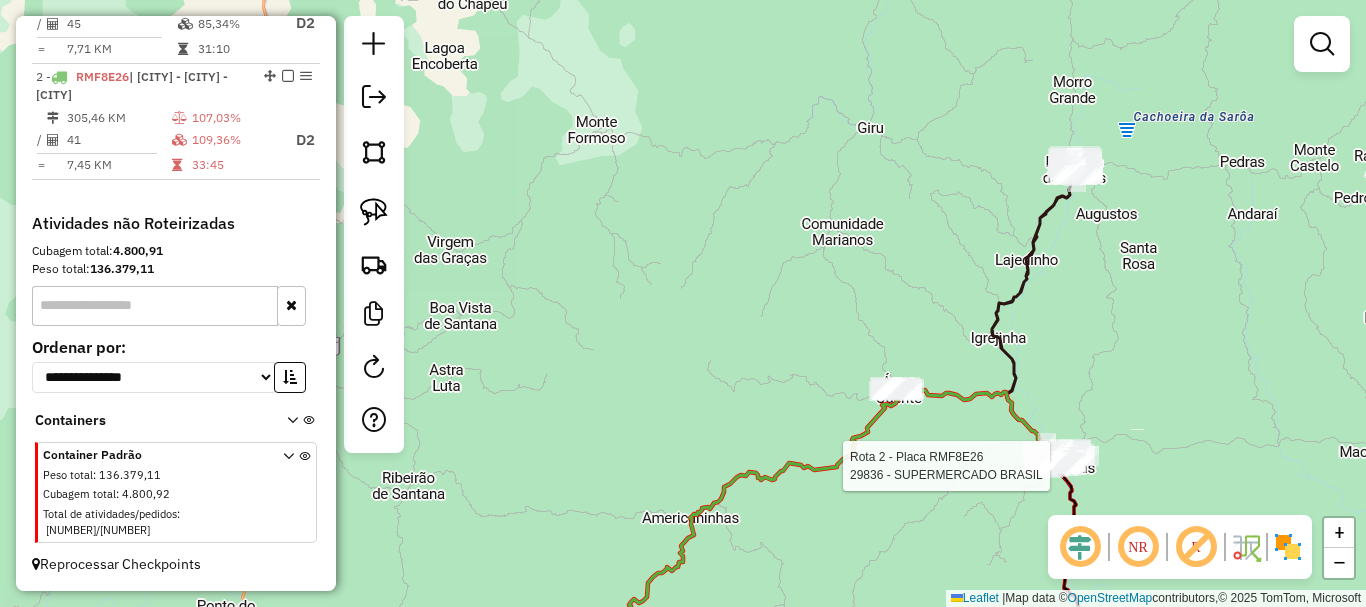select on "*********" 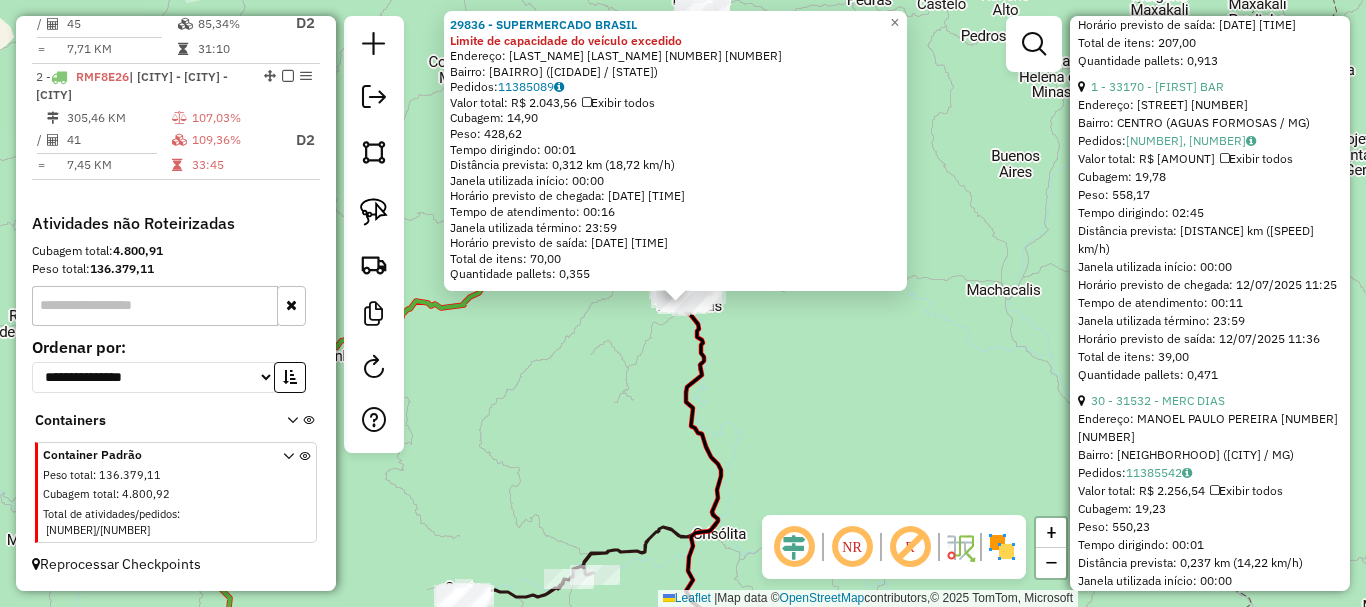 scroll, scrollTop: 1600, scrollLeft: 0, axis: vertical 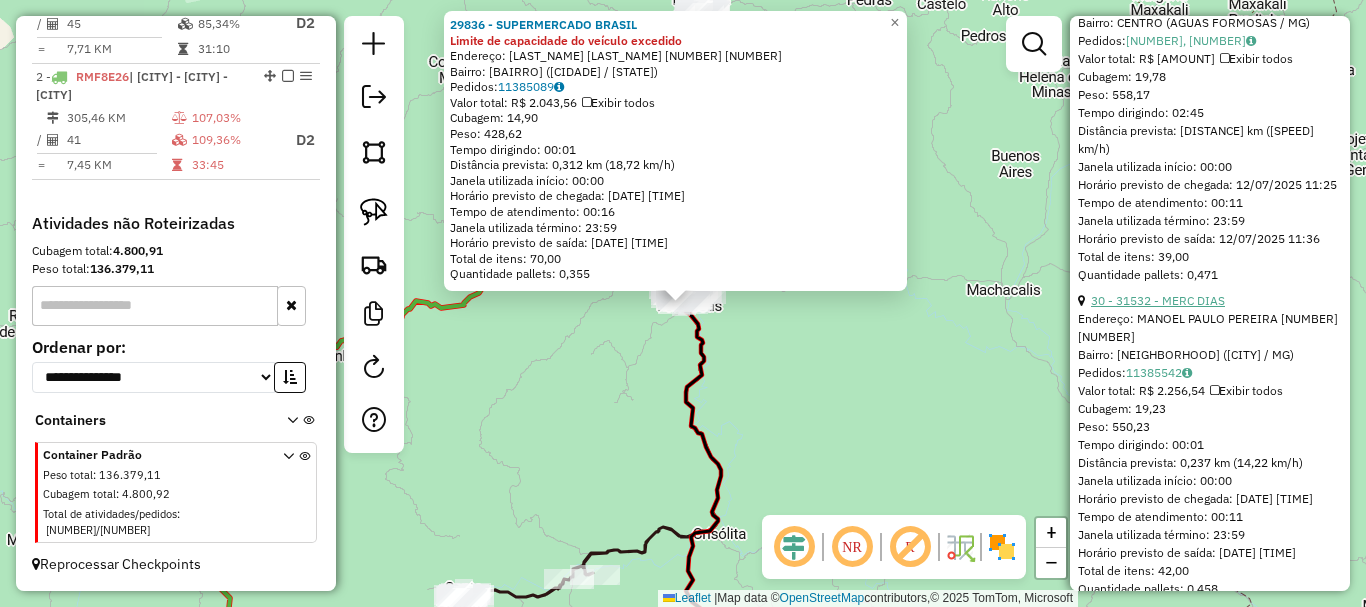 click on "30 - 31532 - MERC DIAS" at bounding box center [1158, 300] 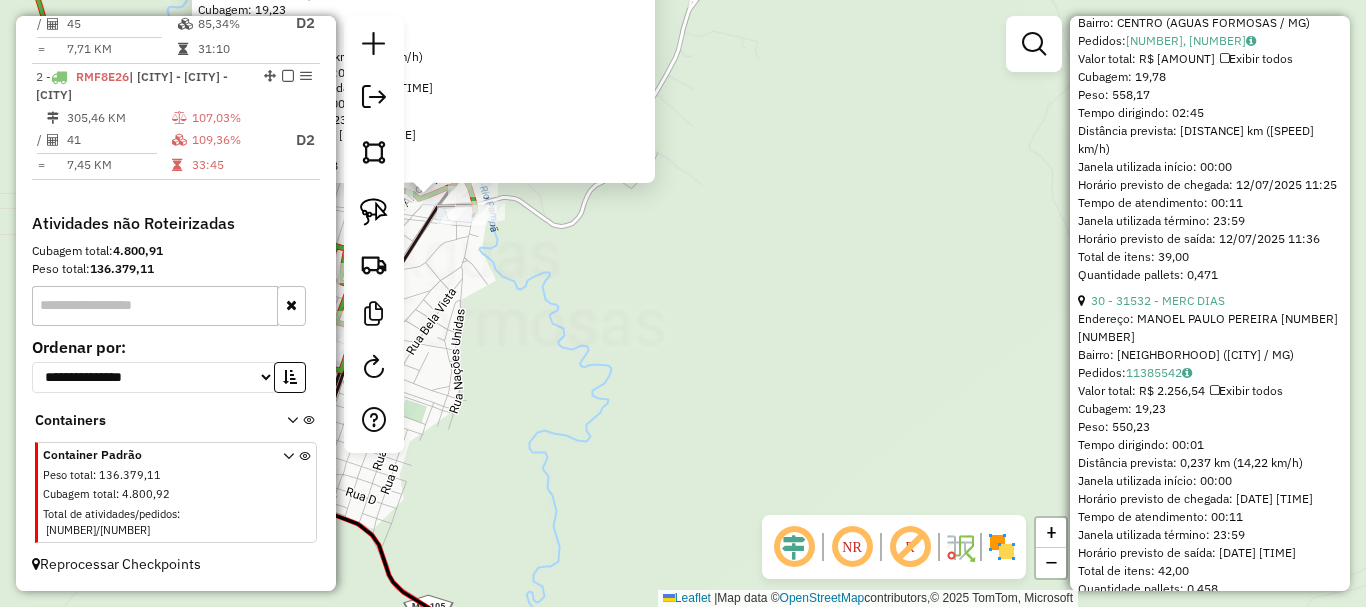 drag, startPoint x: 539, startPoint y: 279, endPoint x: 686, endPoint y: 412, distance: 198.23723 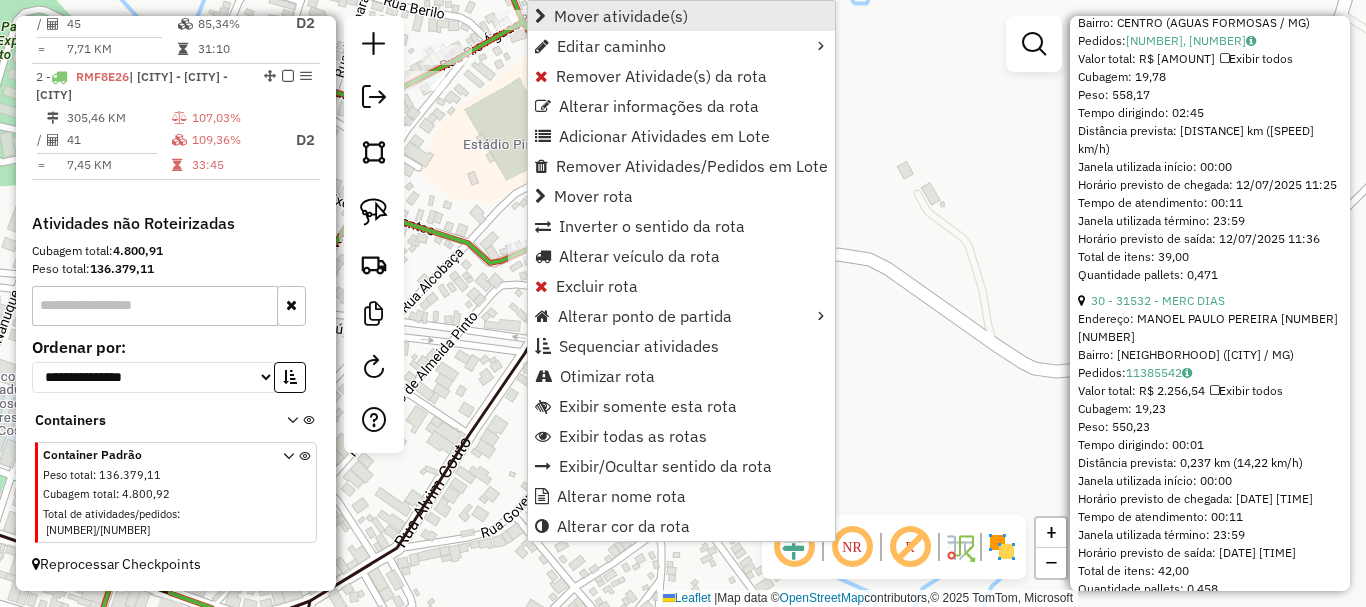 click on "Mover atividade(s)" at bounding box center (621, 16) 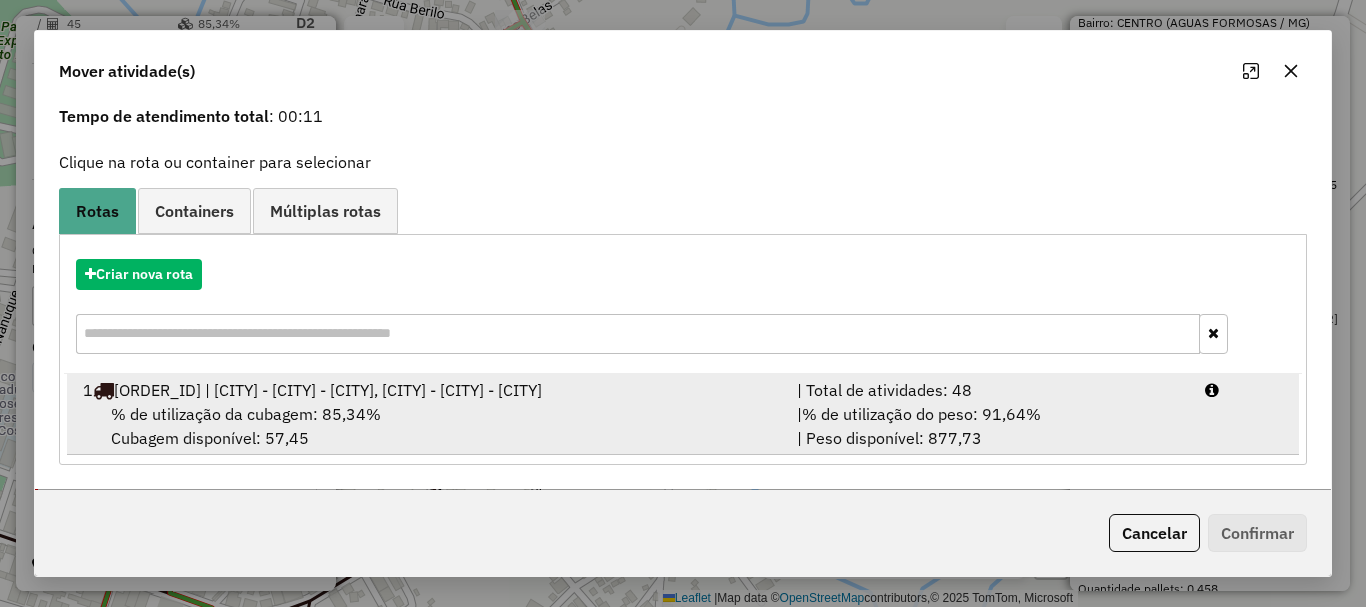 scroll, scrollTop: 102, scrollLeft: 0, axis: vertical 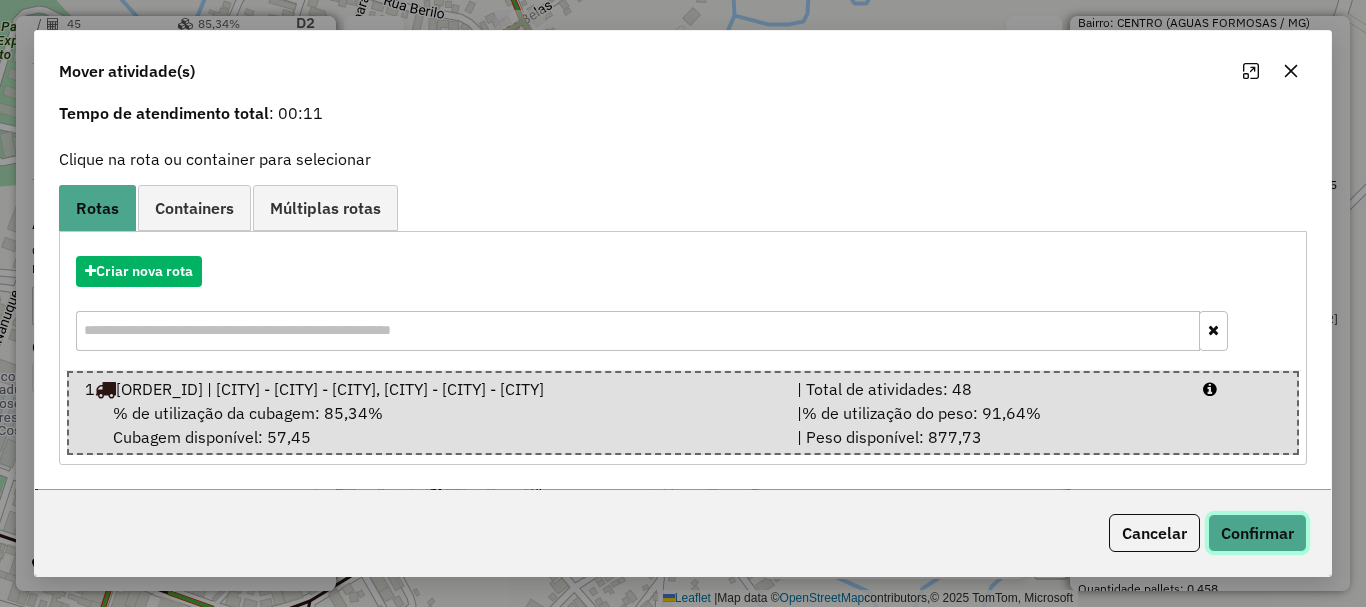 click on "Confirmar" 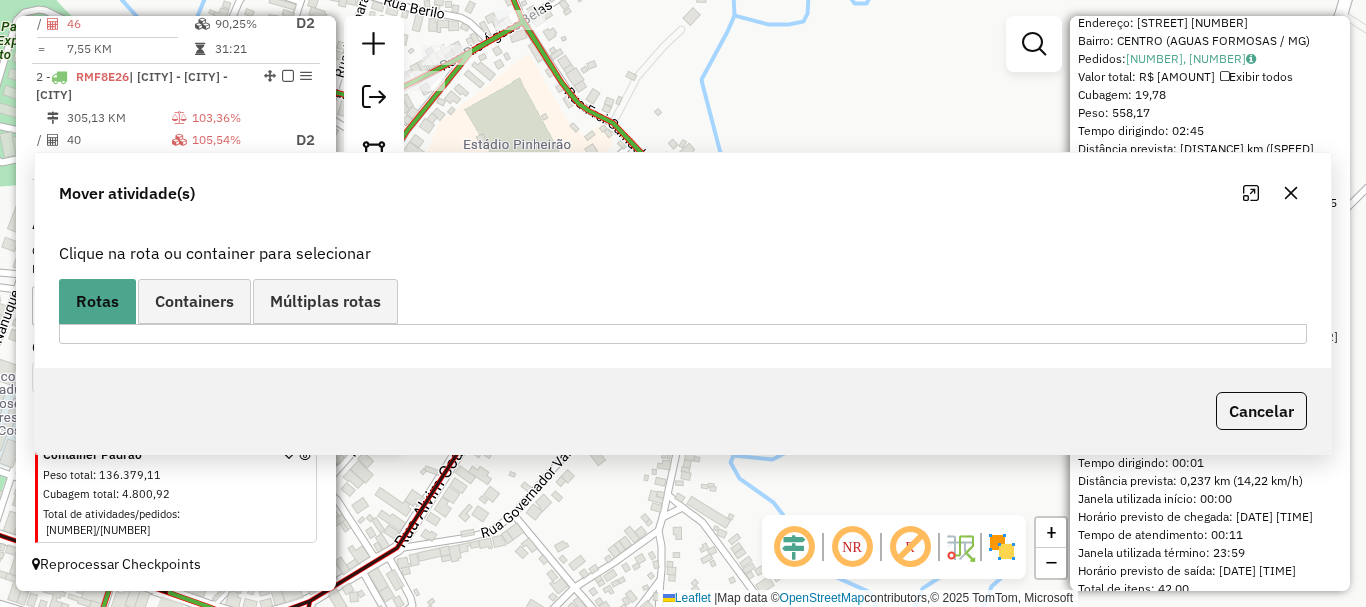 scroll, scrollTop: 0, scrollLeft: 0, axis: both 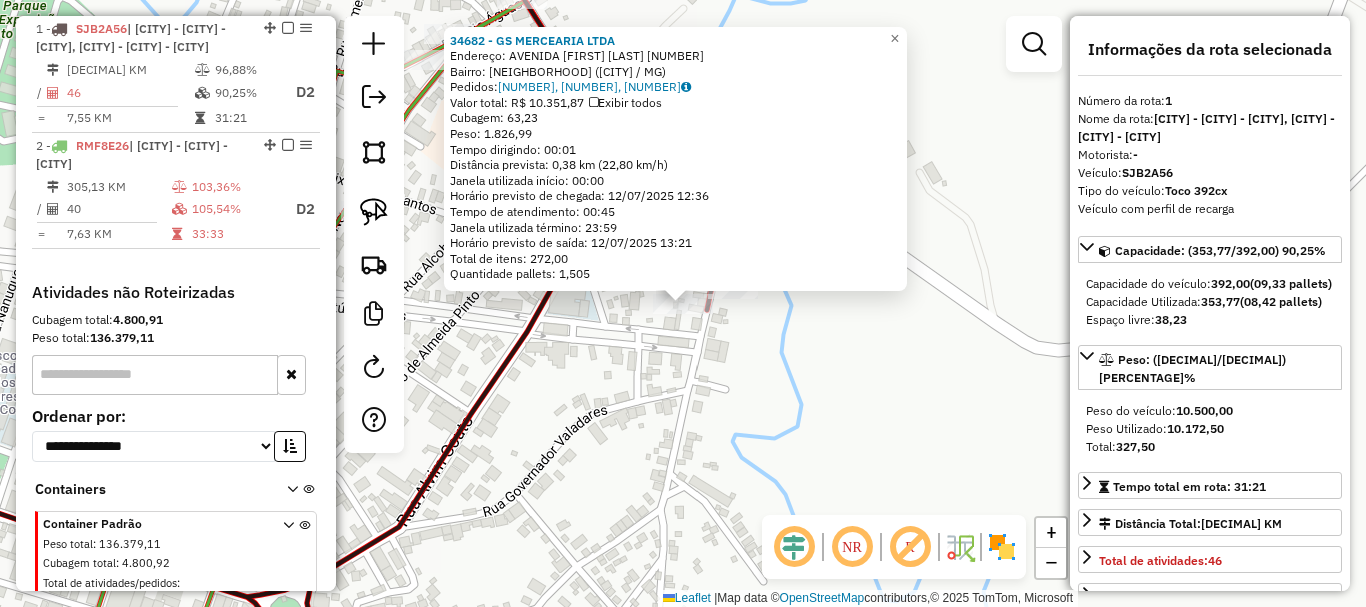 click on "34682 - GS MERCEARIA LTDA Endereço: AVENIDA [FIRST] [LAST] [NUMBER] Bairro: NOSSA SENHORA DAS GRACAS ([CITY] / [STATE]) Pedidos: [ORDER_ID], [ORDER_ID] Valor total: [CURRENCY] [PRICE] Exibir todos Cubagem: [CUBAGE] Peso: [WEIGHT] Tempo dirigindo: [TIME] Distância prevista: [DISTANCE] km ([SPEED] km/h) Janela utilizada início: [TIME] Horário previsto de chegada: [DATE] [TIME] Tempo de atendimento: [TIME] Janela utilizada término: [TIME] Horário previsto de saída: [DATE] [TIME] Total de itens: [ITEMS] Quantidade pallets: [PALLETS] × Janela de atendimento Grade de atendimento Capacidade Transportadoras Veículos Cliente Pedidos Rotas Selecione os dias de semana para filtrar as janelas de atendimento Seg Ter Qua Qui Sex Sáb Dom Informe o período da janela de atendimento: De: Até: Filtrar exatamente a janela do cliente Considerar janela de atendimento padrão Selecione os dias de semana para filtrar as grades de atendimento Seg Ter Qua Qui Sex Sáb Dom +" 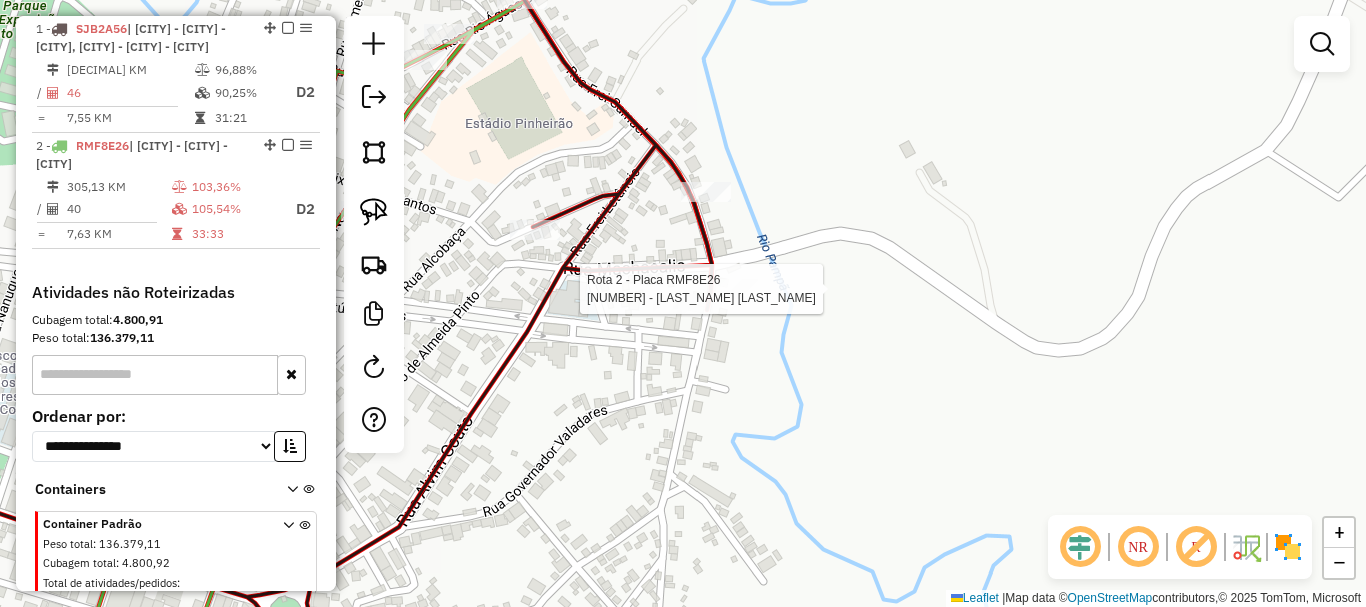 select on "*********" 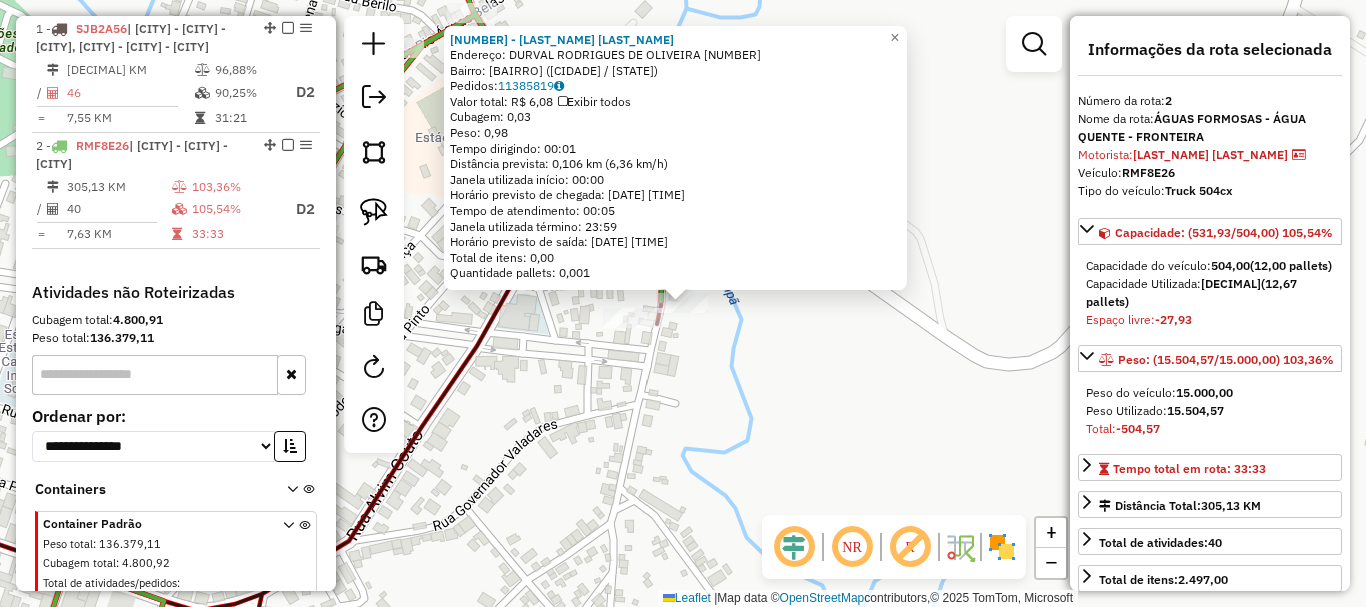 scroll, scrollTop: 880, scrollLeft: 0, axis: vertical 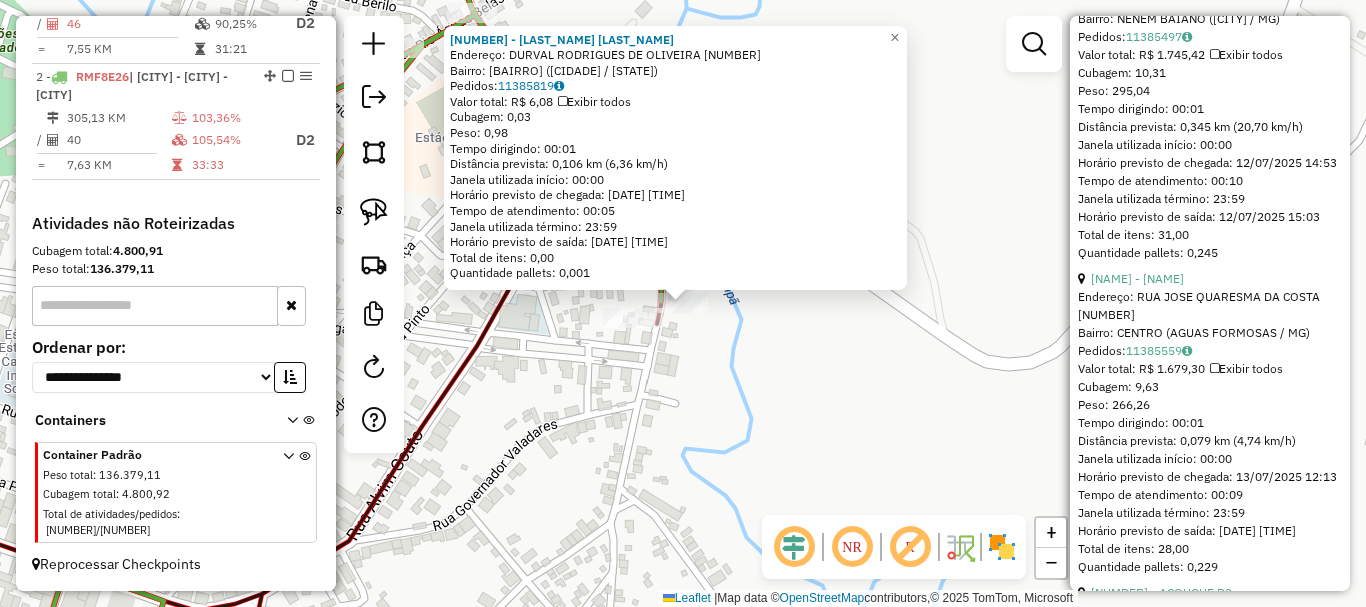 click on "[NUMBER] - BARBEARIA PEKENO VIP" at bounding box center (1194, -18) 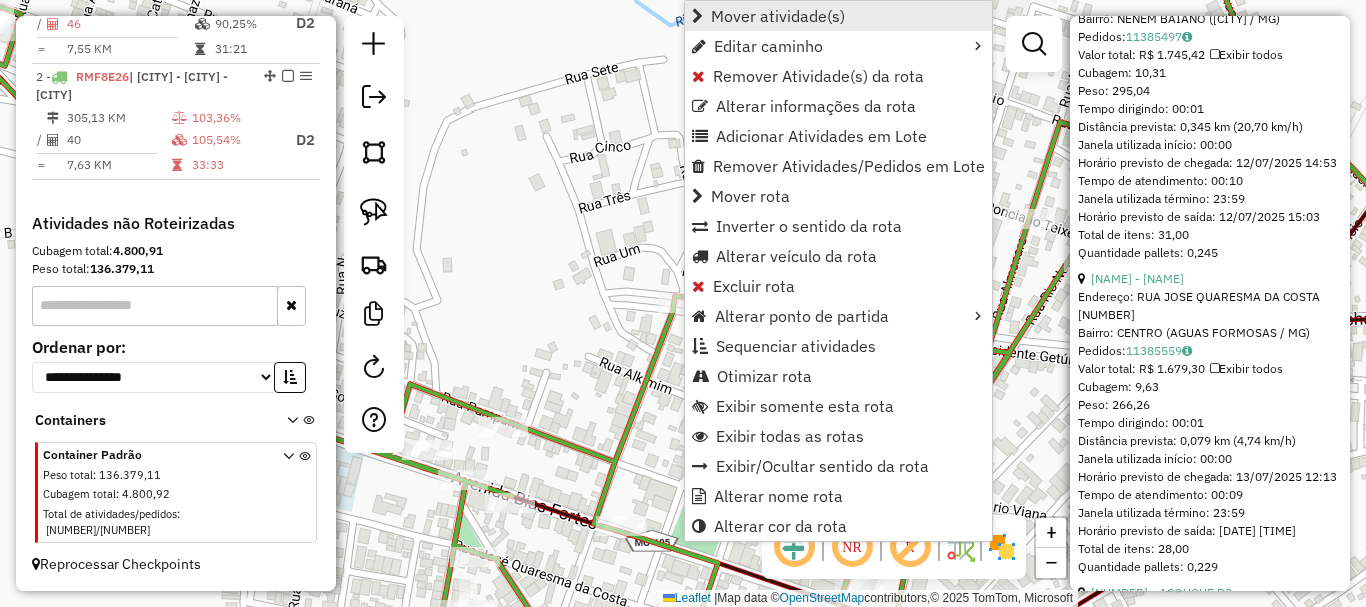 click on "Mover atividade(s)" at bounding box center (778, 16) 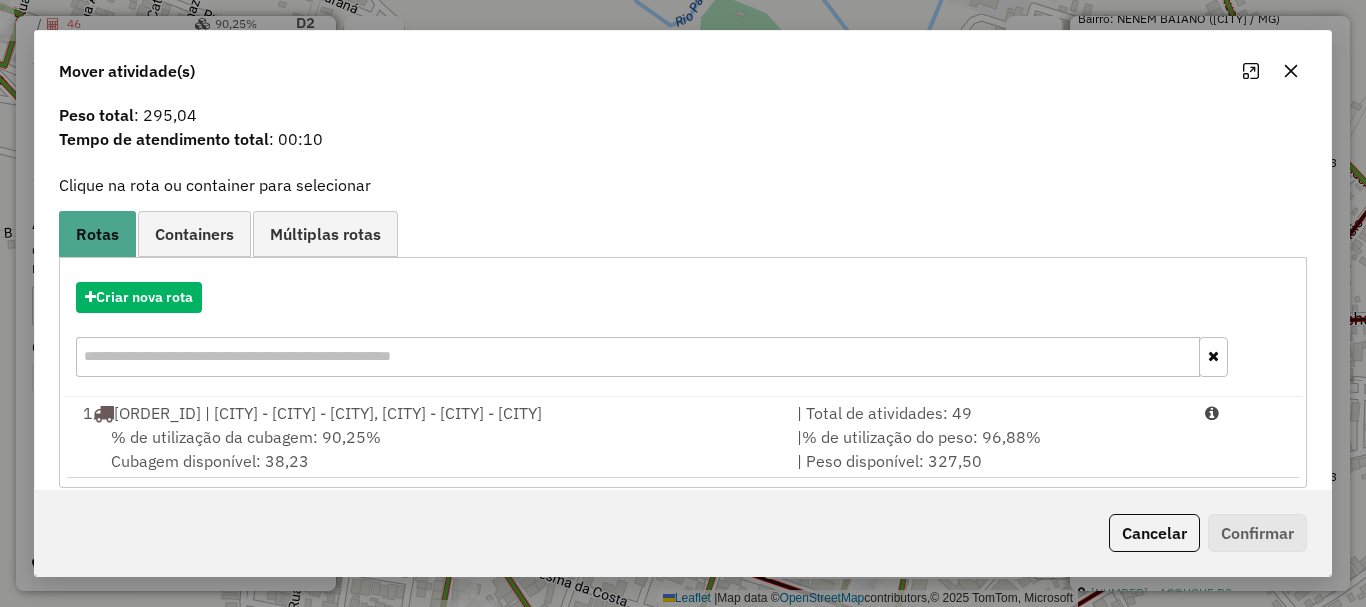 scroll, scrollTop: 102, scrollLeft: 0, axis: vertical 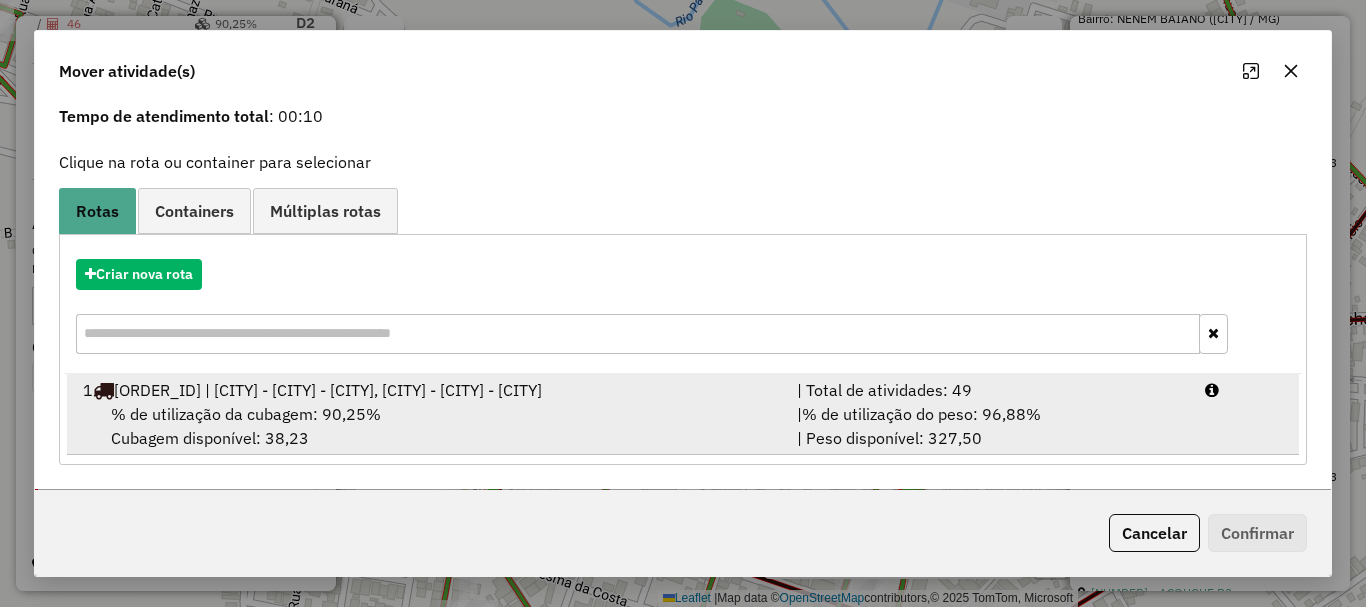 click on "1 SJB2A56 | ÁGUAS FORMOSAS - ÁGUA QUENTE - FRONTEIRA, PAVÃO - CRISÓLITA - SANTA LUZIA" at bounding box center (428, 390) 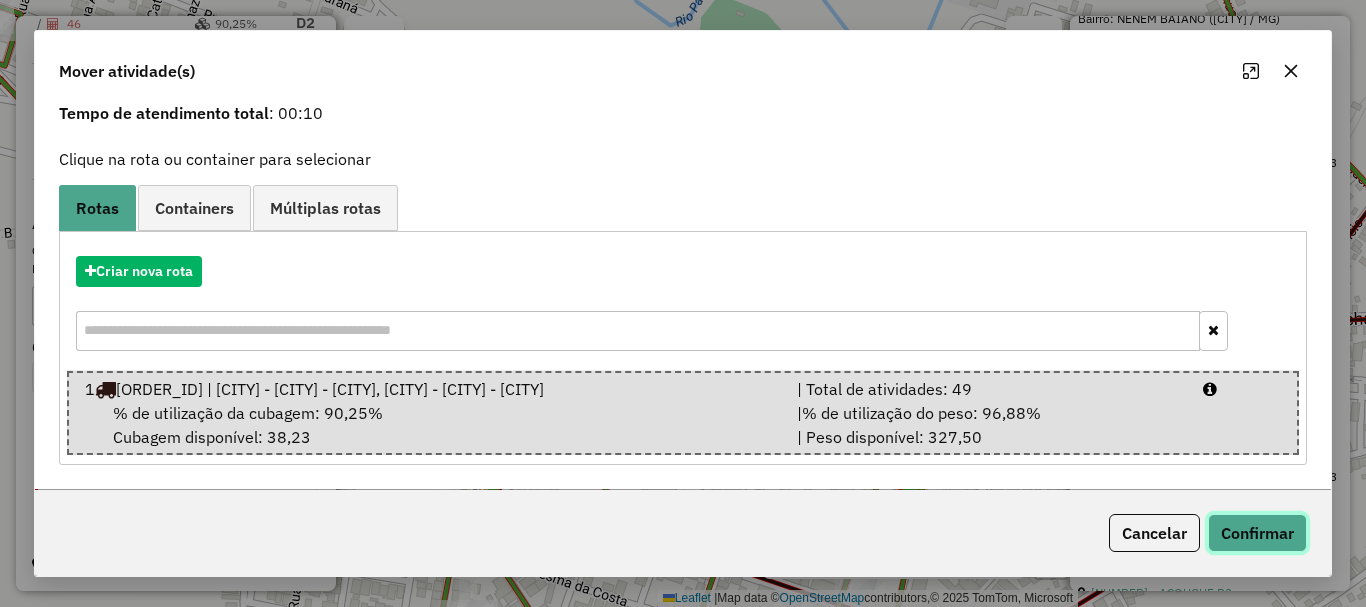 click on "Confirmar" 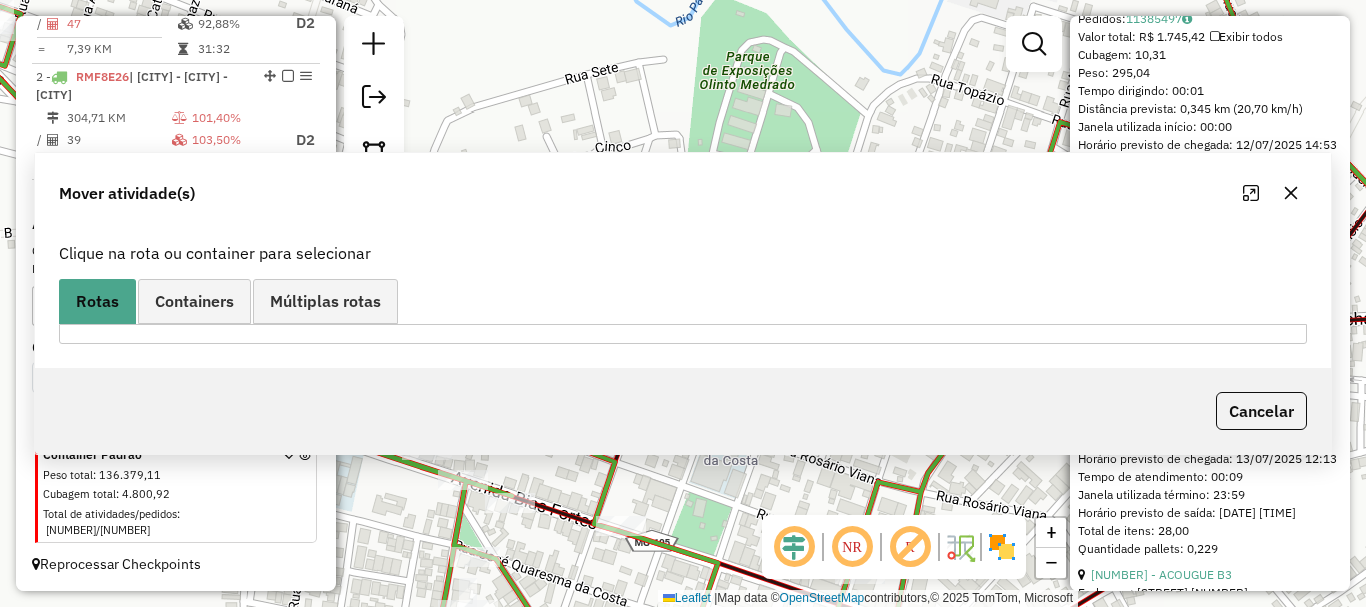 scroll, scrollTop: 0, scrollLeft: 0, axis: both 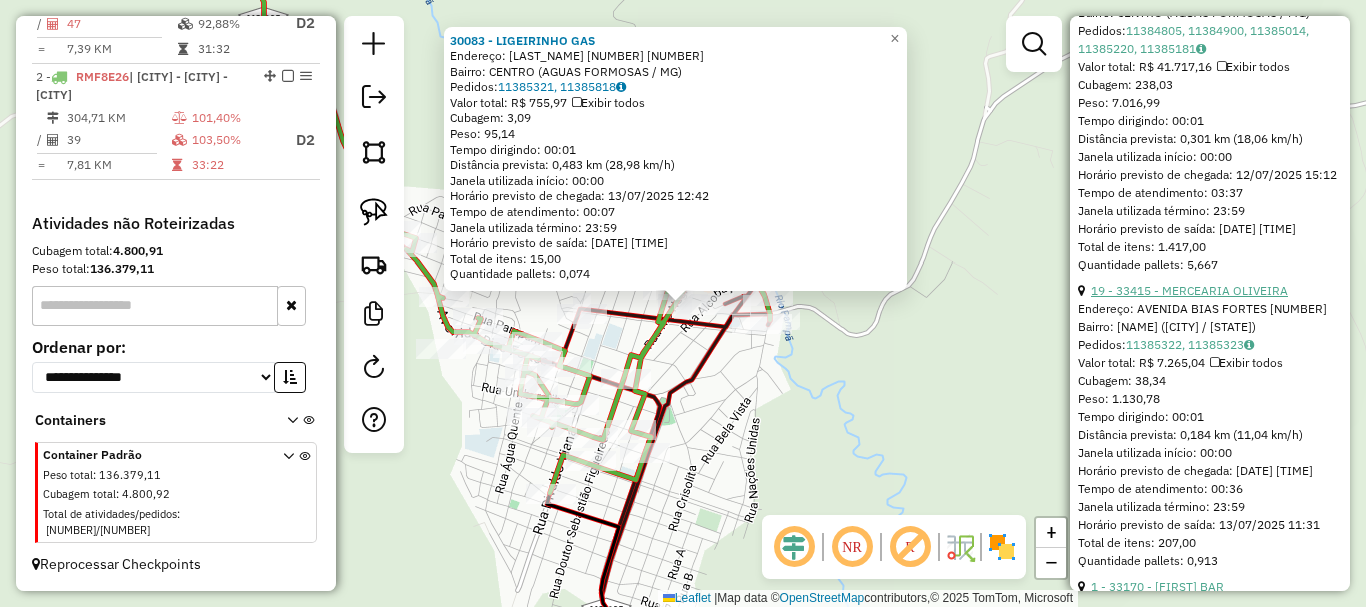 click on "19 - 33415 - MERCEARIA OLIVEIRA" at bounding box center [1189, 290] 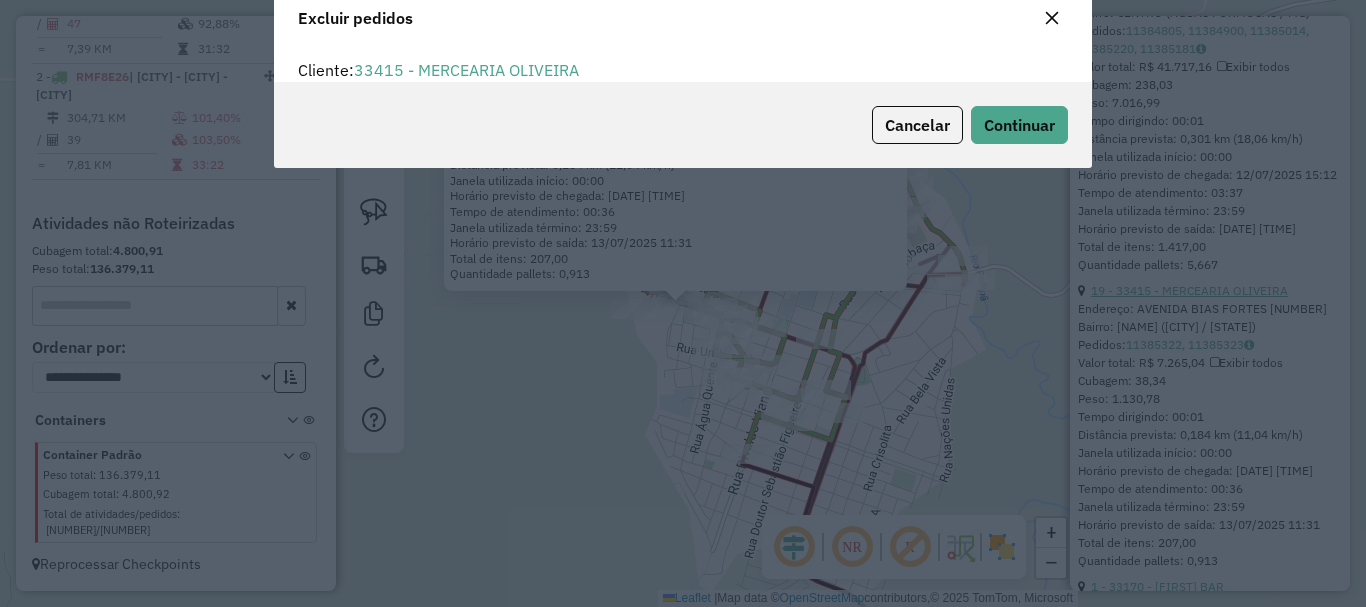 scroll, scrollTop: 82, scrollLeft: 0, axis: vertical 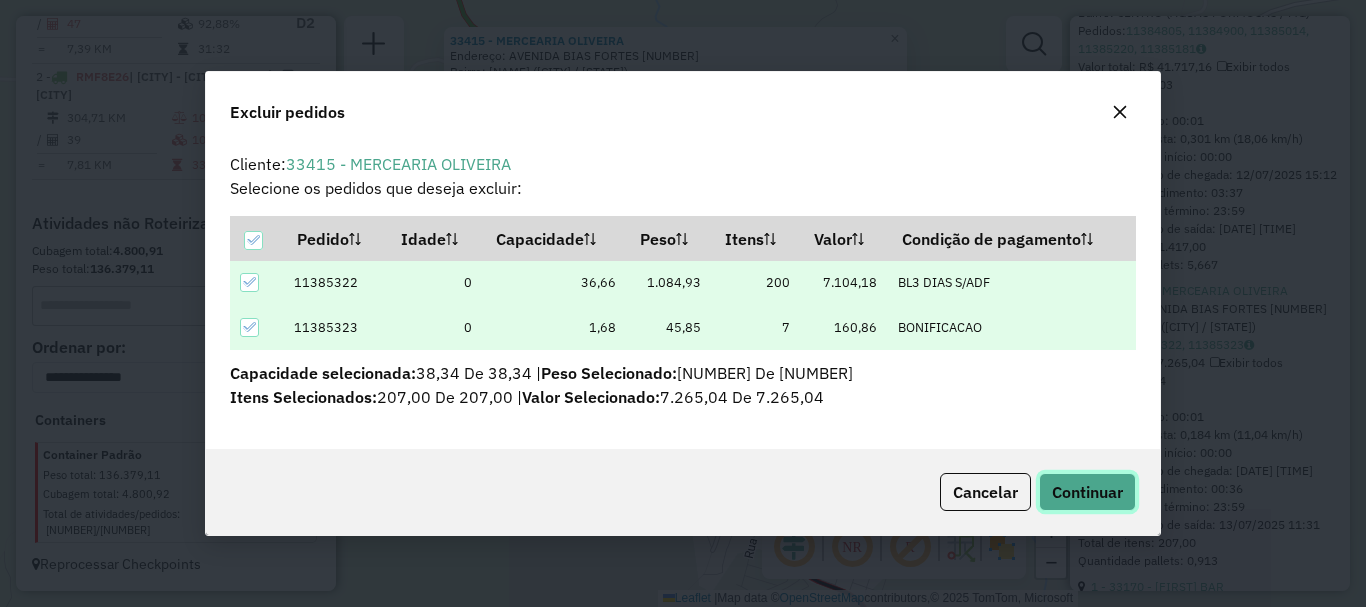 click on "Continuar" 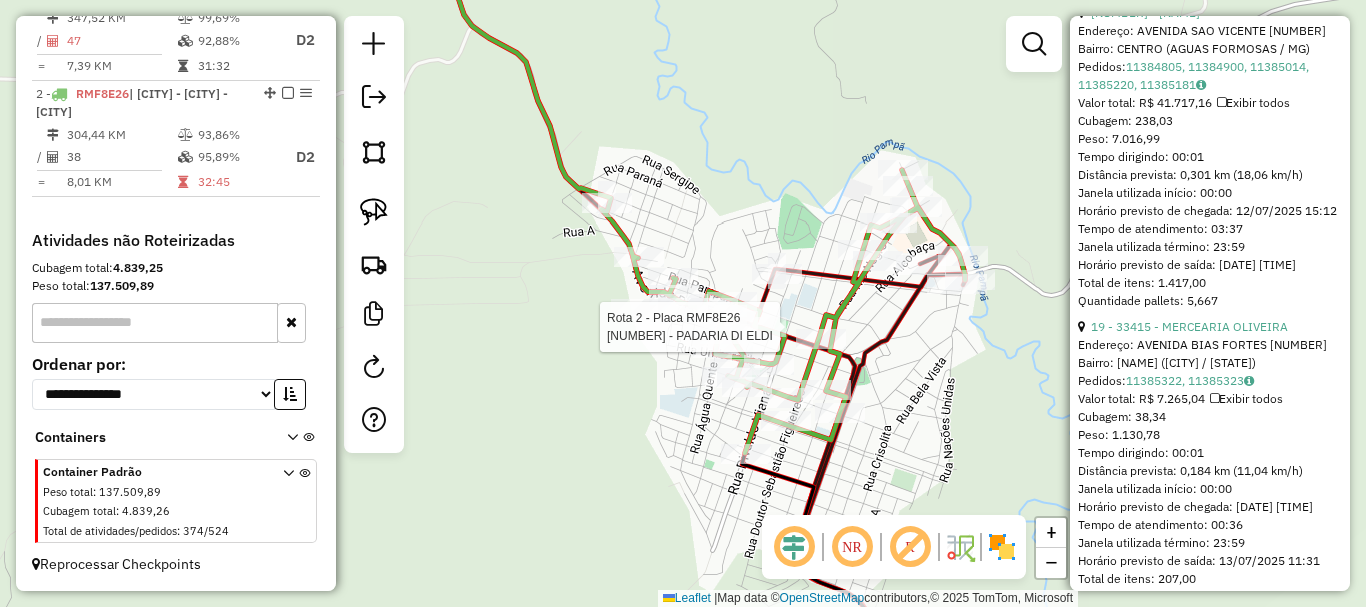 scroll, scrollTop: 964, scrollLeft: 0, axis: vertical 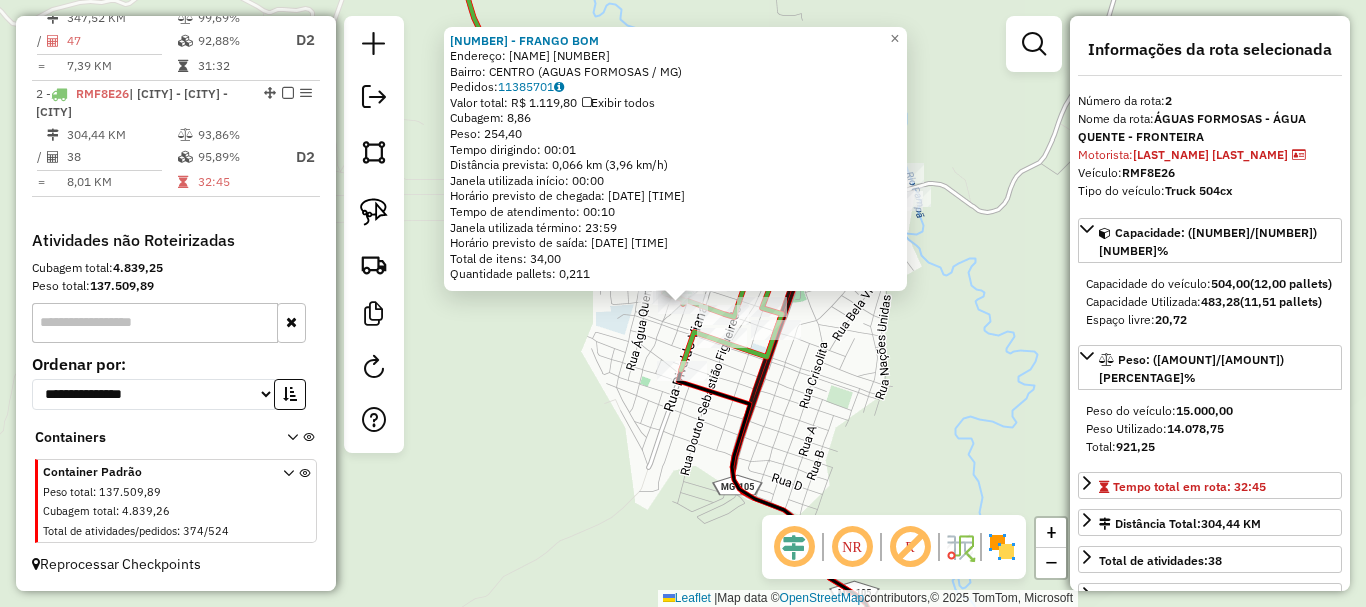 click on "[NUMBER] - [COMPANY] Endereço: [STREET] [NUMBER] Bairro: [NAME] ([CITY] / [STATE]) Pedidos: [NUMBER] Valor total: [CURRENCY] [PRICE] Exibir todos Cubagem: [PRICE] Peso: [PRICE] Tempo dirigindo: [TIME] Distância prevista: [PRICE] km ([PRICE] km/h) Janela utilizada início: [TIME] Horário previsto de chegada: [DATE] [TIME] Tempo de atendimento: [TIME] Janela utilizada término: [TIME] Horário previsto de saída: [DATE] [TIME] Total de itens: [PRICE] Quantidade pallets: [PRICE] × Janela de atendimento Grade de atendimento Capacidade Transportadoras Veículos Cliente Pedidos Rotas Selecione os dias de semana para filtrar as janelas de atendimento Seg Ter Qua Qui Sex Sáb Dom Informe o período da janela de atendimento: De: Até: Filtrar exatamente a janela do cliente Considerar janela de atendimento padrão Selecione os dias de semana para filtrar as grades de atendimento Seg Ter Qua Qui Sex Sáb Dom Considerar clientes sem dia de atendimento cadastrado +" 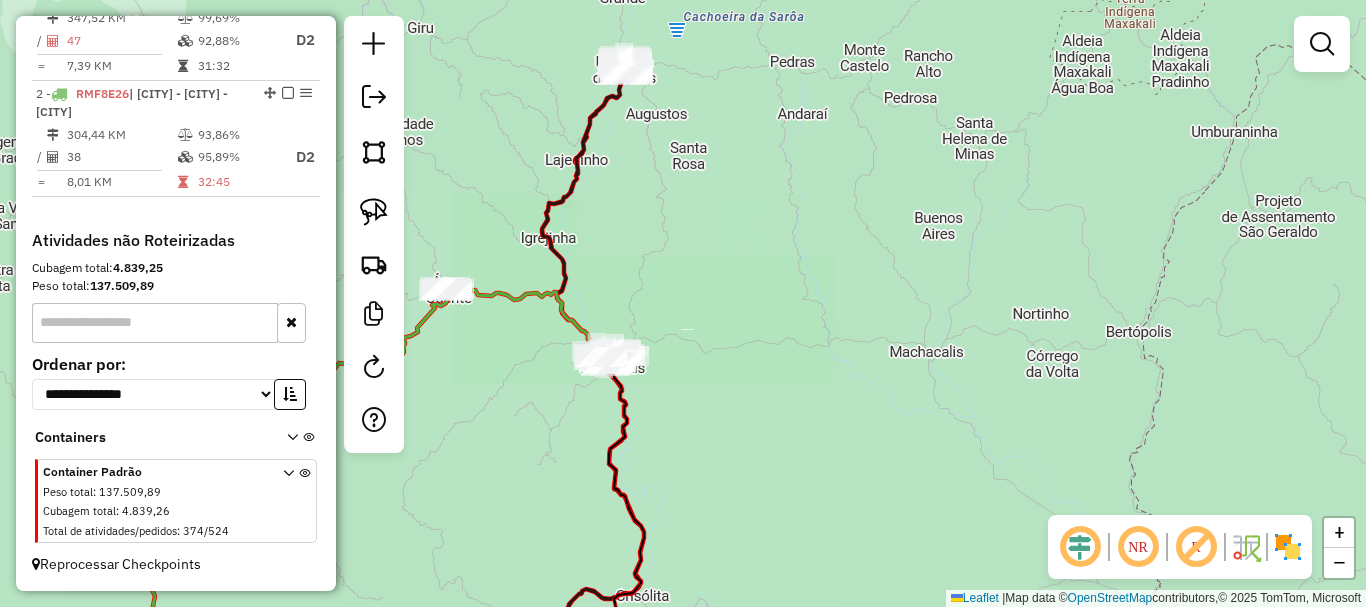drag, startPoint x: 702, startPoint y: 426, endPoint x: 884, endPoint y: 257, distance: 248.36465 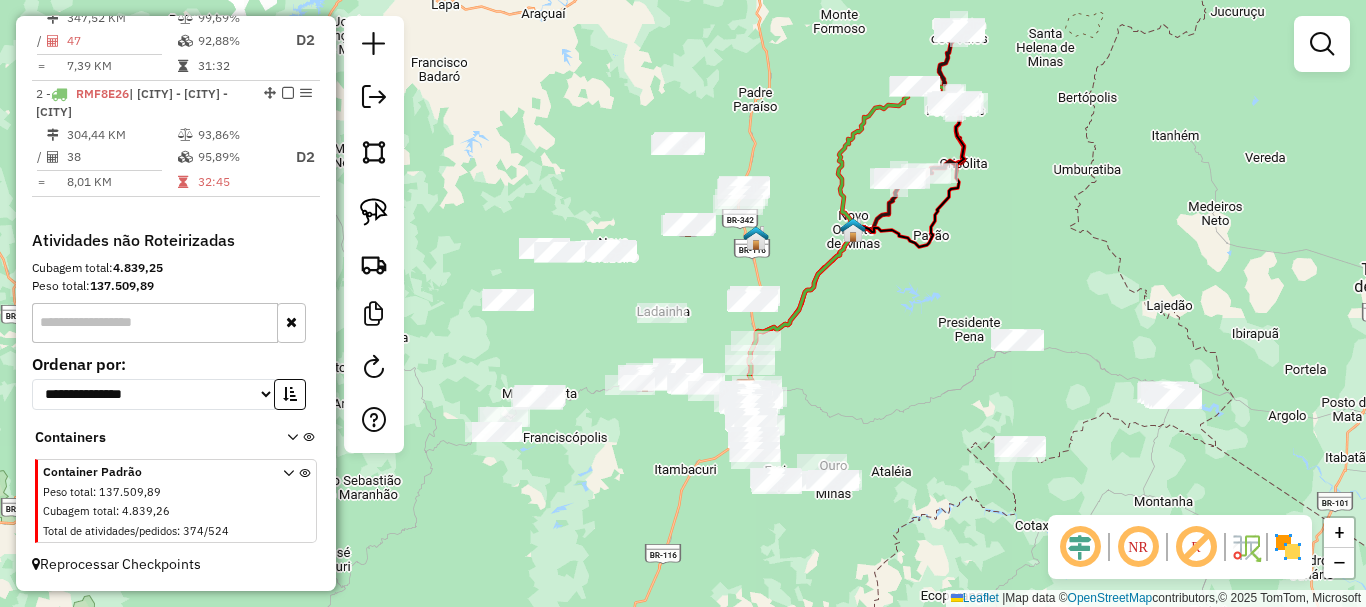 drag, startPoint x: 857, startPoint y: 431, endPoint x: 956, endPoint y: 286, distance: 175.57335 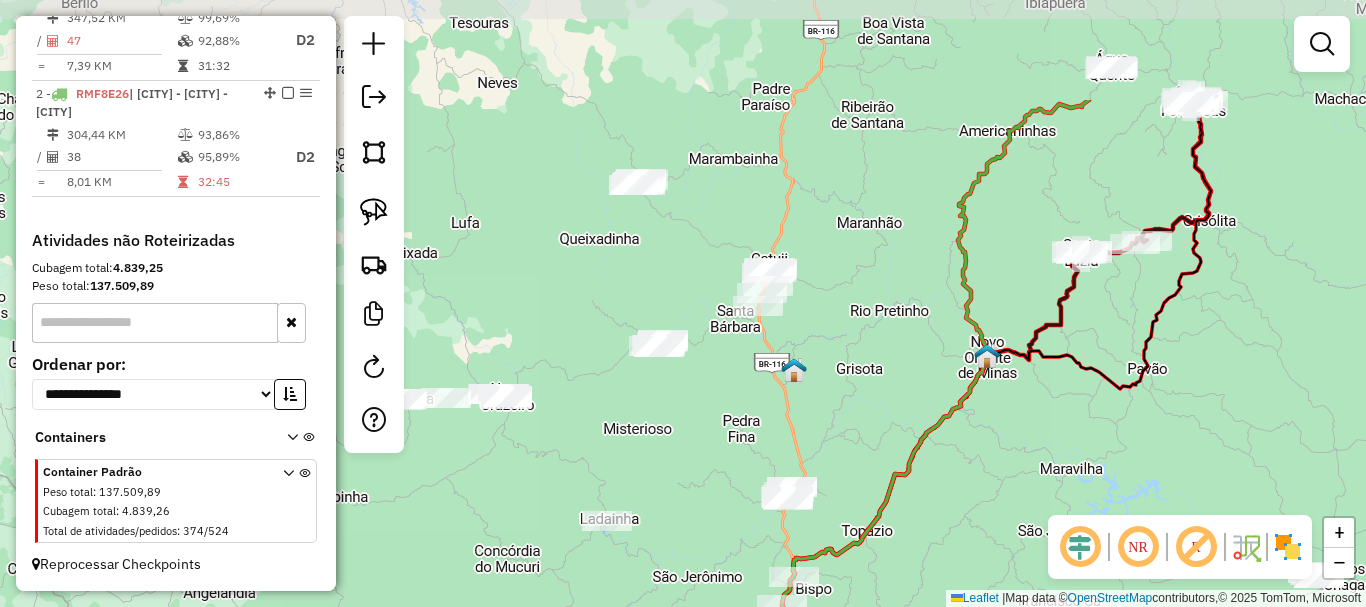 drag, startPoint x: 766, startPoint y: 246, endPoint x: 751, endPoint y: 407, distance: 161.69725 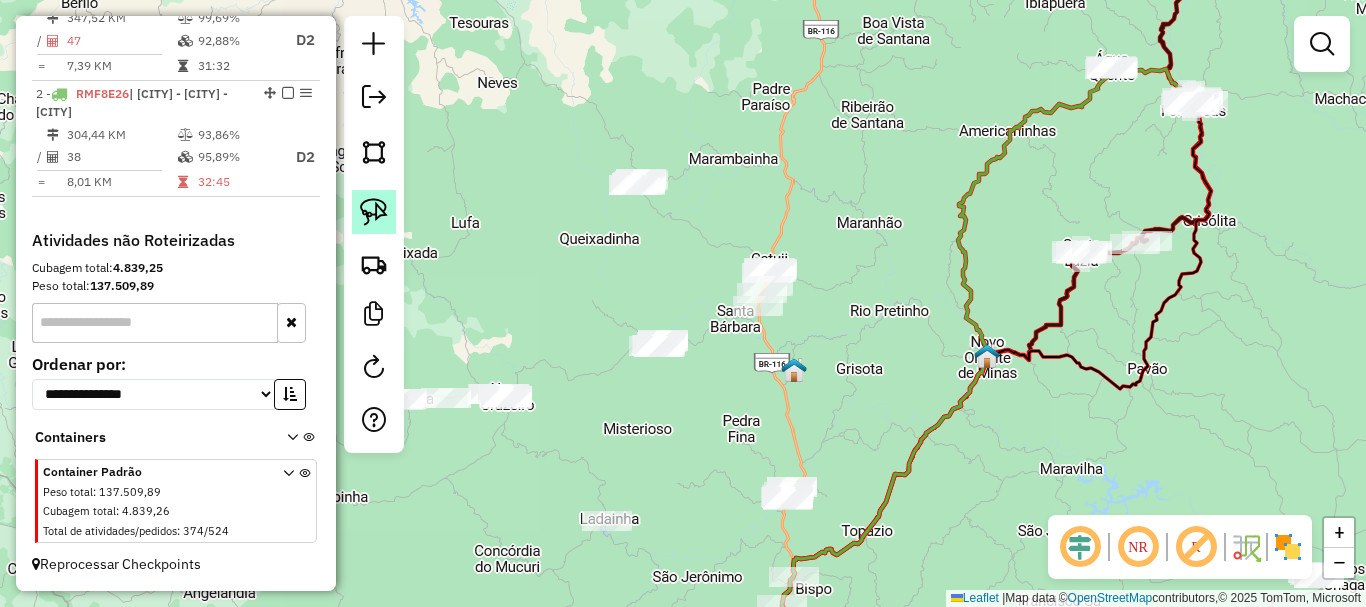 click 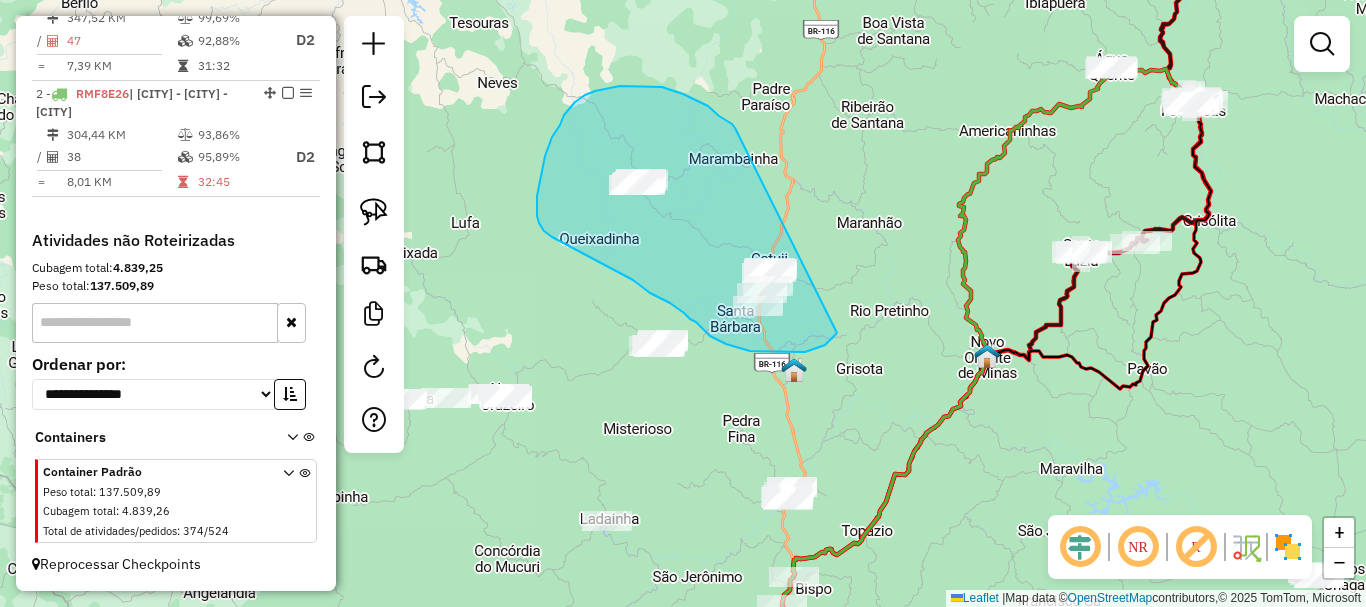 drag, startPoint x: 732, startPoint y: 124, endPoint x: 891, endPoint y: 218, distance: 184.70787 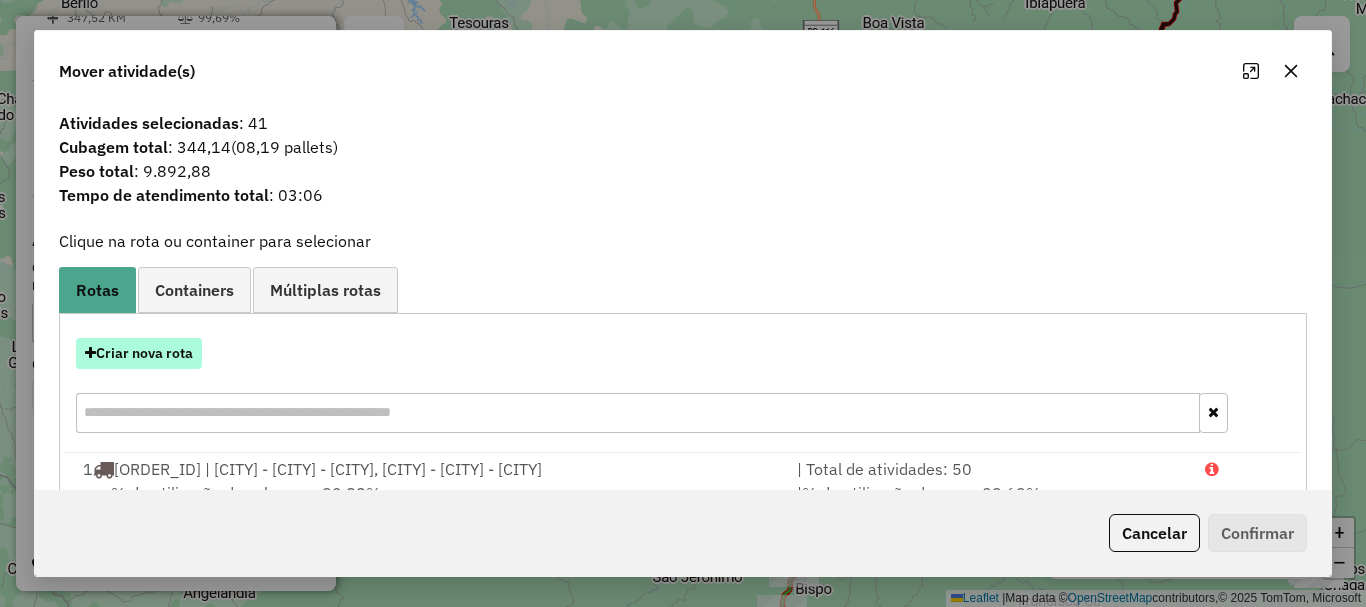 click on "Criar nova rota" at bounding box center [139, 353] 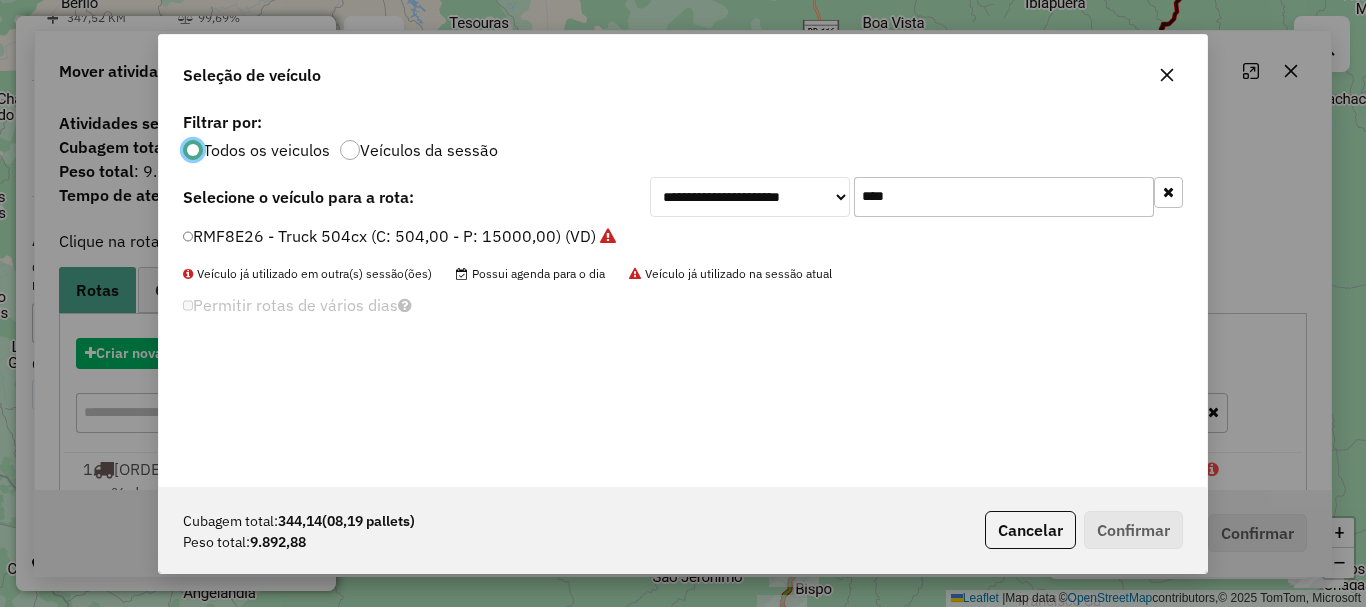 scroll, scrollTop: 11, scrollLeft: 6, axis: both 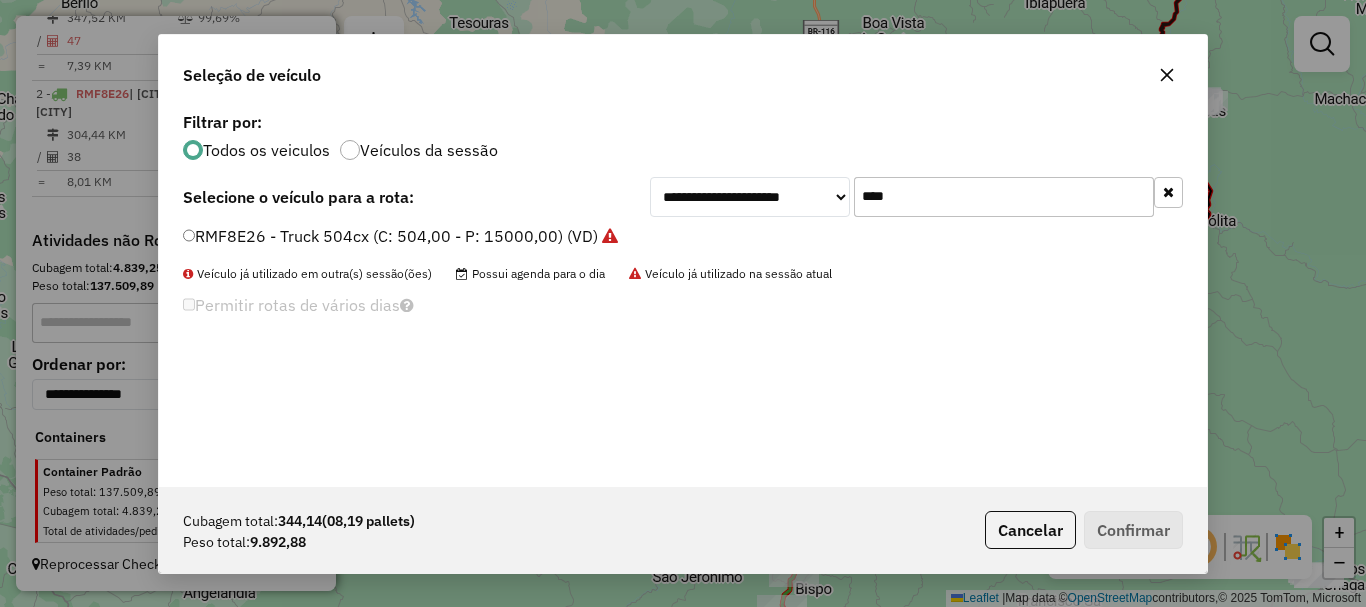 drag, startPoint x: 922, startPoint y: 199, endPoint x: 770, endPoint y: 209, distance: 152.3286 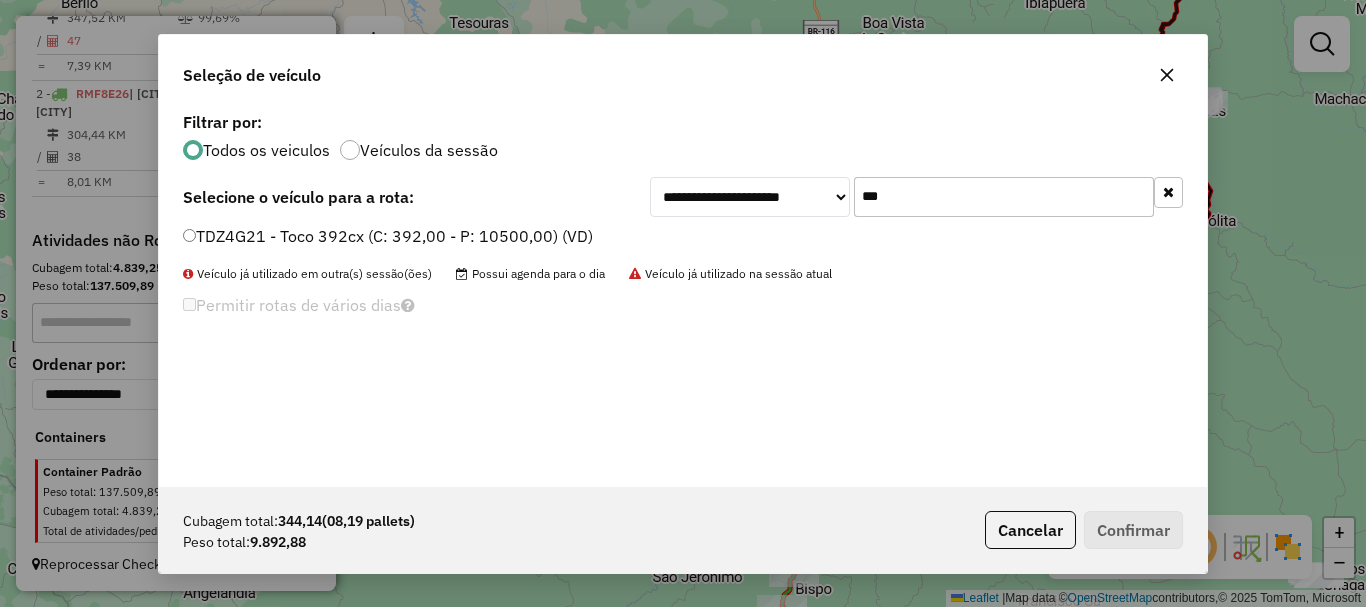 type on "***" 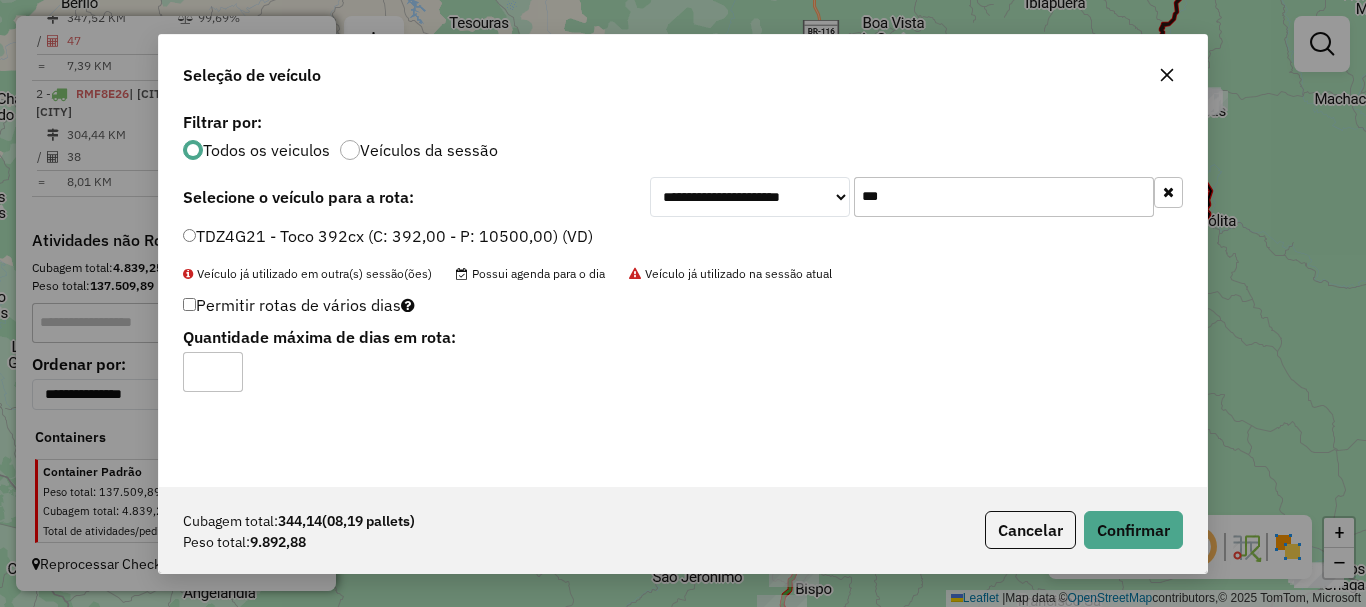 type on "*" 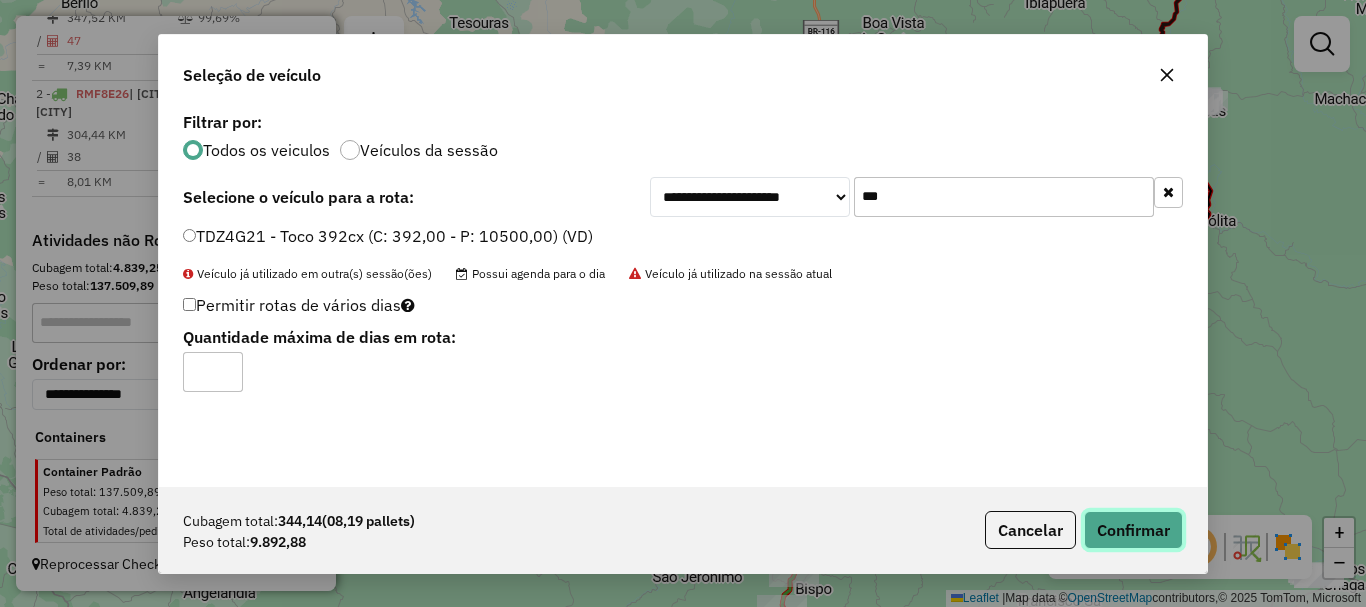 click on "Confirmar" 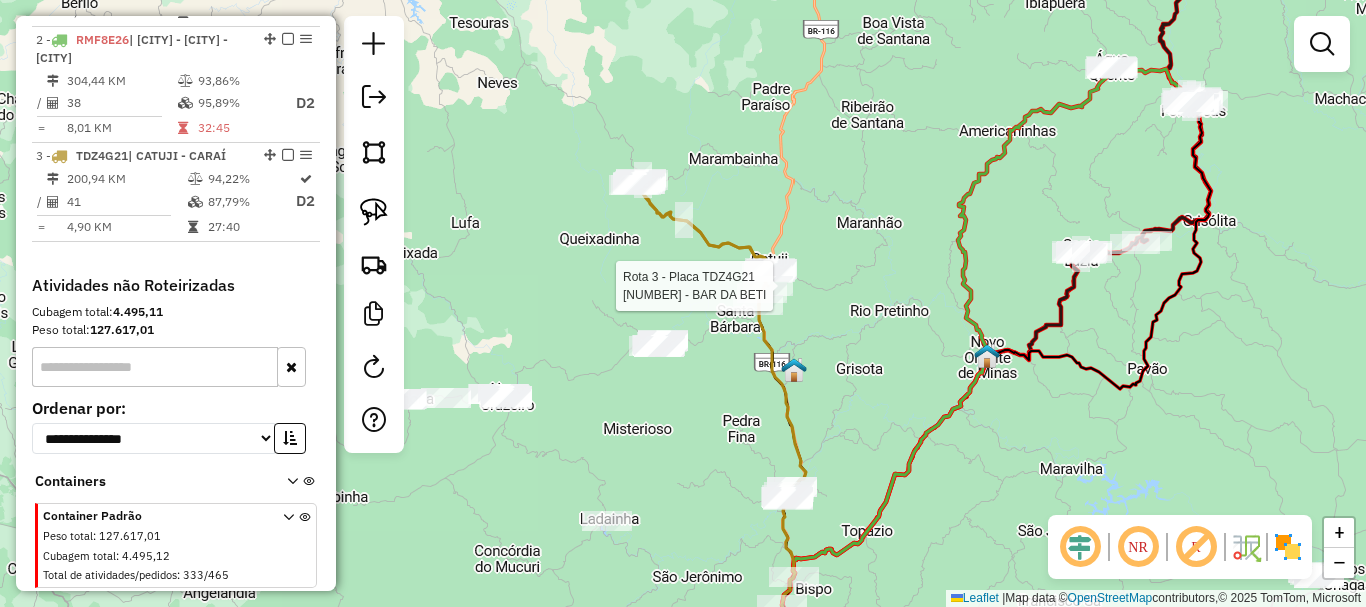 select on "*********" 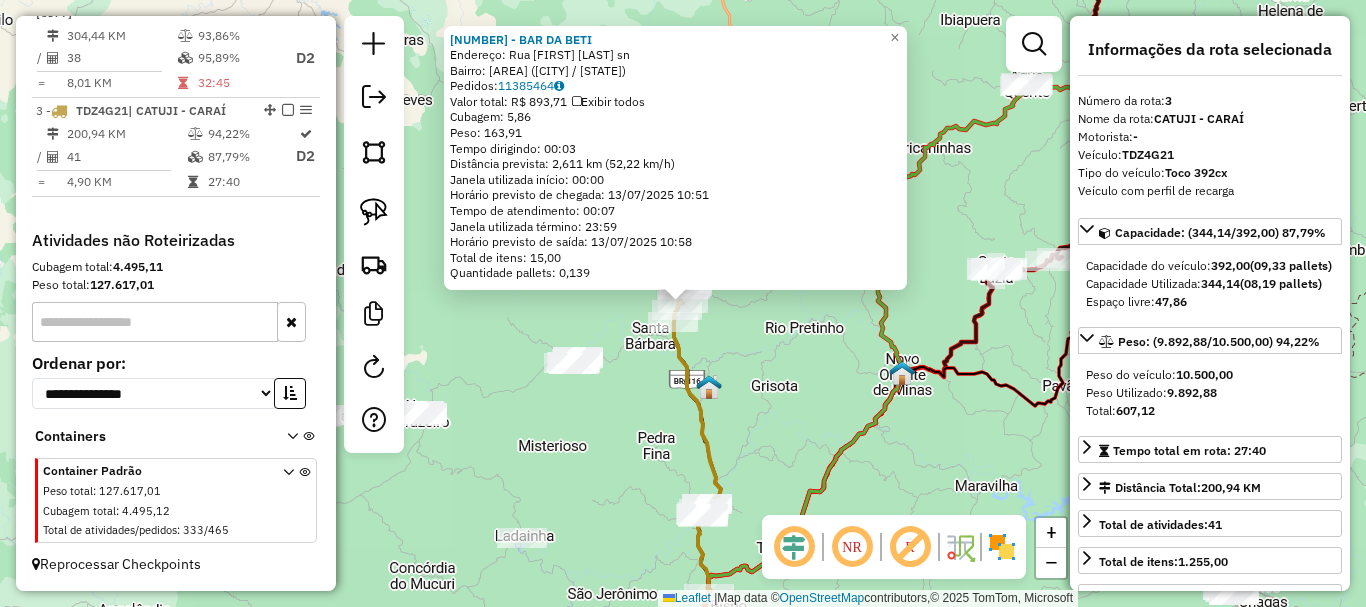 scroll, scrollTop: 979, scrollLeft: 0, axis: vertical 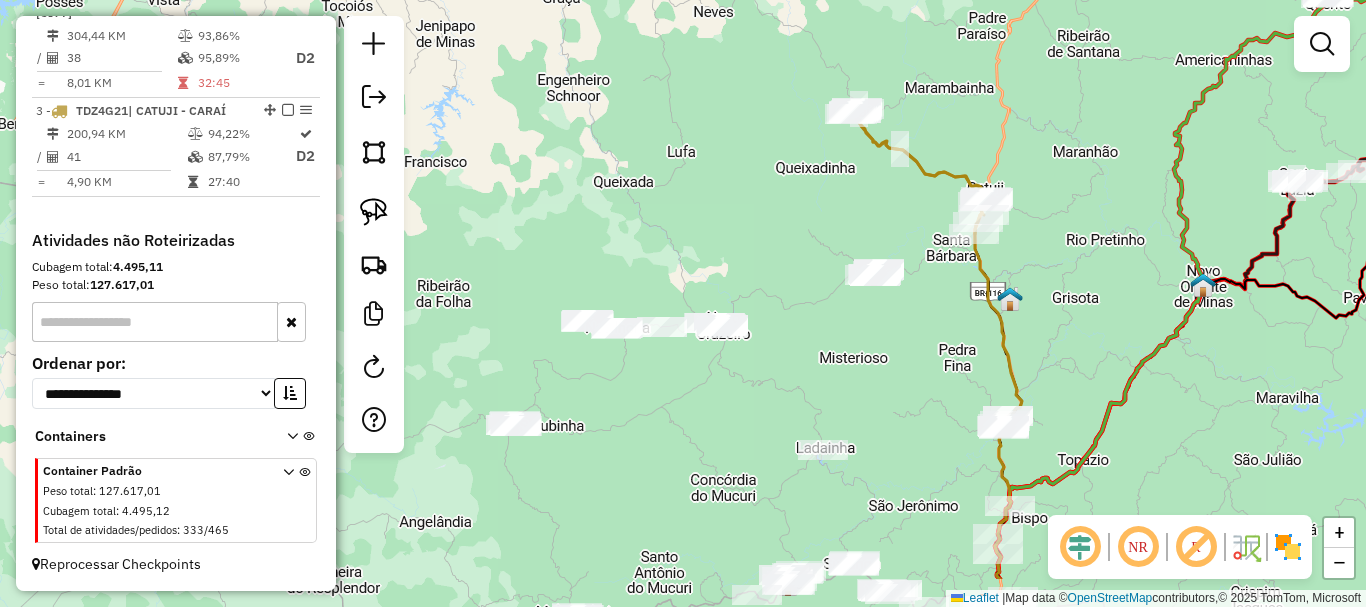 drag, startPoint x: 596, startPoint y: 436, endPoint x: 897, endPoint y: 348, distance: 313.60007 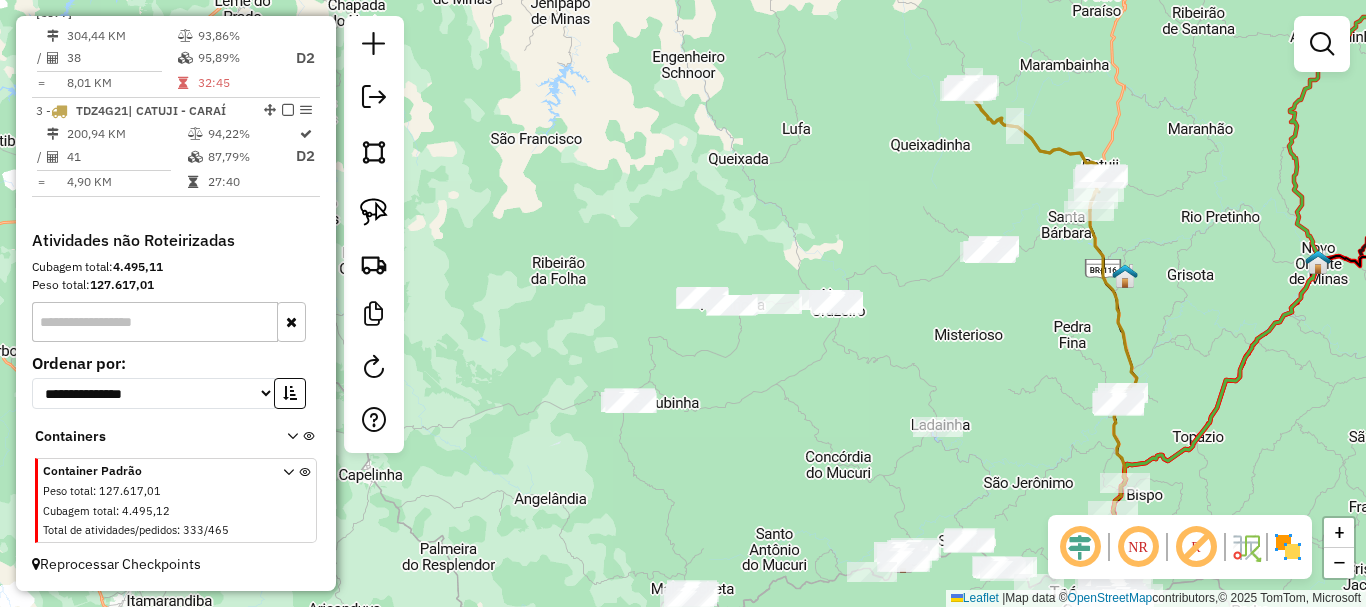 drag, startPoint x: 738, startPoint y: 360, endPoint x: 853, endPoint y: 337, distance: 117.27745 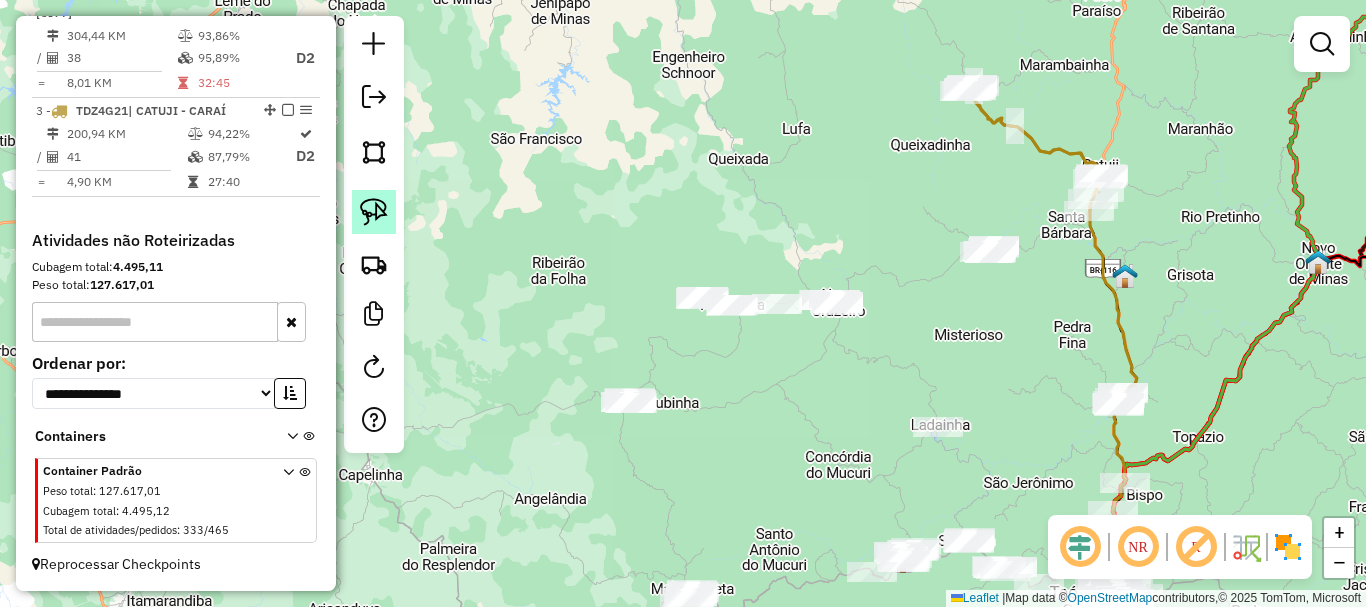 click 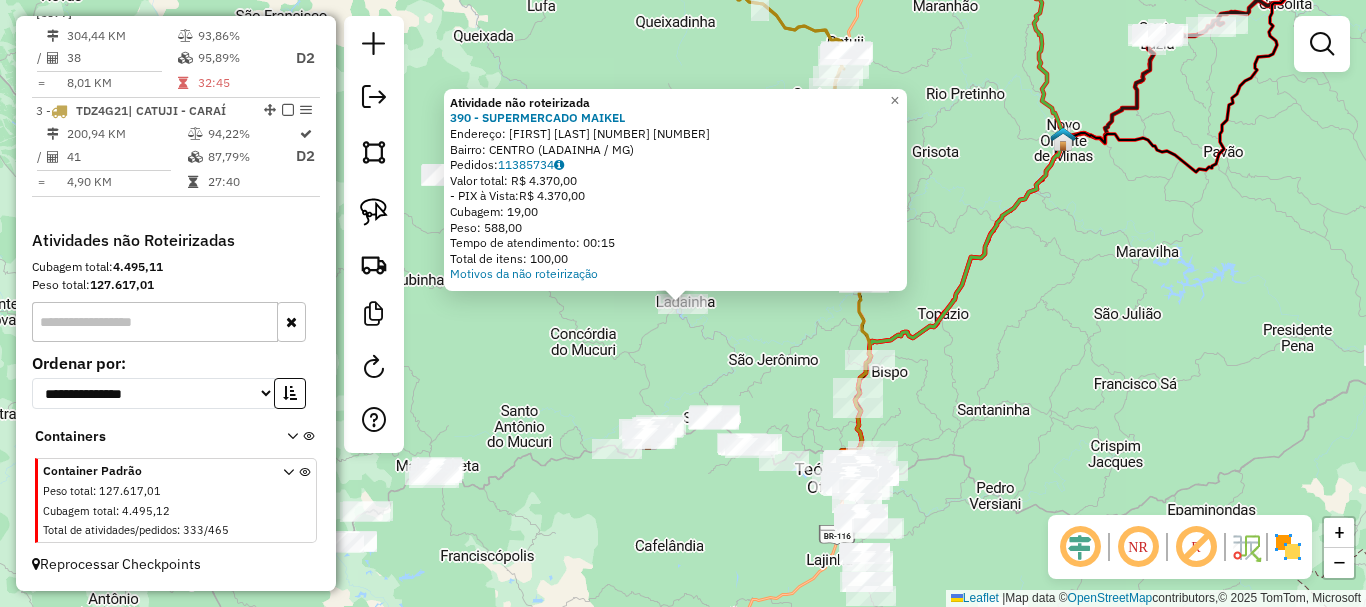 click on "Atividade não roteirizada [NUMBER] - [BRAND_NAME]  Endereço:  [LAST_NAME] [NUMBER] [NUMBER]   Bairro: [LAST_NAME] ([LAST_NAME] / [STATE])   Pedidos:  [NUMBER]   Valor total: R$ [PRICE]   - PIX à Vista:  R$ [PRICE]   Cubagem: [NUMBER]   Peso: [NUMBER]   Tempo de atendimento: [TIME]   Total de itens: [NUMBER],00  Motivos da não roteirização × Janela de atendimento Grade de atendimento Capacidade Transportadoras Veículos Cliente Pedidos  Rotas Selecione os dias de semana para filtrar as janelas de atendimento  Seg   Ter   Qua   Qui   Sex   Sáb   Dom  Informe o período da janela de atendimento: De: Até:  Filtrar exatamente a janela do cliente  Considerar janela de atendimento padrão  Selecione os dias de semana para filtrar as grades de atendimento  Seg   Ter   Qua   Qui   Sex   Sáb   Dom   Considerar clientes sem dia de atendimento cadastrado  Clientes fora do dia de atendimento selecionado Filtrar as atividades entre os valores definidos abaixo:  Peso mínimo:   Peso máximo:   Cubagem mínima:   Cubagem máxima:   De:  Até:  Filtrar as atividades entre o tempo de atendimento definido abaixo:  De:   Até:   Considerar capacidade total dos clientes não roteirizados Transportadora: Selecione um ou mais itens Tipo de veículo: Selecione um ou mais itens Veículo: Selecione um ou mais itens Nome:" 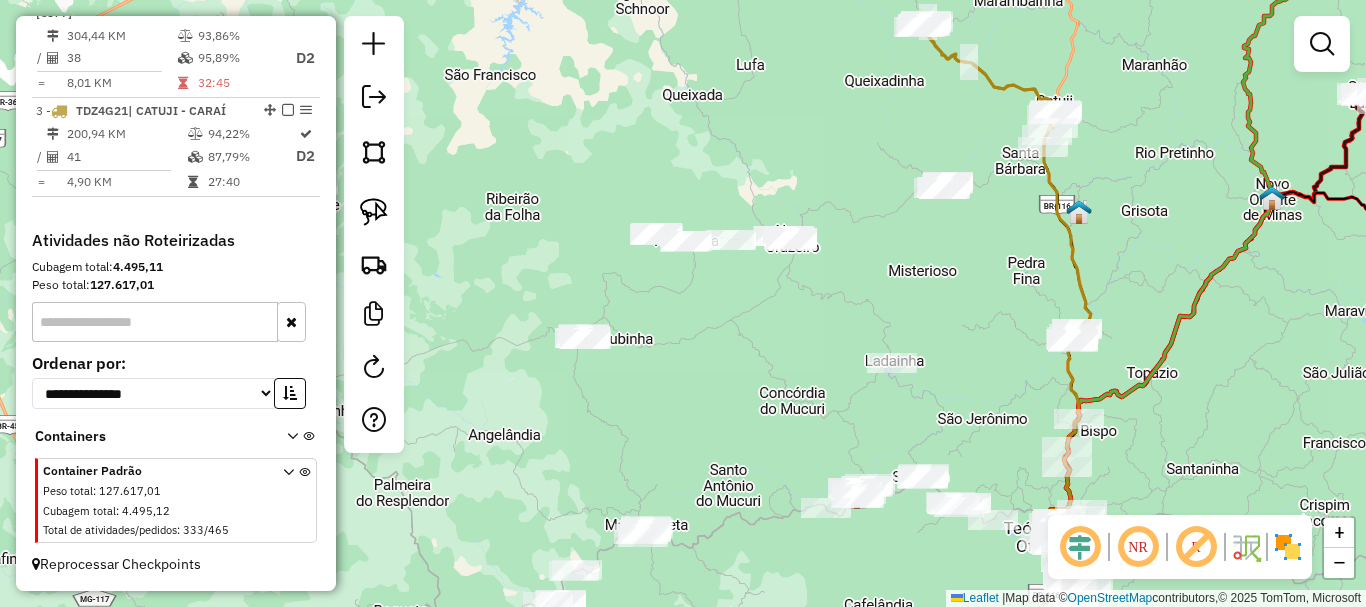 drag, startPoint x: 592, startPoint y: 313, endPoint x: 801, endPoint y: 372, distance: 217.16814 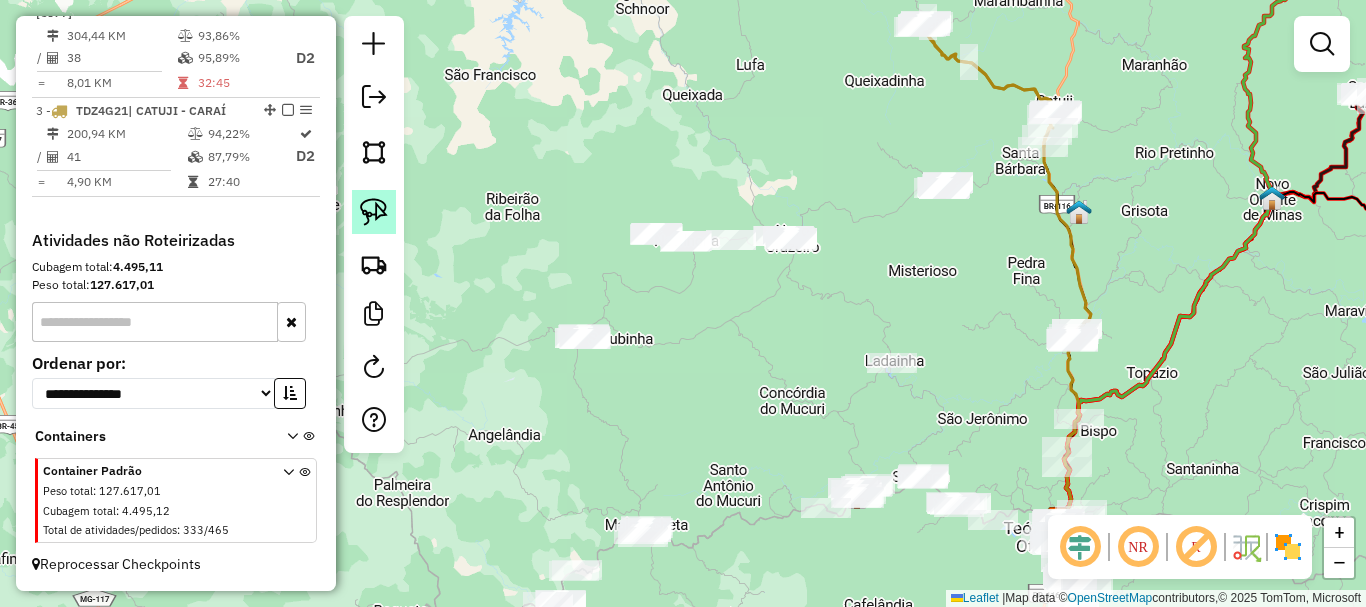 click 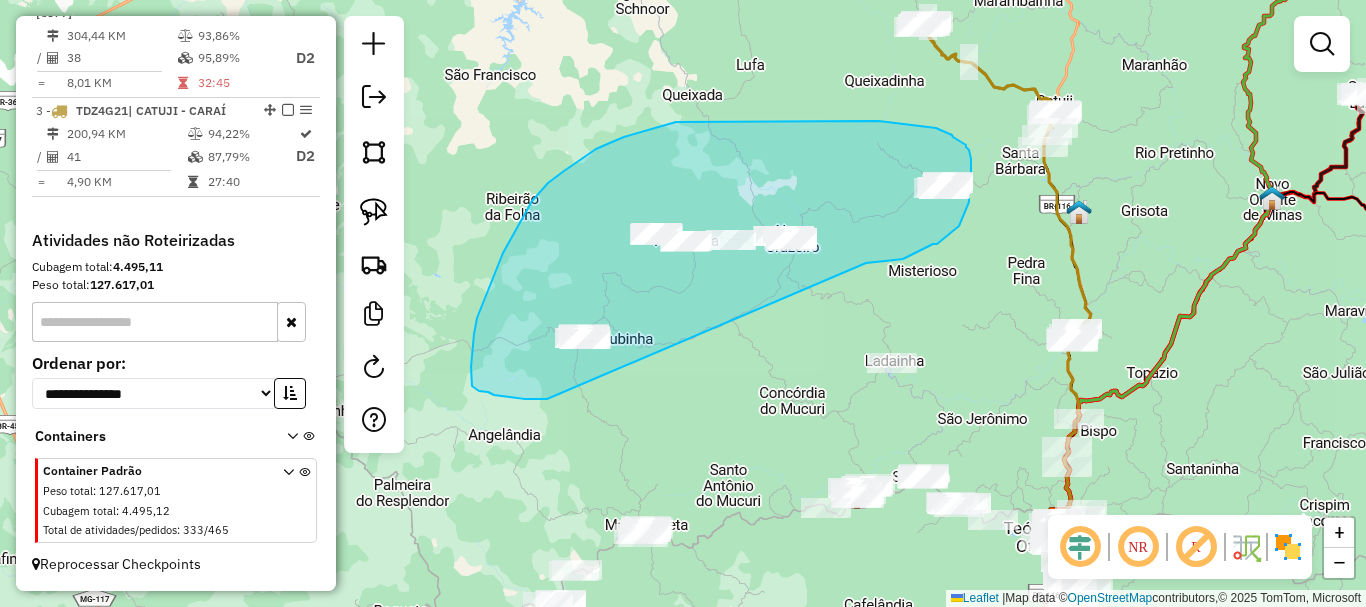 drag, startPoint x: 868, startPoint y: 262, endPoint x: 547, endPoint y: 399, distance: 349.0129 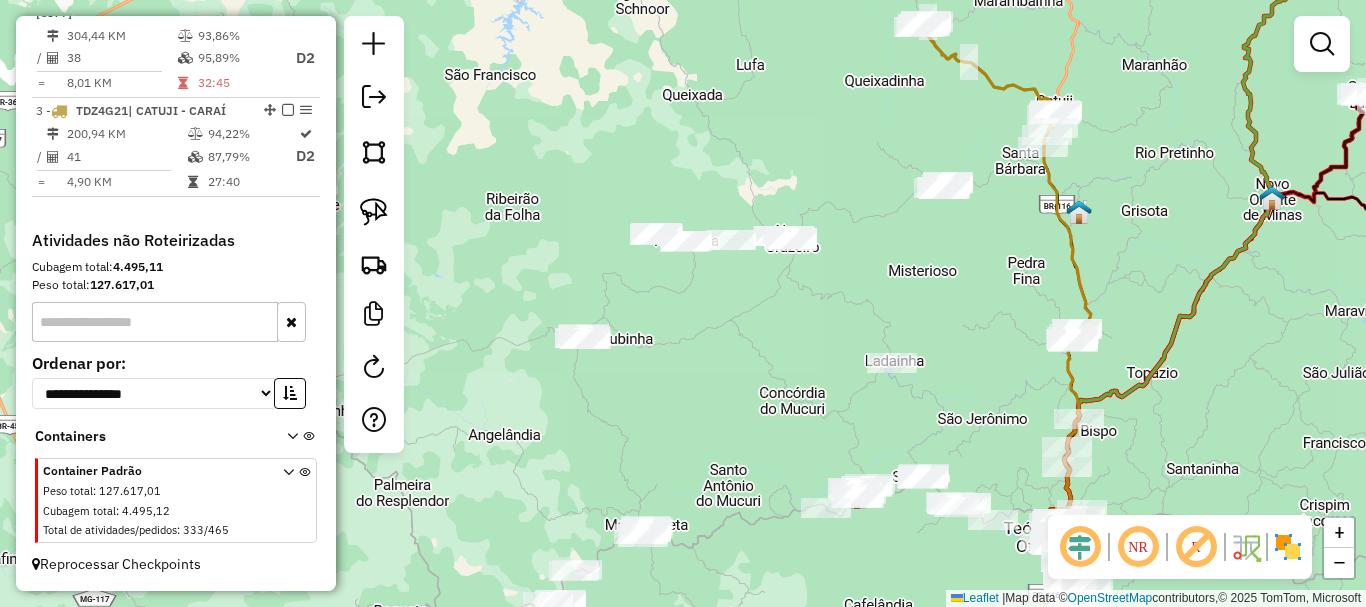click on "Janela de atendimento Grade de atendimento Capacidade Transportadoras Veículos Cliente Pedidos  Rotas Selecione os dias de semana para filtrar as janelas de atendimento  Seg   Ter   Qua   Qui   Sex   Sáb   Dom  Informe o período da janela de atendimento: De: Até:  Filtrar exatamente a janela do cliente  Considerar janela de atendimento padrão  Selecione os dias de semana para filtrar as grades de atendimento  Seg   Ter   Qua   Qui   Sex   Sáb   Dom   Considerar clientes sem dia de atendimento cadastrado  Clientes fora do dia de atendimento selecionado Filtrar as atividades entre os valores definidos abaixo:  Peso mínimo:   Peso máximo:   Cubagem mínima:   Cubagem máxima:   De:   Até:  Filtrar as atividades entre o tempo de atendimento definido abaixo:  De:   Até:   Considerar capacidade total dos clientes não roteirizados Transportadora: Selecione um ou mais itens Tipo de veículo: Selecione um ou mais itens Veículo: Selecione um ou mais itens Motorista: Selecione um ou mais itens Nome: Rótulo:" 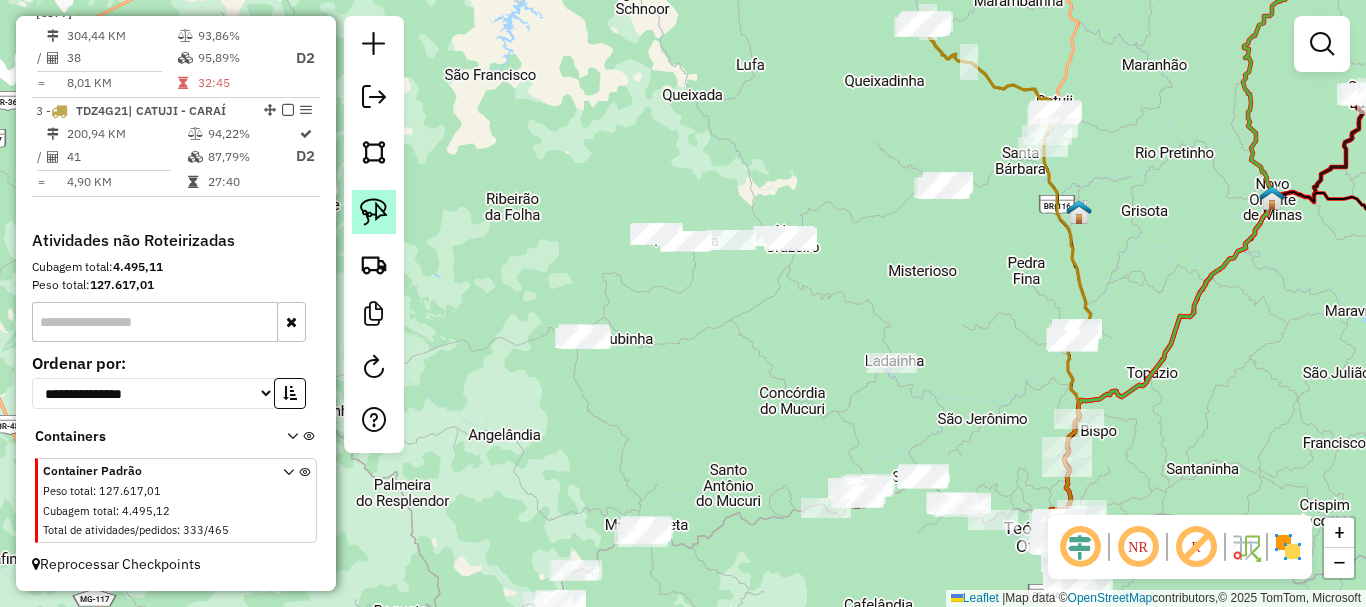 click 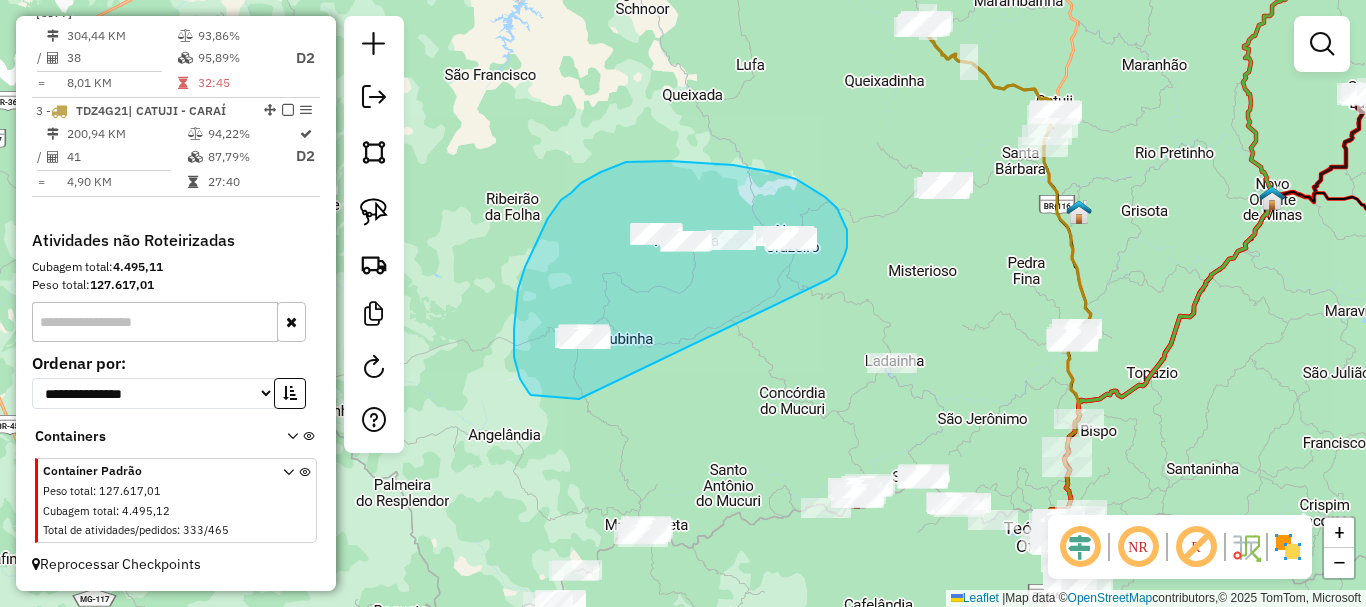drag, startPoint x: 829, startPoint y: 279, endPoint x: 579, endPoint y: 399, distance: 277.3085 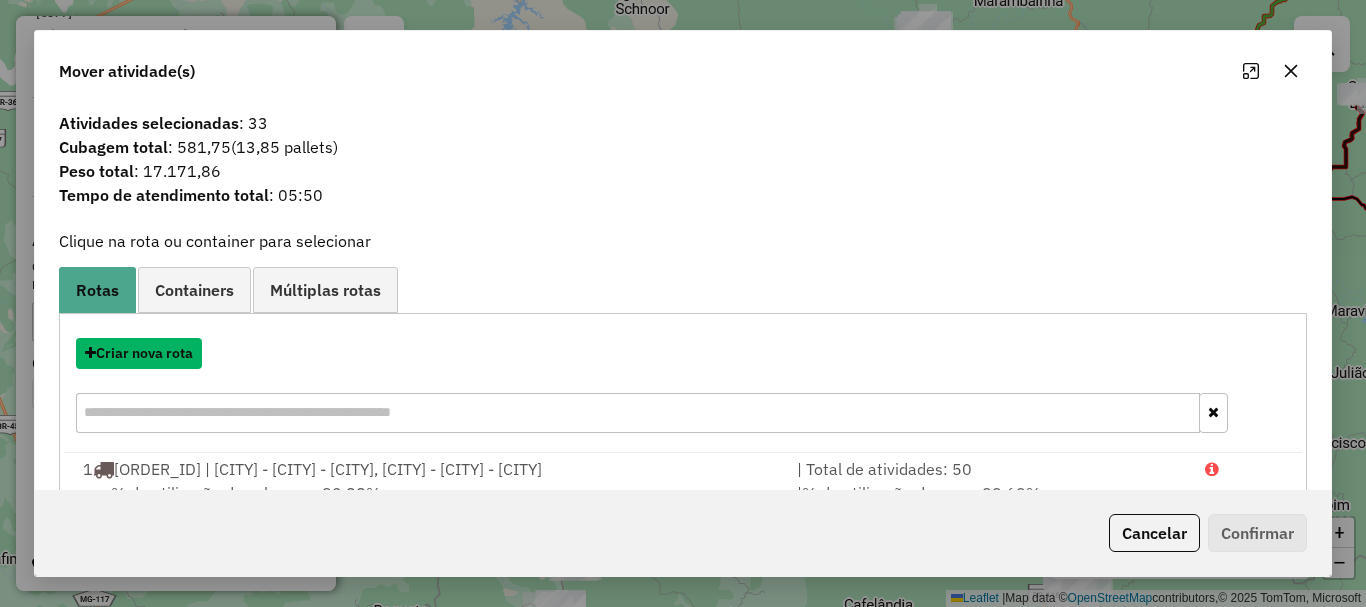 click on "Criar nova rota" at bounding box center [139, 353] 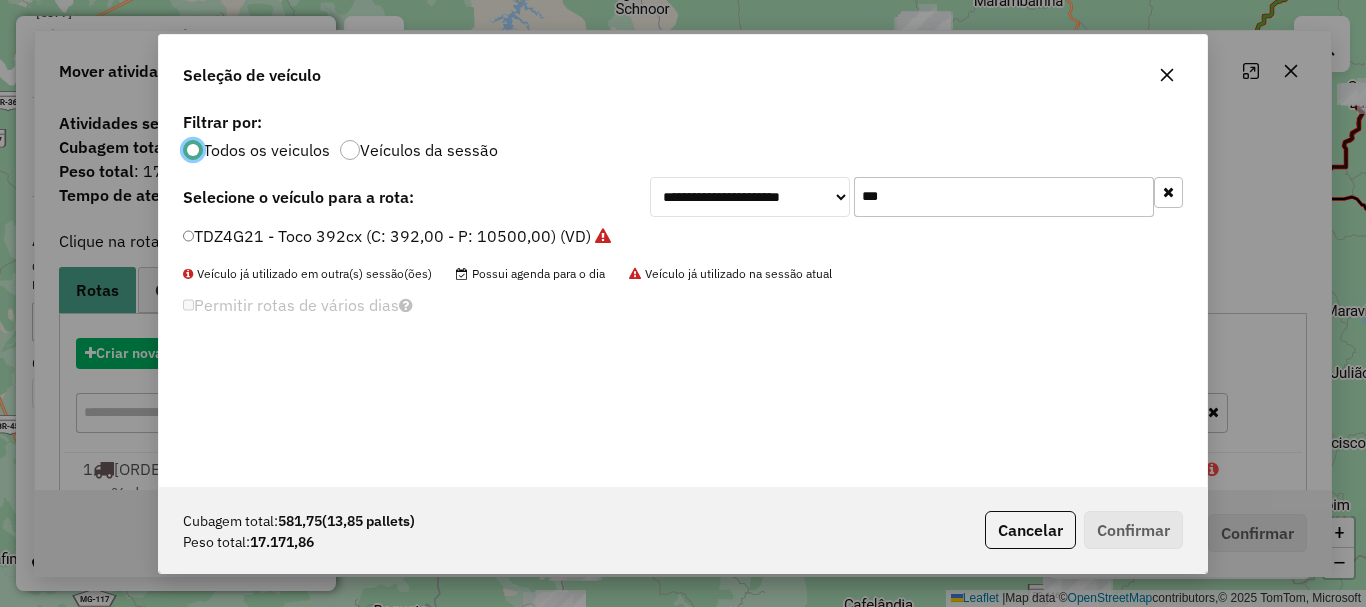 scroll, scrollTop: 11, scrollLeft: 6, axis: both 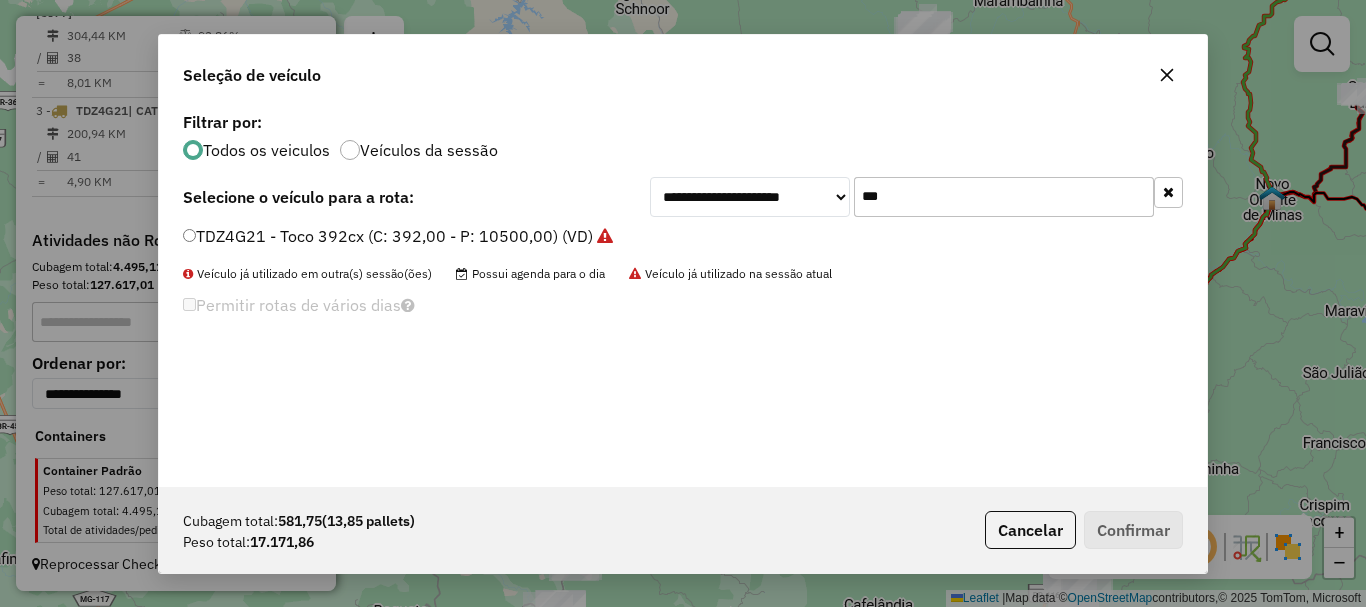 drag, startPoint x: 874, startPoint y: 203, endPoint x: 801, endPoint y: 212, distance: 73.552704 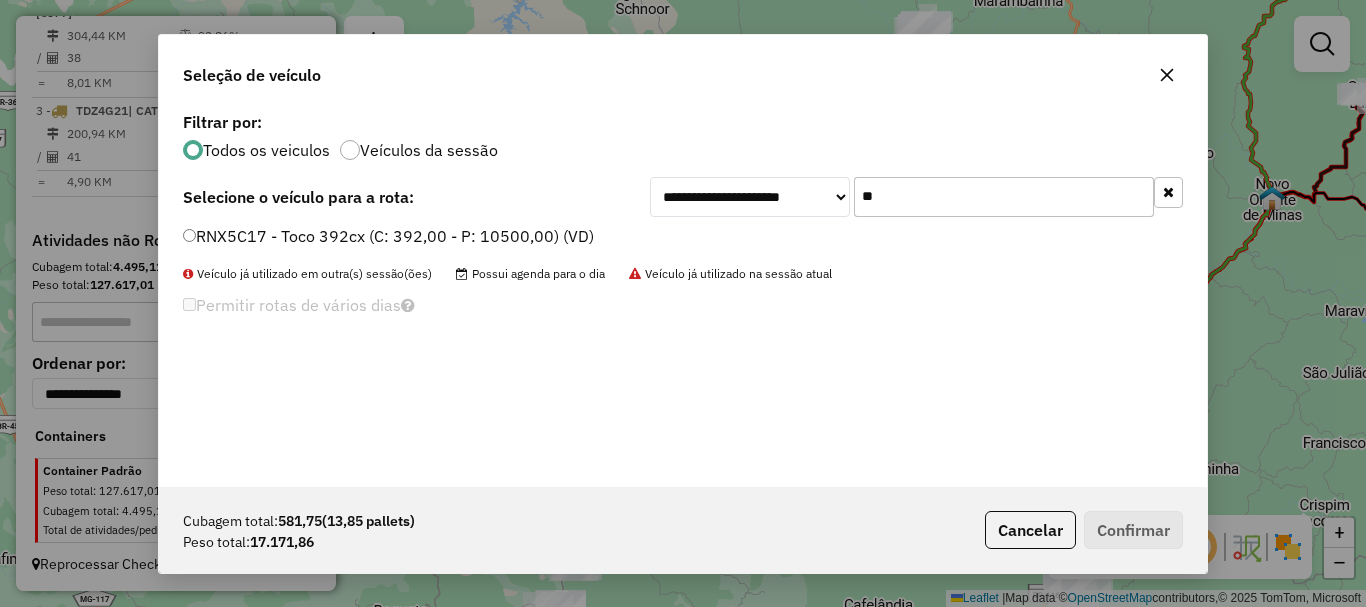type on "**" 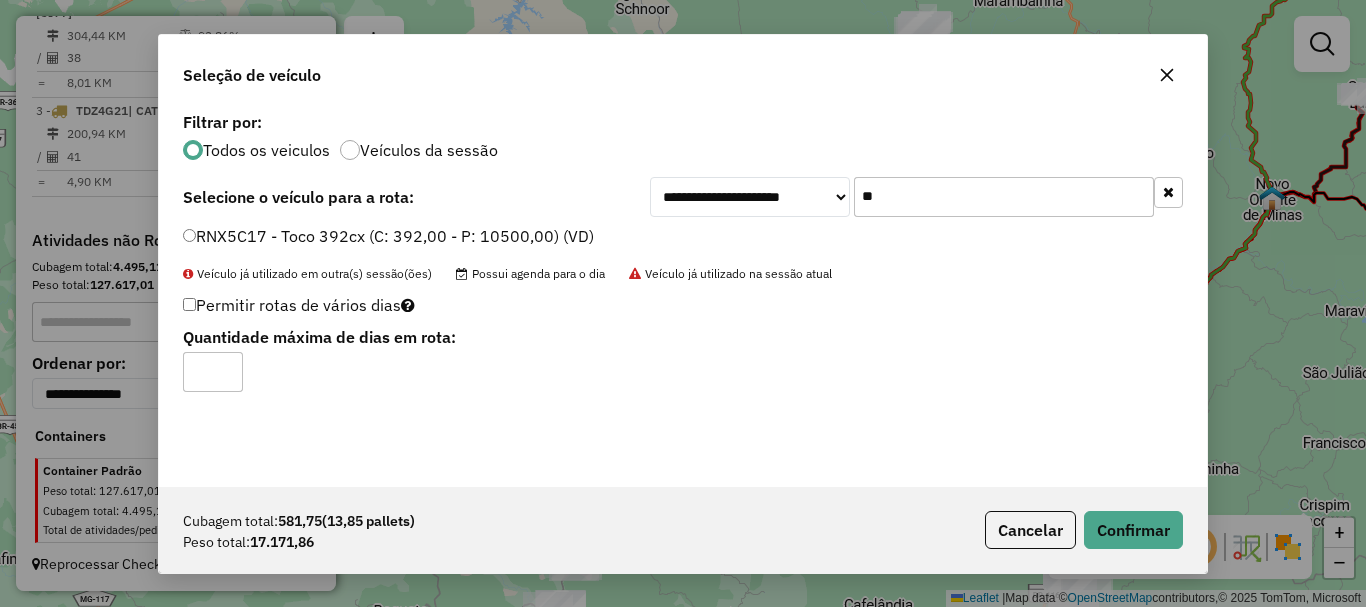 type on "*" 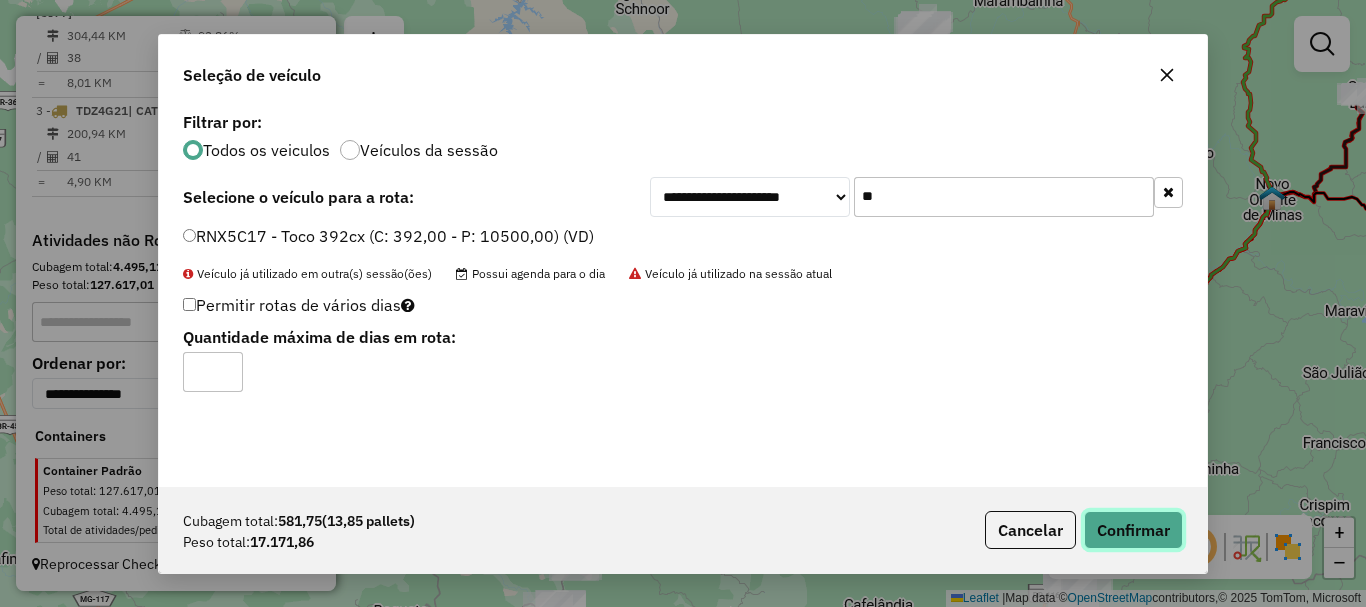 click on "Confirmar" 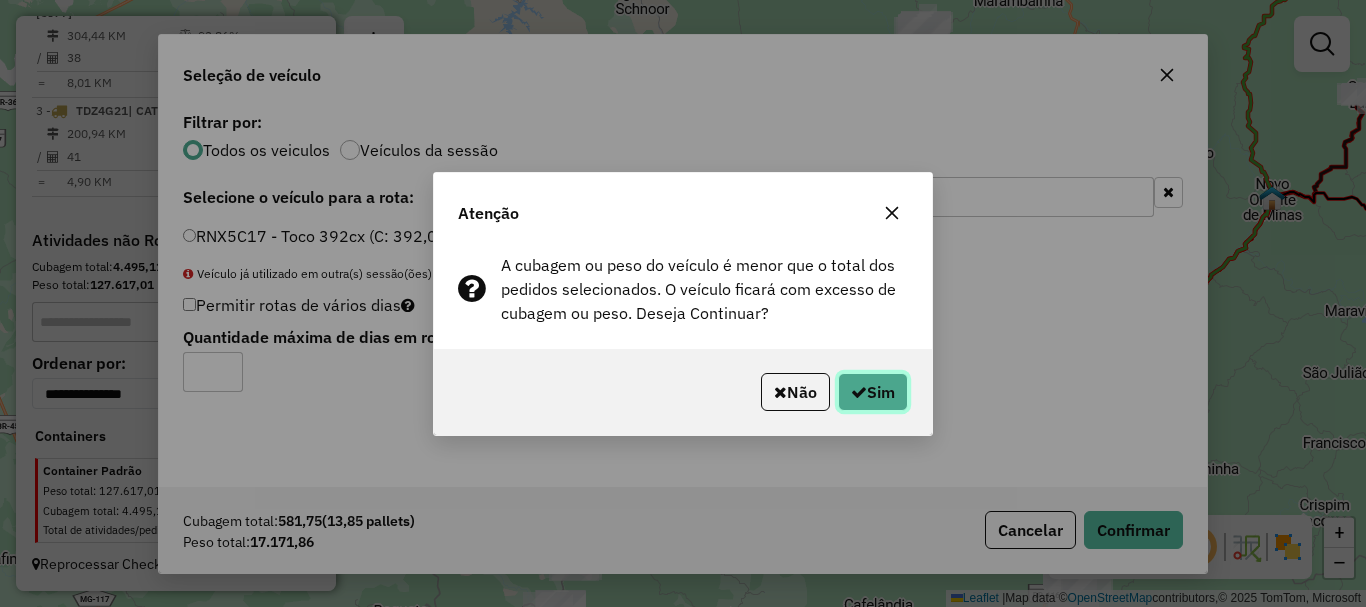 click on "Sim" 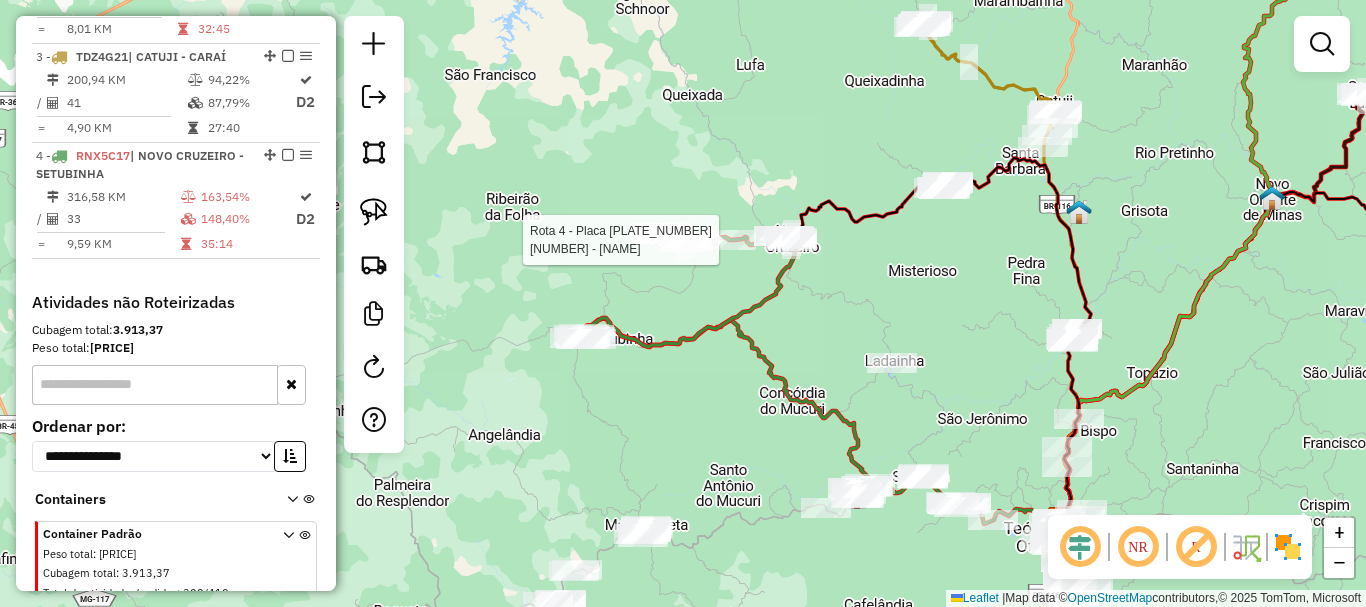 select on "*********" 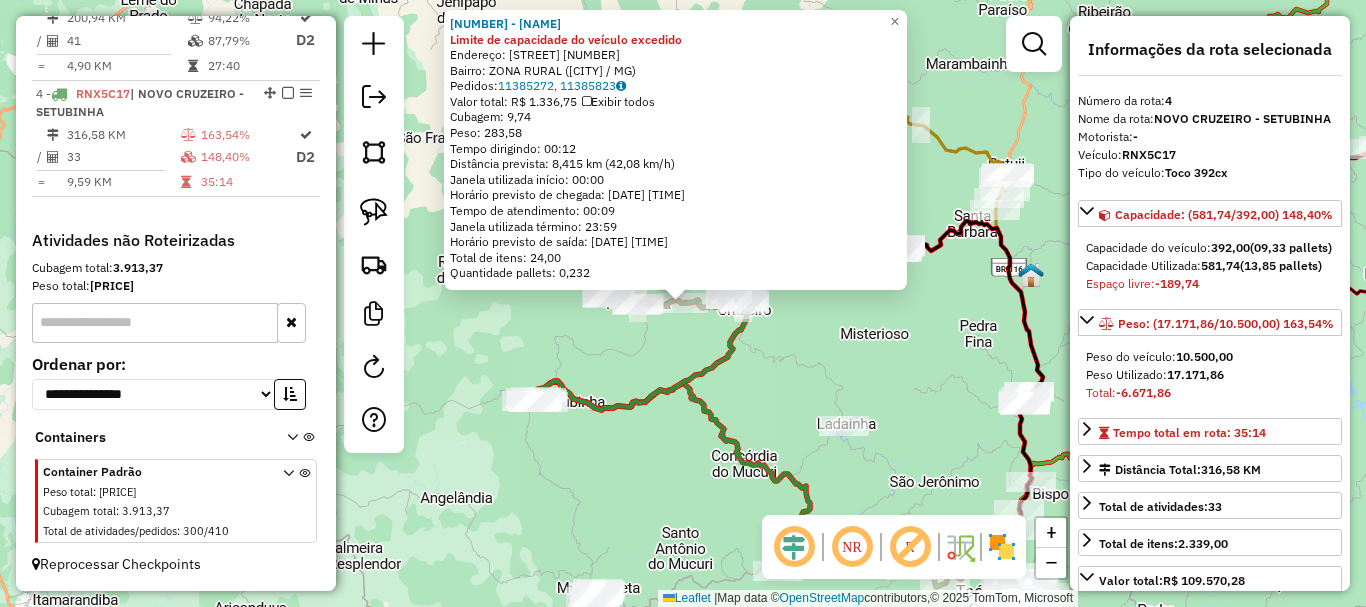 scroll, scrollTop: 1095, scrollLeft: 0, axis: vertical 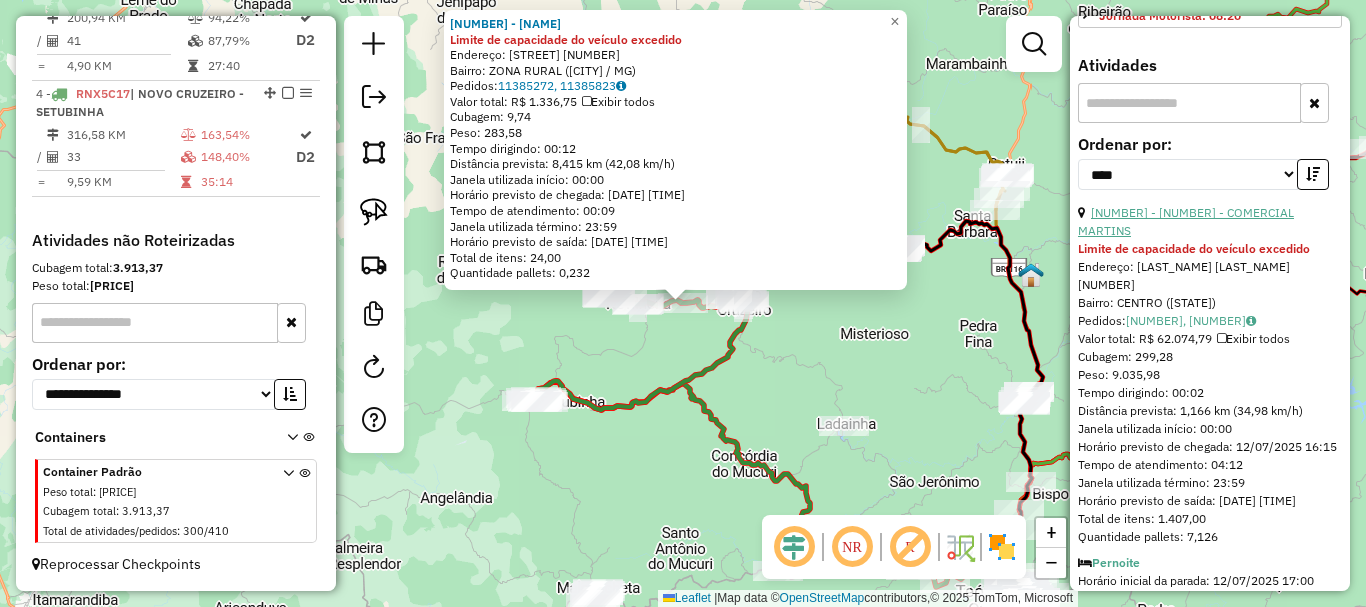 click on "[NUMBER] - [NUMBER] - COMERCIAL MARTINS" at bounding box center [1186, 221] 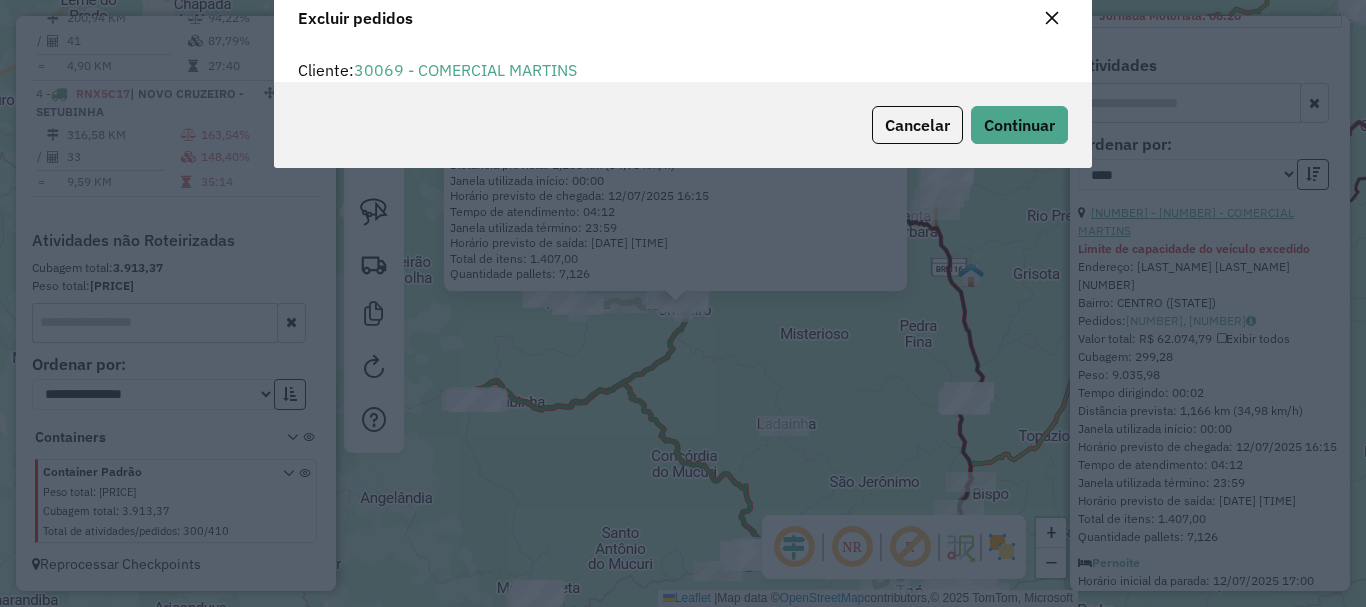 scroll, scrollTop: 12, scrollLeft: 6, axis: both 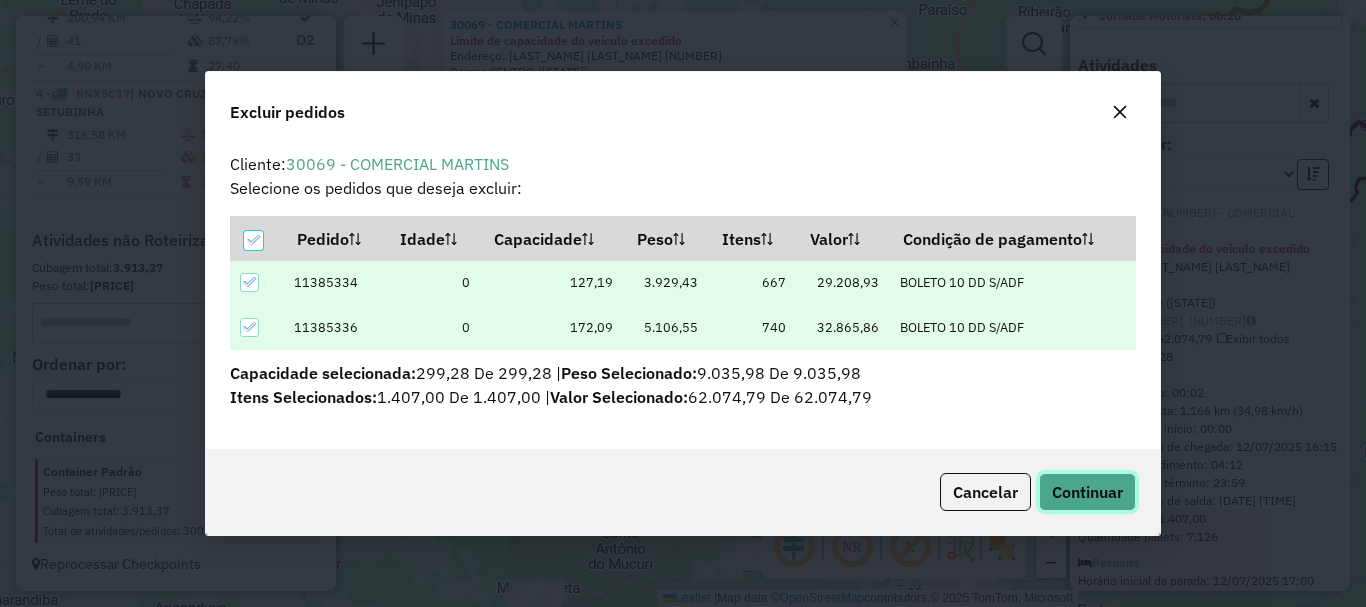 click on "Continuar" 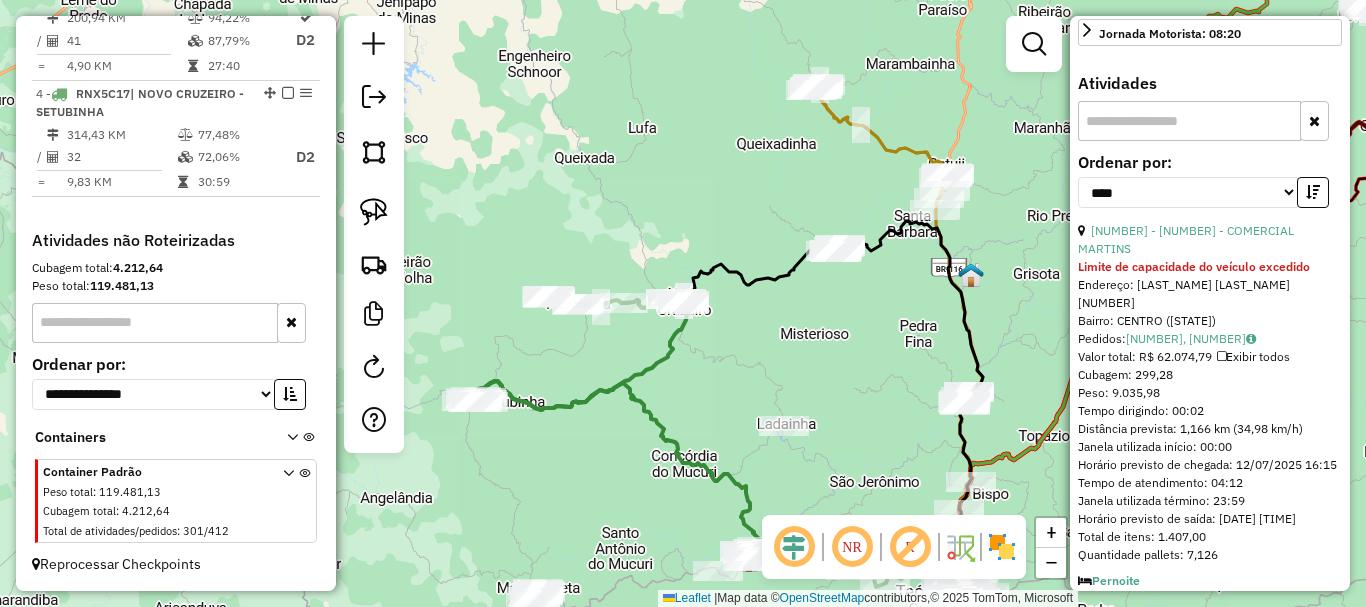 scroll, scrollTop: 764, scrollLeft: 0, axis: vertical 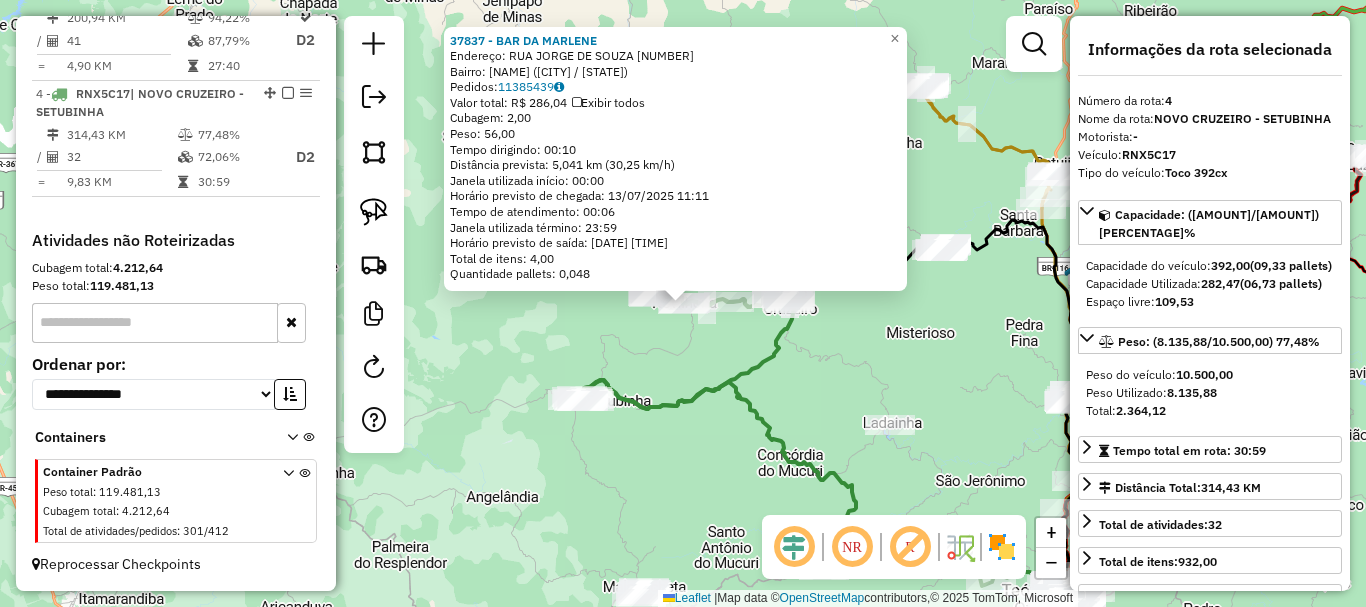 click on "37837 - BAR DA MARLENE Endereço: RUA [FIRST] [LAST] [NUMBER] Bairro: POVOADO NOVILHONA ([CITY] / [STATE]) Pedidos: [ORDER_ID] Valor total: [CURRENCY] [PRICE] Exibir todos Cubagem: [CUBAGE] Peso: [WEIGHT] Tempo dirigindo: [TIME] Distância prevista: [DISTANCE] km ([SPEED] km/h) Janela utilizada início: [TIME] Horário previsto de chegada: [DATE] [TIME] Tempo de atendimento: [TIME] Janela utilizada término: [TIME] Horário previsto de saída: [DATE] [TIME] Total de itens: [ITEMS] Quantidade pallets: [PALLETS] × Janela de atendimento Grade de atendimento Capacidade Transportadoras Veículos Cliente Pedidos Rotas Selecione os dias de semana para filtrar as janelas de atendimento Seg Ter Qua Qui Sex Sáb Dom Informe o período da janela de atendimento: De: Até: Filtrar exatamente a janela do cliente Considerar janela de atendimento padrão Selecione os dias de semana para filtrar as grades de atendimento Seg Ter Qua Qui Sex Sáb Dom Peso mínimo: Peso máximo: De: Até:" 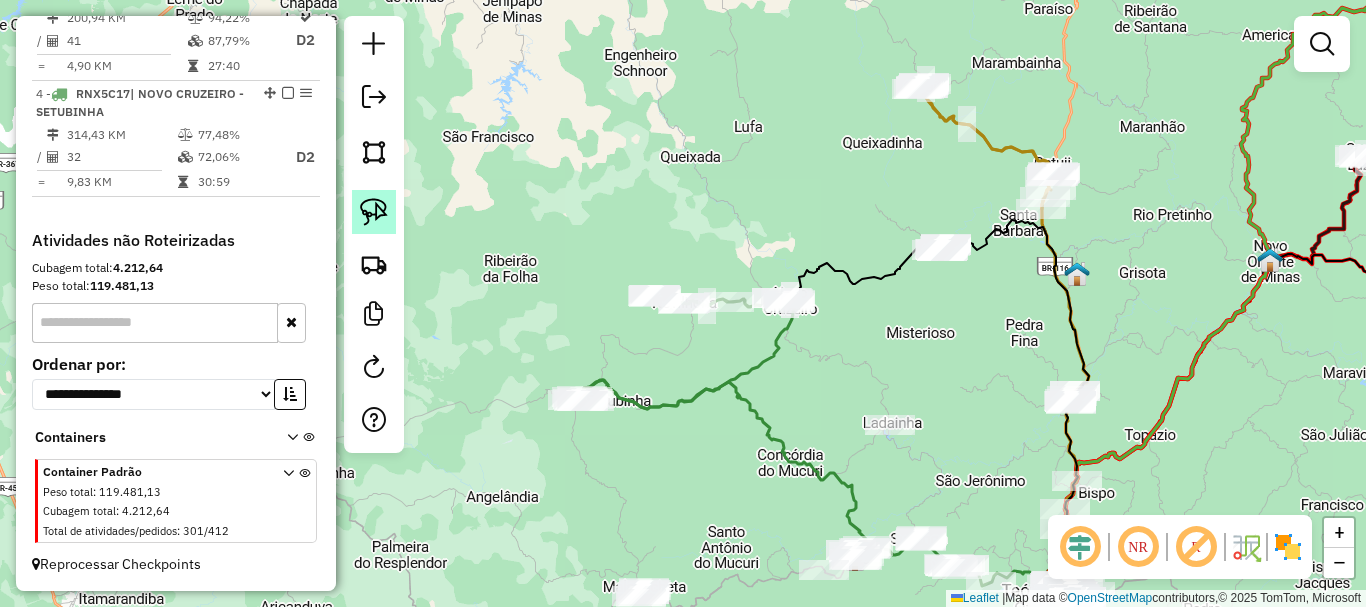 click 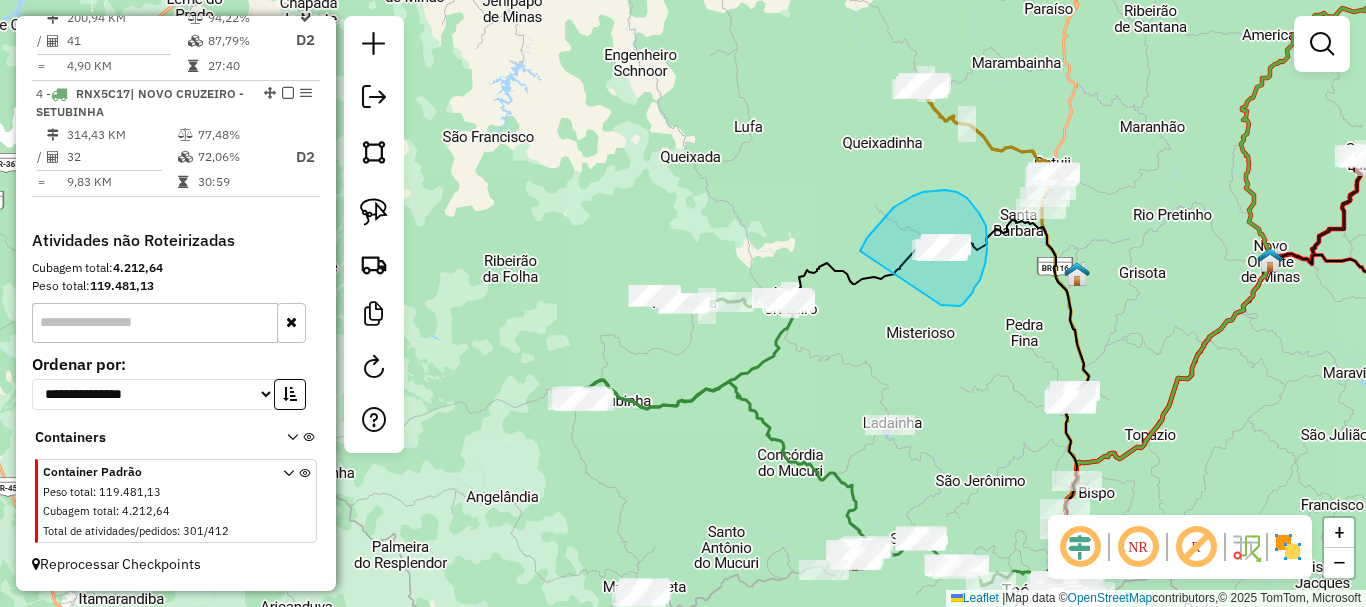 drag, startPoint x: 941, startPoint y: 305, endPoint x: 851, endPoint y: 284, distance: 92.417534 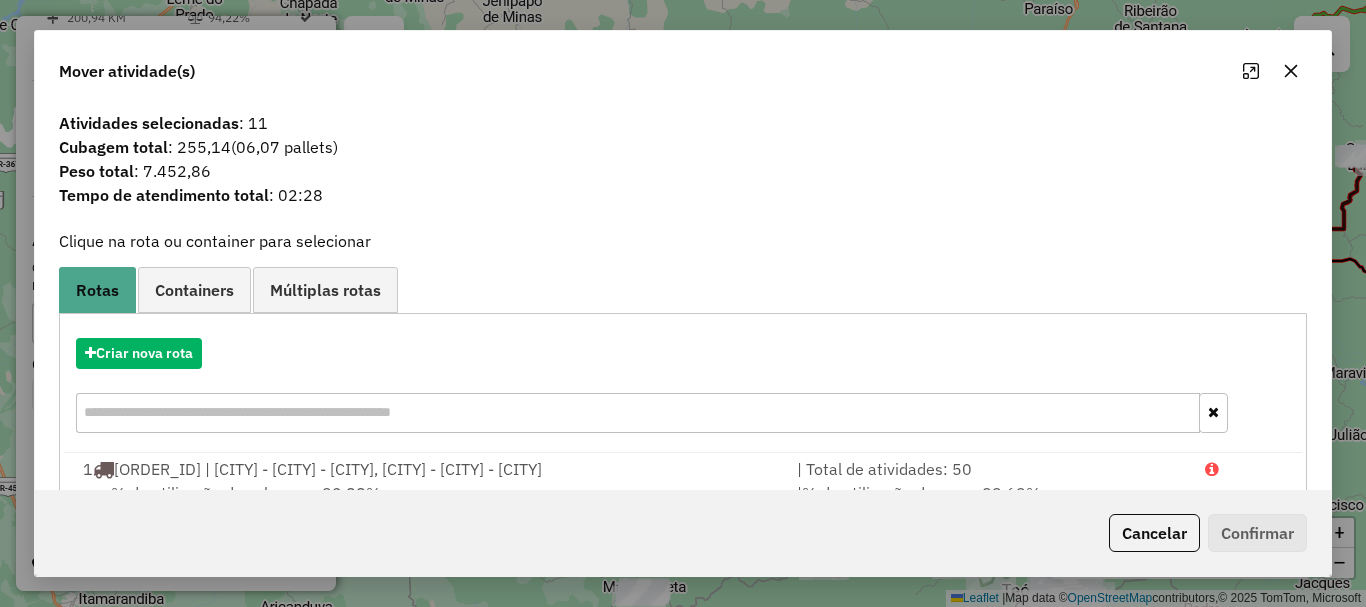 scroll, scrollTop: 345, scrollLeft: 0, axis: vertical 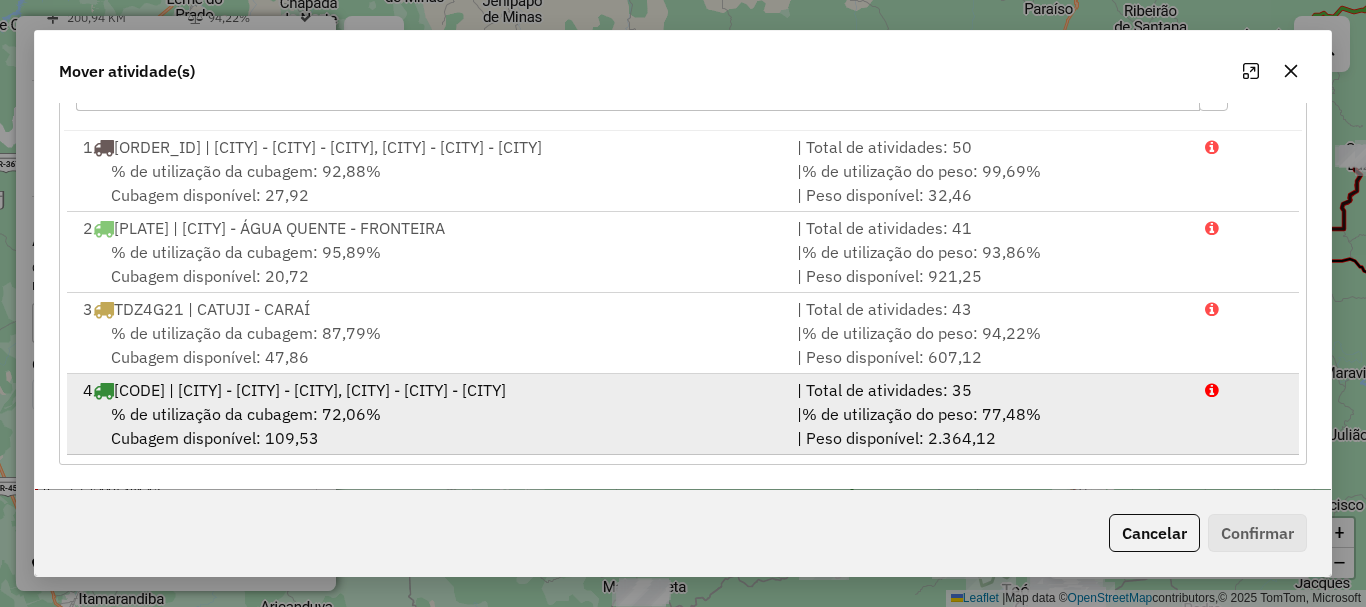 click on "% de utilização da cubagem: 72,06%  Cubagem disponível: 109,53" at bounding box center (428, 426) 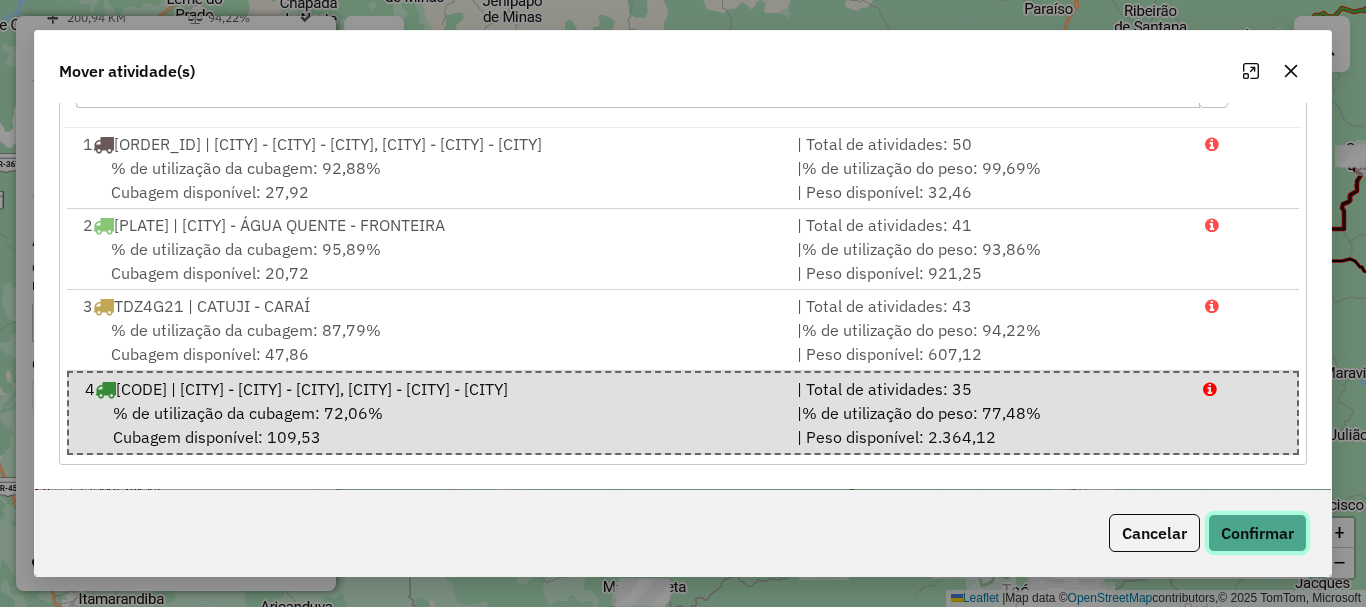 click on "Confirmar" 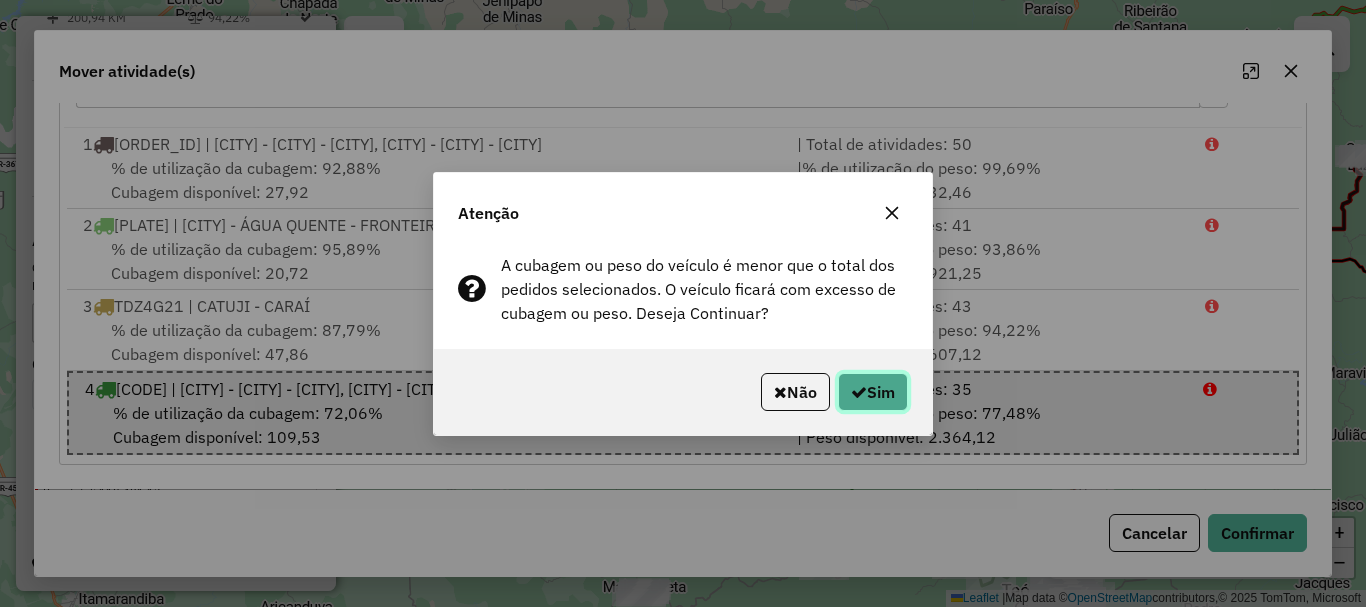 click on "Sim" 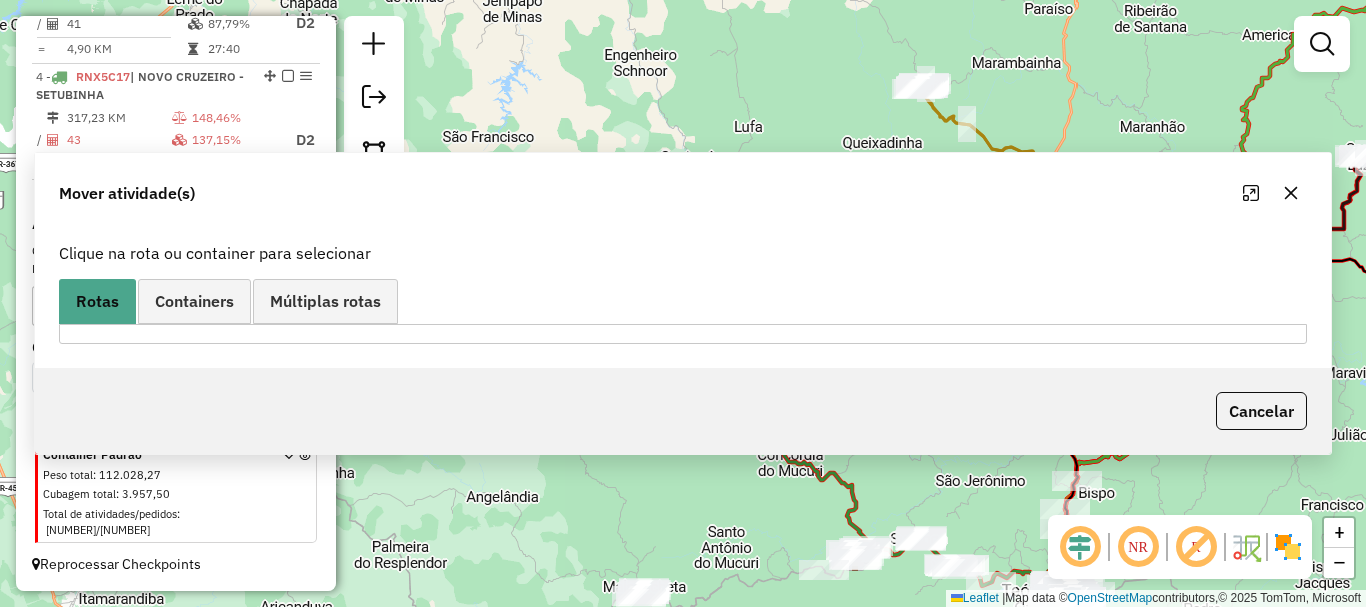 scroll, scrollTop: 0, scrollLeft: 0, axis: both 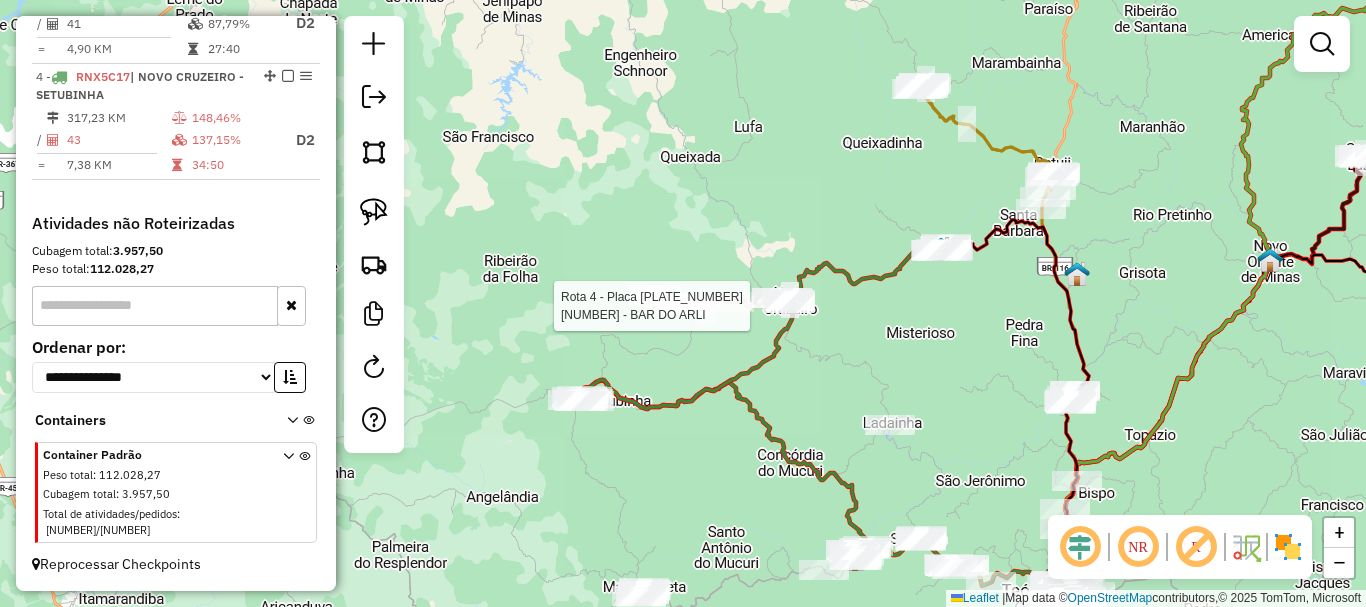 select on "*********" 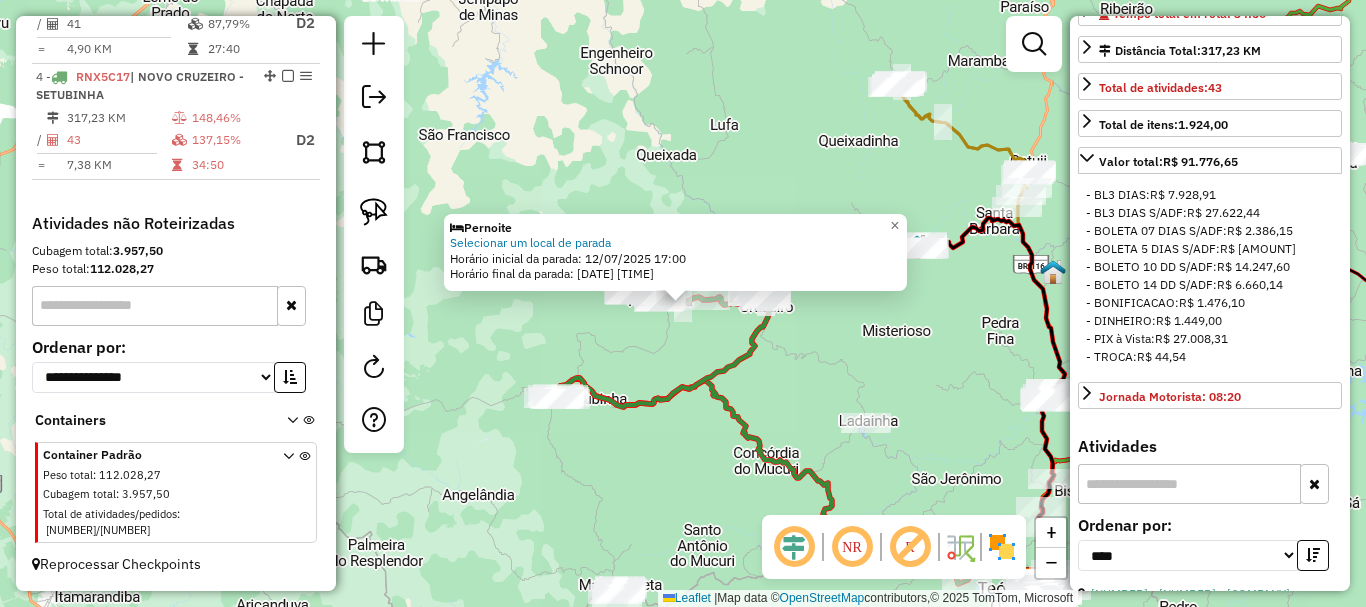 scroll, scrollTop: 700, scrollLeft: 0, axis: vertical 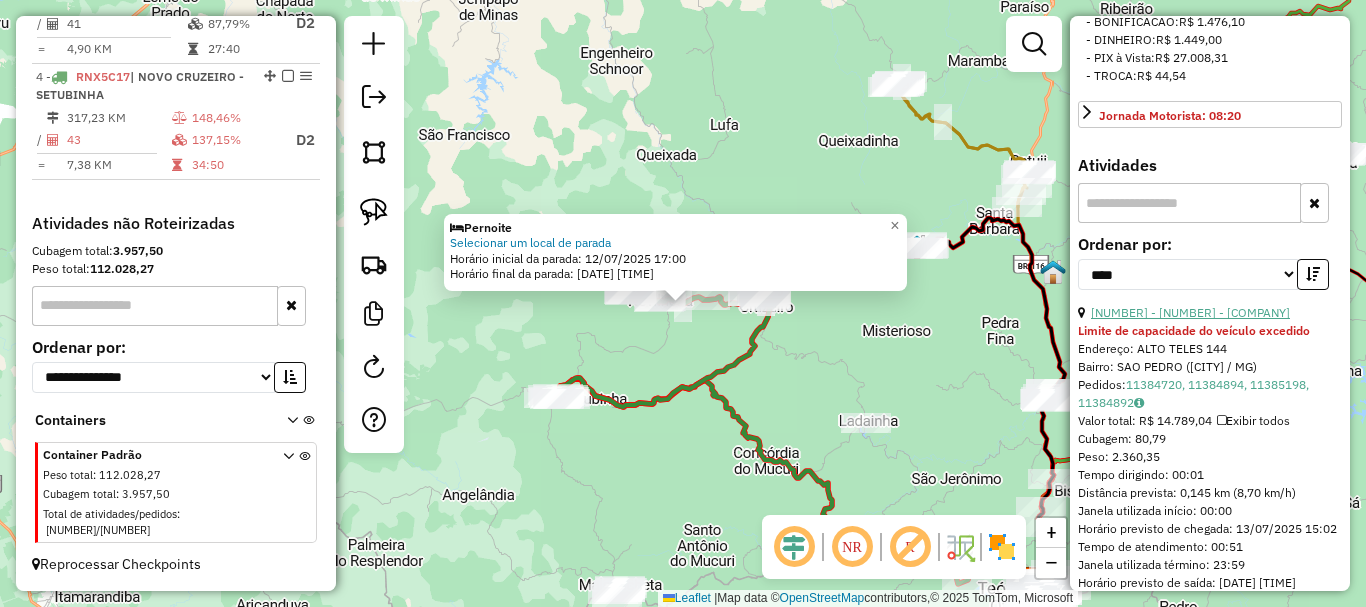 click on "[NUMBER] - [NUMBER] - [COMPANY]" at bounding box center (1190, 312) 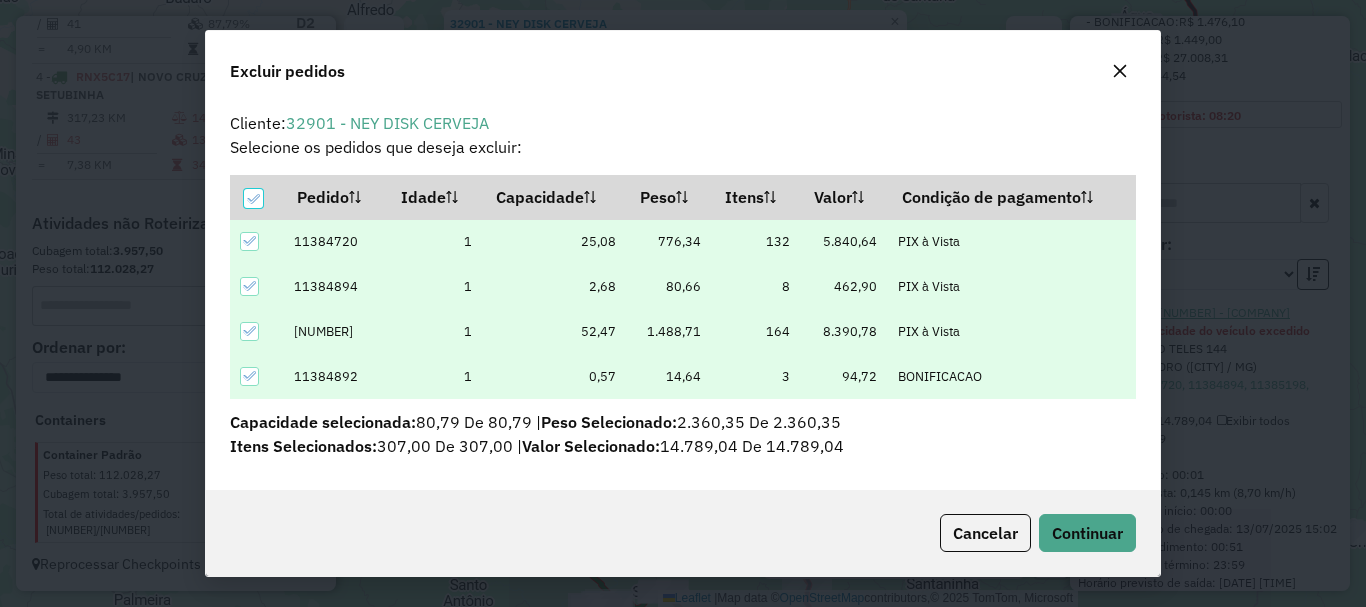 scroll, scrollTop: 8, scrollLeft: 0, axis: vertical 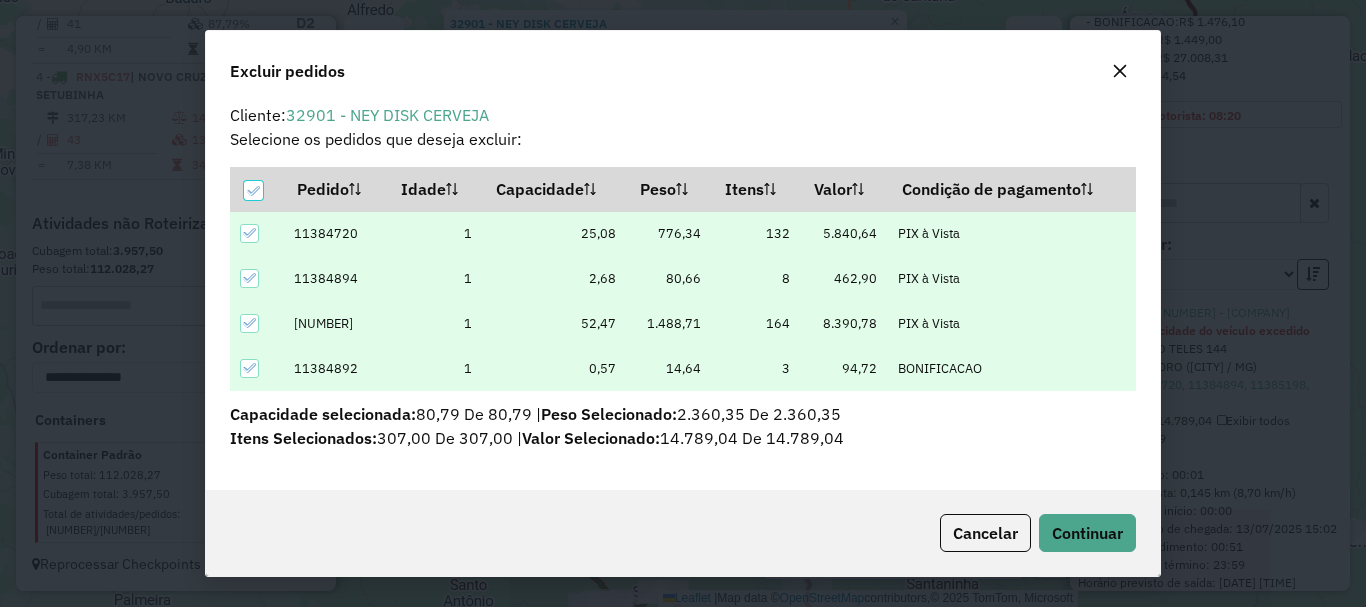 click on "Cancelar  Continuar" 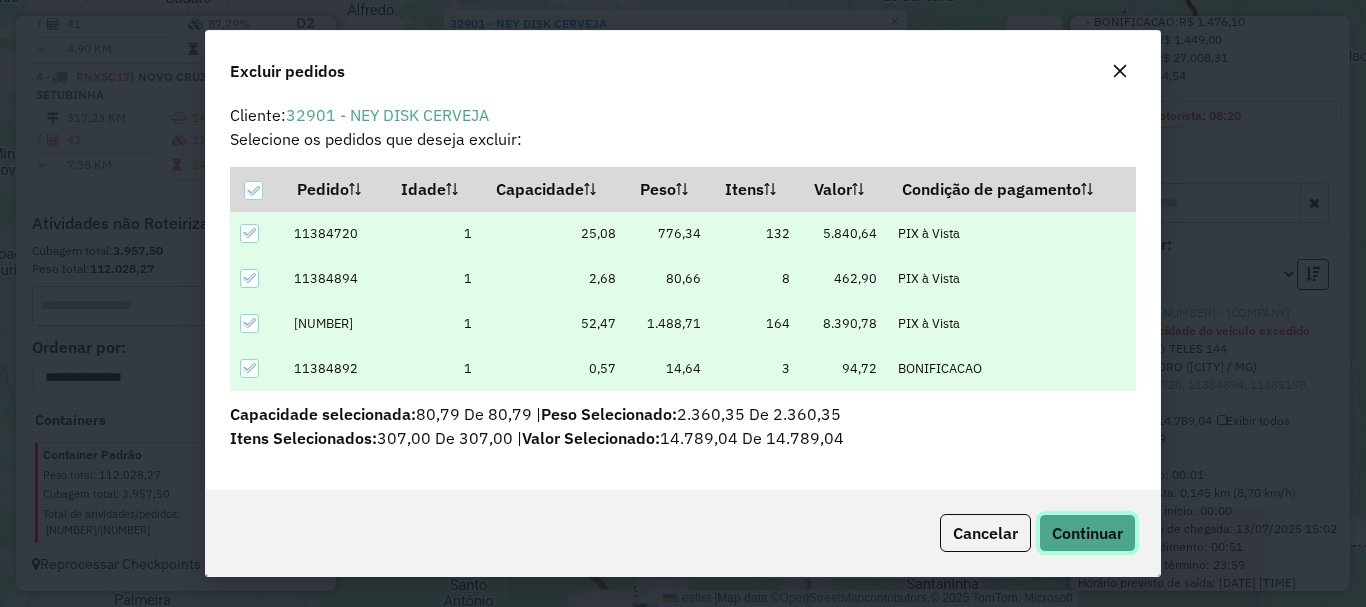 click on "Continuar" 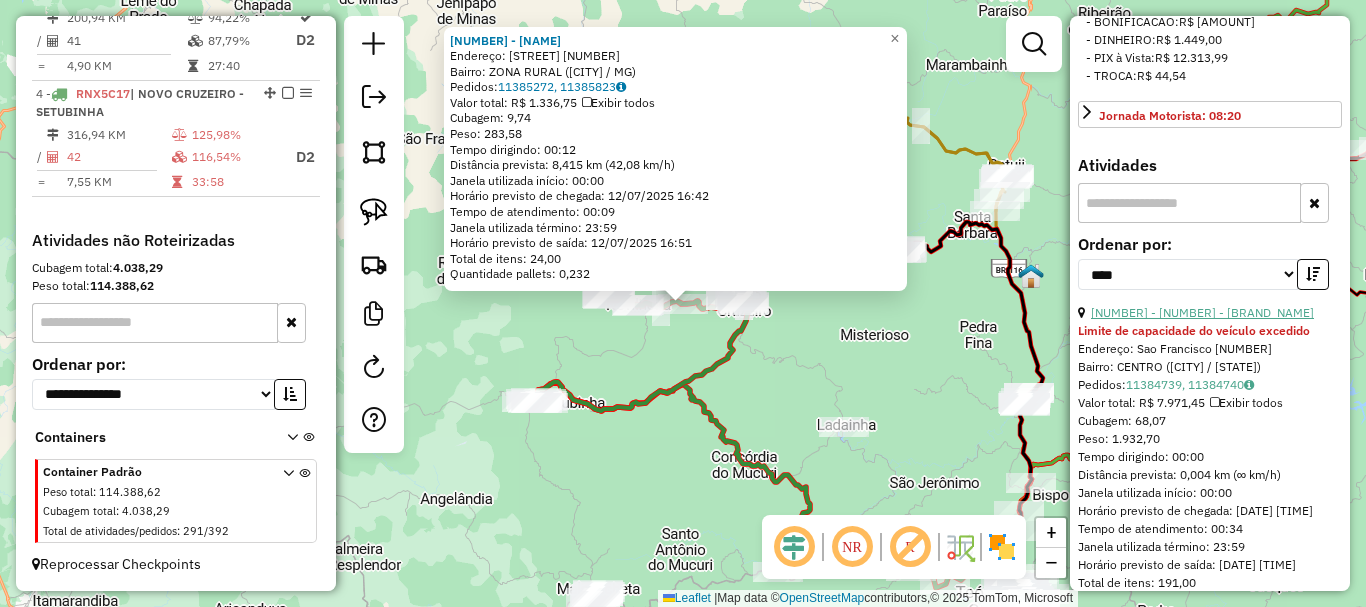 click on "[NUMBER] - [NUMBER] - [BRAND_NAME]" at bounding box center [1202, 312] 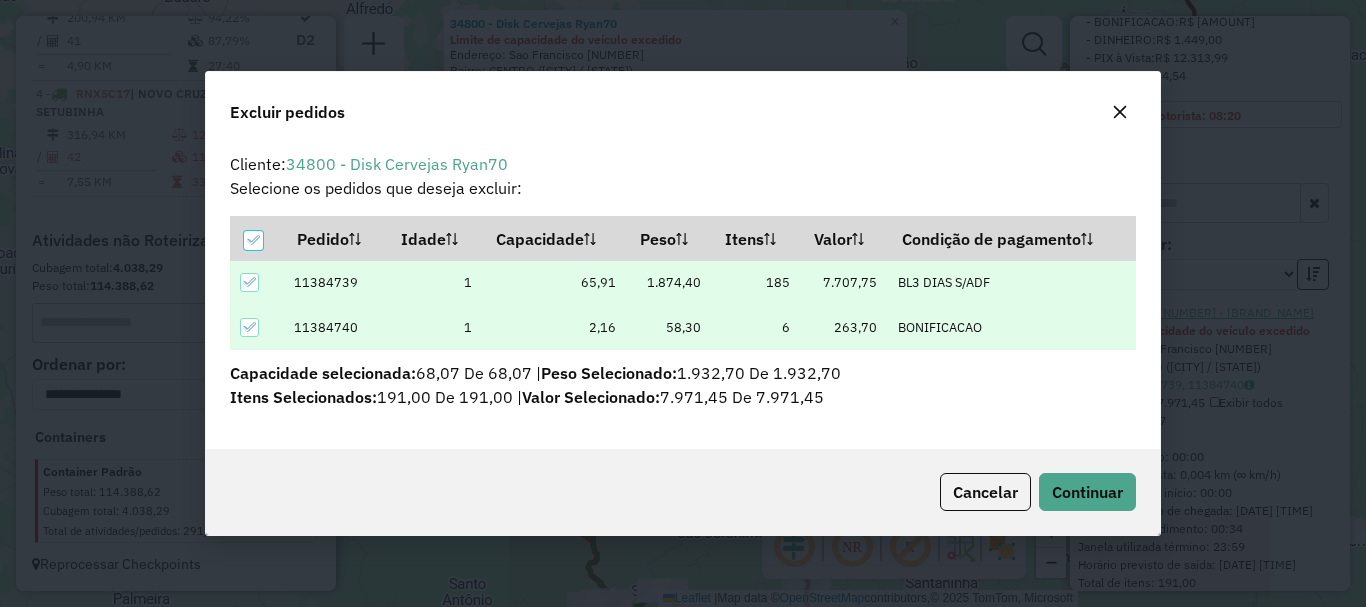 scroll, scrollTop: 82, scrollLeft: 0, axis: vertical 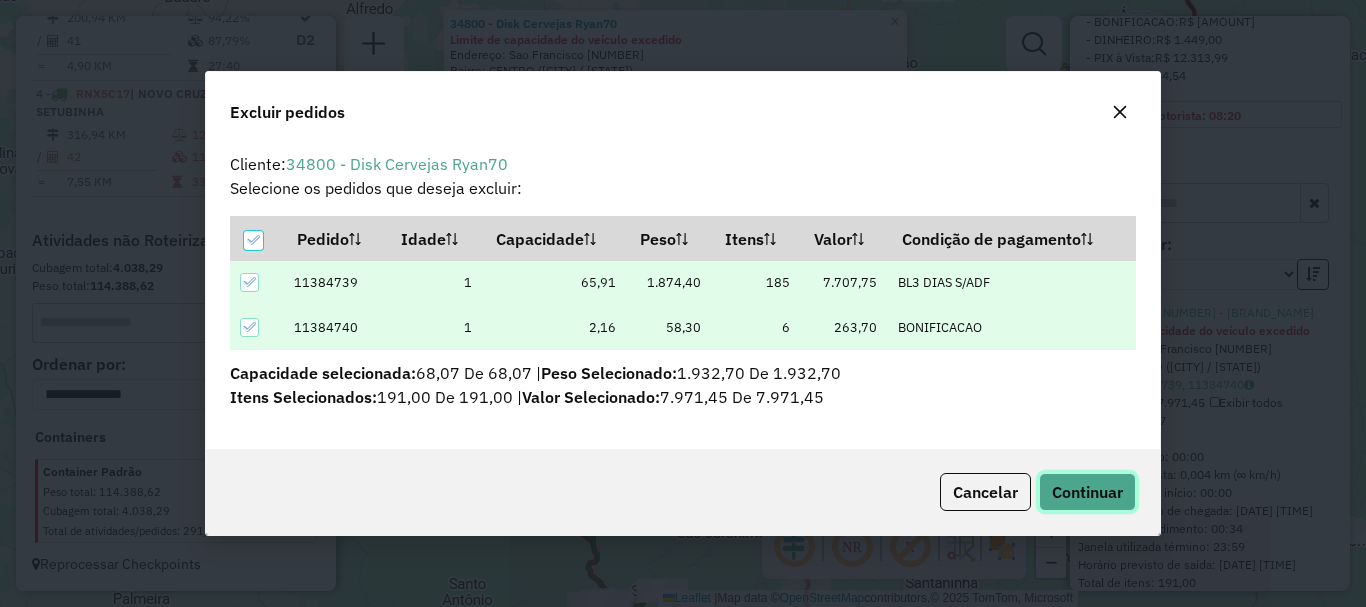click on "Continuar" 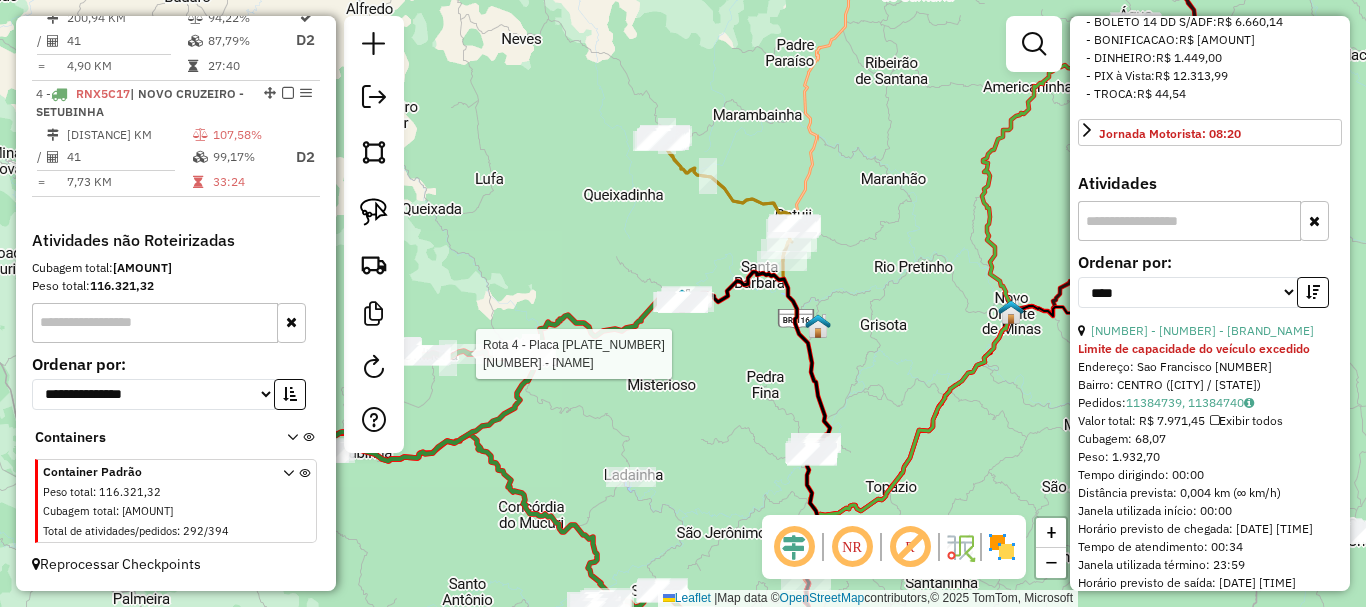 scroll, scrollTop: 682, scrollLeft: 0, axis: vertical 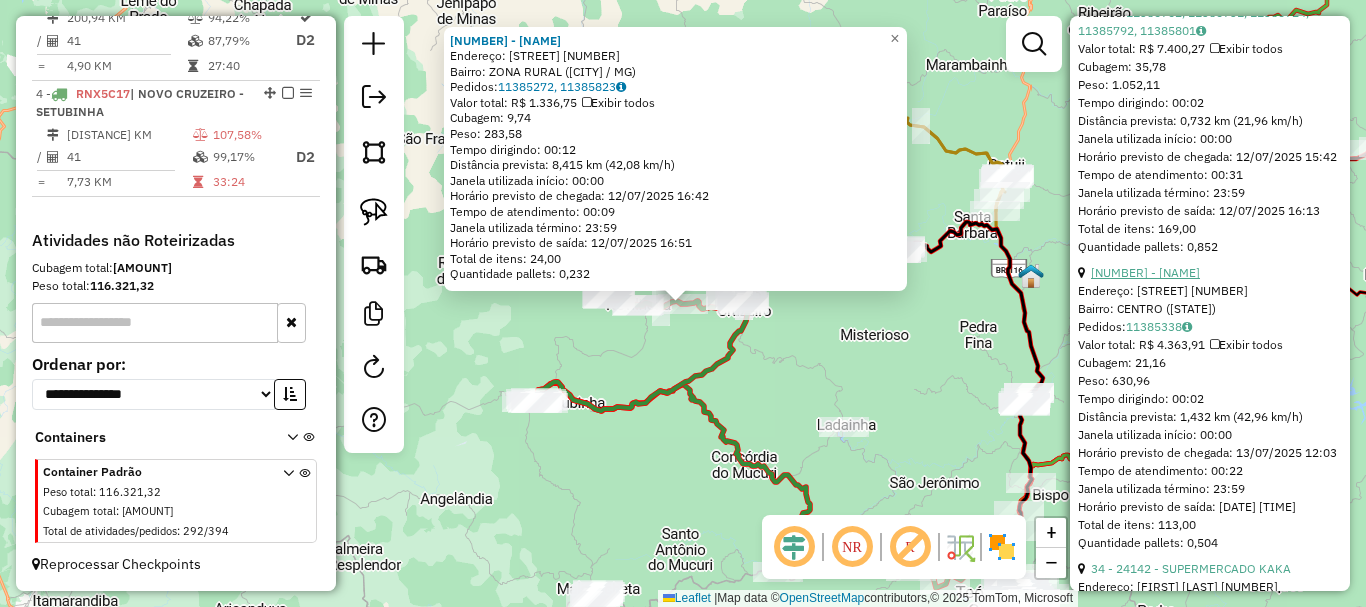 click on "[NUMBER] - [NAME]" at bounding box center (1145, 272) 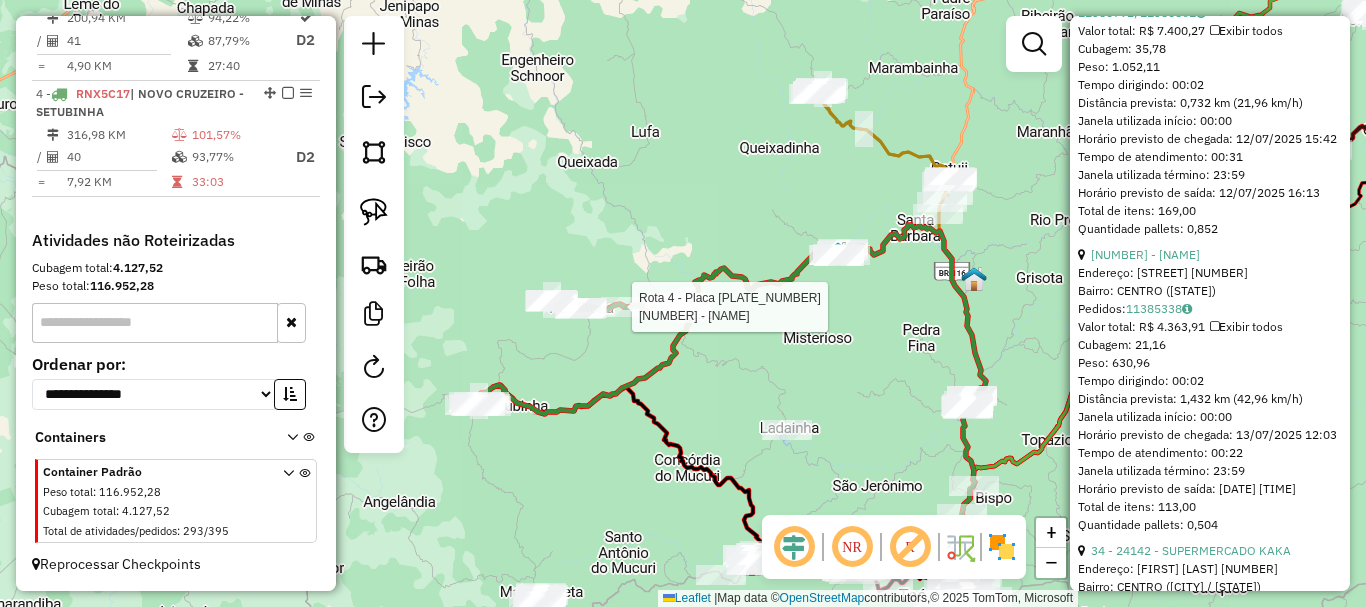 scroll, scrollTop: 704, scrollLeft: 0, axis: vertical 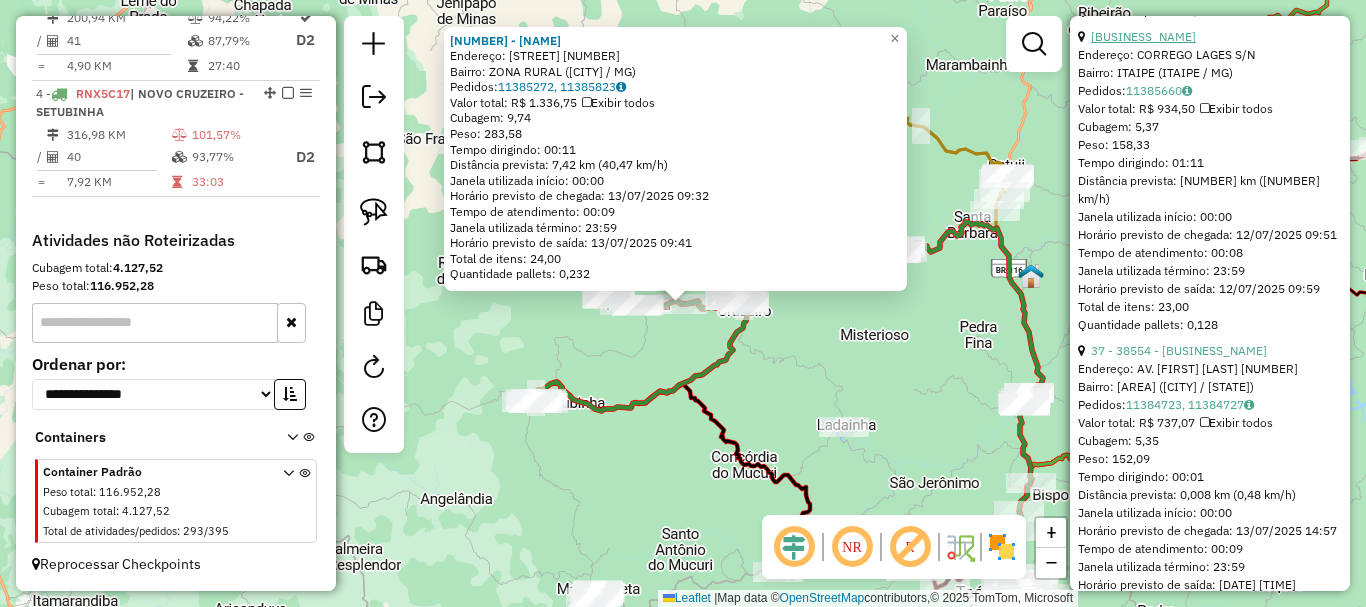 click on "[BUSINESS_NAME]" at bounding box center [1143, 36] 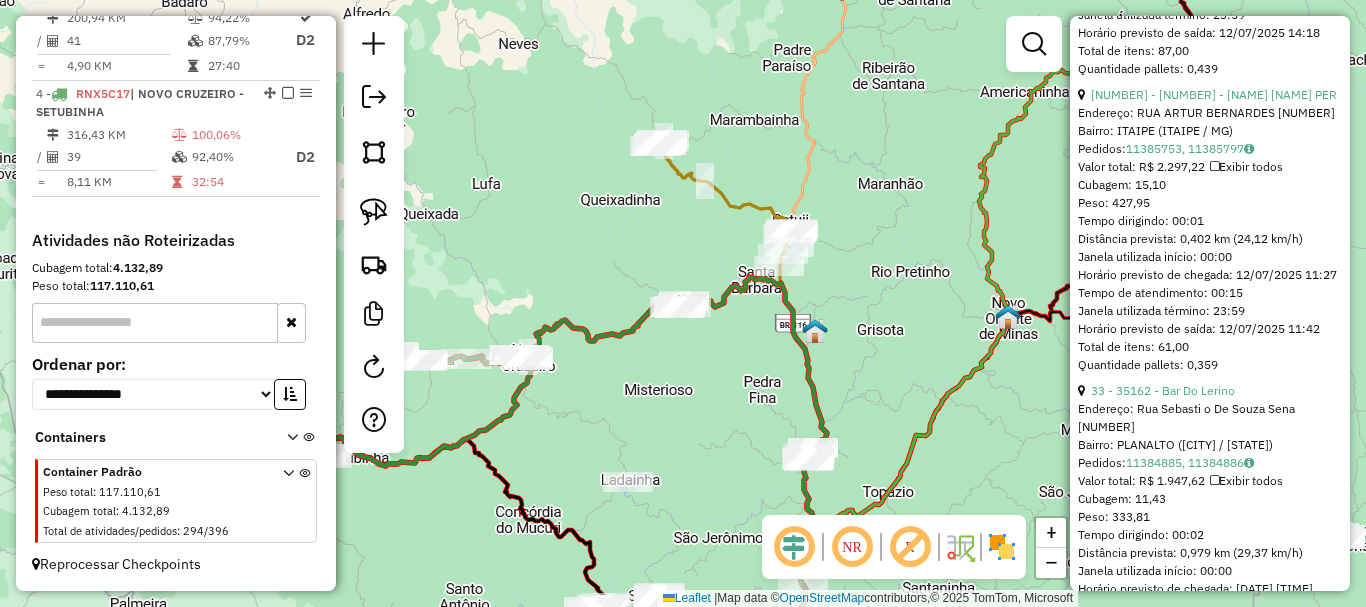 scroll, scrollTop: 3100, scrollLeft: 0, axis: vertical 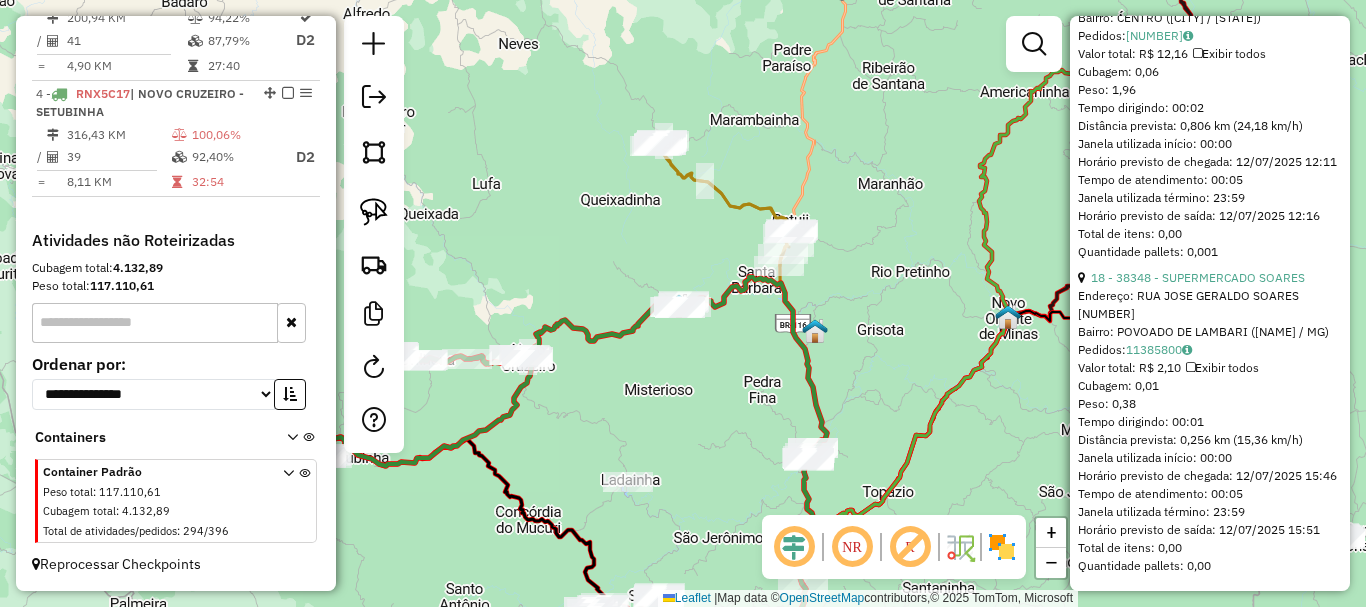 click on "[NUMBER] - [NAME]" at bounding box center (1145, -395) 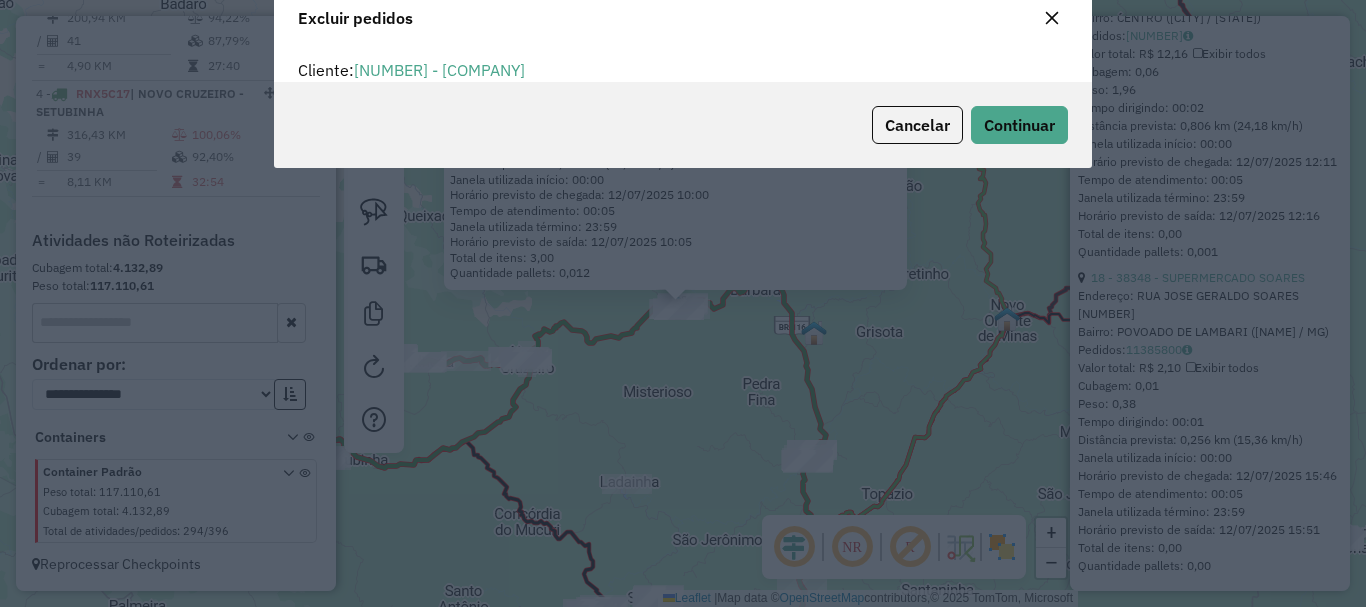 scroll, scrollTop: 82, scrollLeft: 0, axis: vertical 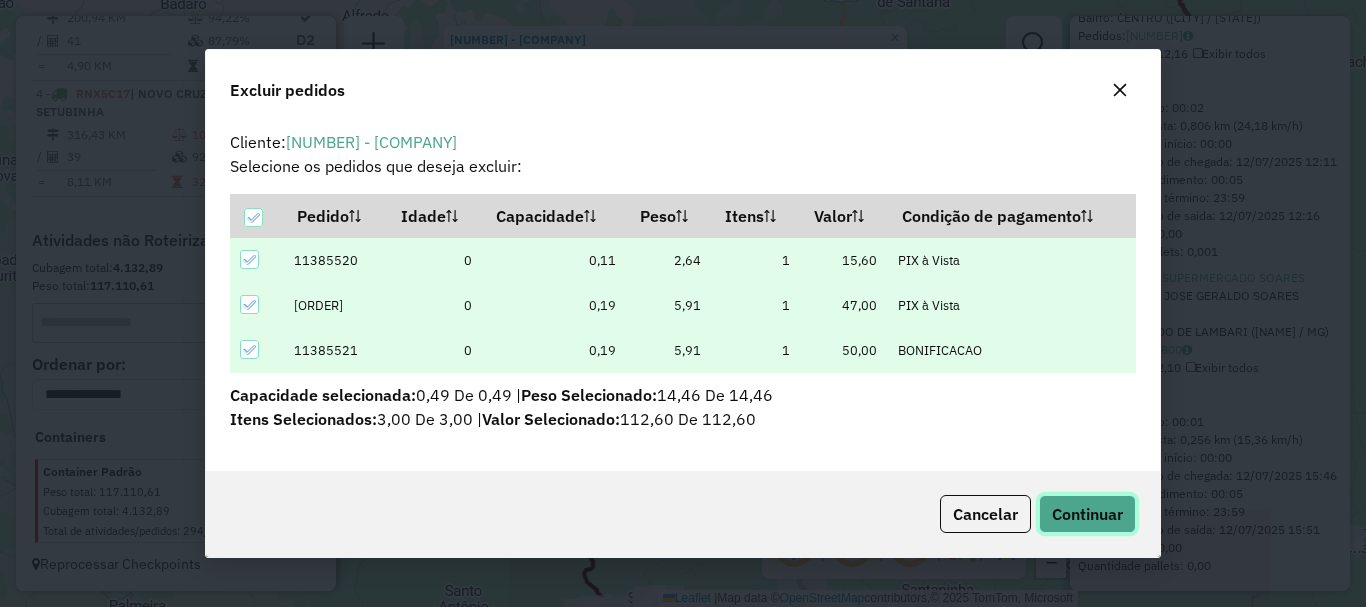 click on "Continuar" 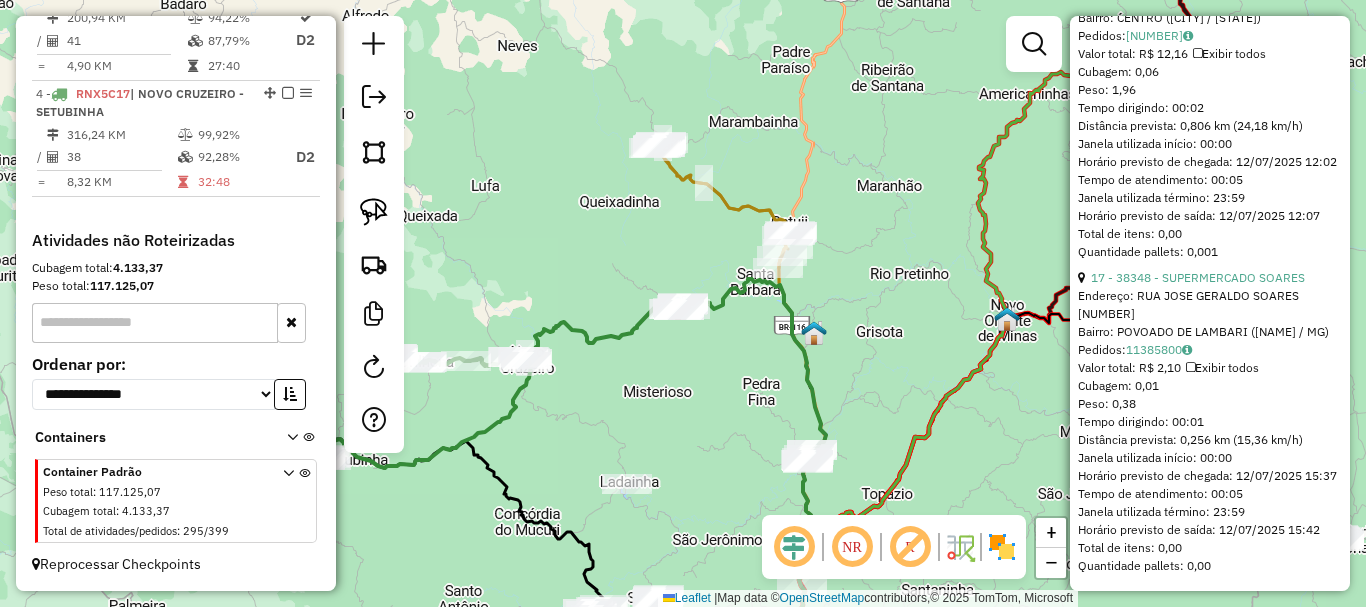 scroll, scrollTop: 779, scrollLeft: 0, axis: vertical 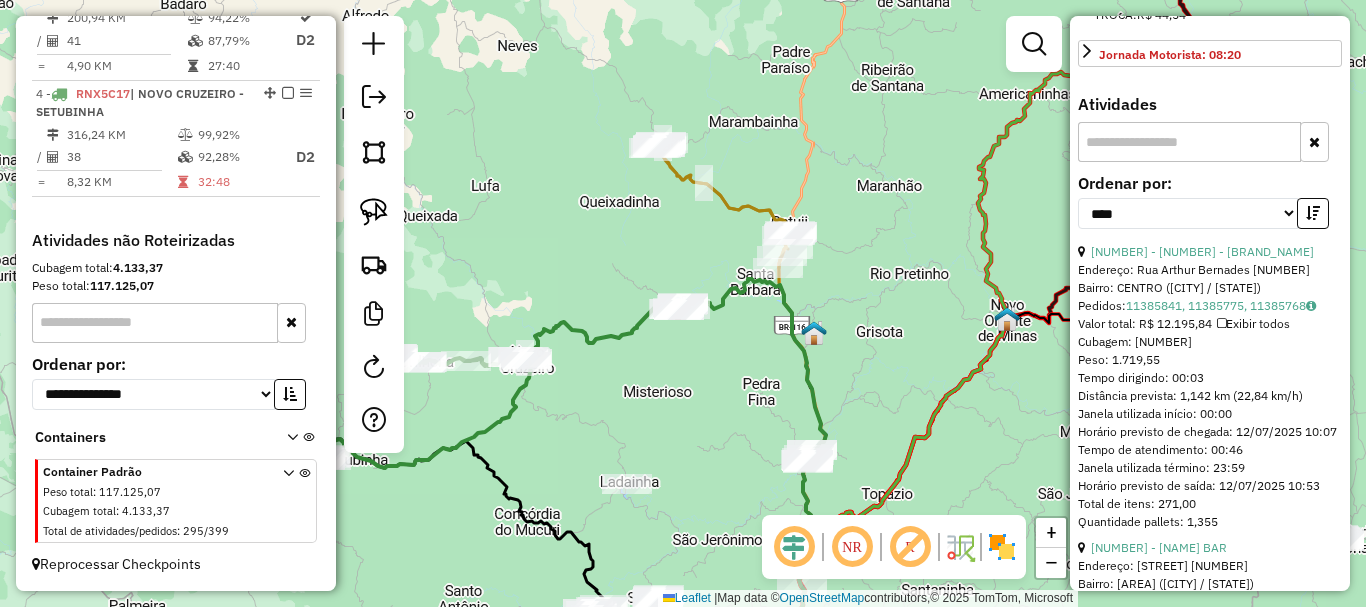 click on "Janela de atendimento Grade de atendimento Capacidade Transportadoras Veículos Cliente Pedidos  Rotas Selecione os dias de semana para filtrar as janelas de atendimento  Seg   Ter   Qua   Qui   Sex   Sáb   Dom  Informe o período da janela de atendimento: De: Até:  Filtrar exatamente a janela do cliente  Considerar janela de atendimento padrão  Selecione os dias de semana para filtrar as grades de atendimento  Seg   Ter   Qua   Qui   Sex   Sáb   Dom   Considerar clientes sem dia de atendimento cadastrado  Clientes fora do dia de atendimento selecionado Filtrar as atividades entre os valores definidos abaixo:  Peso mínimo:   Peso máximo:   Cubagem mínima:   Cubagem máxima:   De:   Até:  Filtrar as atividades entre o tempo de atendimento definido abaixo:  De:   Até:   Considerar capacidade total dos clientes não roteirizados Transportadora: Selecione um ou mais itens Tipo de veículo: Selecione um ou mais itens Veículo: Selecione um ou mais itens Motorista: Selecione um ou mais itens Nome: Rótulo:" 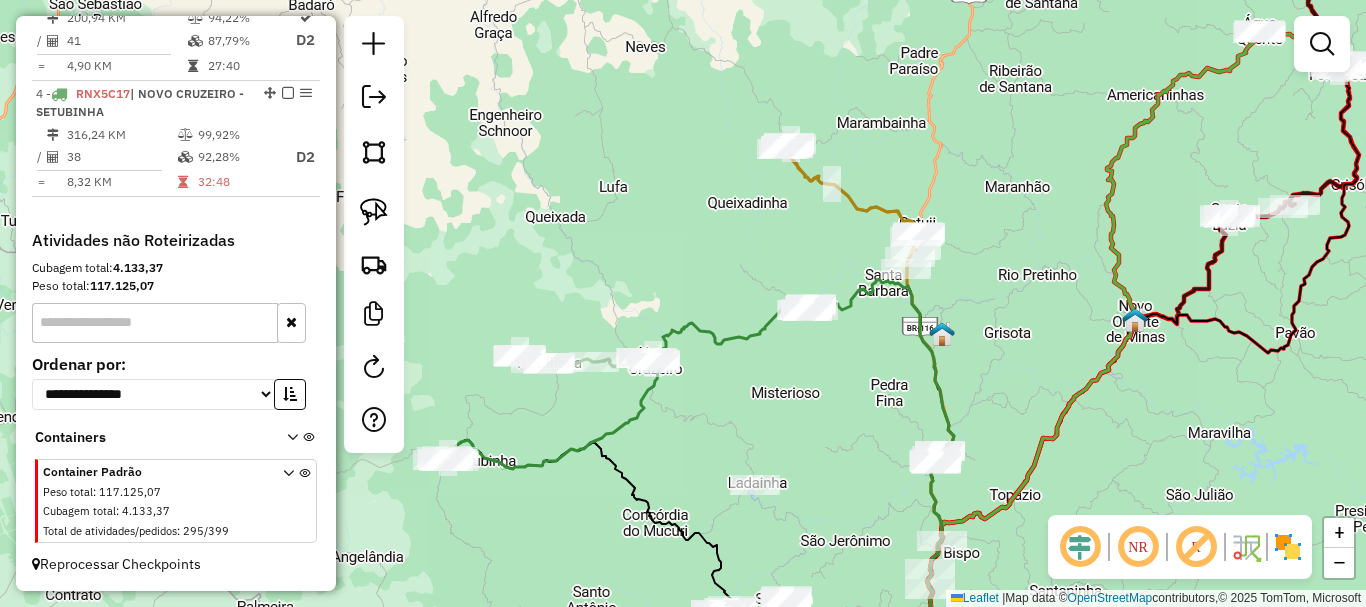 drag, startPoint x: 612, startPoint y: 386, endPoint x: 765, endPoint y: 377, distance: 153.26448 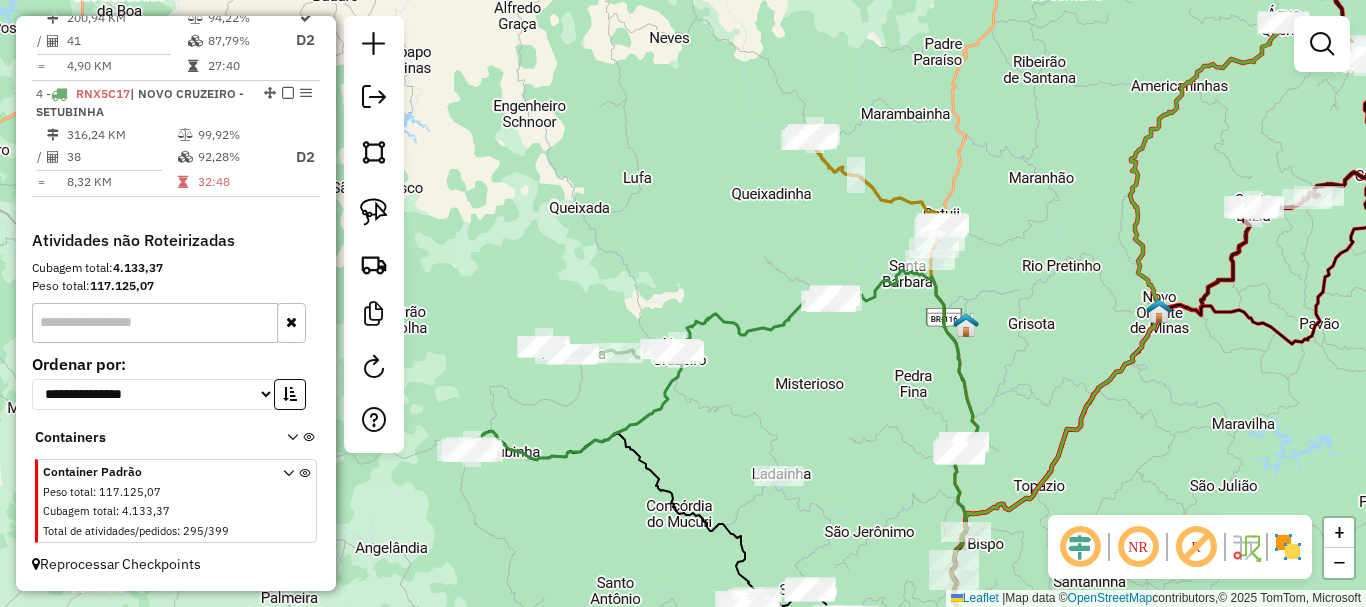 click on "Janela de atendimento Grade de atendimento Capacidade Transportadoras Veículos Cliente Pedidos  Rotas Selecione os dias de semana para filtrar as janelas de atendimento  Seg   Ter   Qua   Qui   Sex   Sáb   Dom  Informe o período da janela de atendimento: De: Até:  Filtrar exatamente a janela do cliente  Considerar janela de atendimento padrão  Selecione os dias de semana para filtrar as grades de atendimento  Seg   Ter   Qua   Qui   Sex   Sáb   Dom   Considerar clientes sem dia de atendimento cadastrado  Clientes fora do dia de atendimento selecionado Filtrar as atividades entre os valores definidos abaixo:  Peso mínimo:   Peso máximo:   Cubagem mínima:   Cubagem máxima:   De:   Até:  Filtrar as atividades entre o tempo de atendimento definido abaixo:  De:   Até:   Considerar capacidade total dos clientes não roteirizados Transportadora: Selecione um ou mais itens Tipo de veículo: Selecione um ou mais itens Veículo: Selecione um ou mais itens Motorista: Selecione um ou mais itens Nome: Rótulo:" 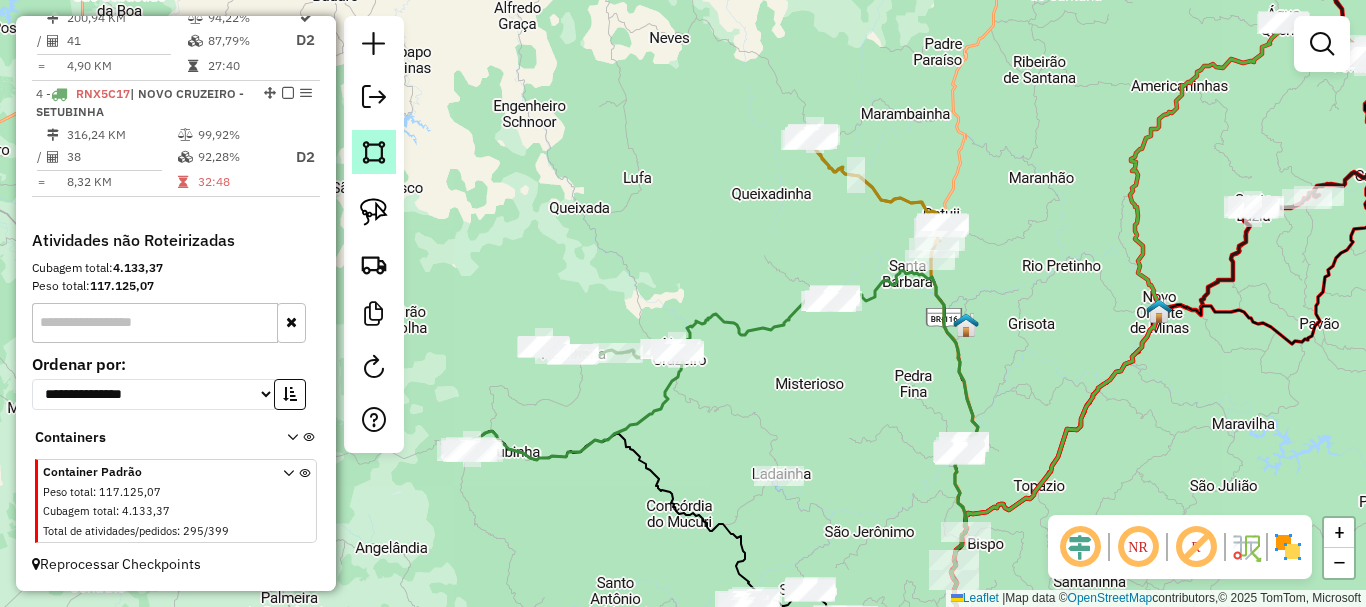 click 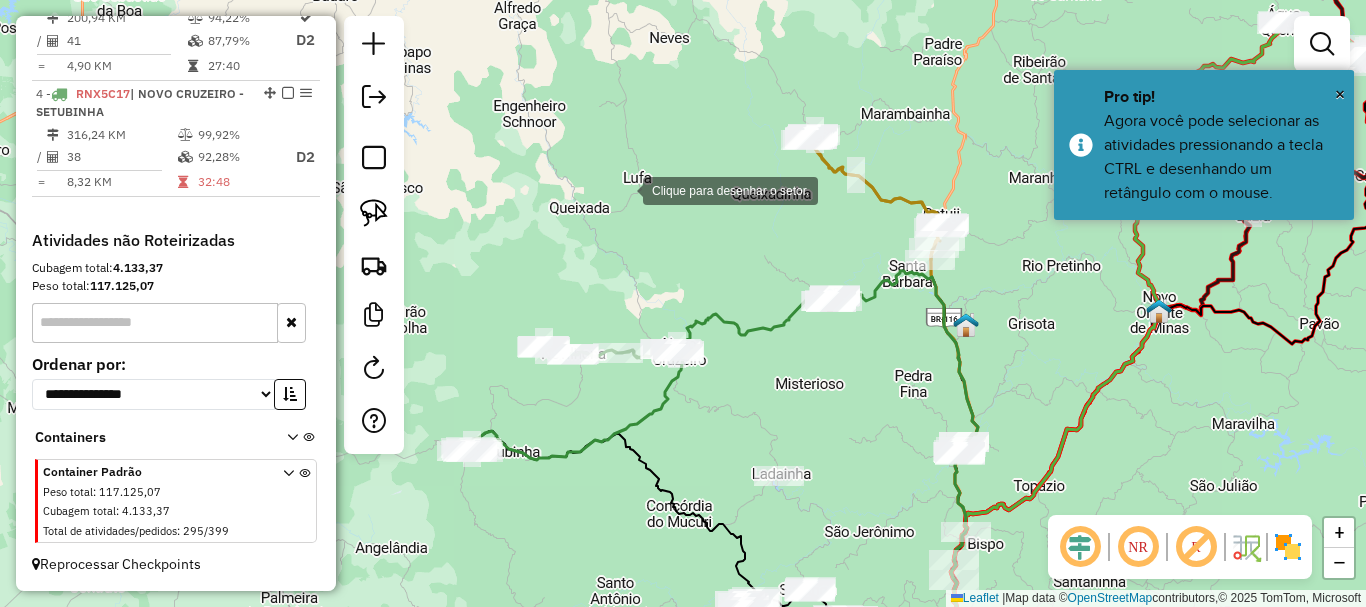 click 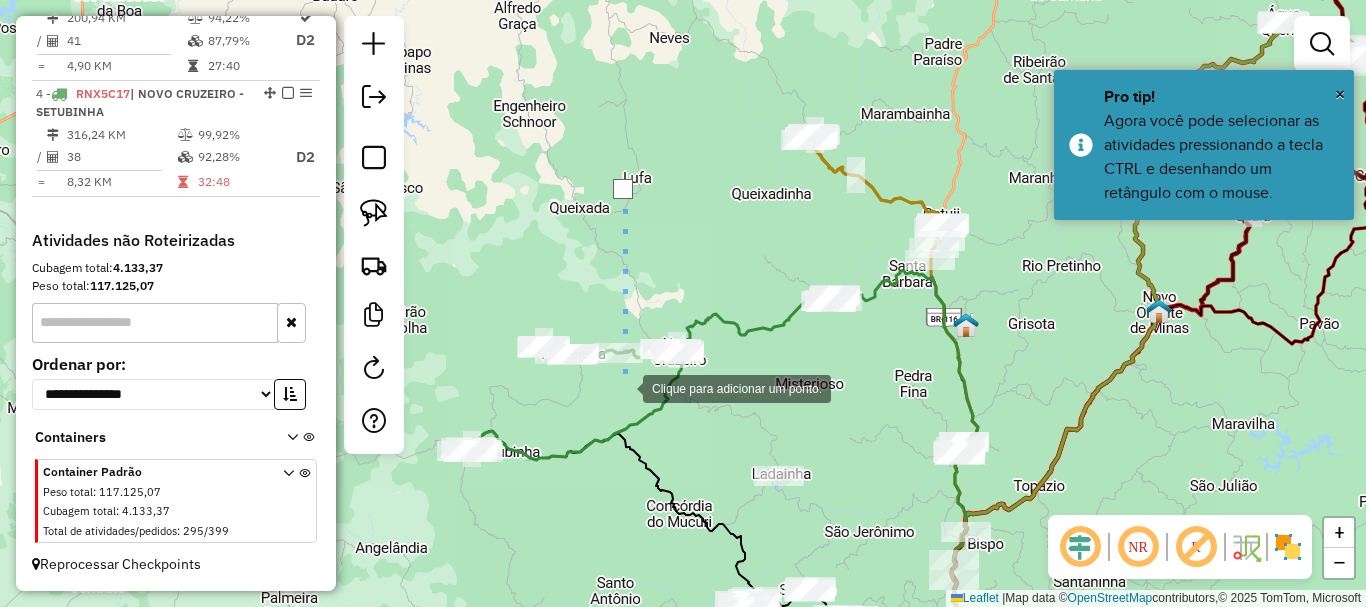 click 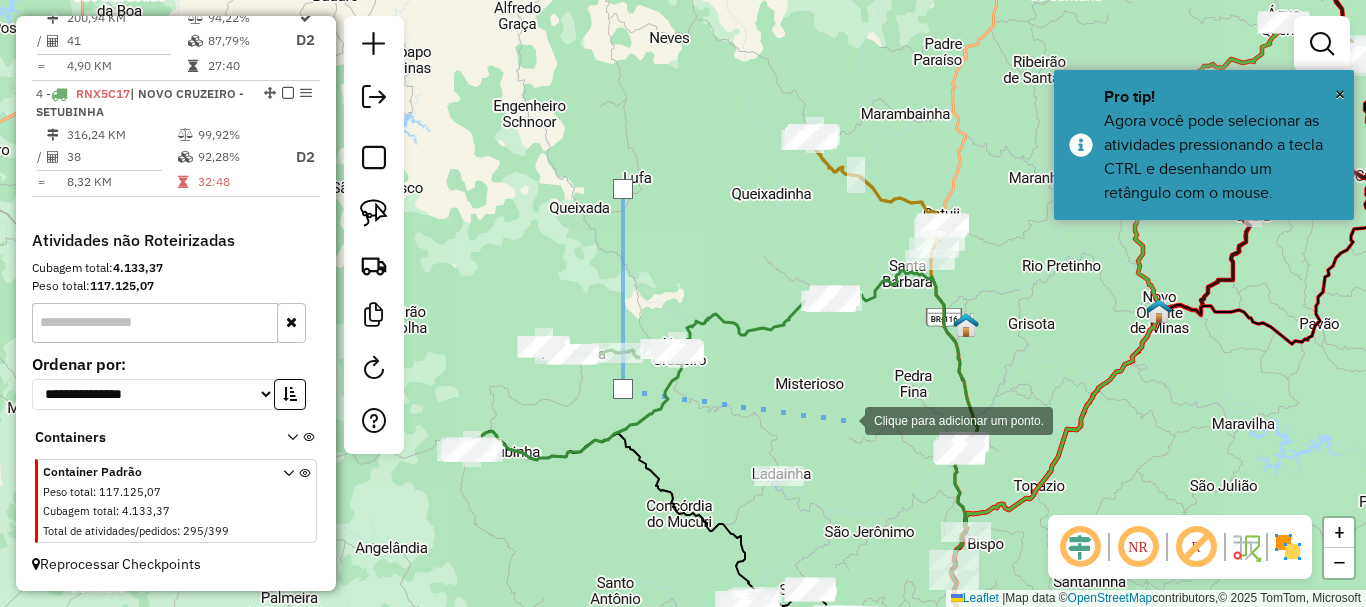 click 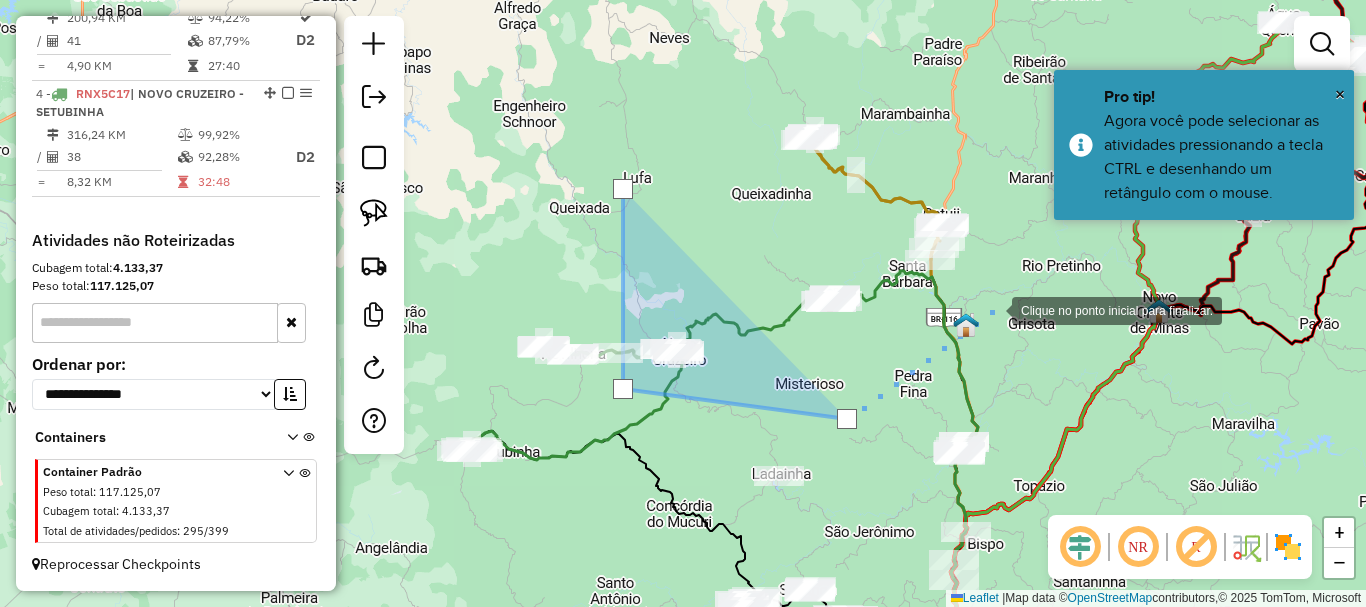 click 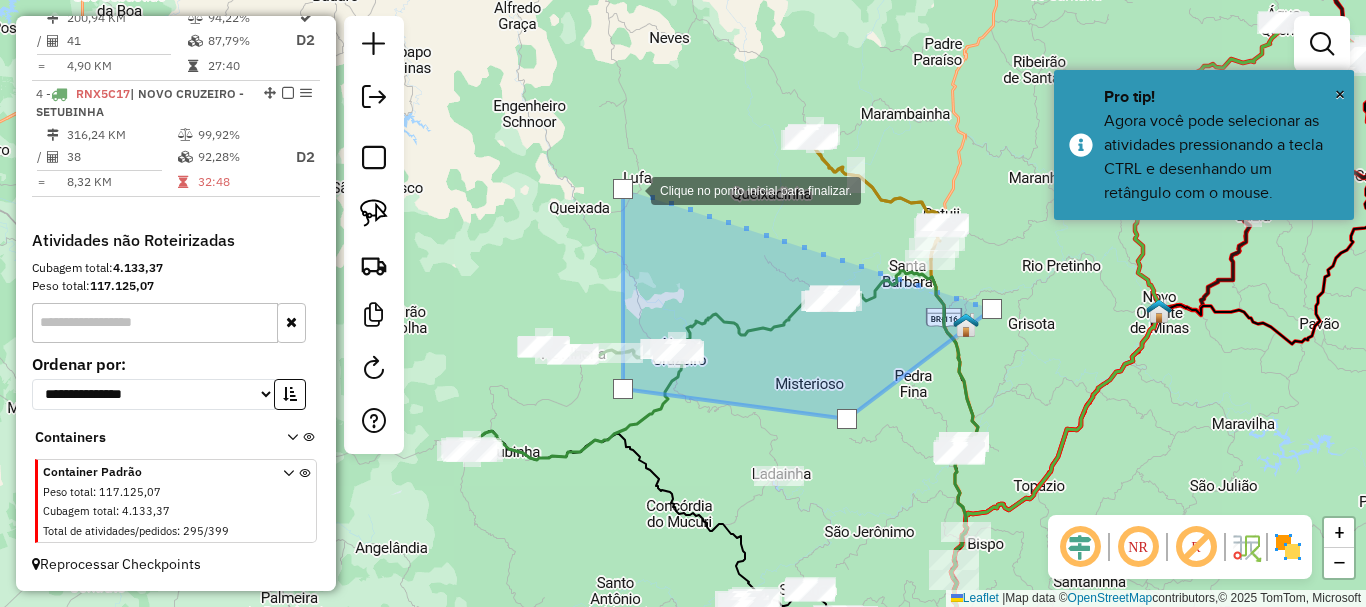 click 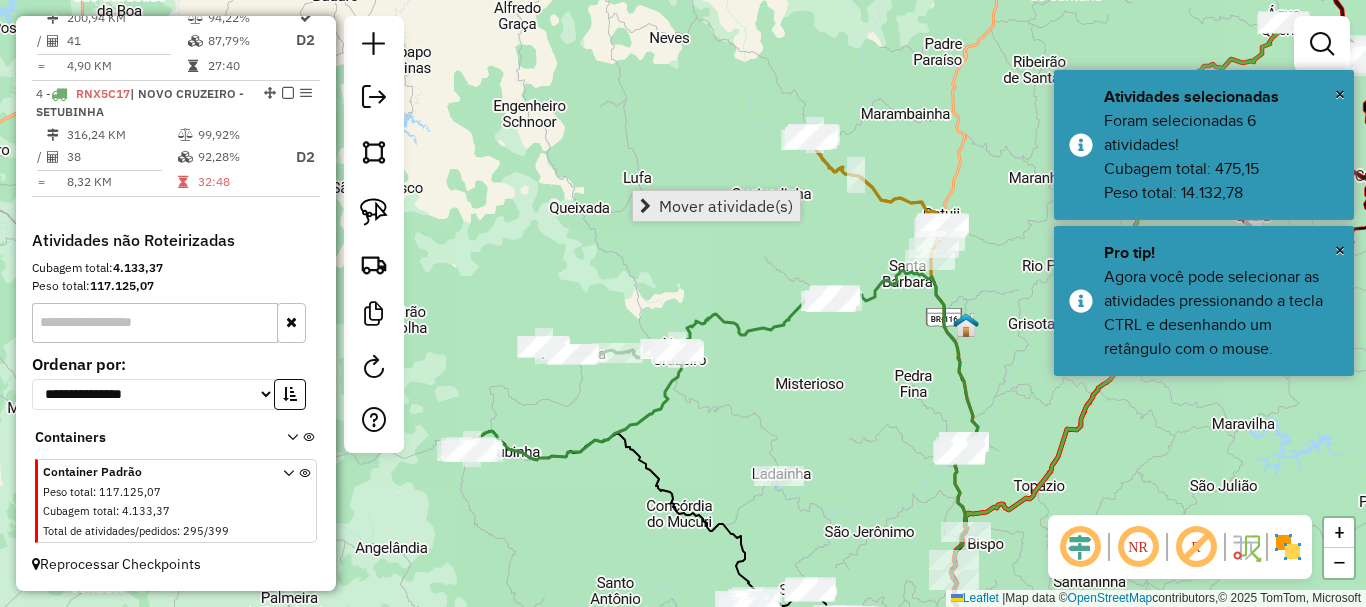 click on "Mover atividade(s)" at bounding box center (726, 206) 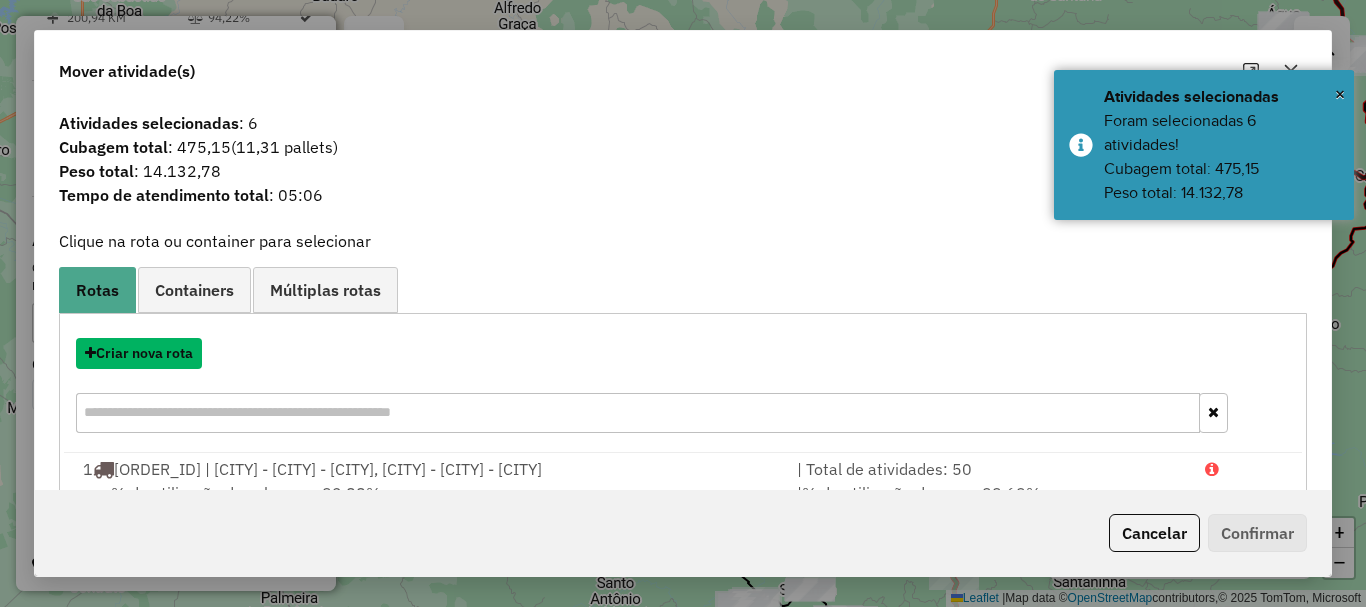 click on "Criar nova rota" at bounding box center [139, 353] 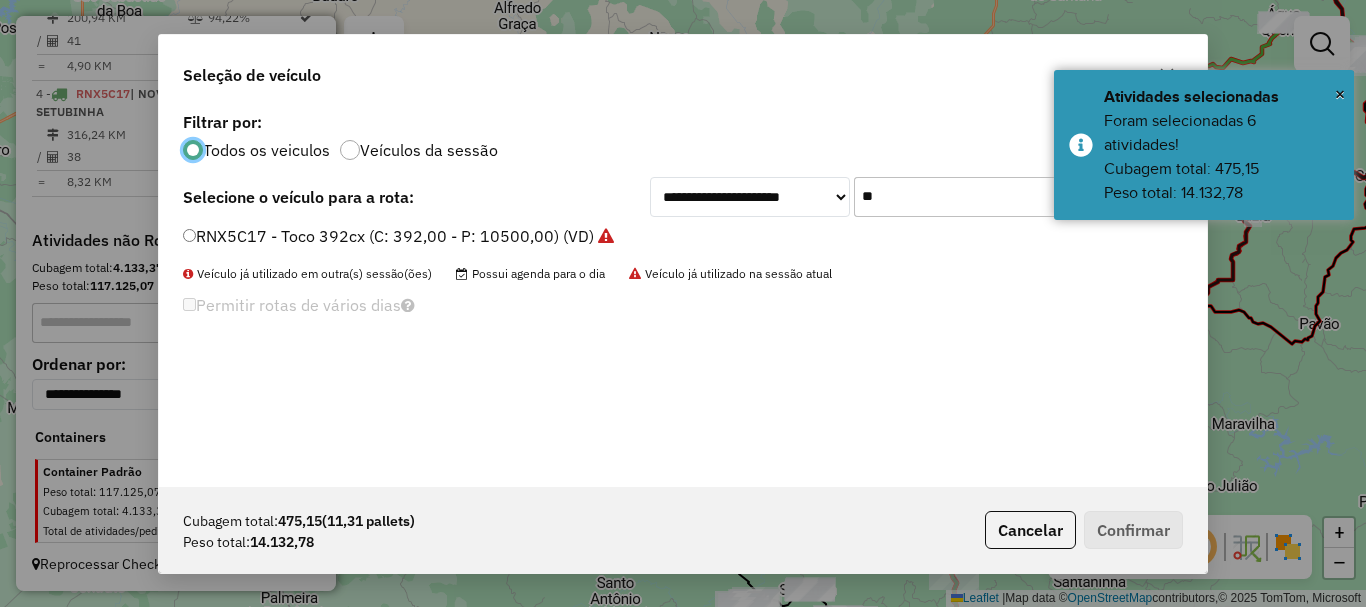 scroll, scrollTop: 11, scrollLeft: 6, axis: both 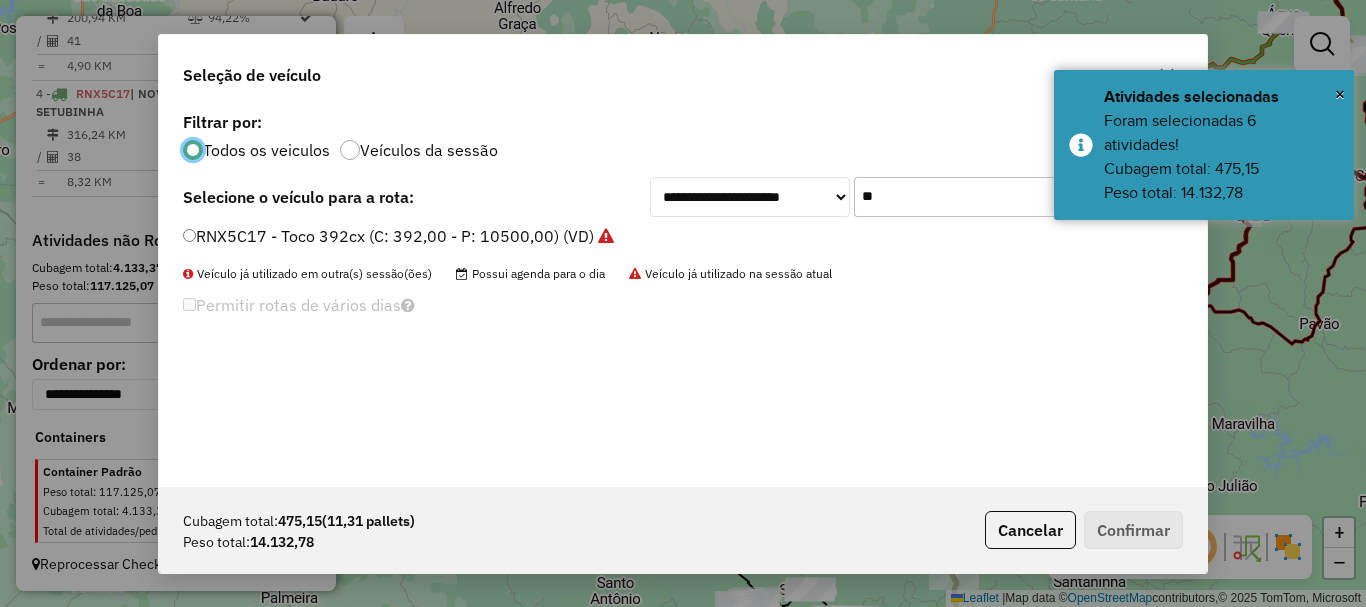 drag, startPoint x: 808, startPoint y: 207, endPoint x: 762, endPoint y: 220, distance: 47.801674 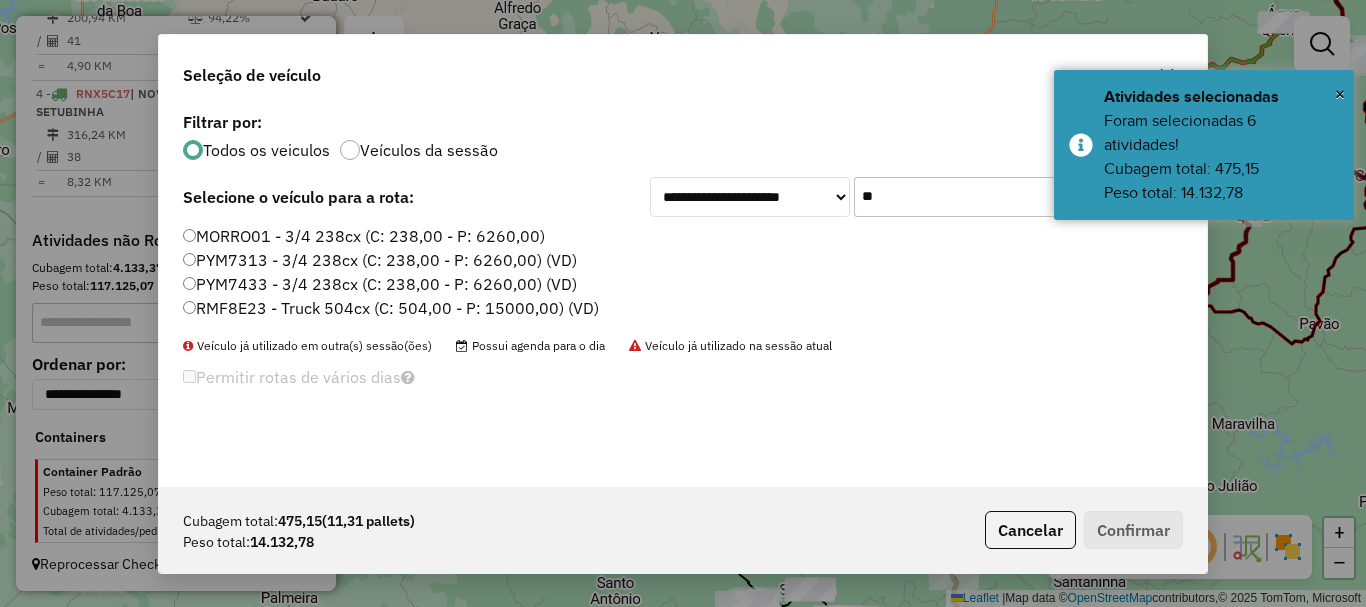 type on "**" 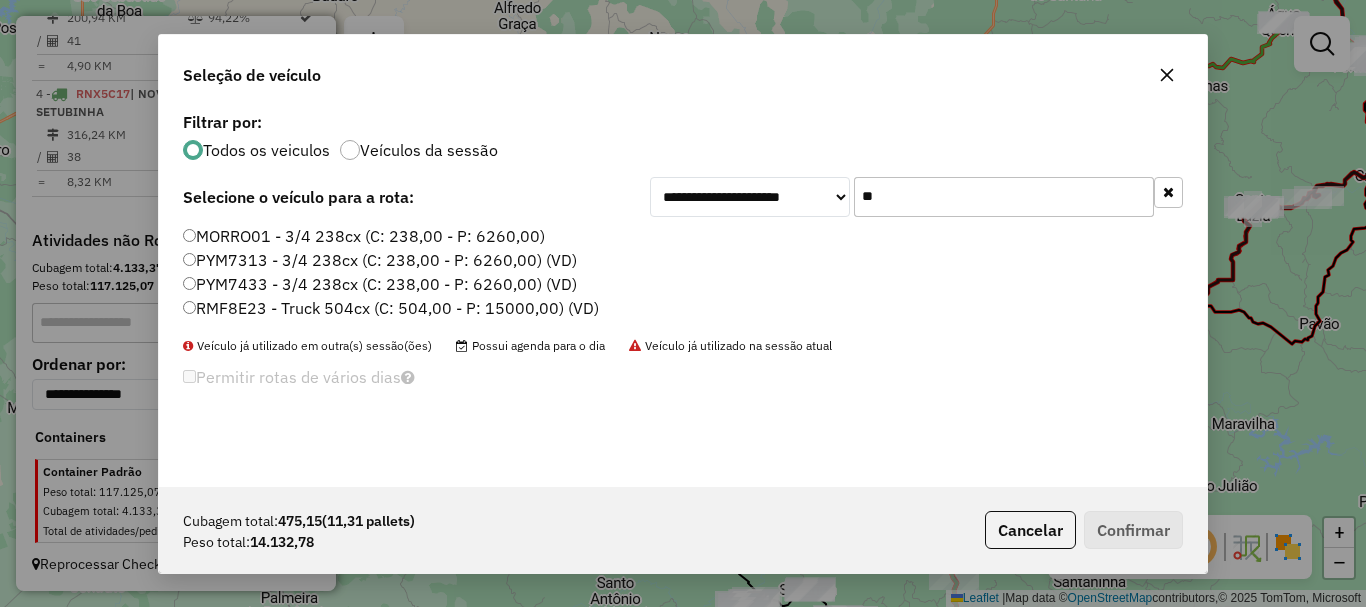 click on "MORRO01 - 3/4 238cx (C: 238,00 - P: 6260,00)    PYM7313 - 3/4 238cx (C: 238,00 - P: 6260,00) (VD)   PYM7433 - 3/4 238cx (C: 238,00 - P: 6260,00) (VD)   RMF8E23 - Truck 504cx (C: 504,00 - P: 15000,00) (VD)" 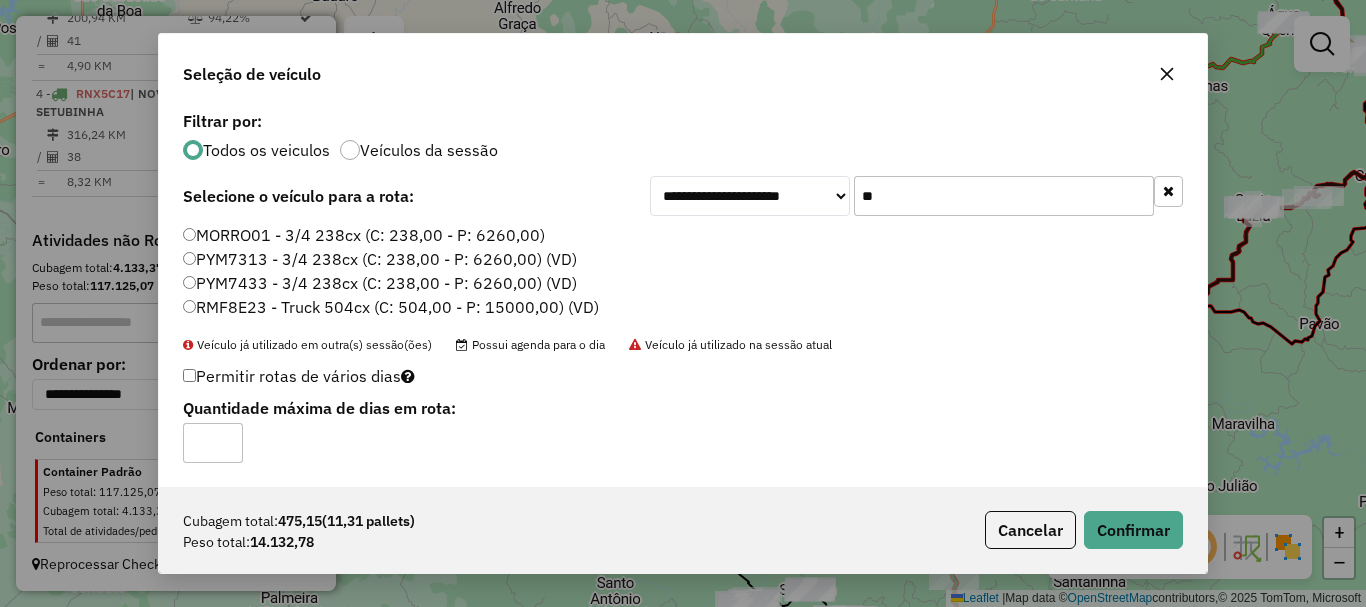 click on "Permitir rotas de vários dias  Quantidade máxima de dias em rota:" 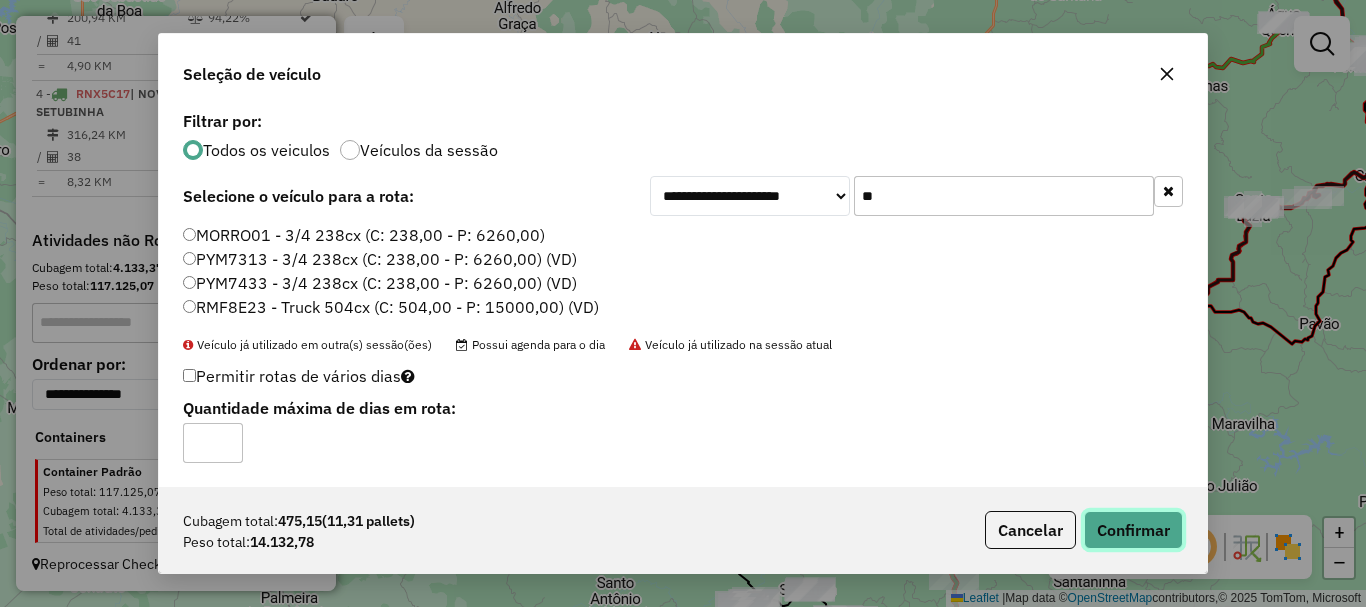 click on "Confirmar" 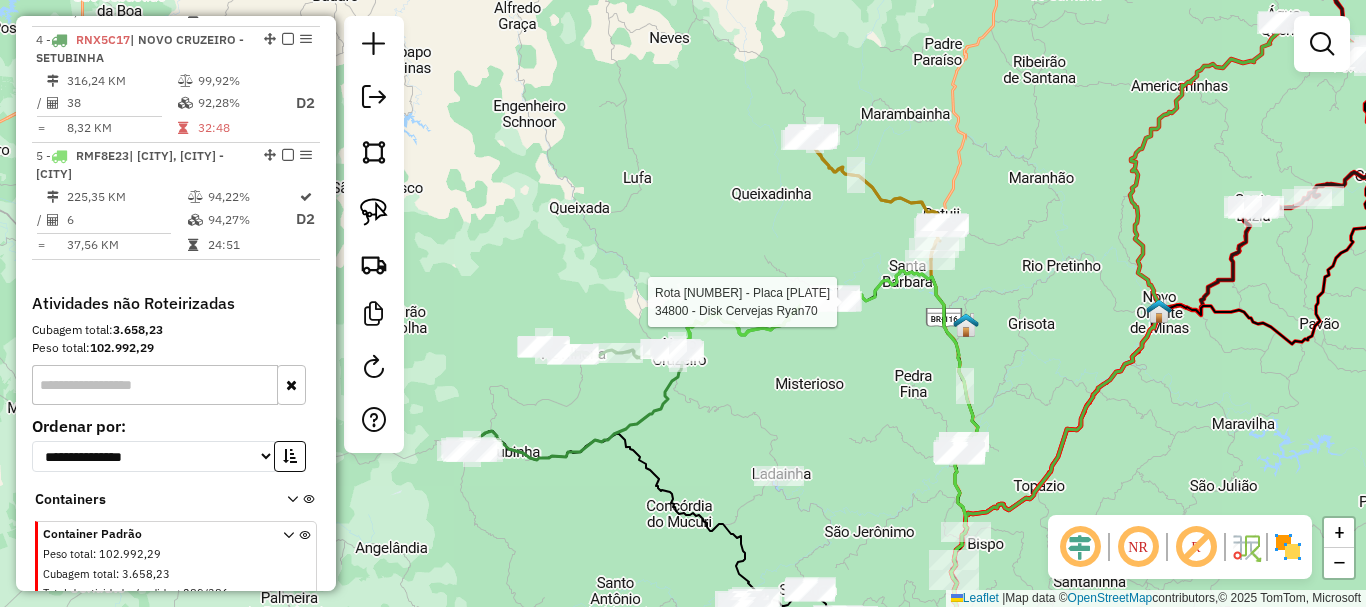 select on "*********" 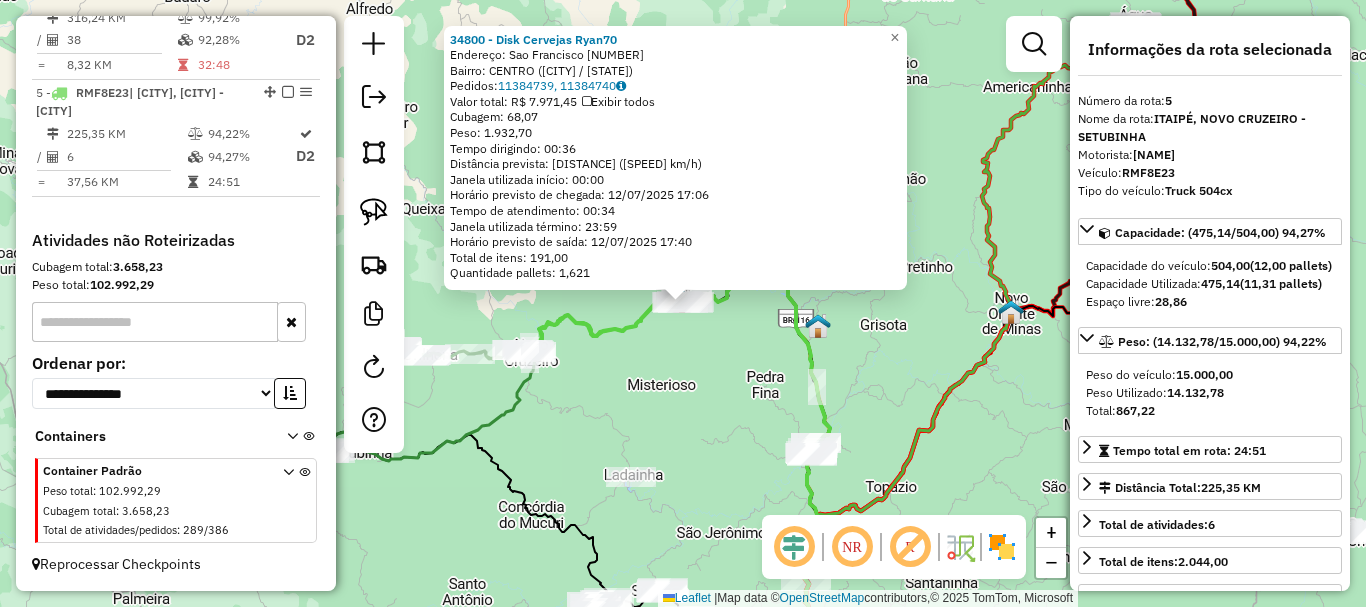 scroll, scrollTop: 1212, scrollLeft: 0, axis: vertical 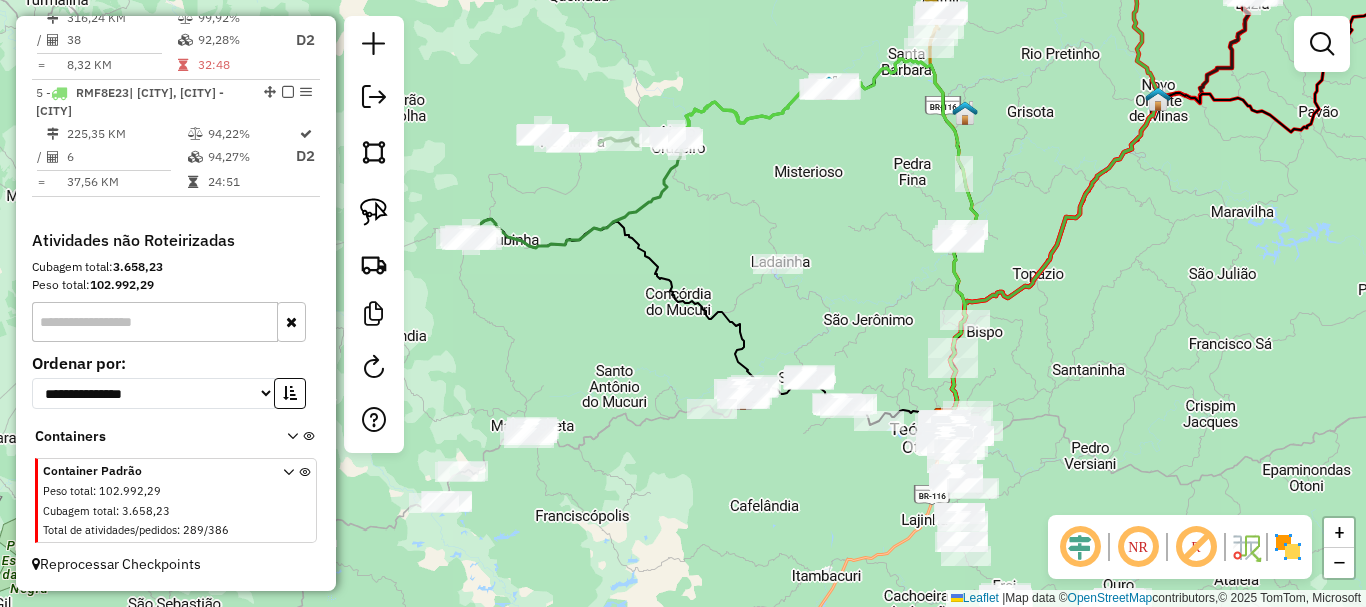 drag, startPoint x: 706, startPoint y: 439, endPoint x: 853, endPoint y: 226, distance: 258.8011 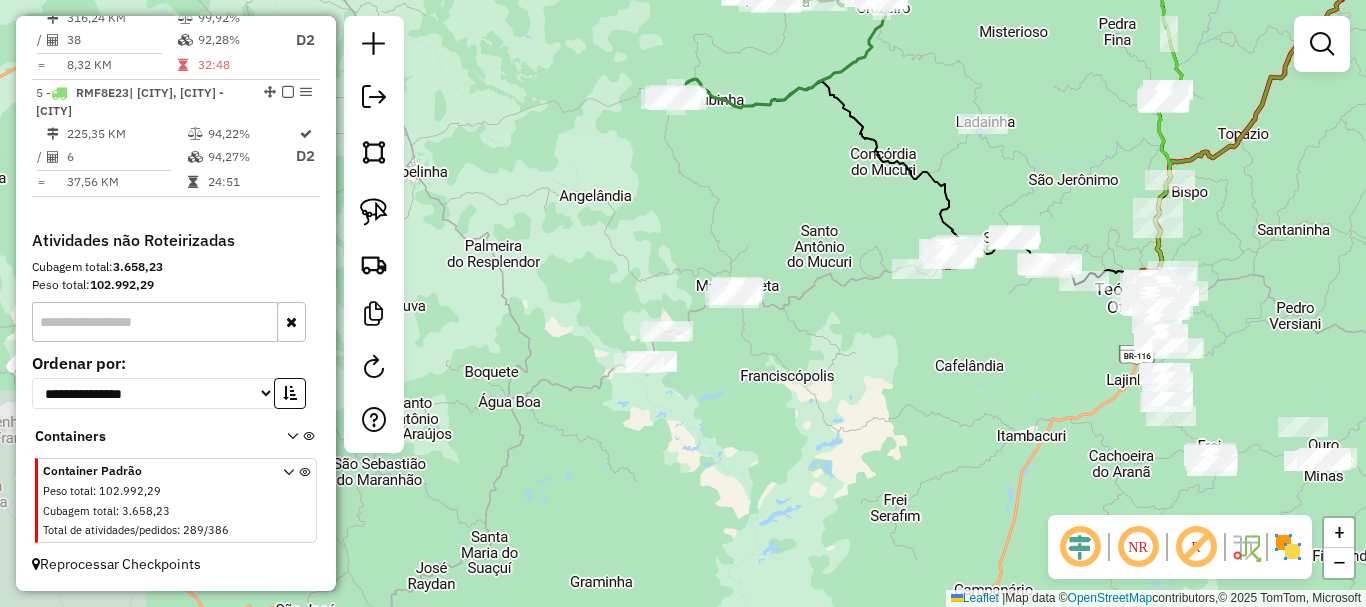 drag, startPoint x: 601, startPoint y: 380, endPoint x: 806, endPoint y: 240, distance: 248.24384 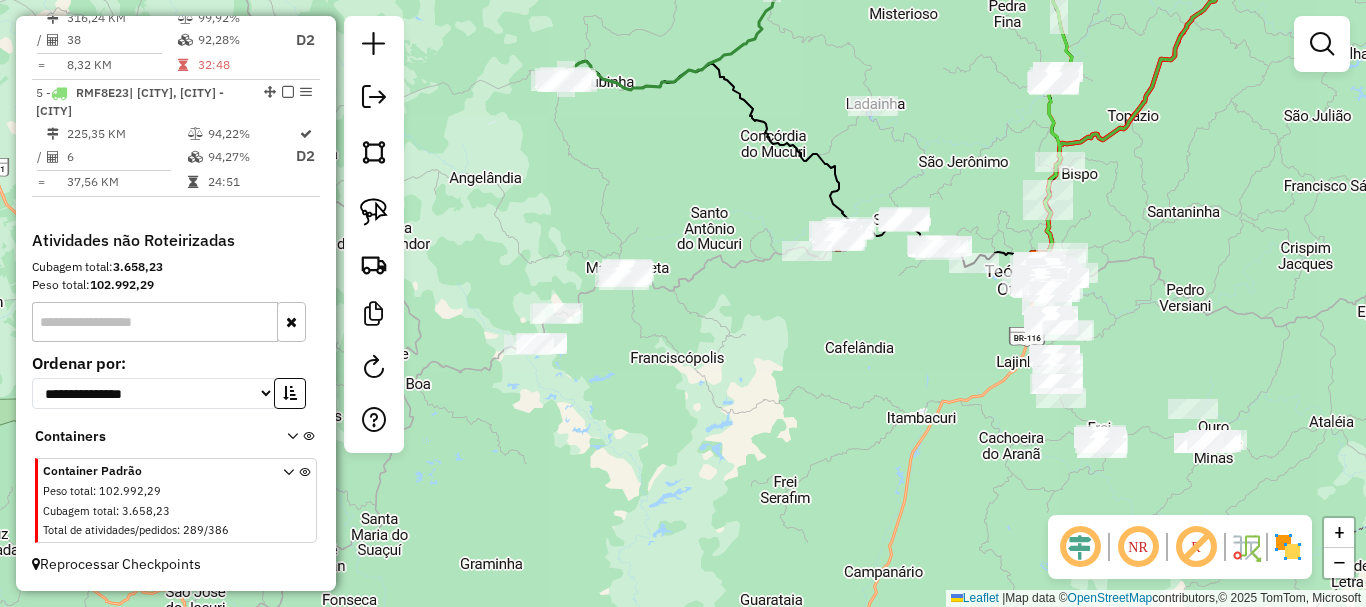 drag, startPoint x: 879, startPoint y: 207, endPoint x: 771, endPoint y: 189, distance: 109.48972 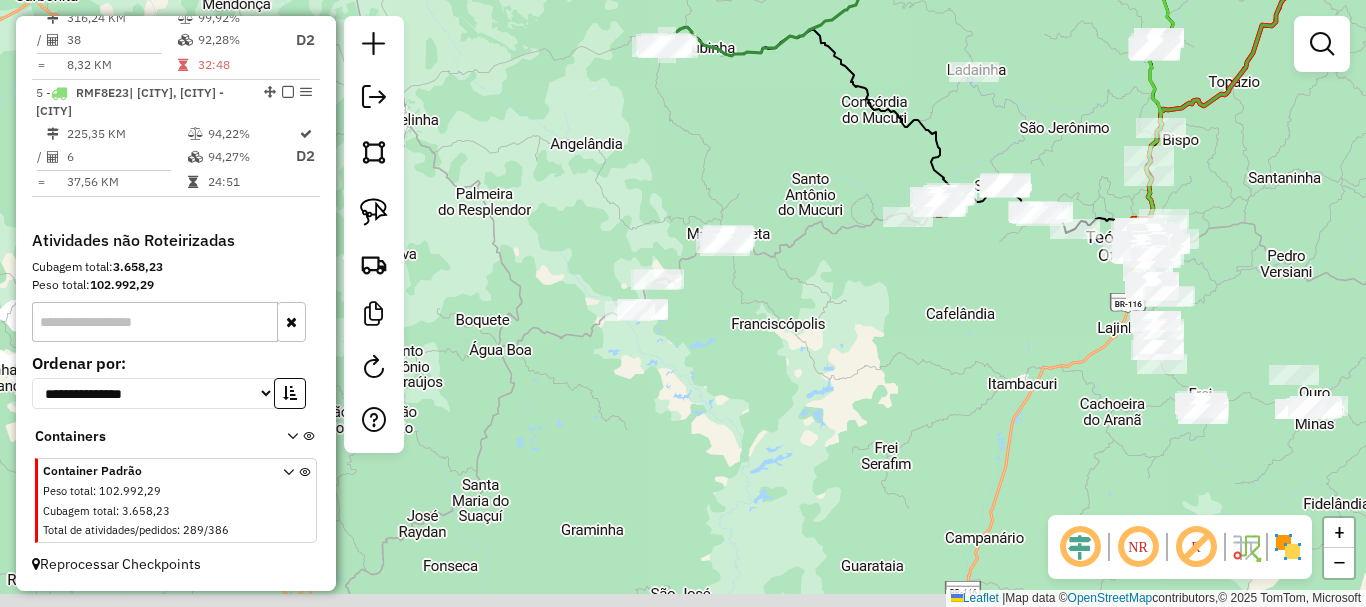 drag, startPoint x: 704, startPoint y: 237, endPoint x: 805, endPoint y: 203, distance: 106.56923 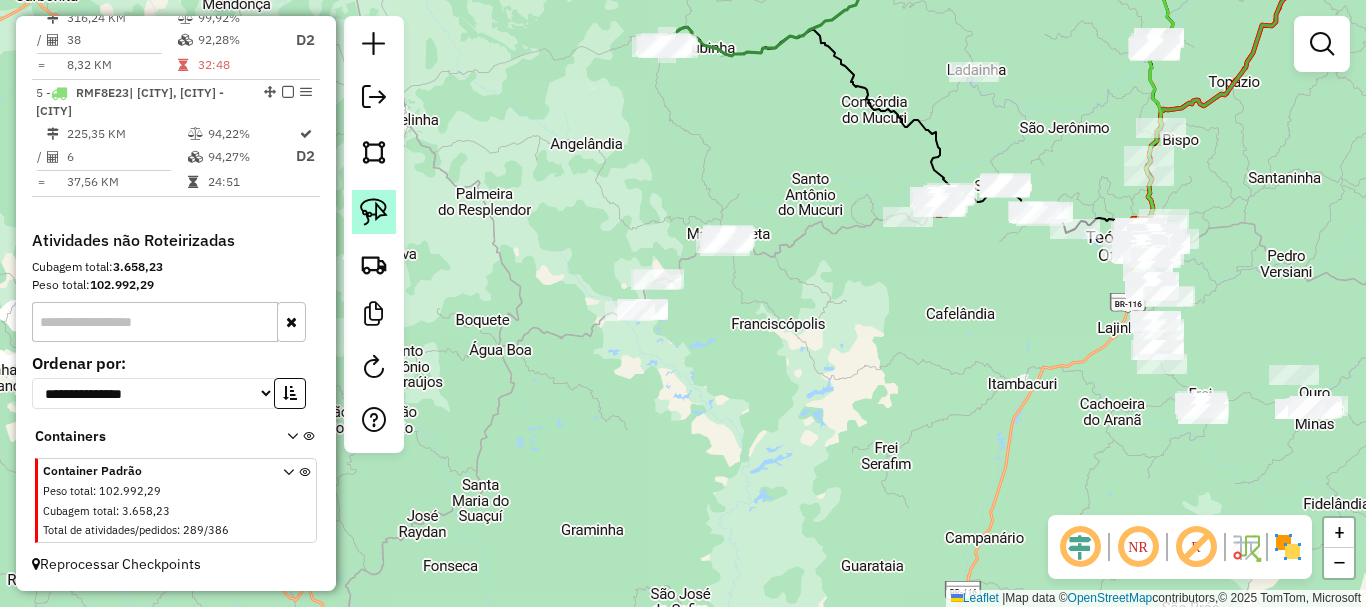 click 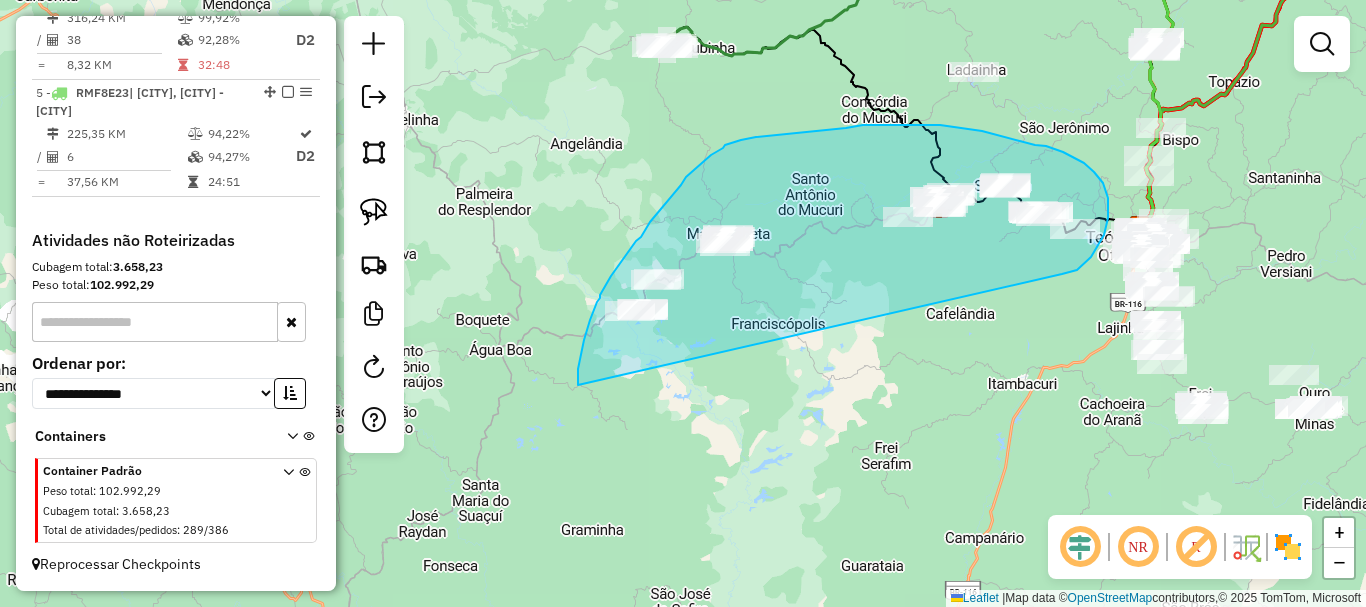 drag, startPoint x: 1062, startPoint y: 274, endPoint x: 578, endPoint y: 385, distance: 496.56522 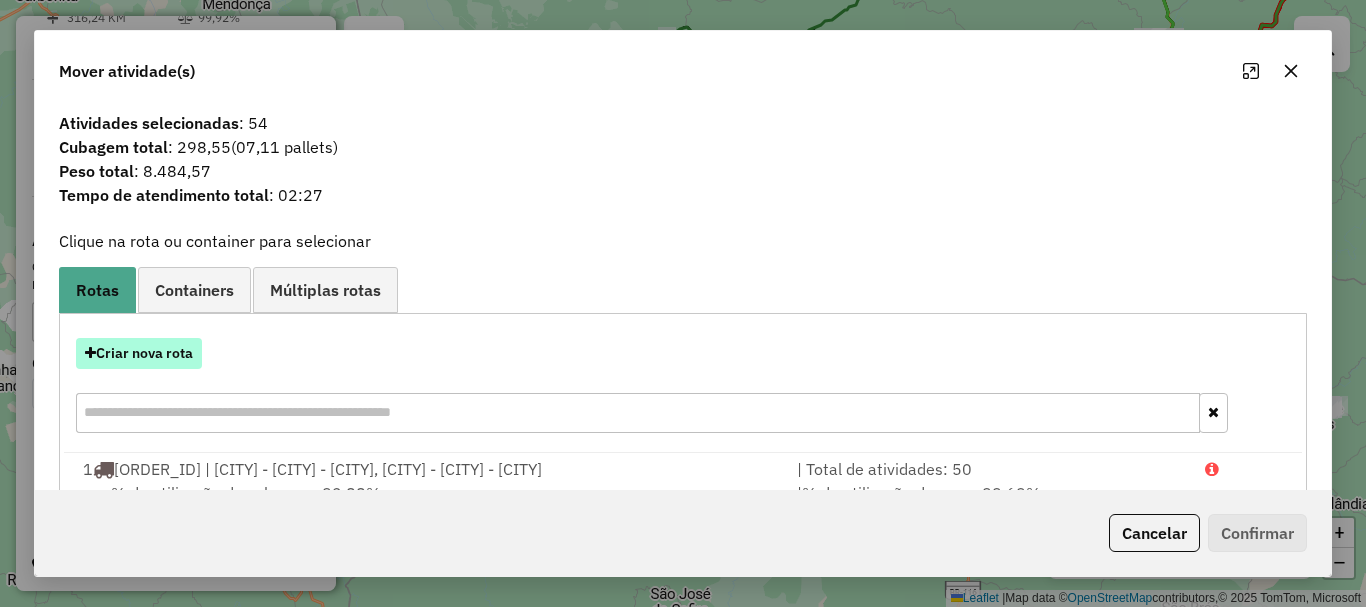 click on "Criar nova rota" at bounding box center (139, 353) 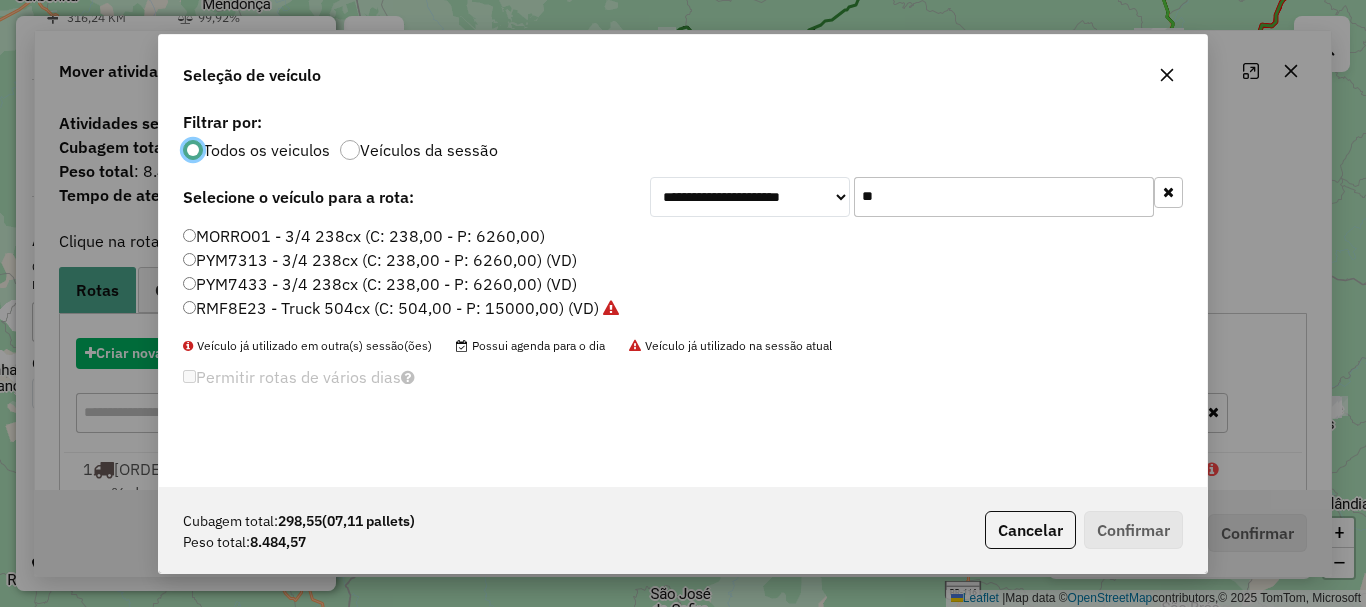 scroll, scrollTop: 11, scrollLeft: 6, axis: both 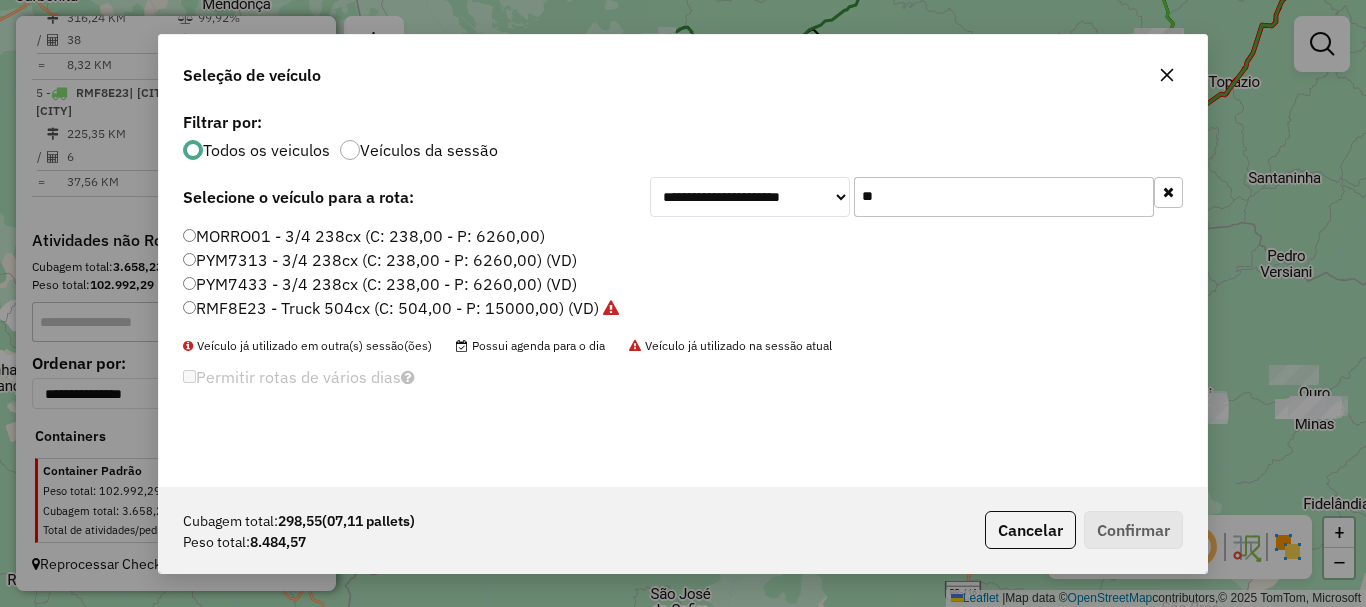 drag, startPoint x: 937, startPoint y: 210, endPoint x: 653, endPoint y: 211, distance: 284.00177 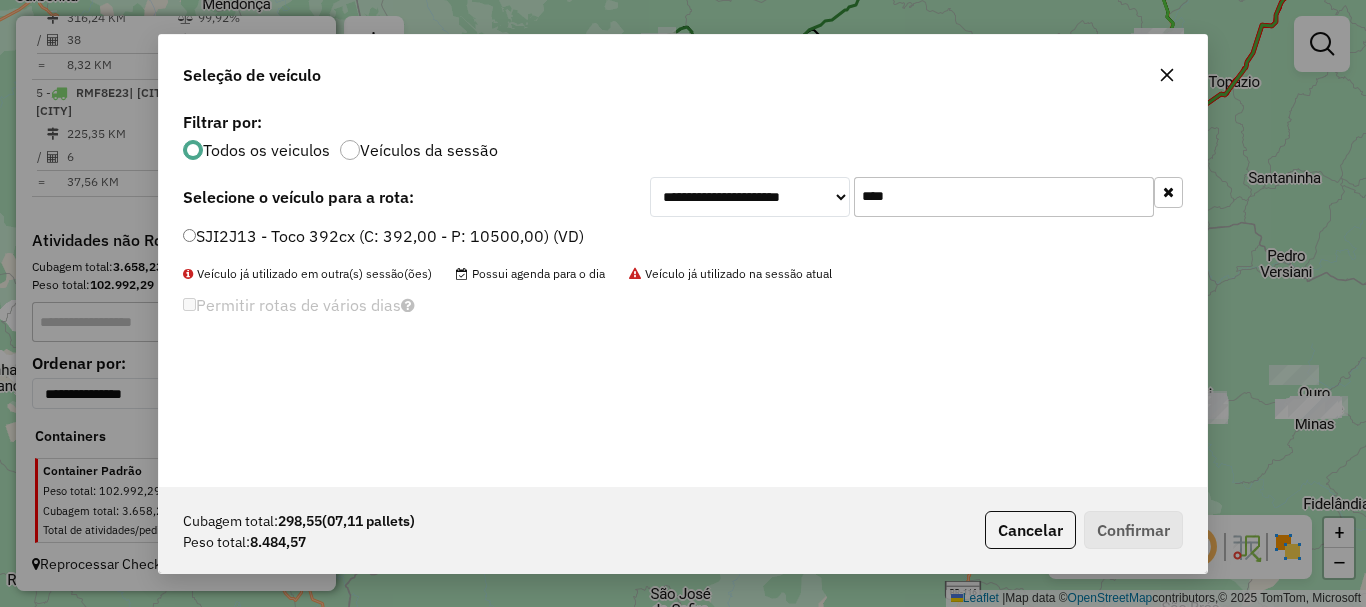 type on "****" 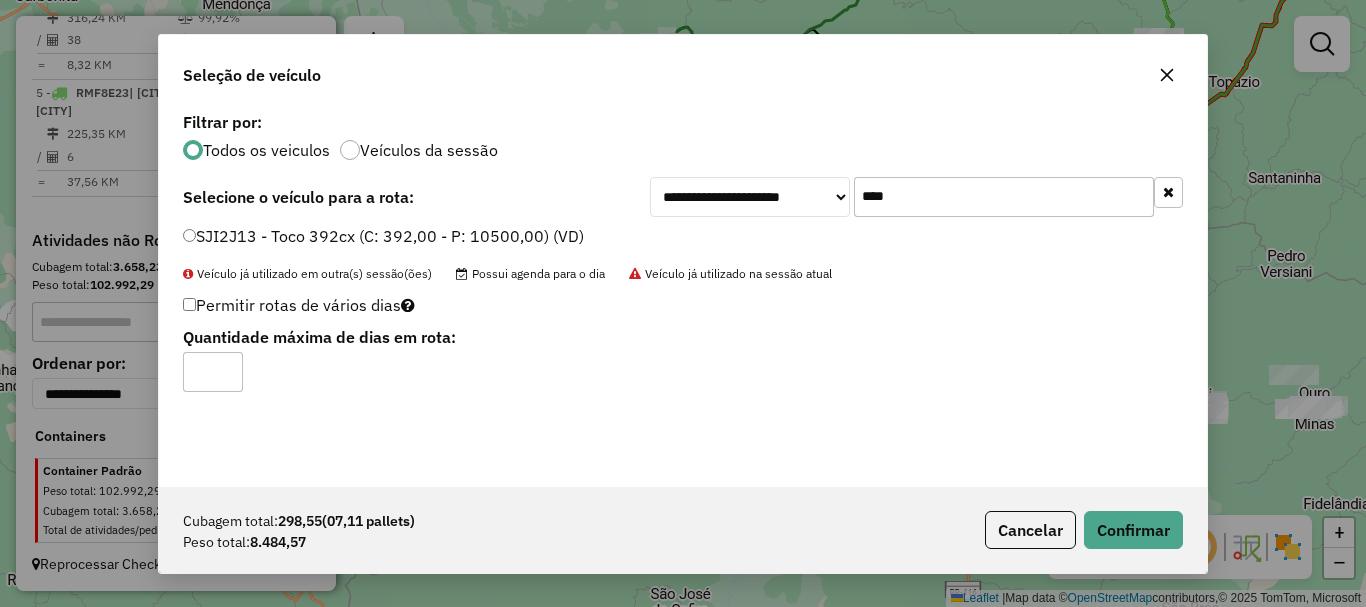 type on "*" 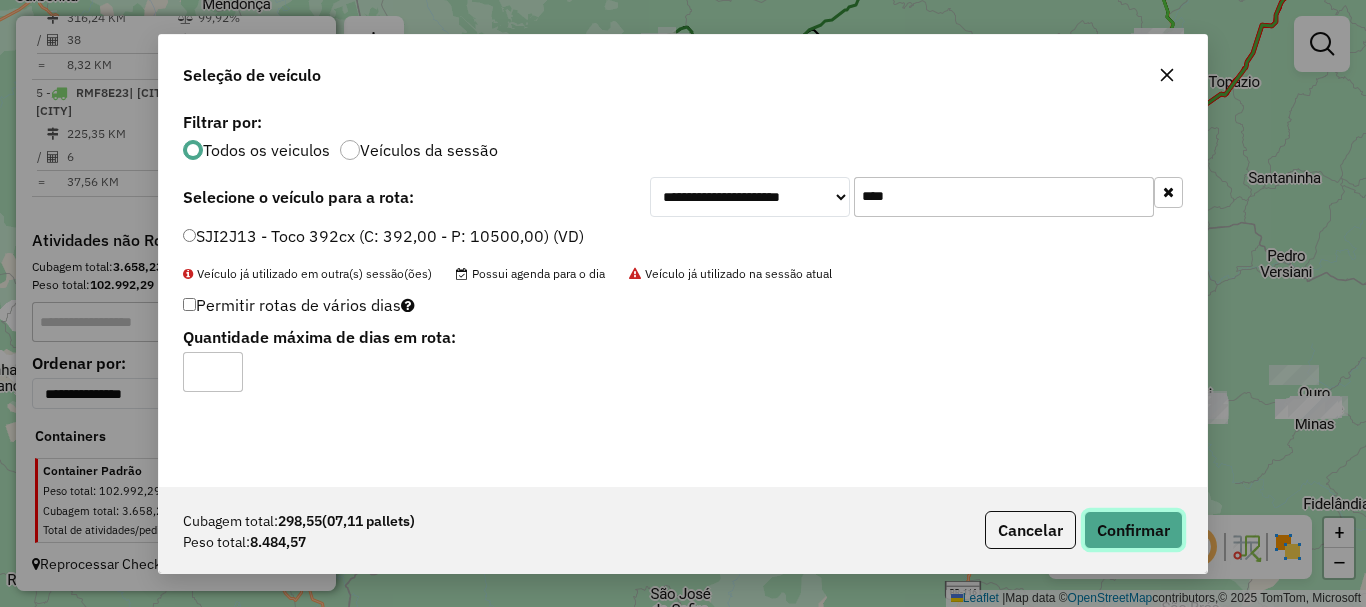 click on "Confirmar" 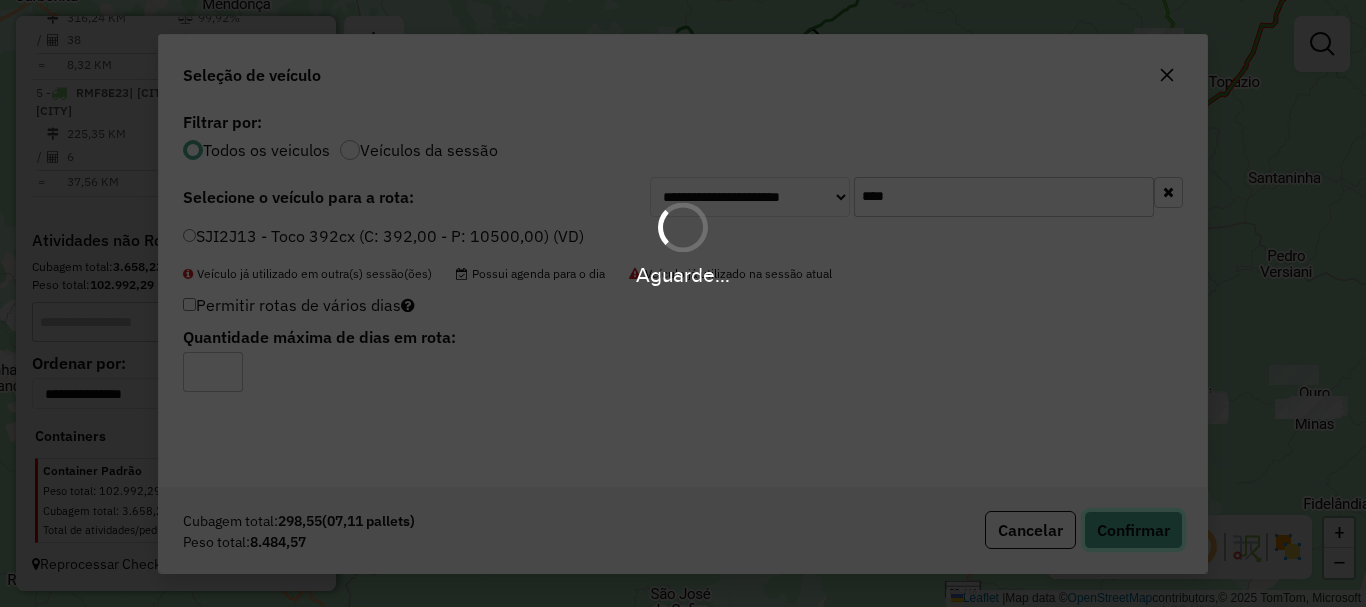 type 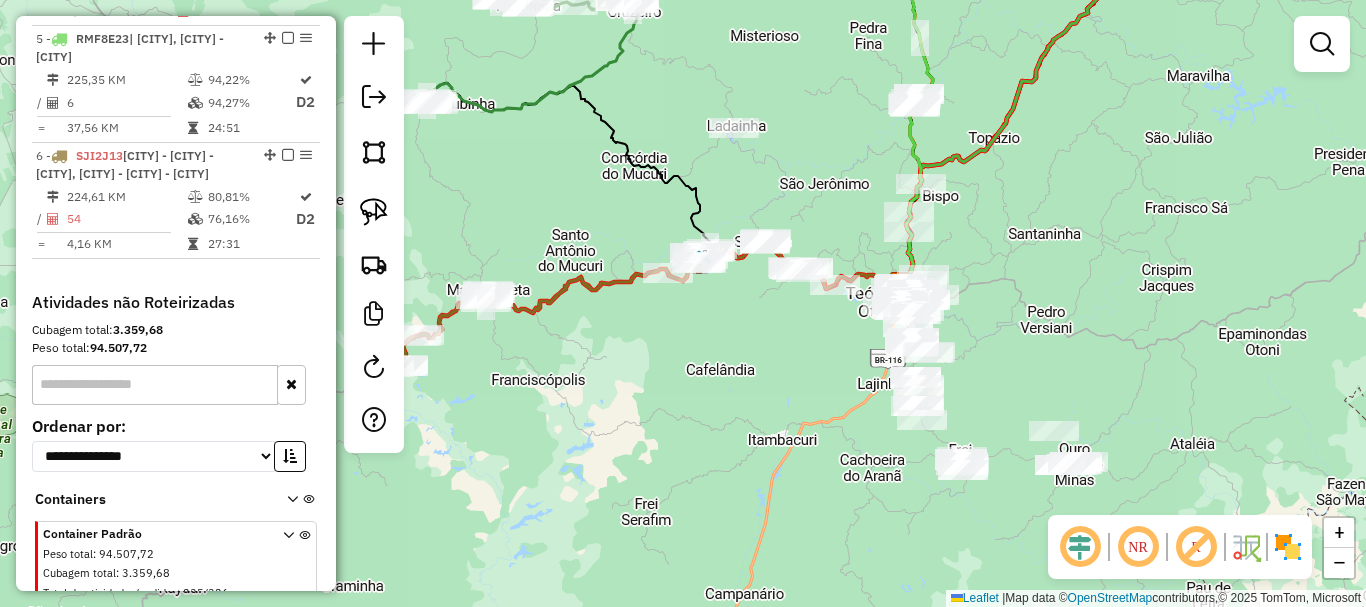 drag, startPoint x: 991, startPoint y: 319, endPoint x: 751, endPoint y: 375, distance: 246.44675 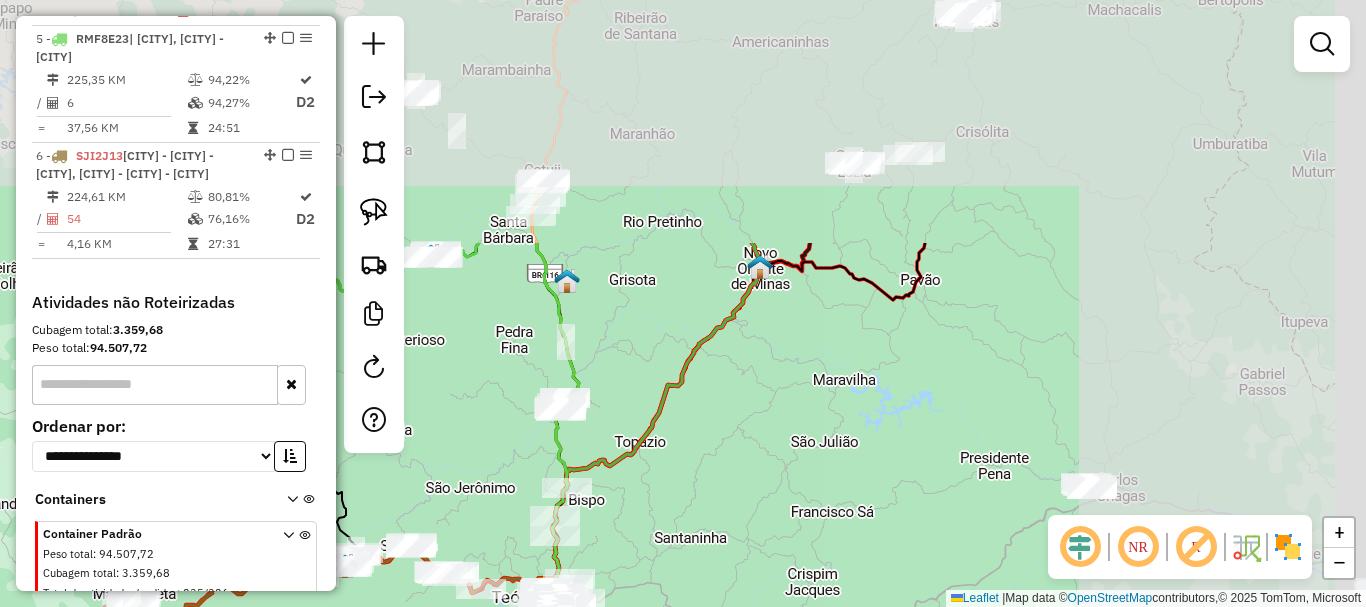 drag, startPoint x: 1079, startPoint y: 233, endPoint x: 724, endPoint y: 538, distance: 468.02777 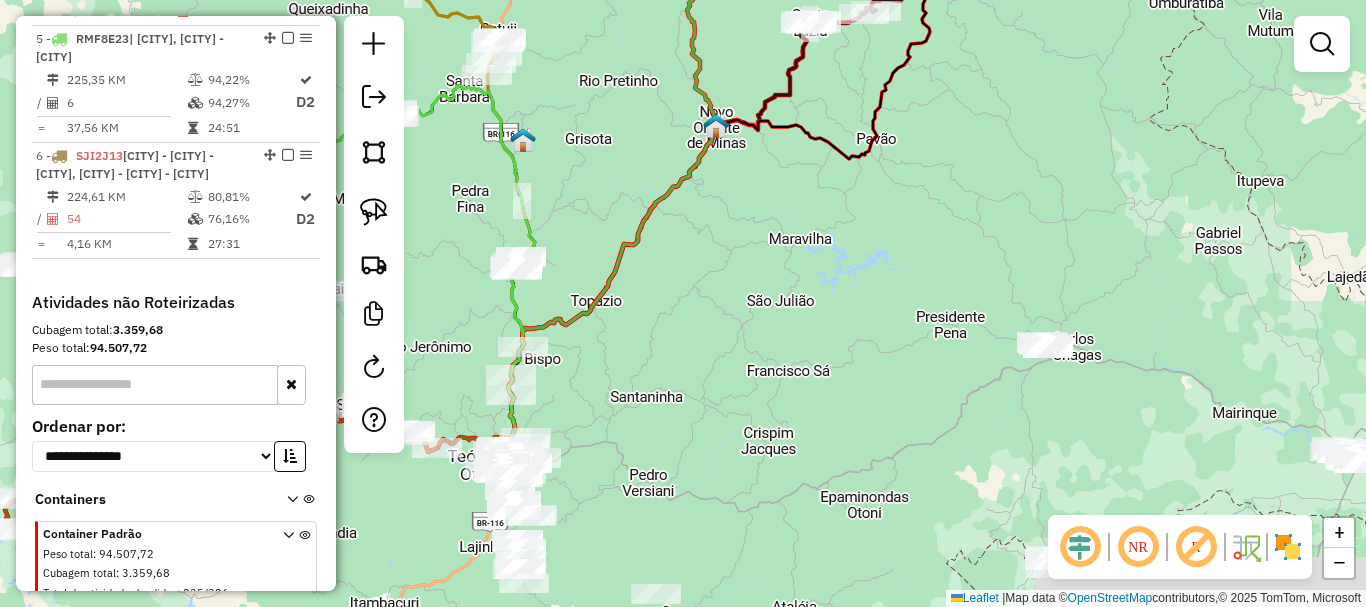 drag, startPoint x: 854, startPoint y: 523, endPoint x: 825, endPoint y: 230, distance: 294.43167 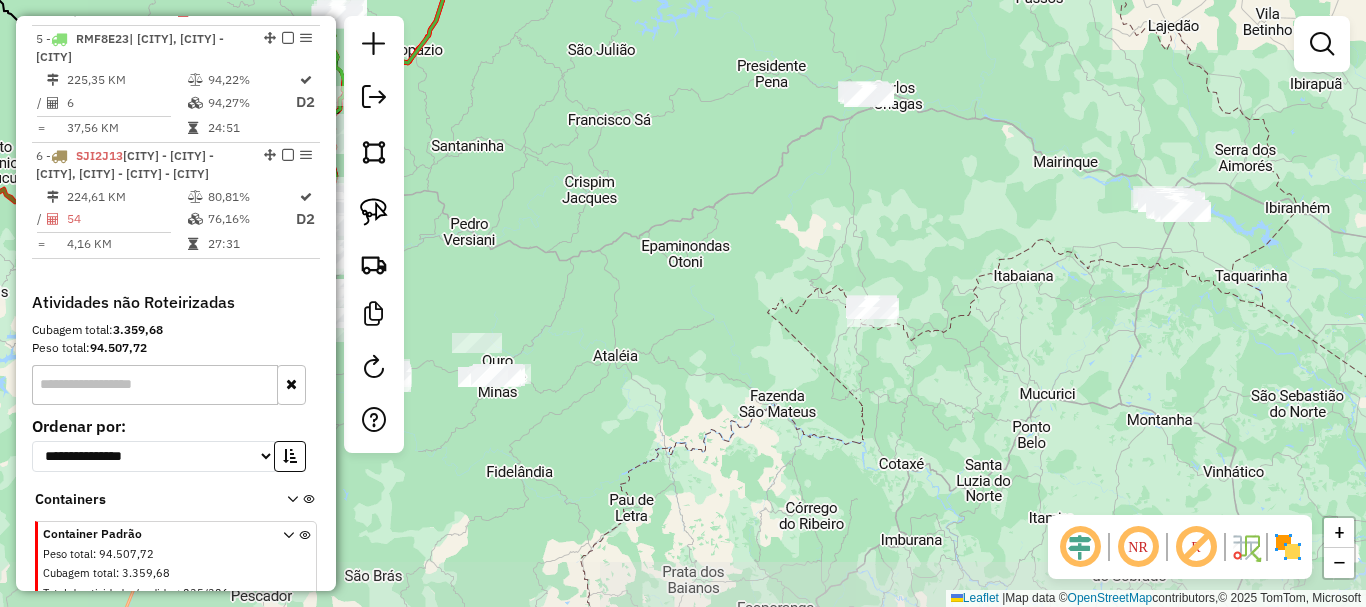 drag, startPoint x: 926, startPoint y: 362, endPoint x: 747, endPoint y: 262, distance: 205.03902 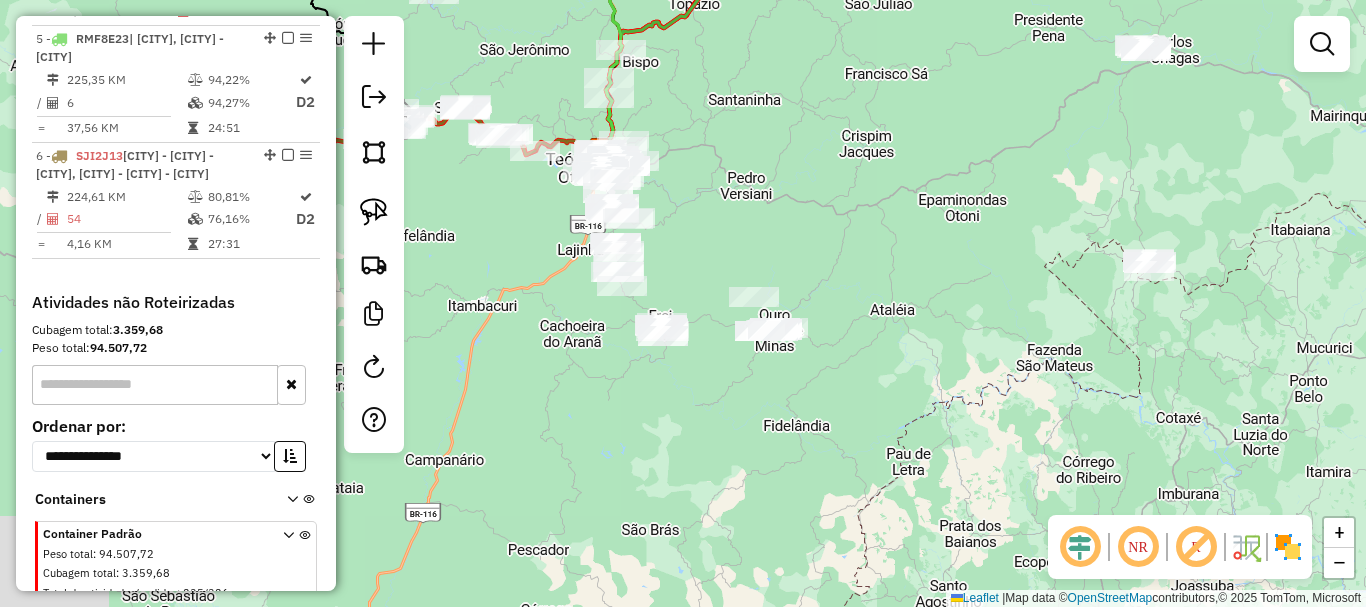 drag, startPoint x: 666, startPoint y: 315, endPoint x: 971, endPoint y: 264, distance: 309.23453 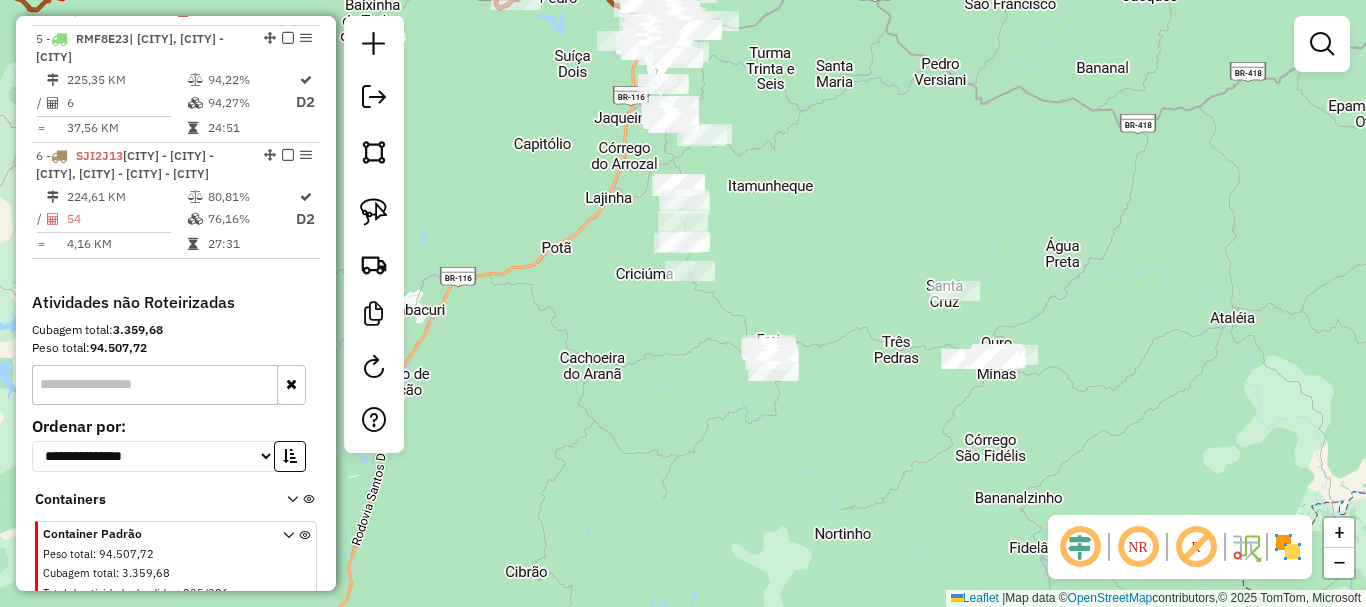 drag, startPoint x: 728, startPoint y: 253, endPoint x: 844, endPoint y: 180, distance: 137.05838 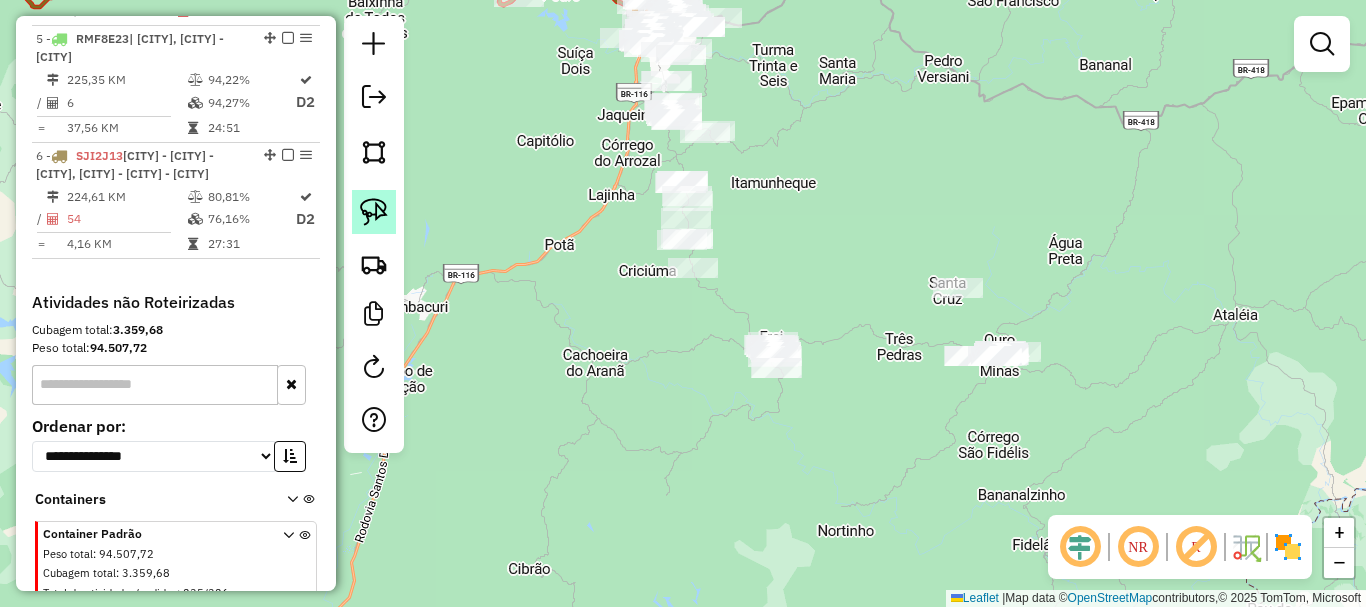 click 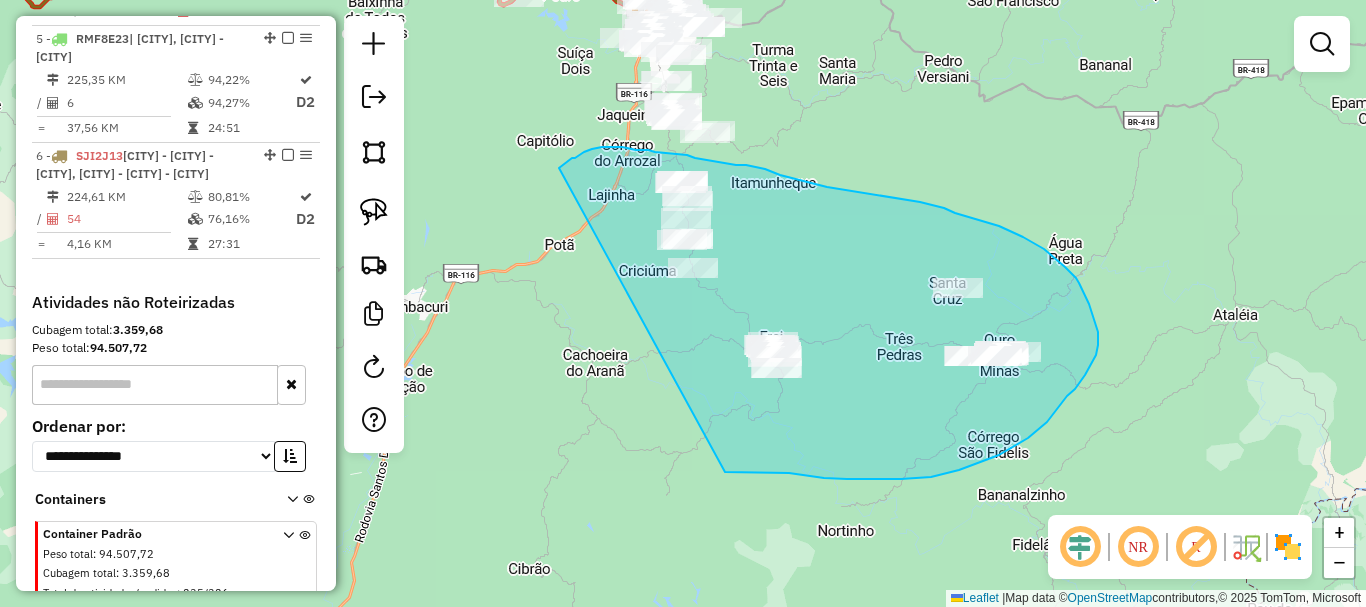 drag, startPoint x: 725, startPoint y: 472, endPoint x: 559, endPoint y: 168, distance: 346.36975 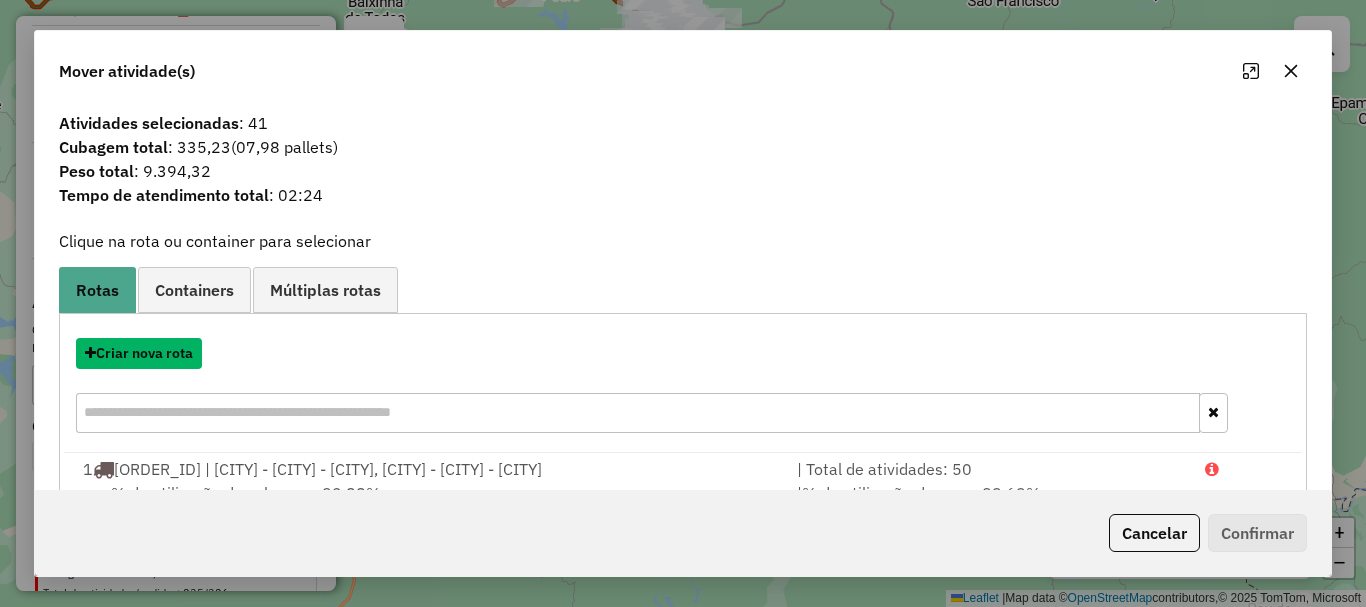 click on "Criar nova rota" at bounding box center (139, 353) 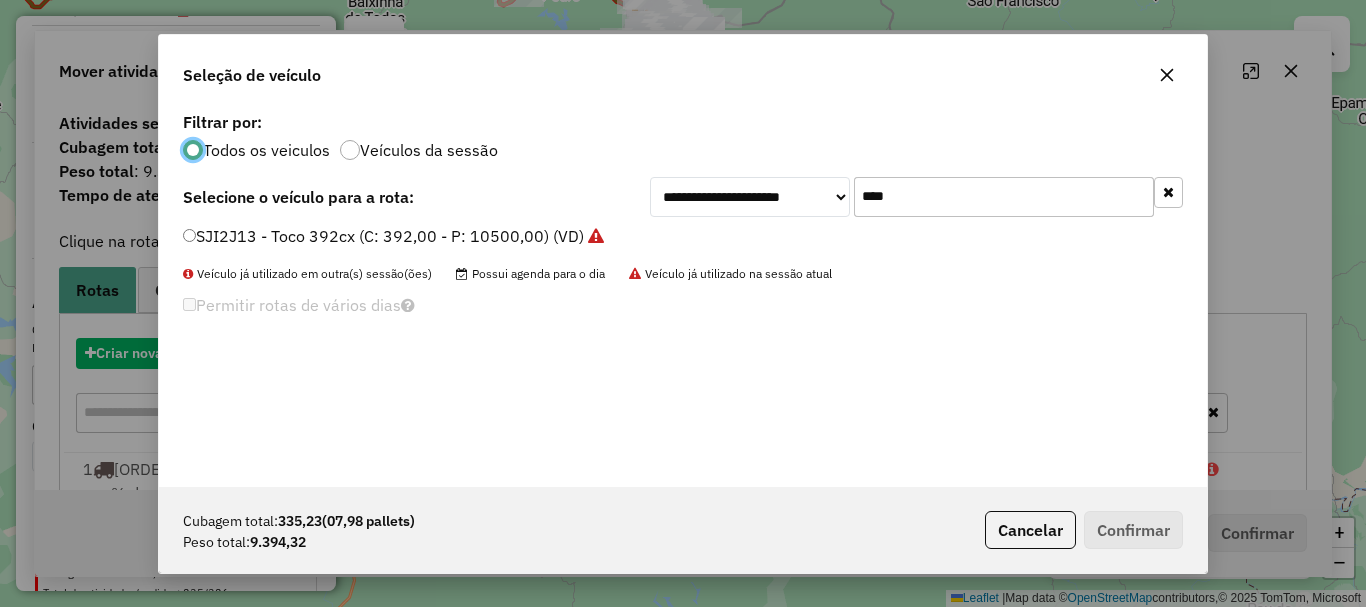 scroll, scrollTop: 11, scrollLeft: 6, axis: both 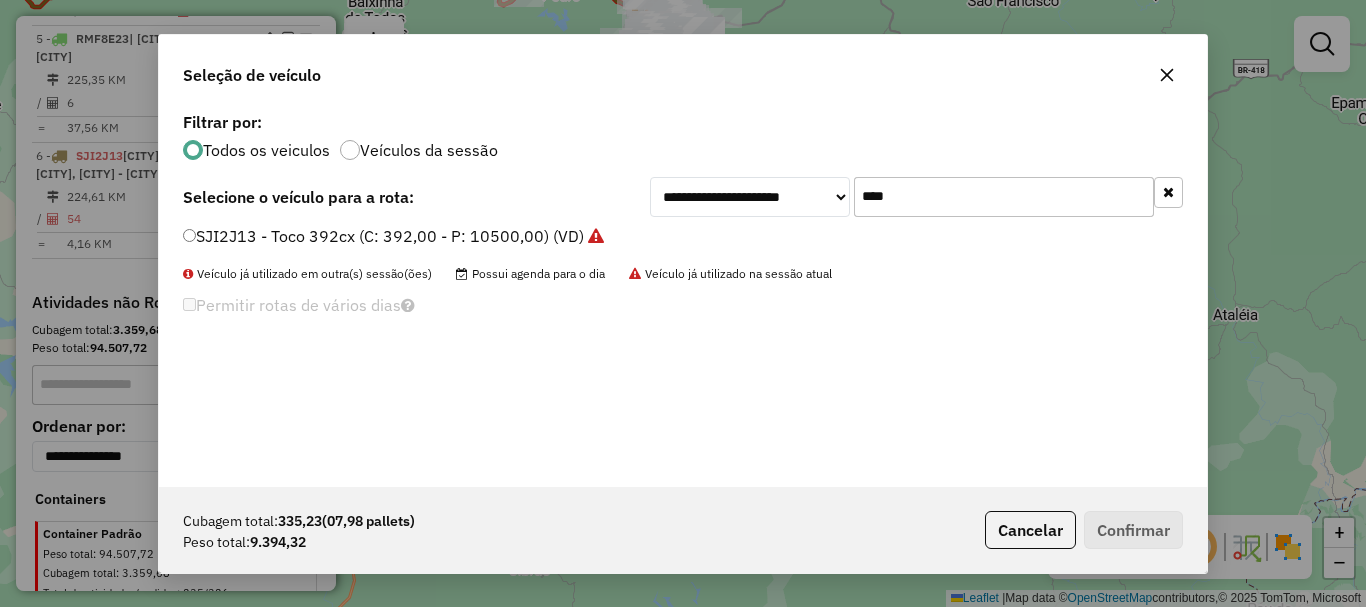 drag, startPoint x: 954, startPoint y: 198, endPoint x: 673, endPoint y: 206, distance: 281.11386 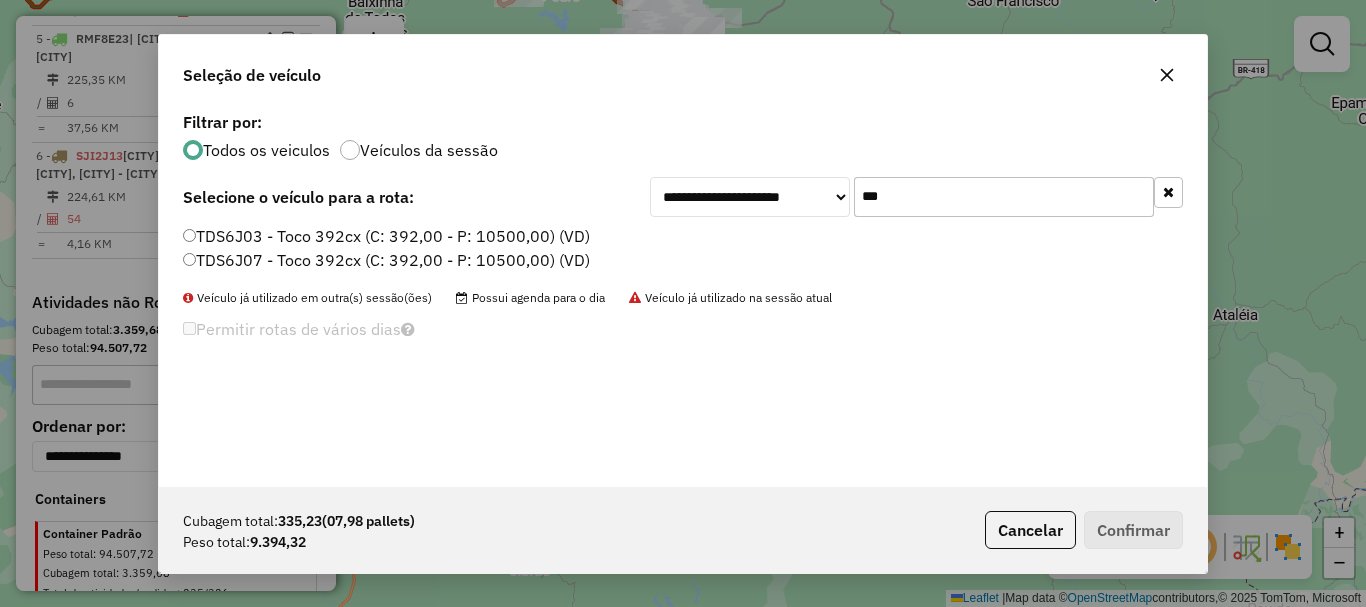 type on "***" 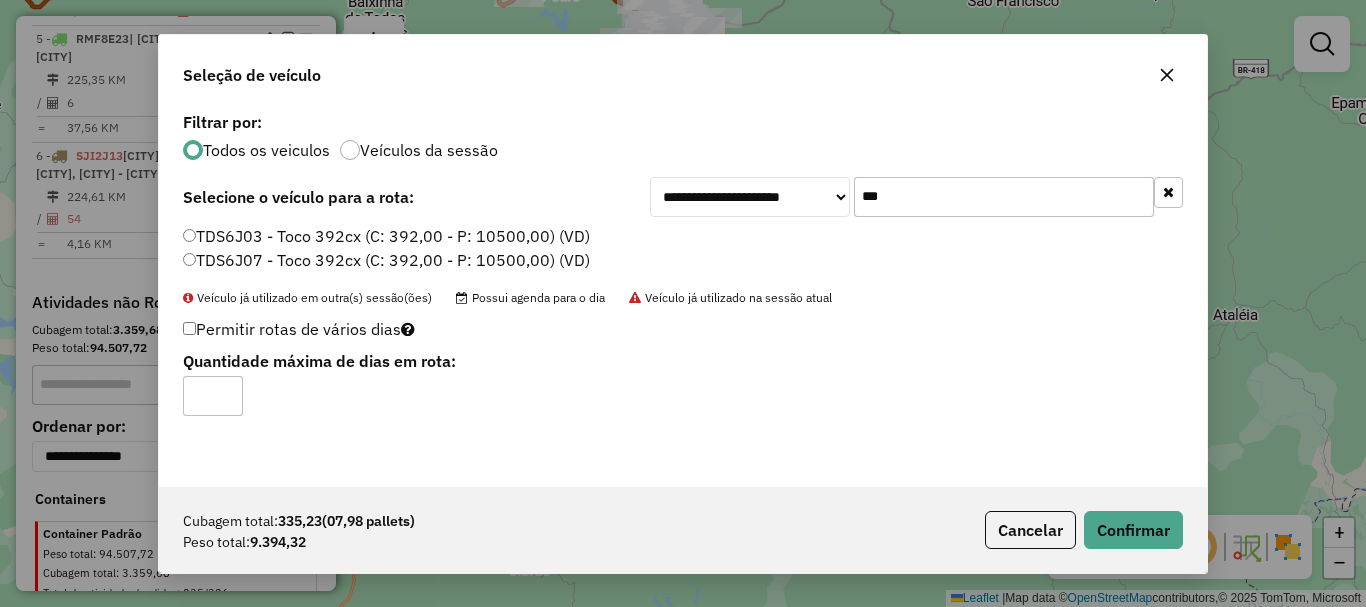 type on "*" 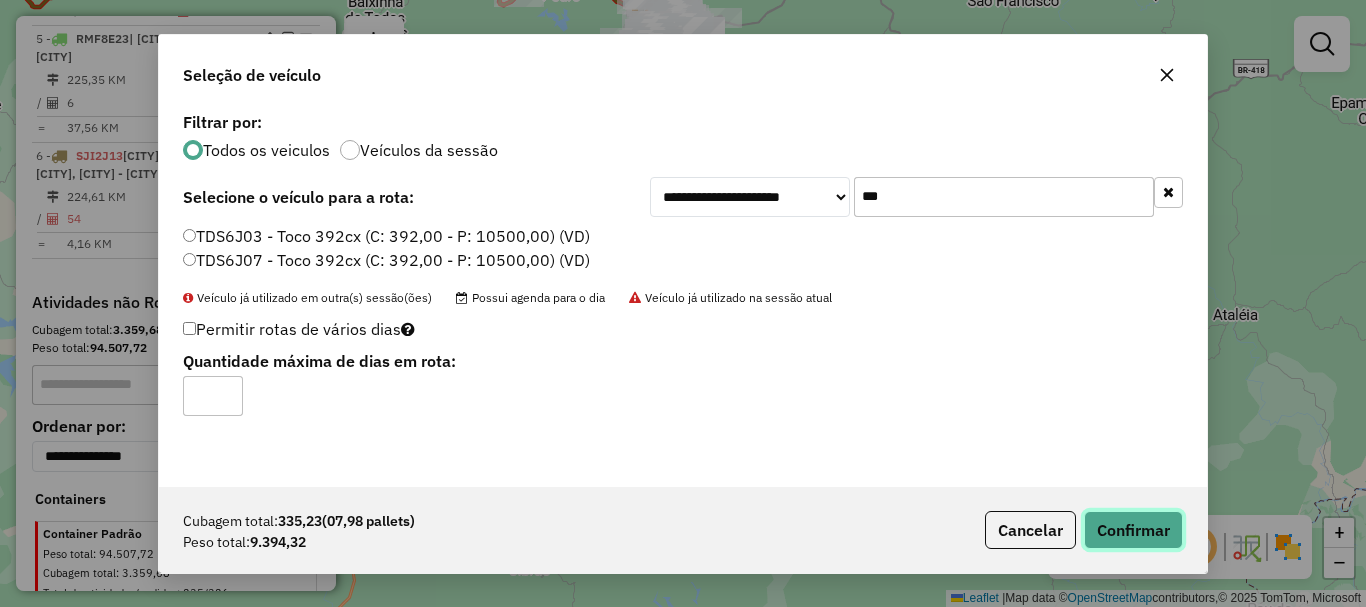click on "Confirmar" 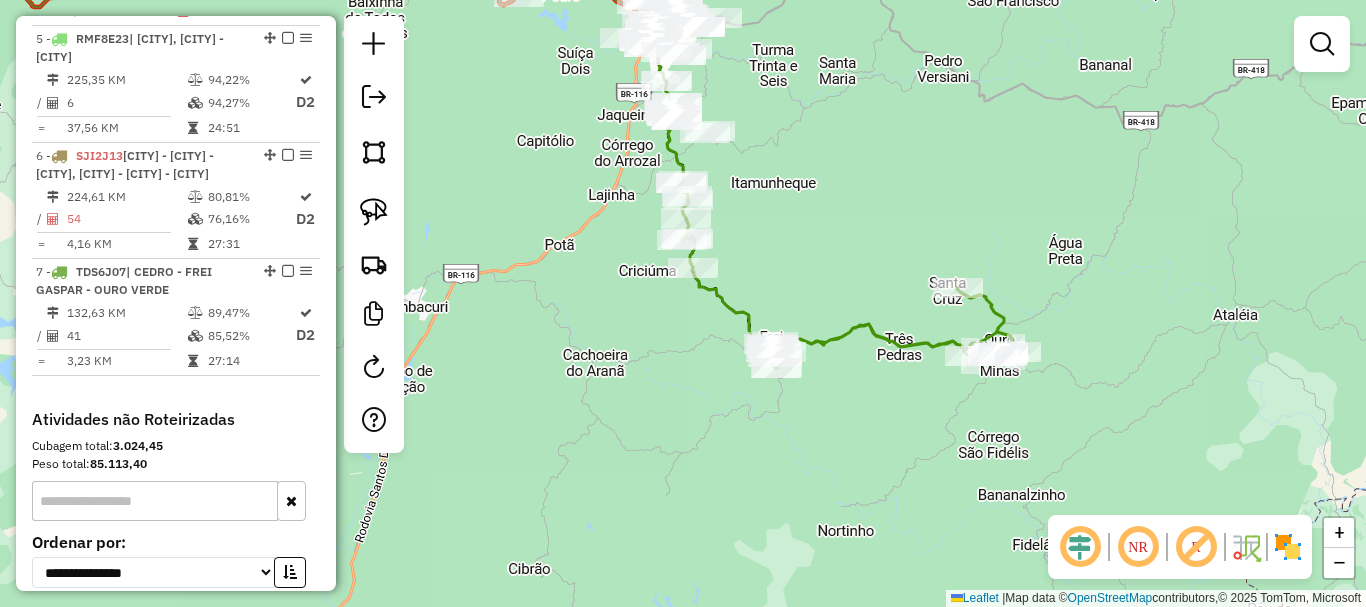 drag, startPoint x: 948, startPoint y: 129, endPoint x: 637, endPoint y: 452, distance: 448.386 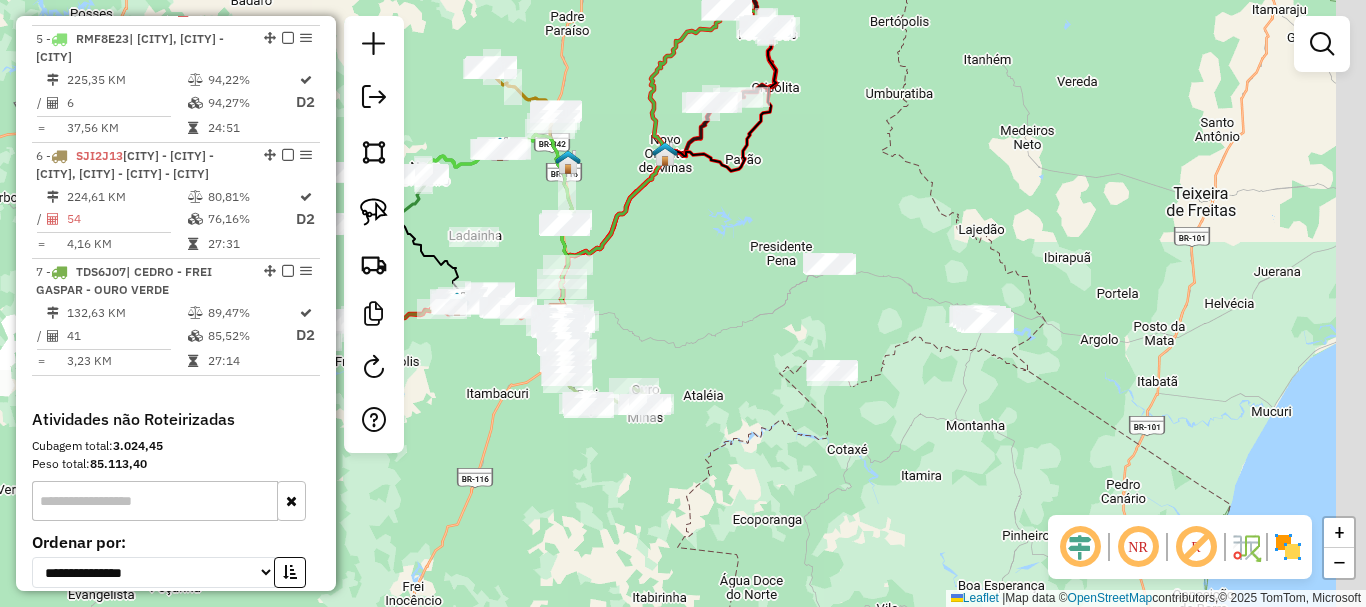 drag, startPoint x: 964, startPoint y: 456, endPoint x: 826, endPoint y: 414, distance: 144.24979 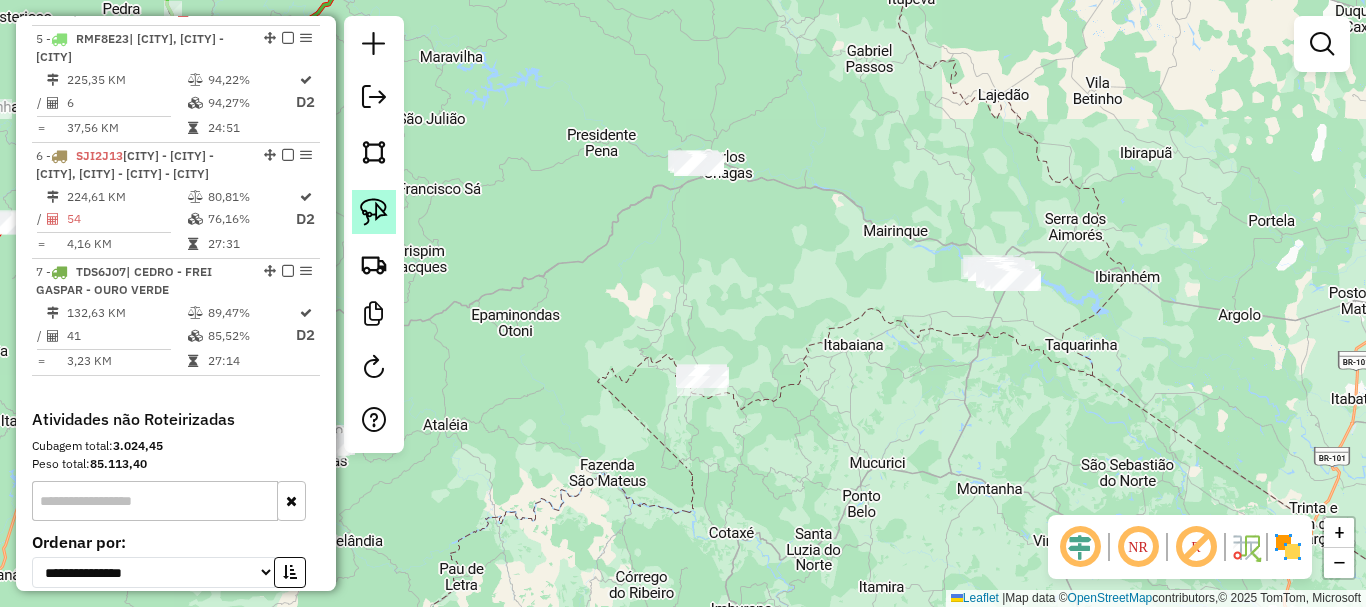 click 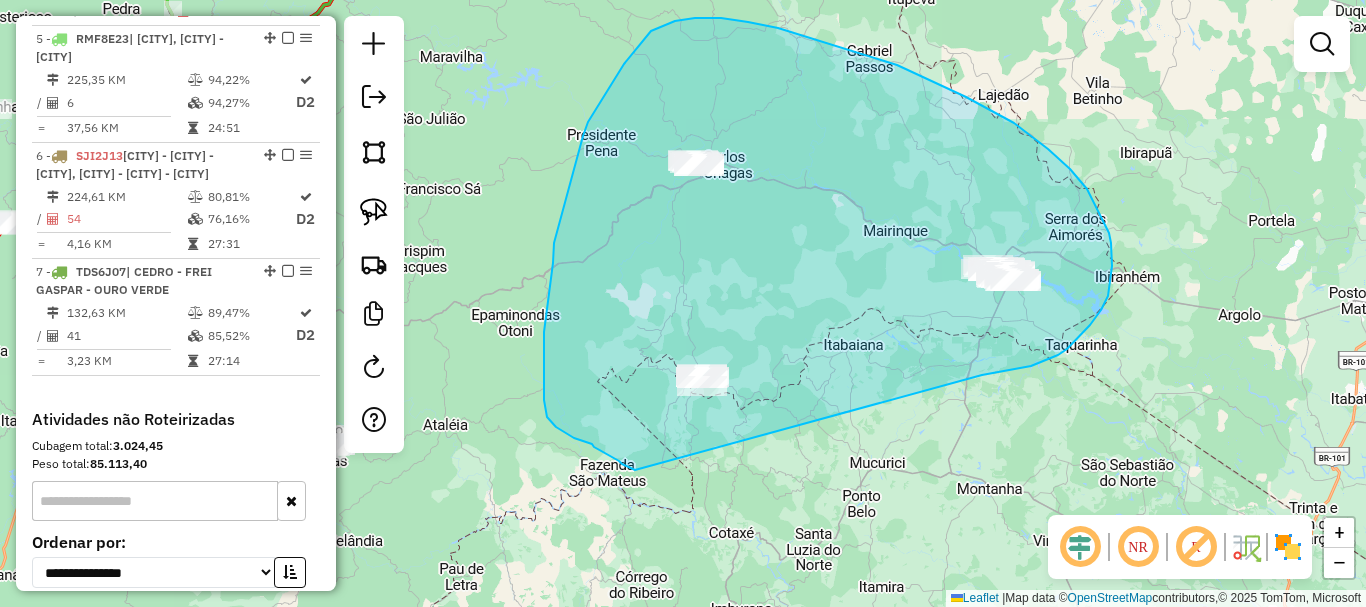 drag, startPoint x: 1067, startPoint y: 349, endPoint x: 635, endPoint y: 470, distance: 448.62567 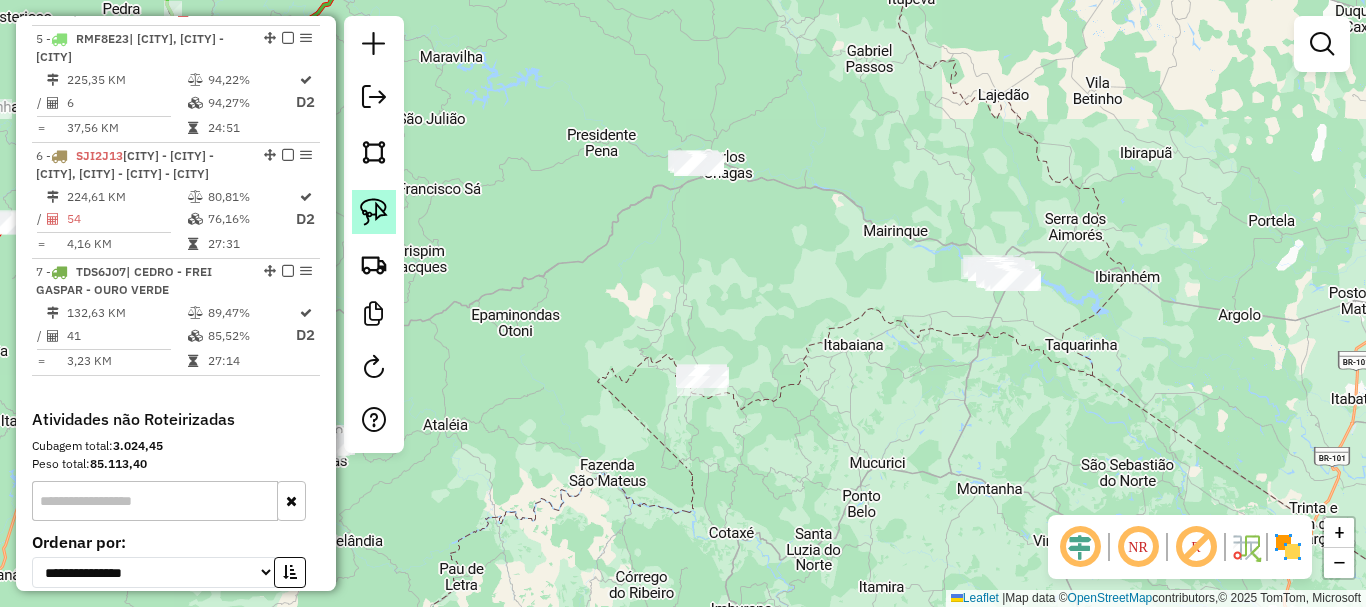 click 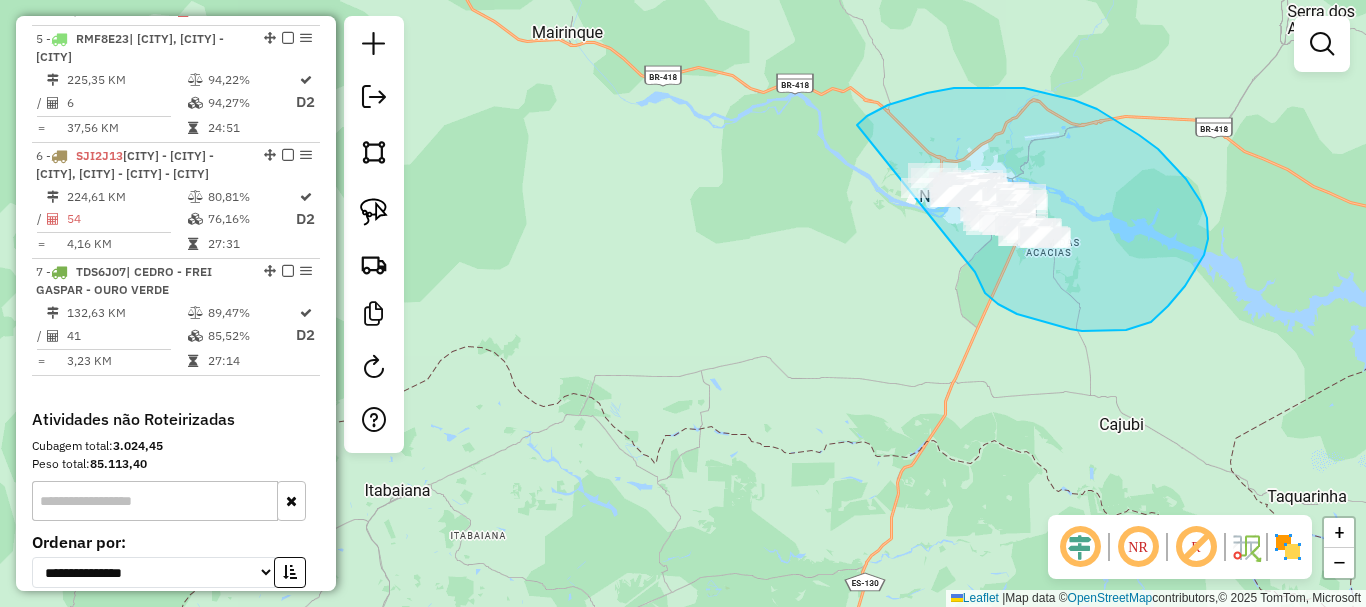 drag, startPoint x: 1028, startPoint y: 317, endPoint x: 801, endPoint y: 272, distance: 231.41737 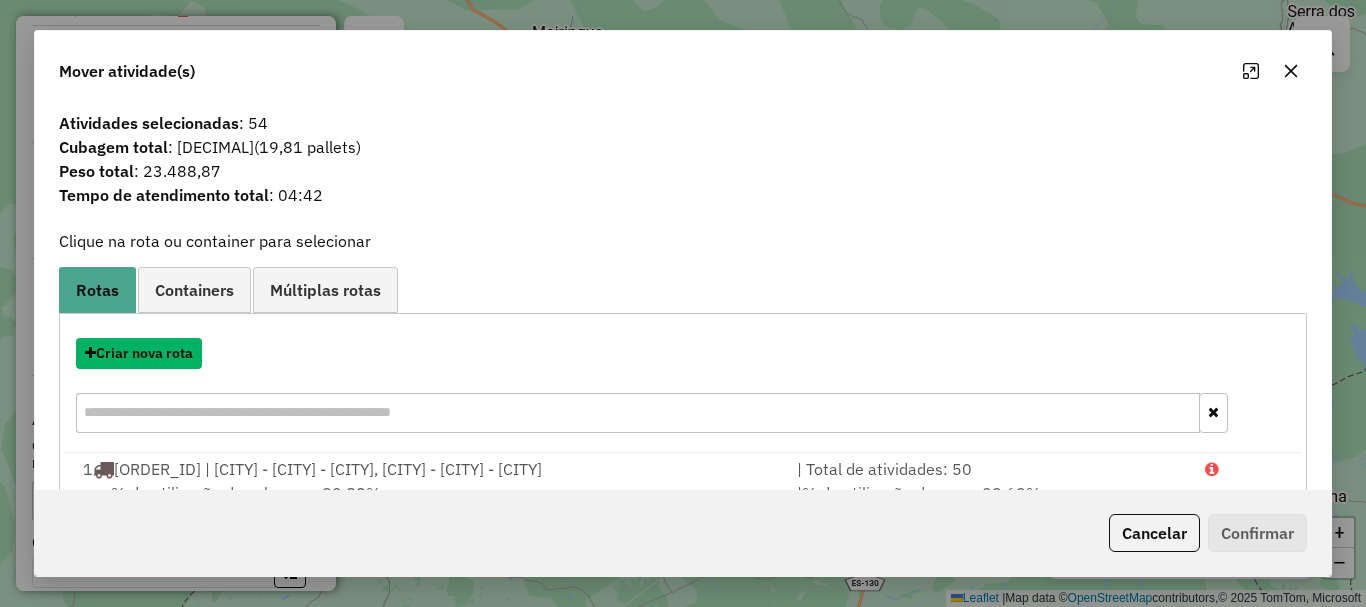 click on "Criar nova rota" at bounding box center (139, 353) 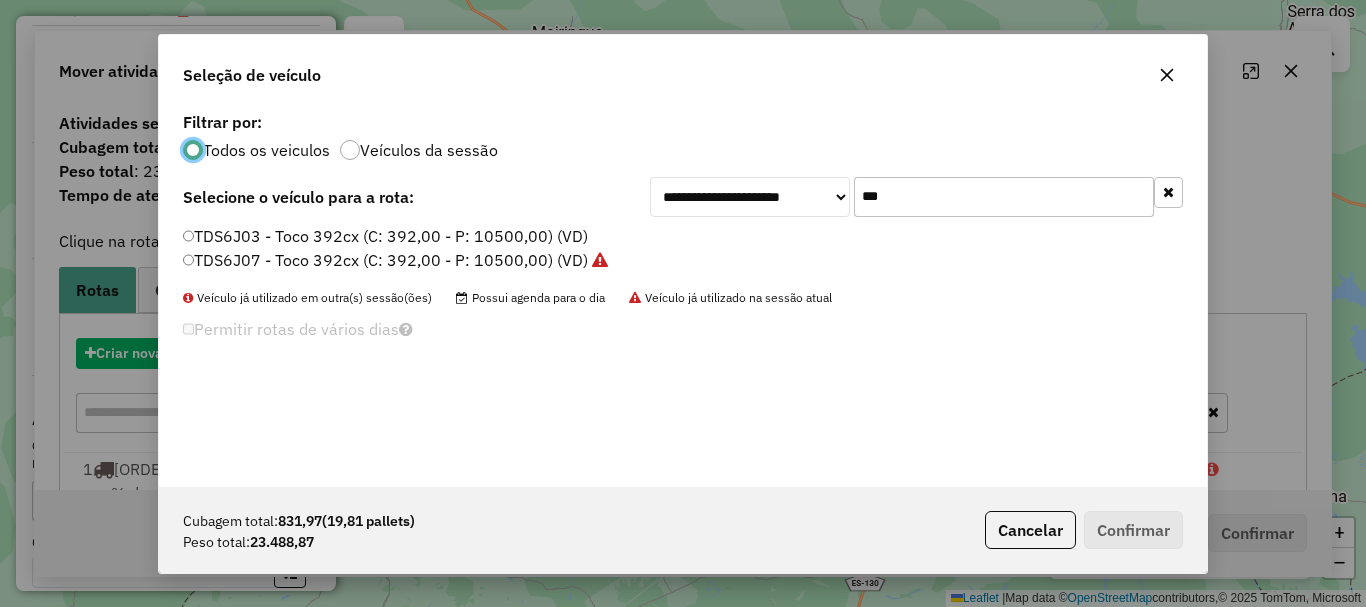 scroll, scrollTop: 11, scrollLeft: 6, axis: both 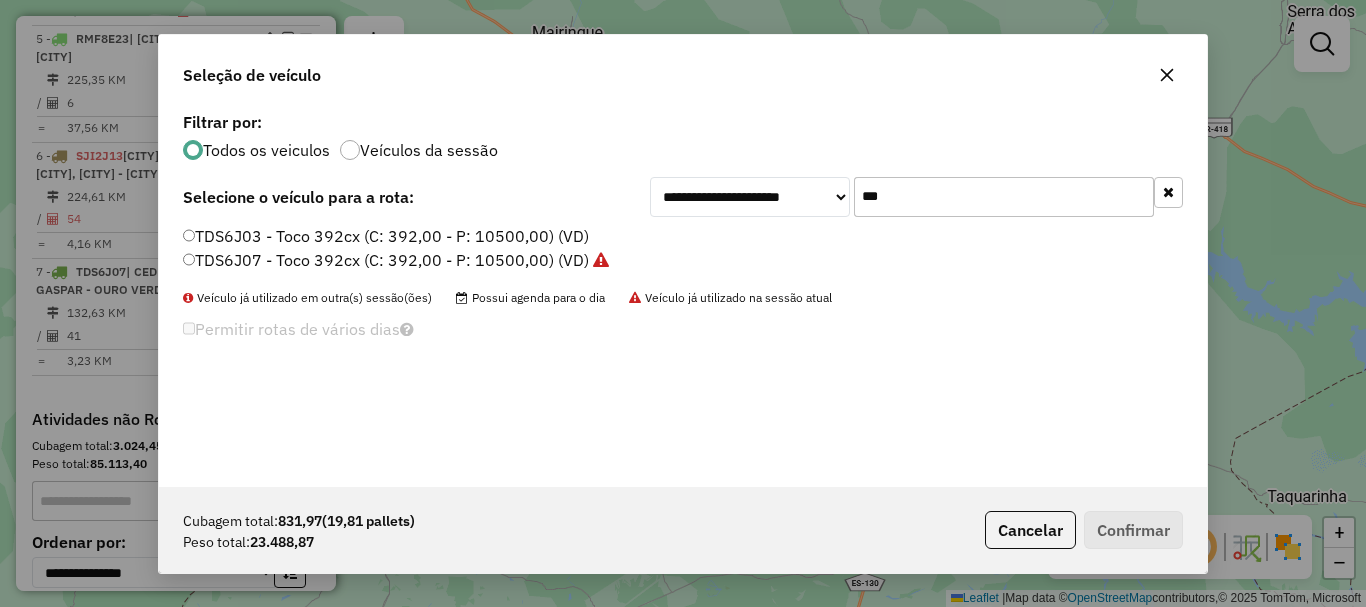 drag, startPoint x: 928, startPoint y: 200, endPoint x: 642, endPoint y: 202, distance: 286.007 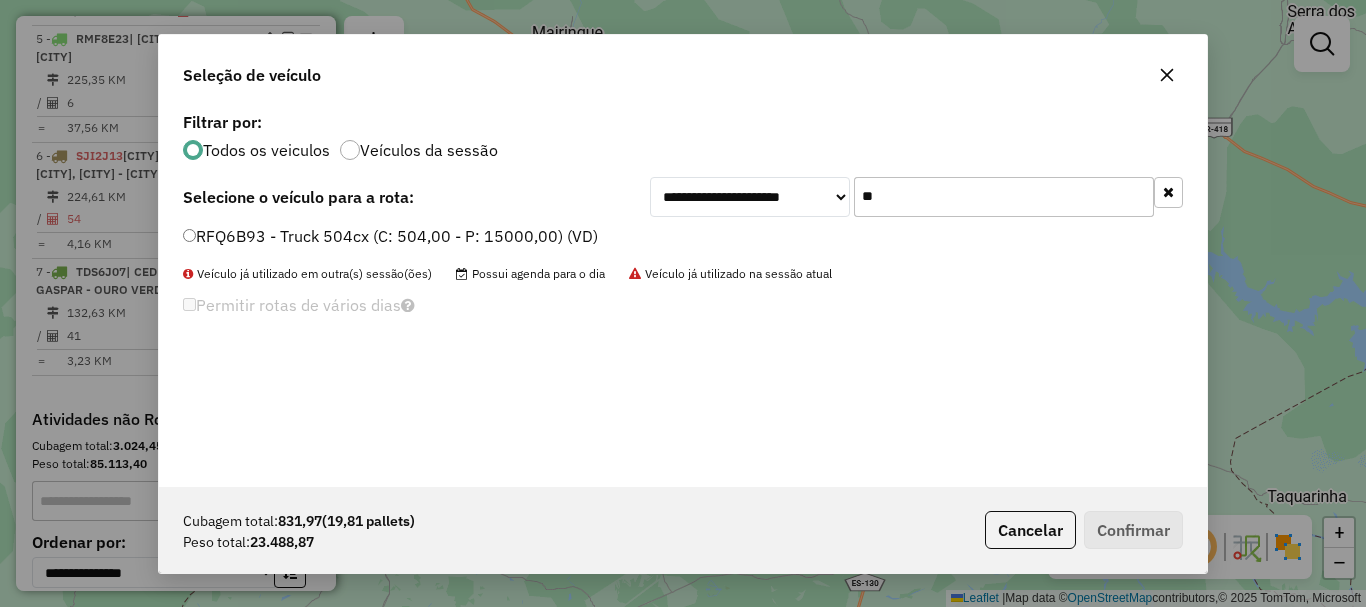 type on "**" 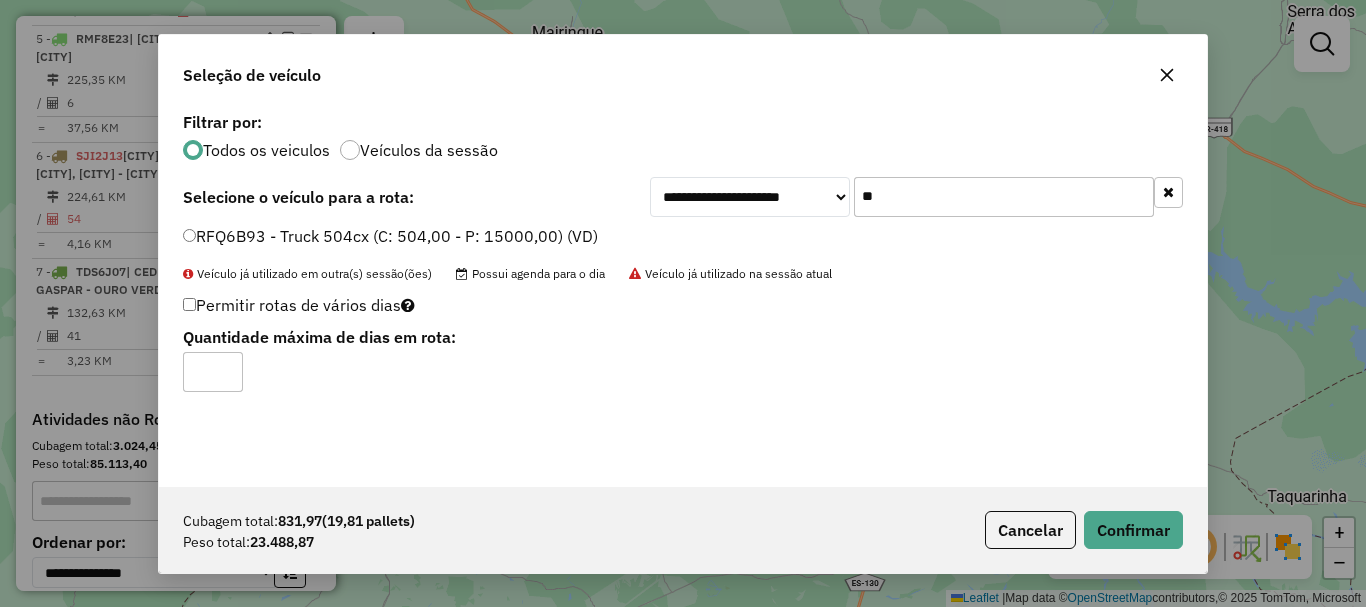click on "*" 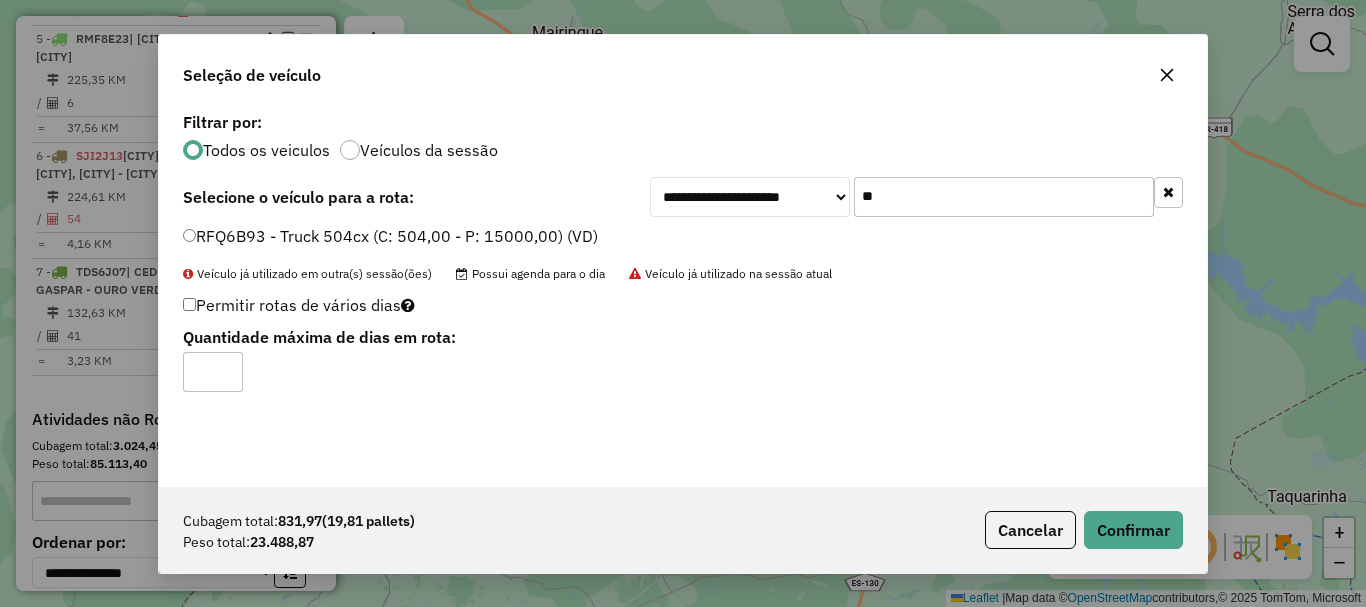 click on "Cubagem total: [PRICE] ([PRICE] pallets) Peso total: [PRICE] Cancelar Confirmar" 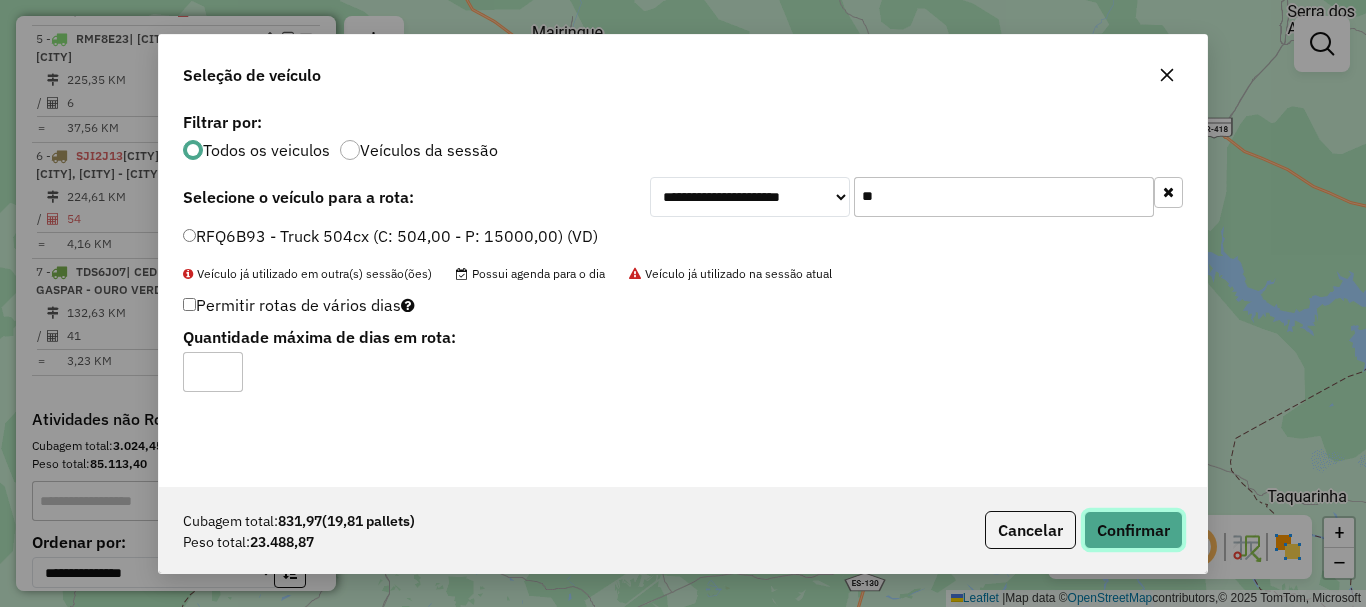 click on "Confirmar" 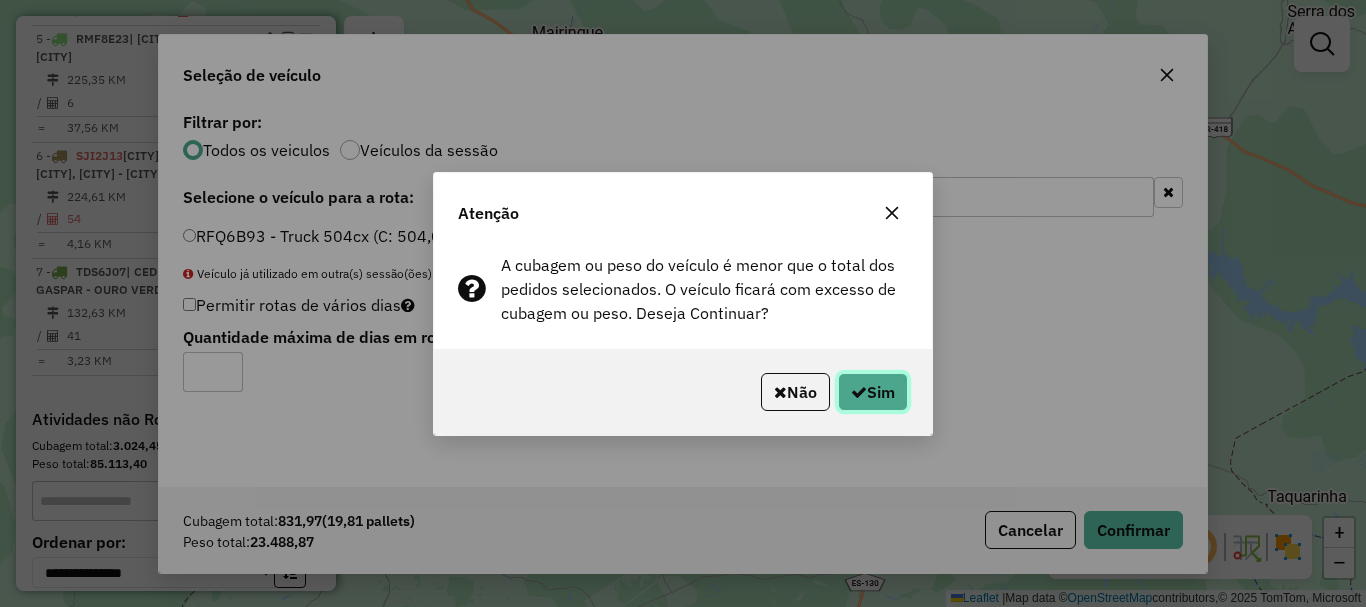 click on "Sim" 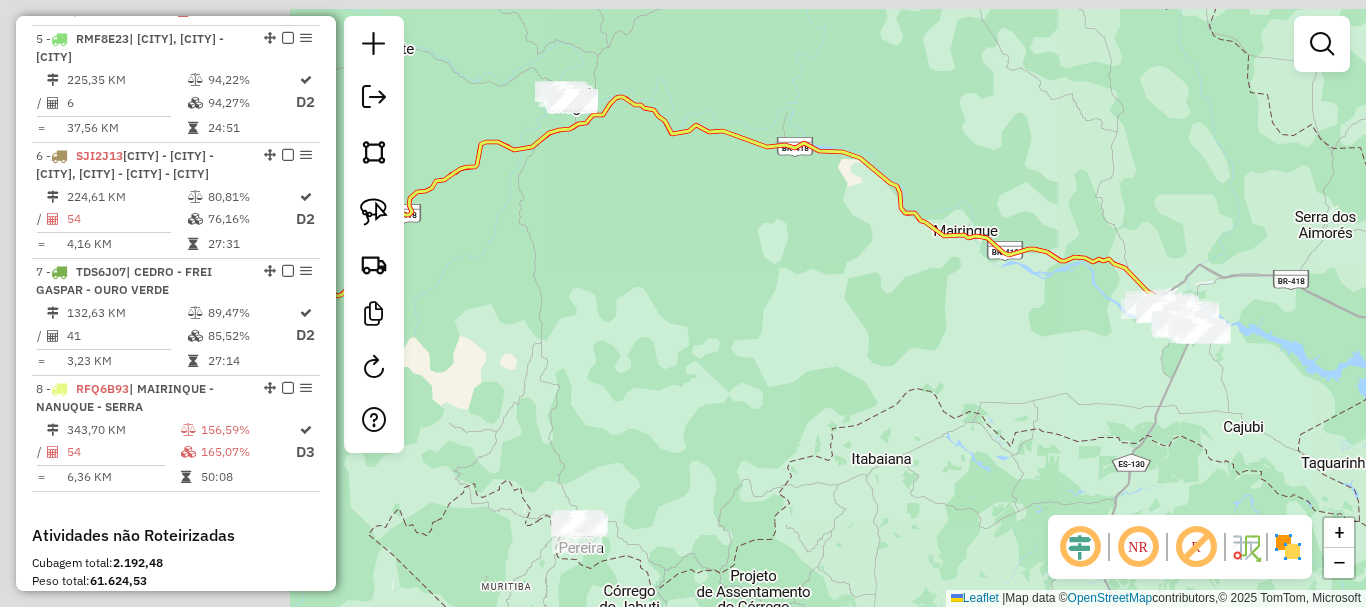 drag, startPoint x: 565, startPoint y: 259, endPoint x: 984, endPoint y: 343, distance: 427.3371 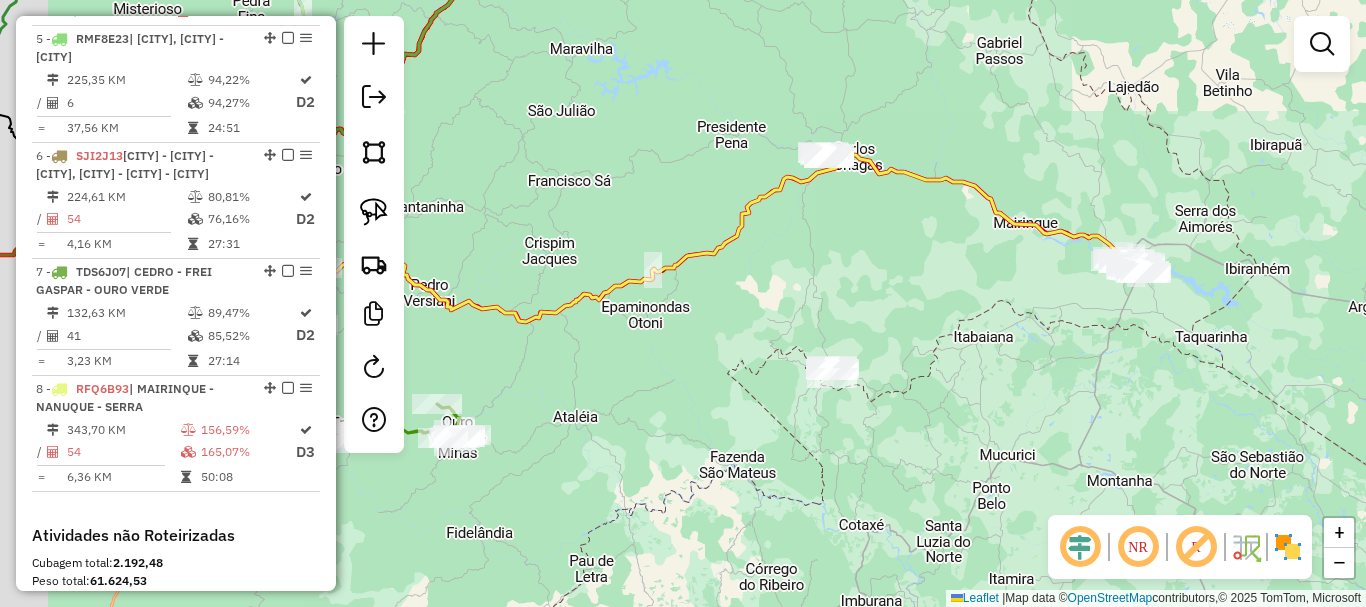 drag, startPoint x: 812, startPoint y: 349, endPoint x: 900, endPoint y: 301, distance: 100.239716 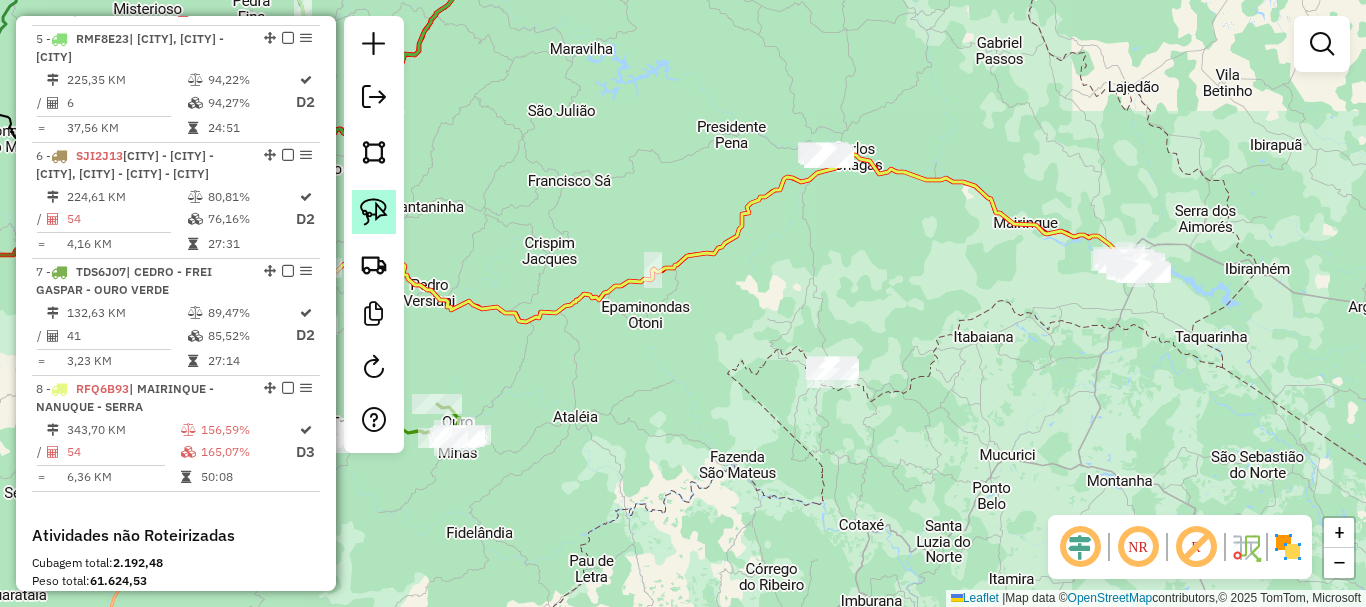 click 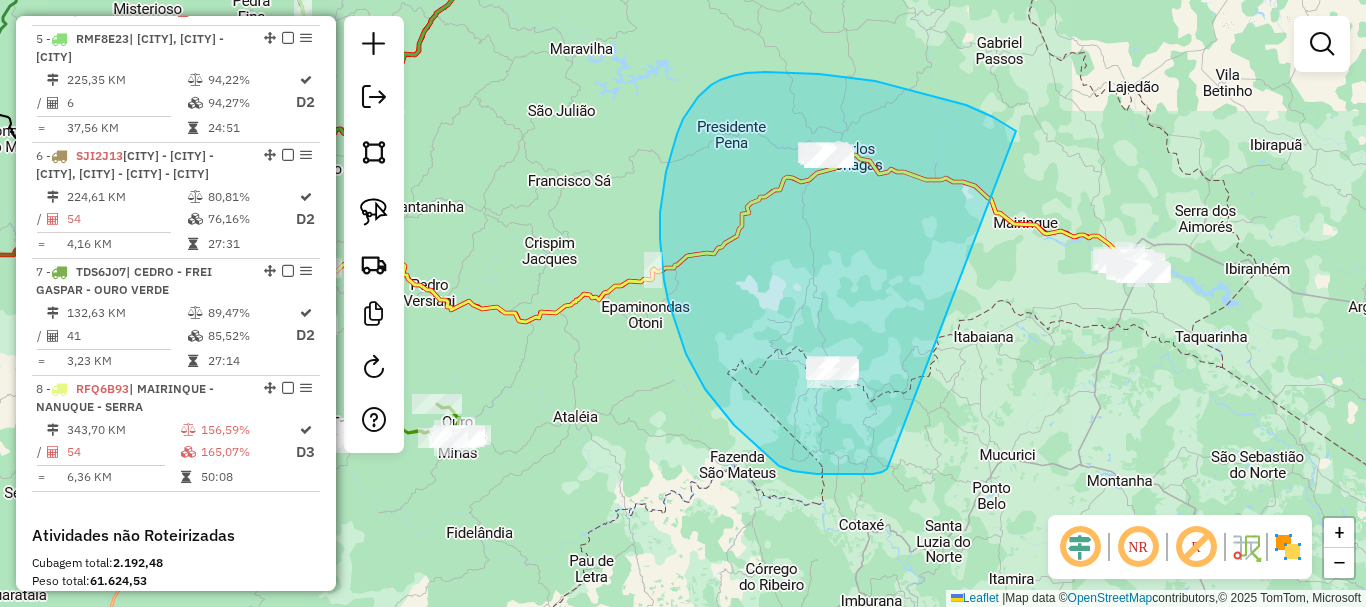 drag, startPoint x: 1000, startPoint y: 121, endPoint x: 887, endPoint y: 469, distance: 365.8866 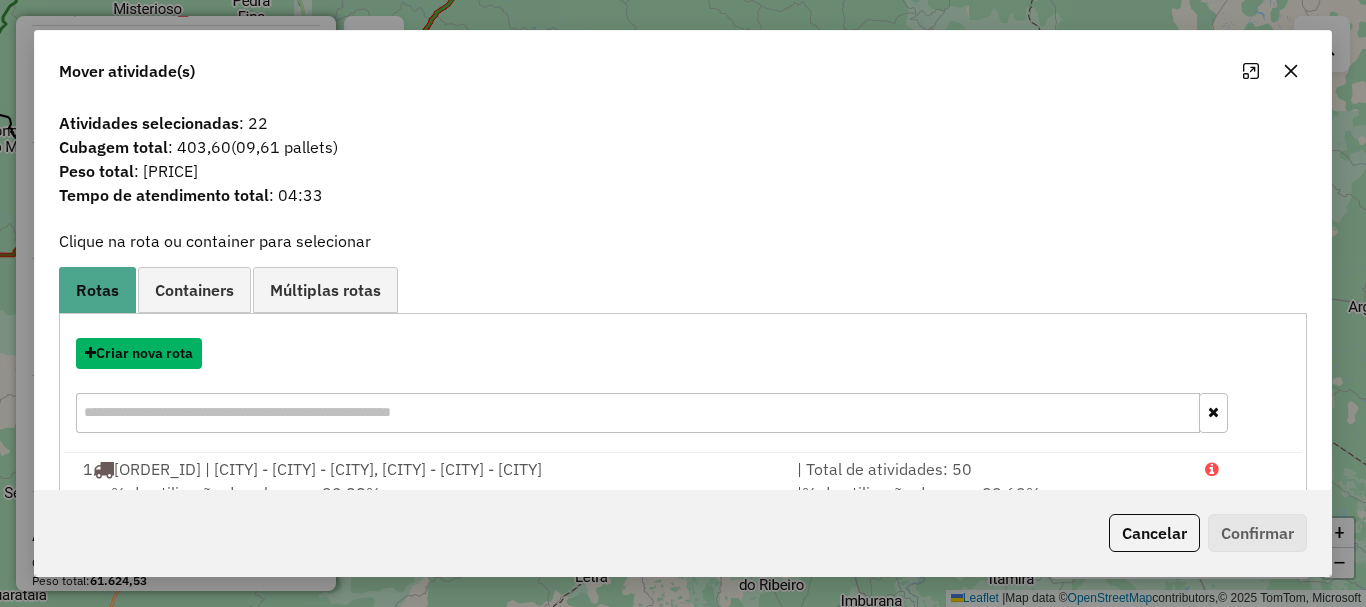 click on "Criar nova rota" at bounding box center (139, 353) 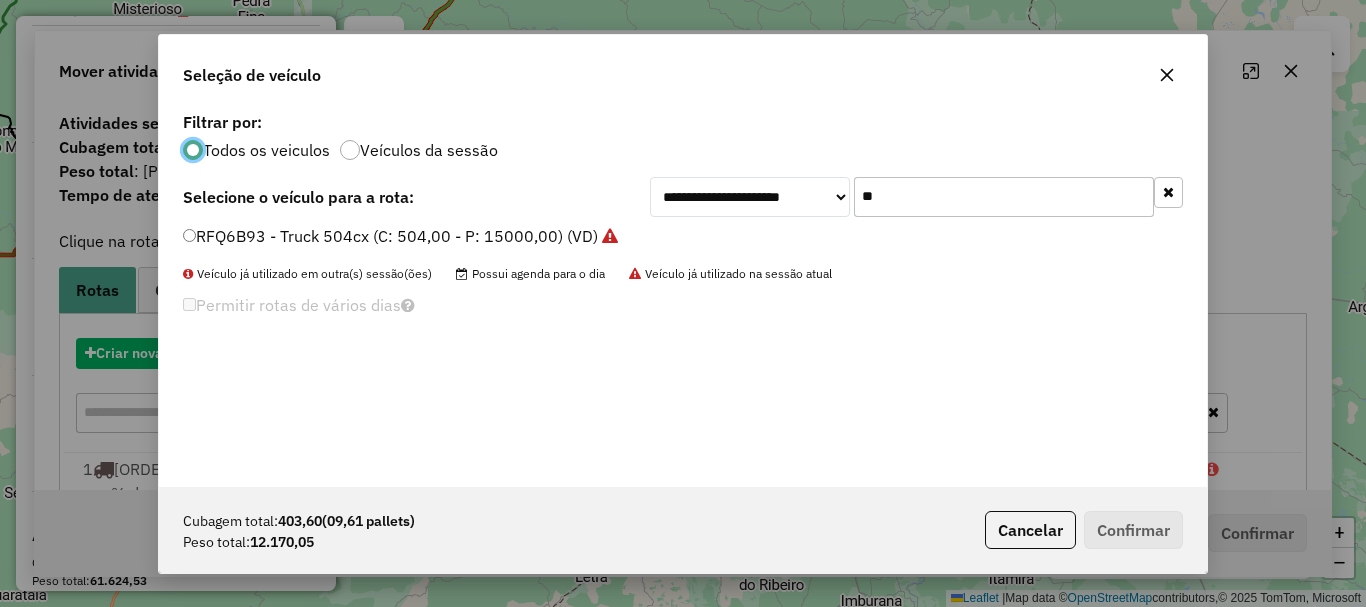 scroll, scrollTop: 11, scrollLeft: 6, axis: both 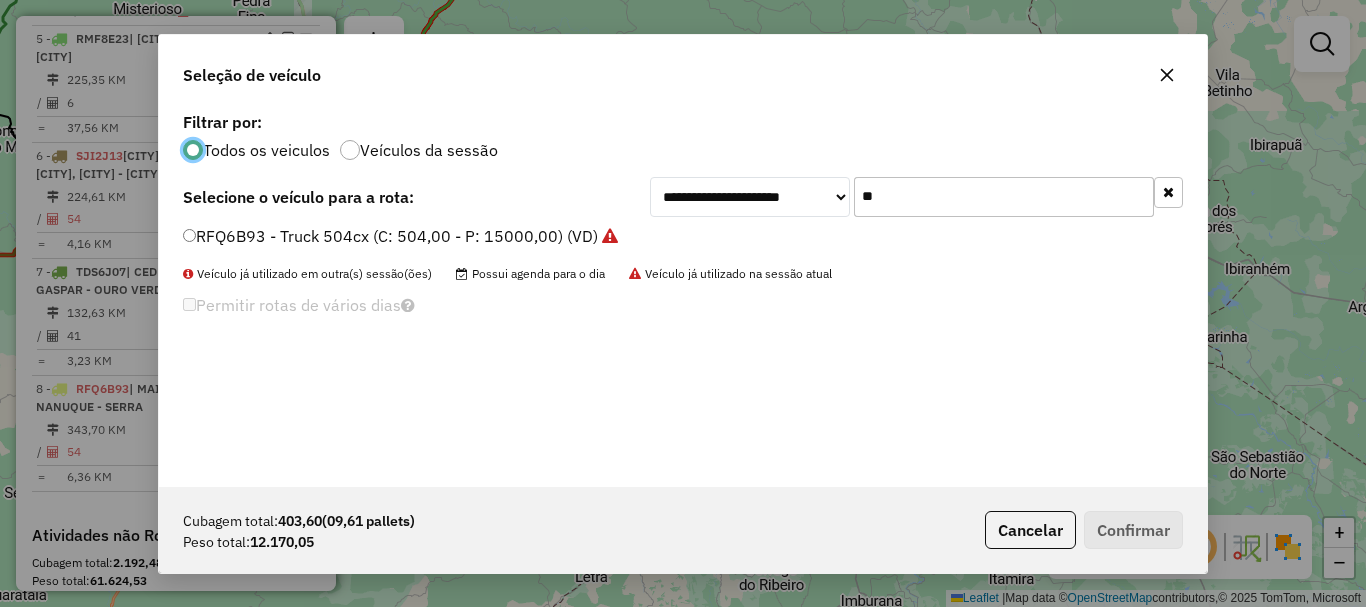 drag, startPoint x: 864, startPoint y: 216, endPoint x: 814, endPoint y: 221, distance: 50.24938 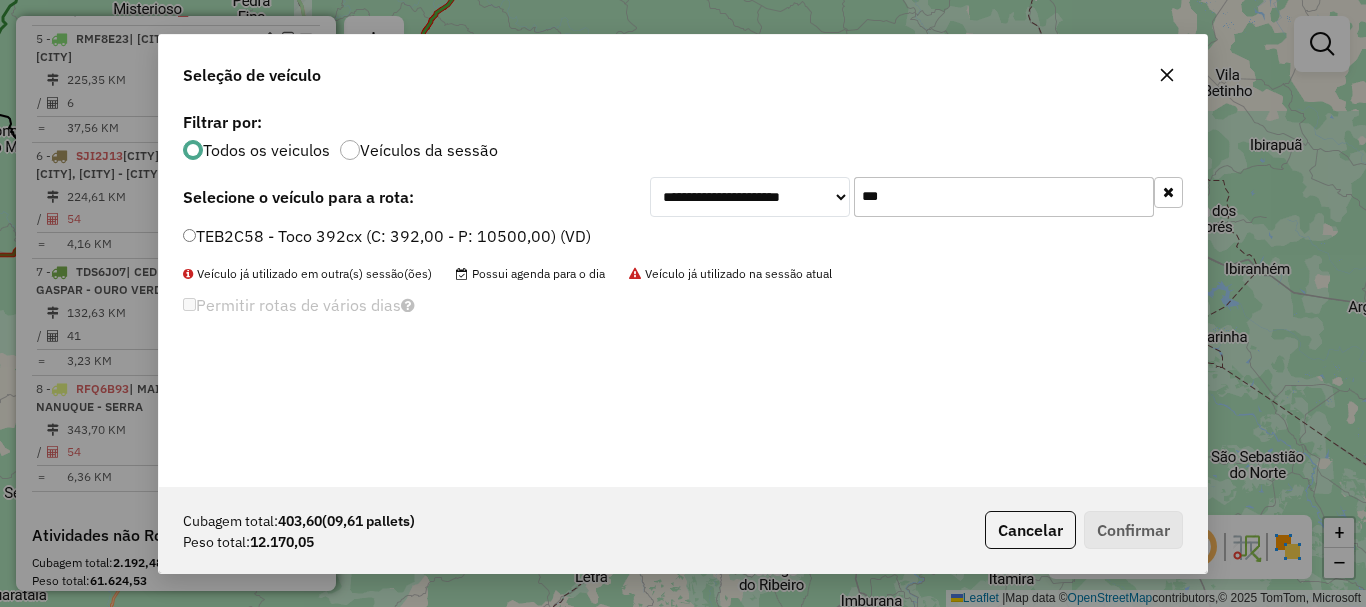 type on "***" 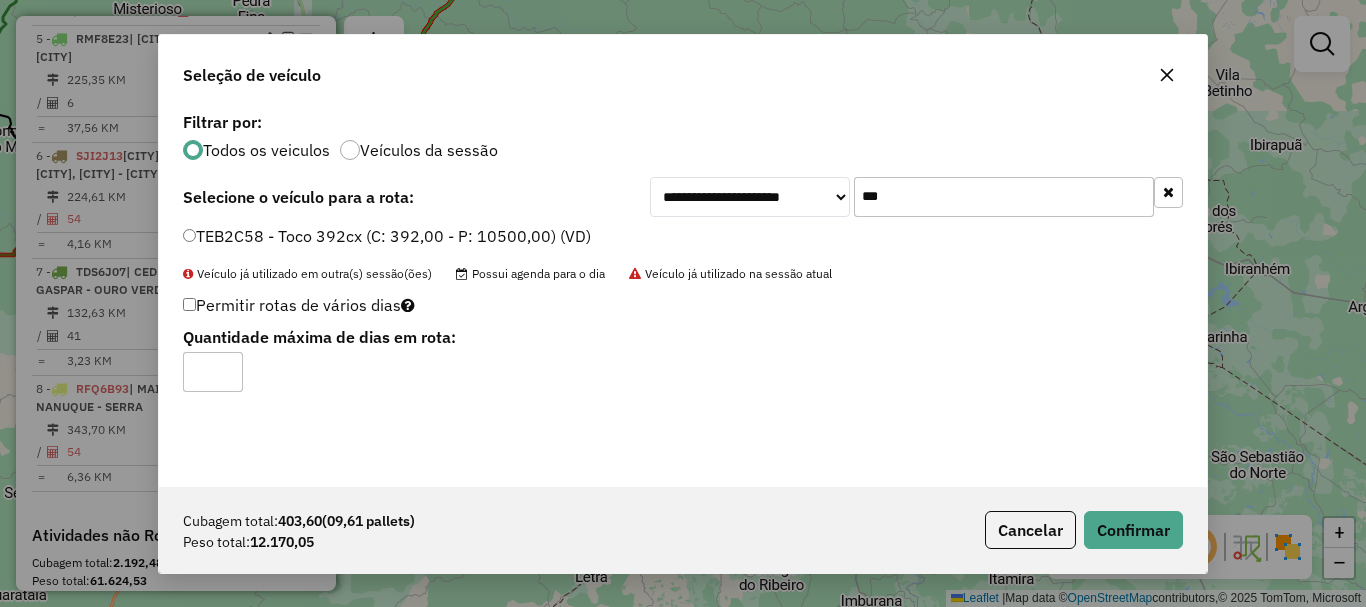 type on "*" 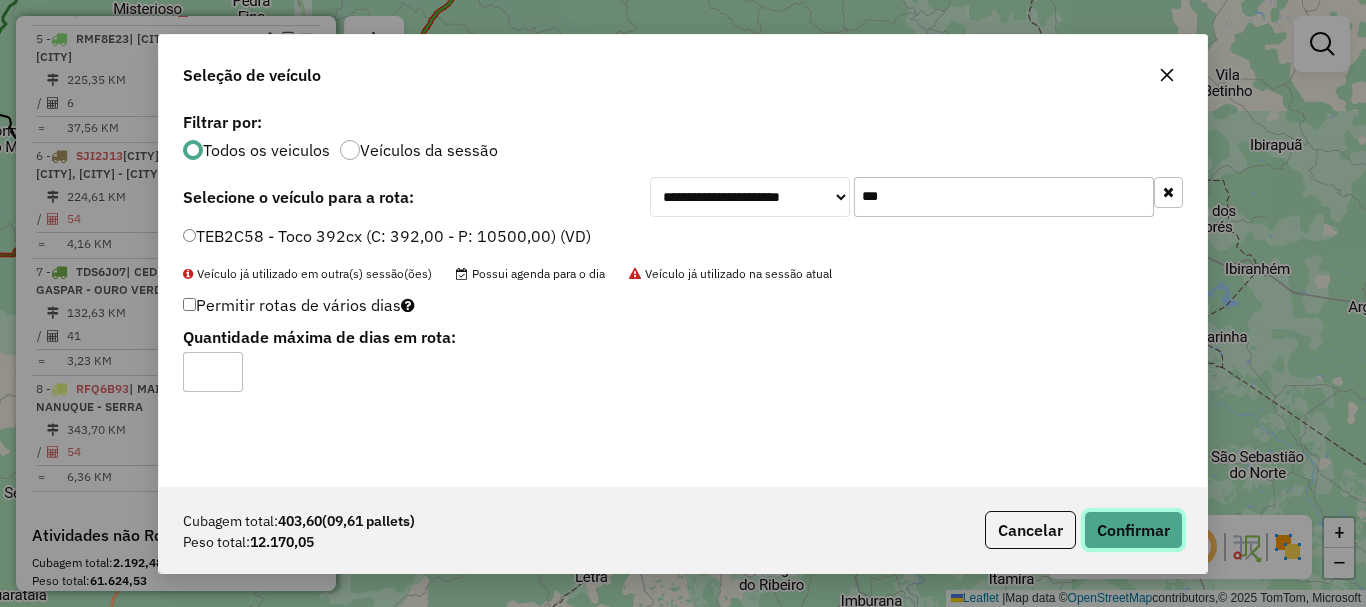 click on "Confirmar" 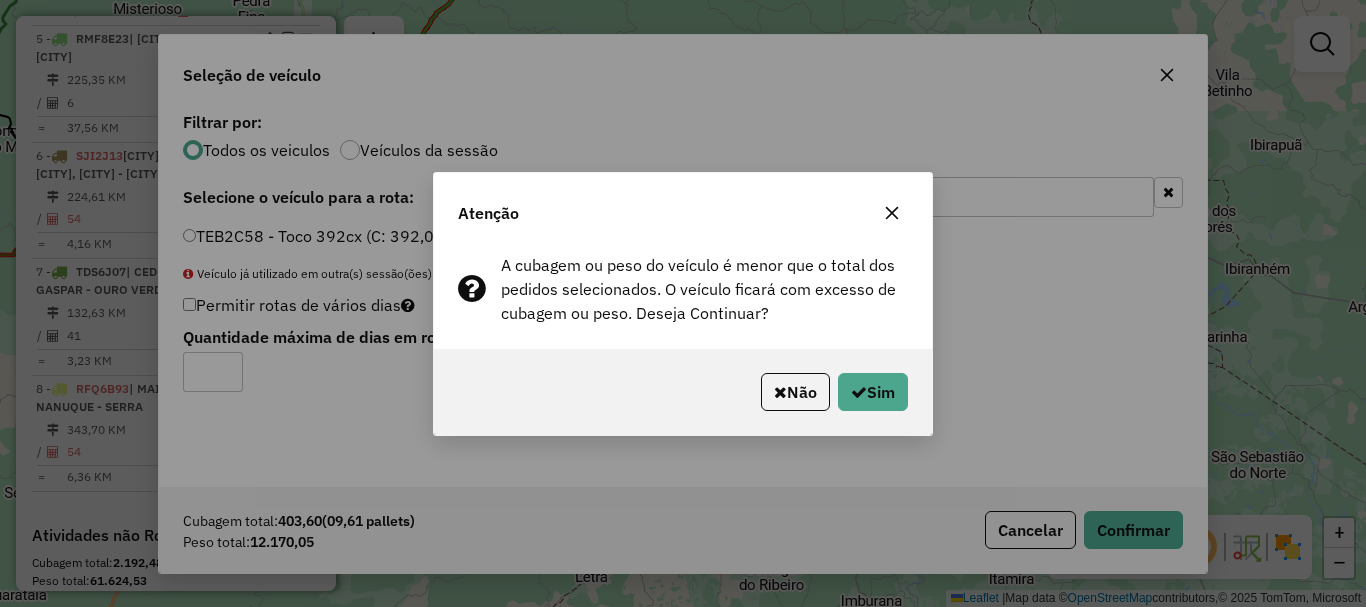 click on "Não   Sim" 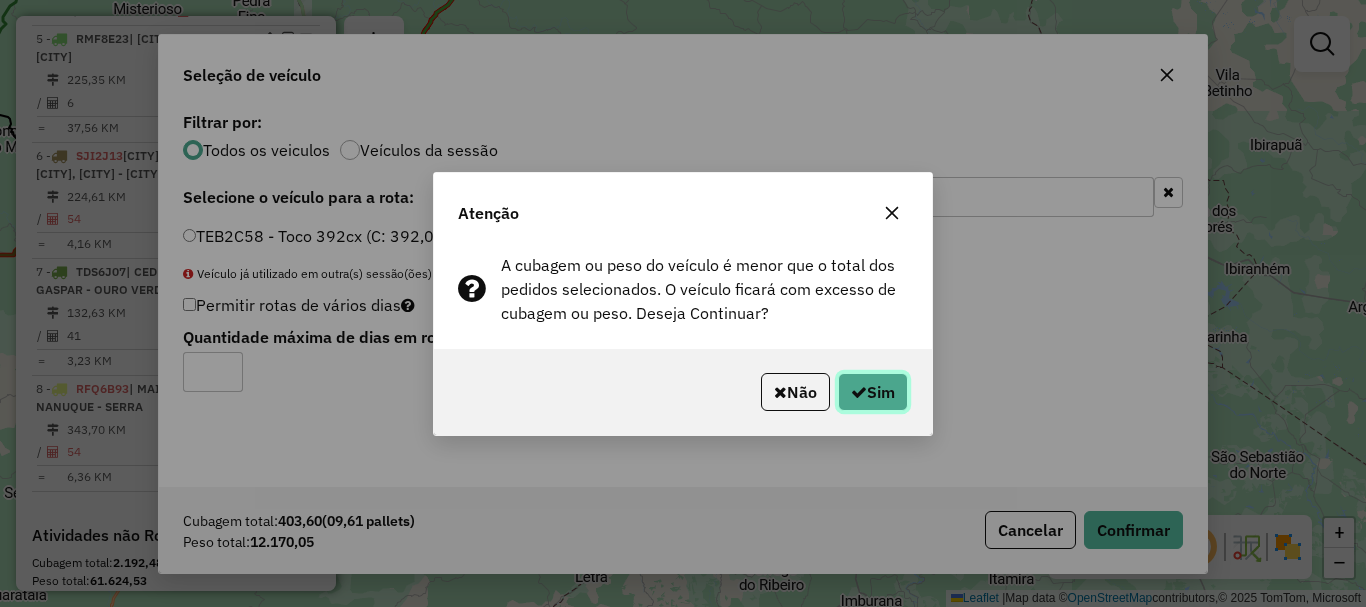 click on "Sim" 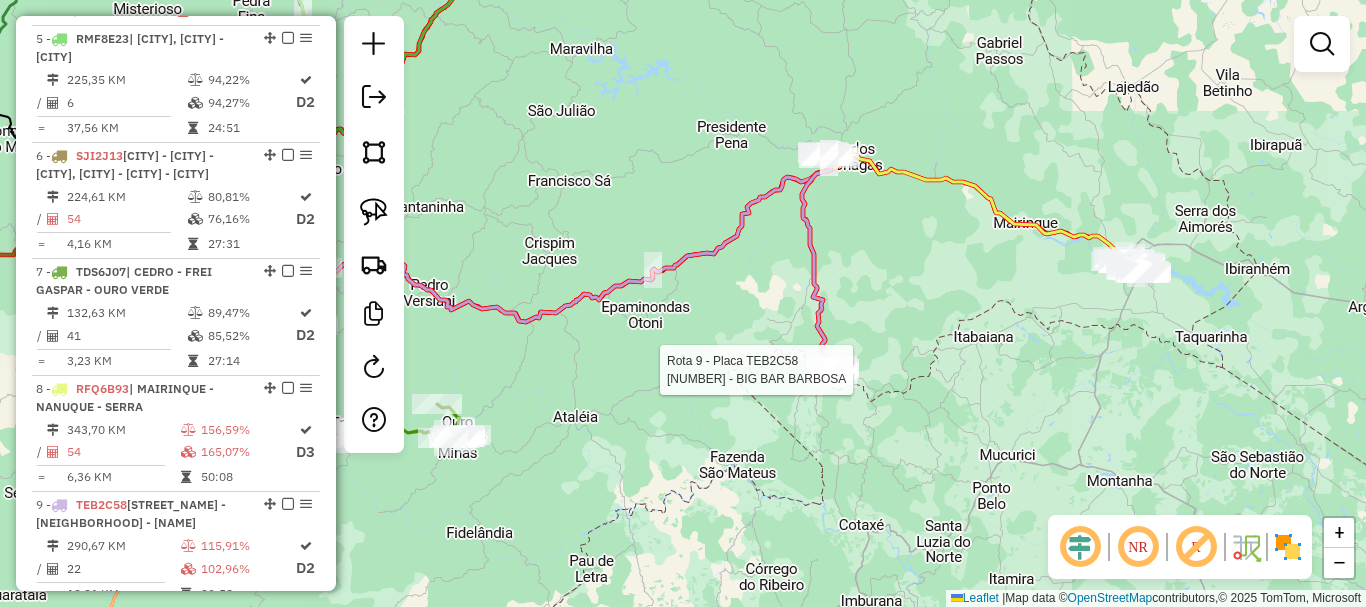 select on "*********" 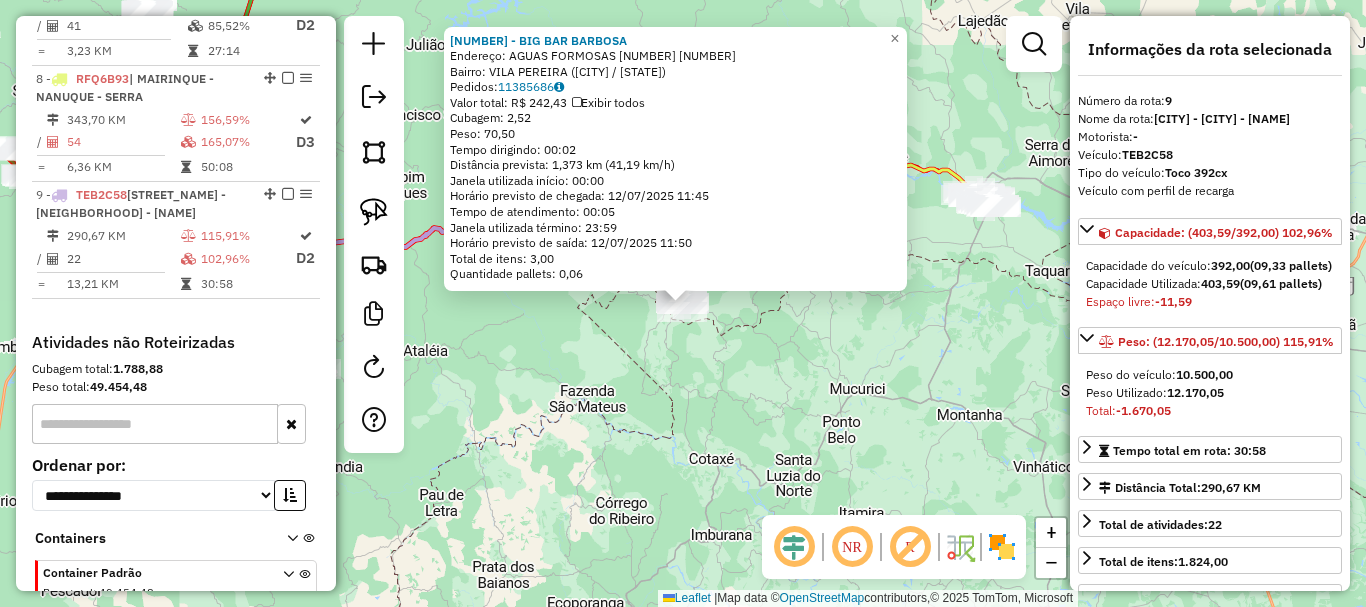 scroll, scrollTop: 1714, scrollLeft: 0, axis: vertical 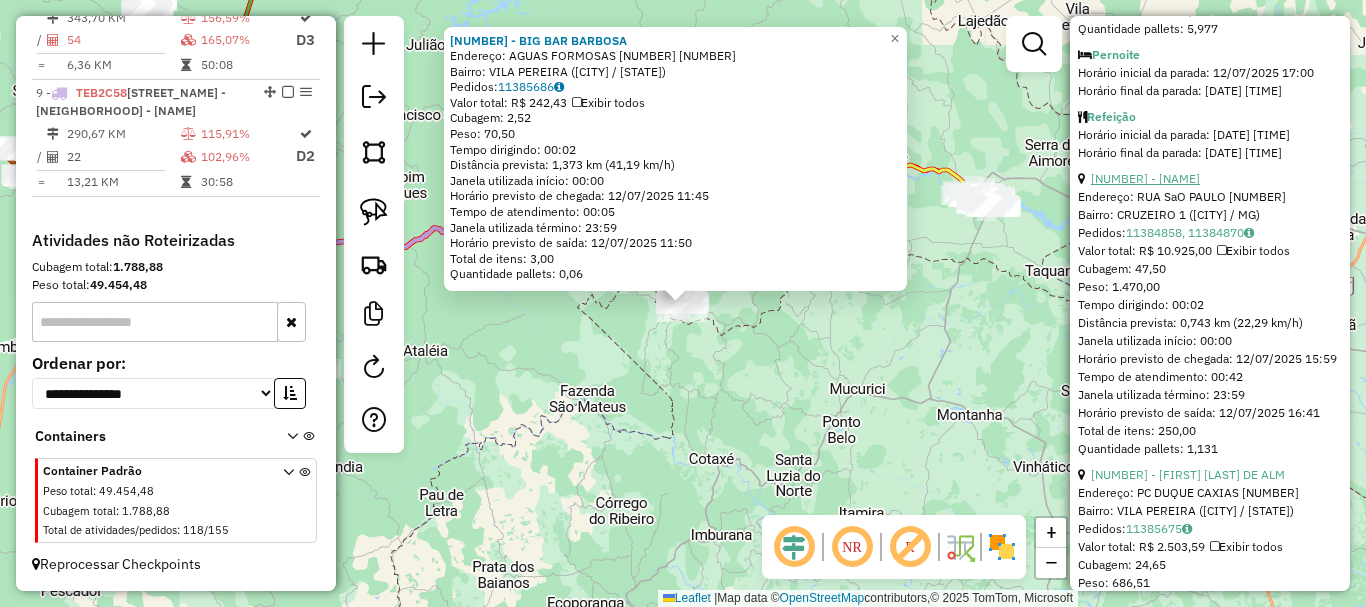 click on "[NUMBER] - [NAME]" at bounding box center (1145, 178) 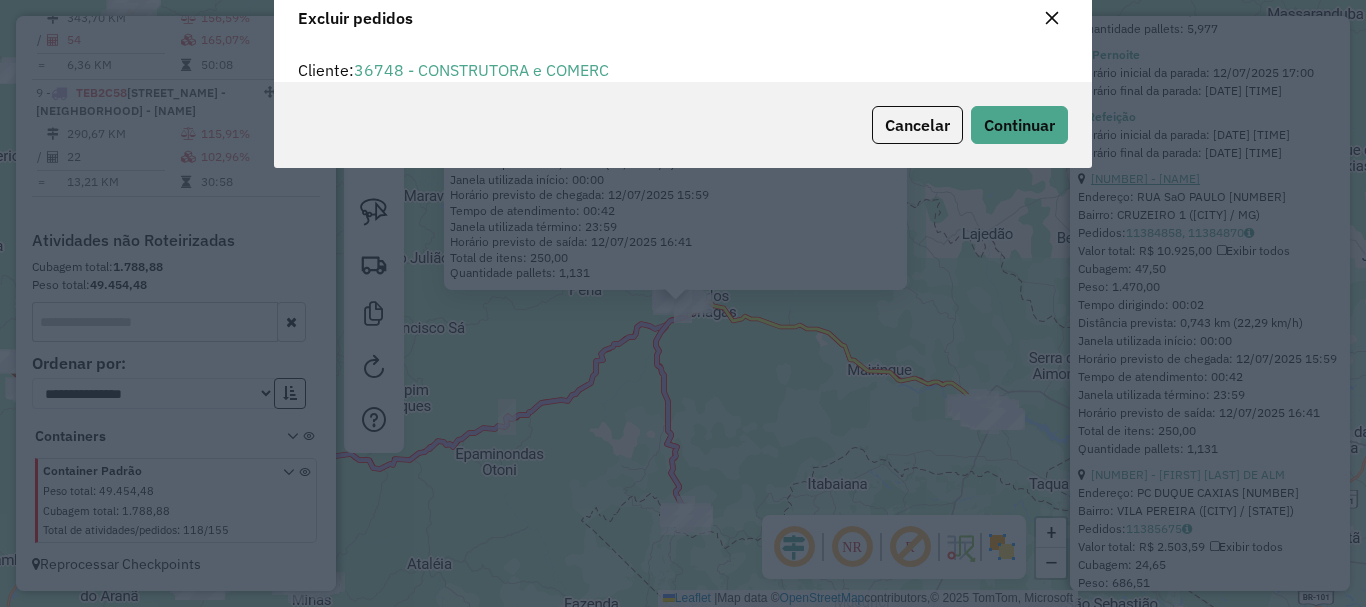 scroll, scrollTop: 82, scrollLeft: 0, axis: vertical 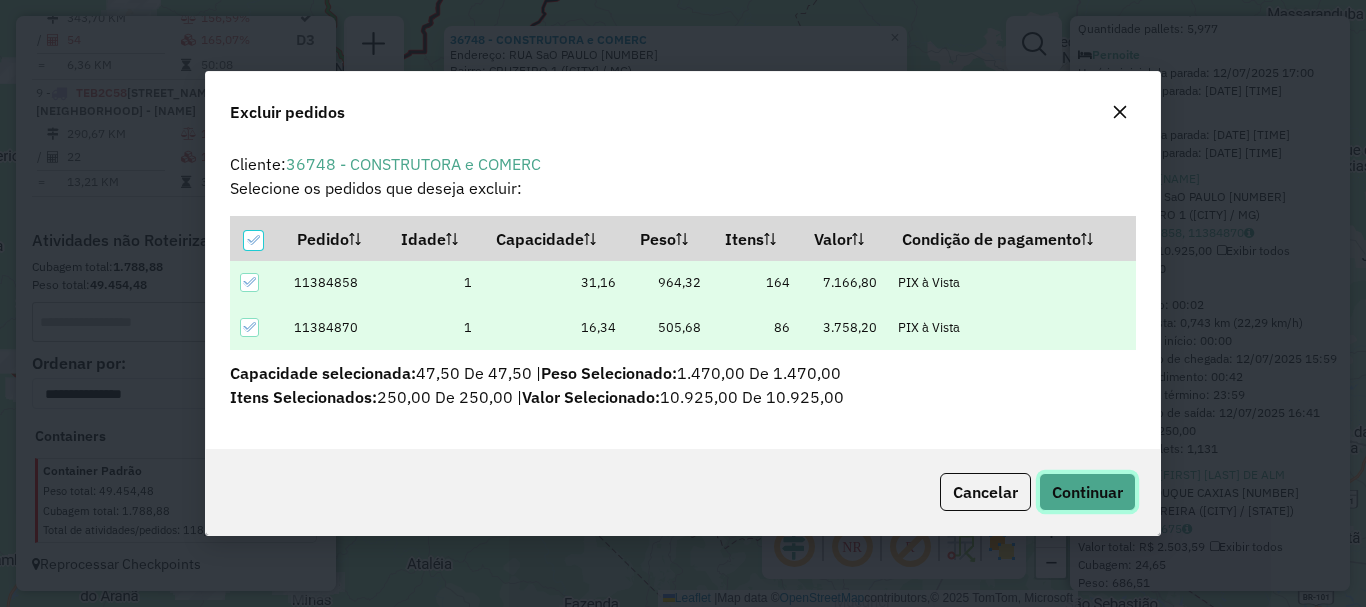 click on "Continuar" 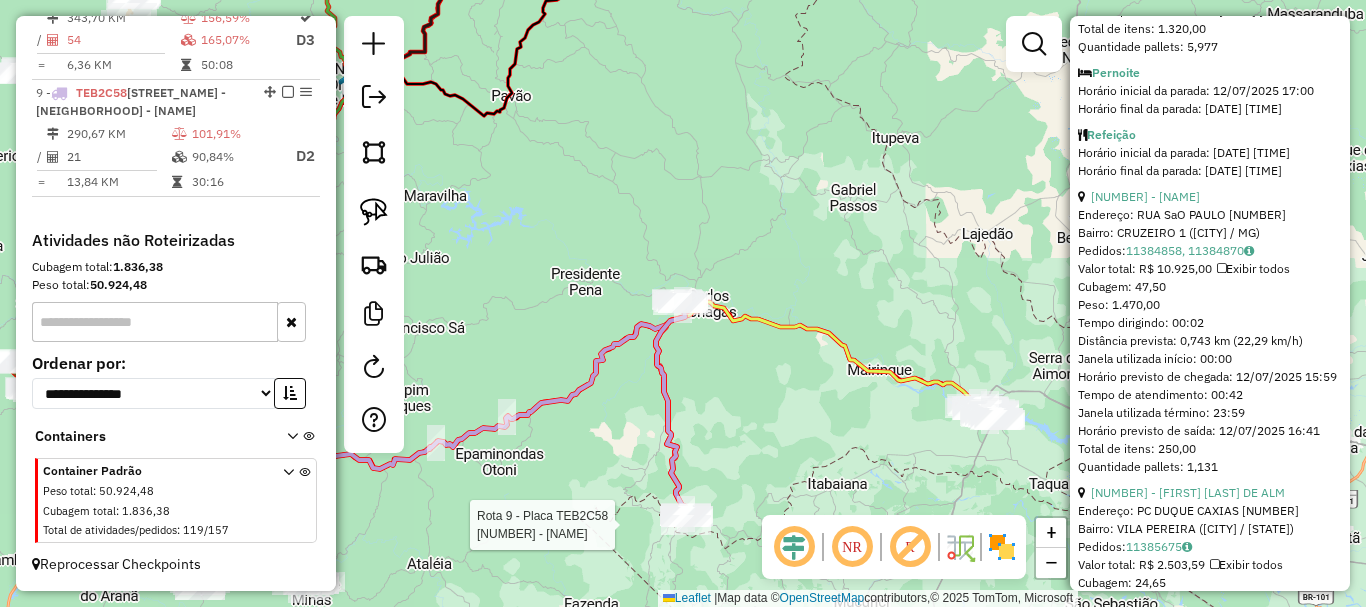 scroll, scrollTop: 726, scrollLeft: 0, axis: vertical 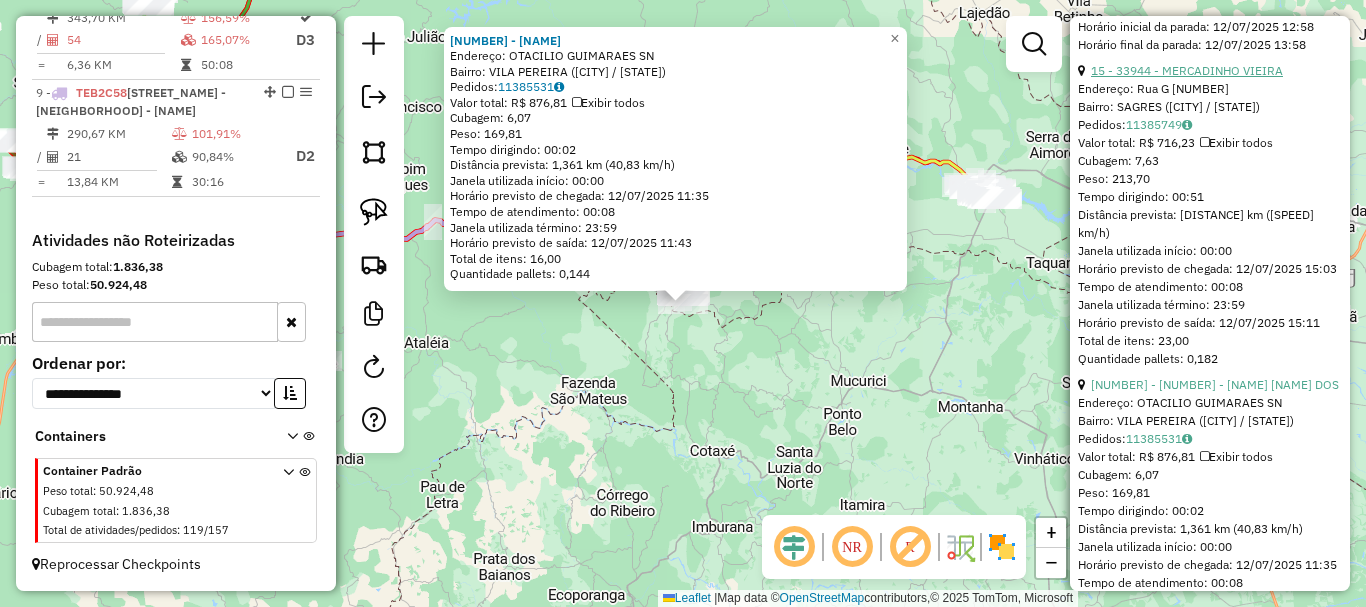 click on "15 - 33944 - MERCADINHO VIEIRA" at bounding box center (1187, 70) 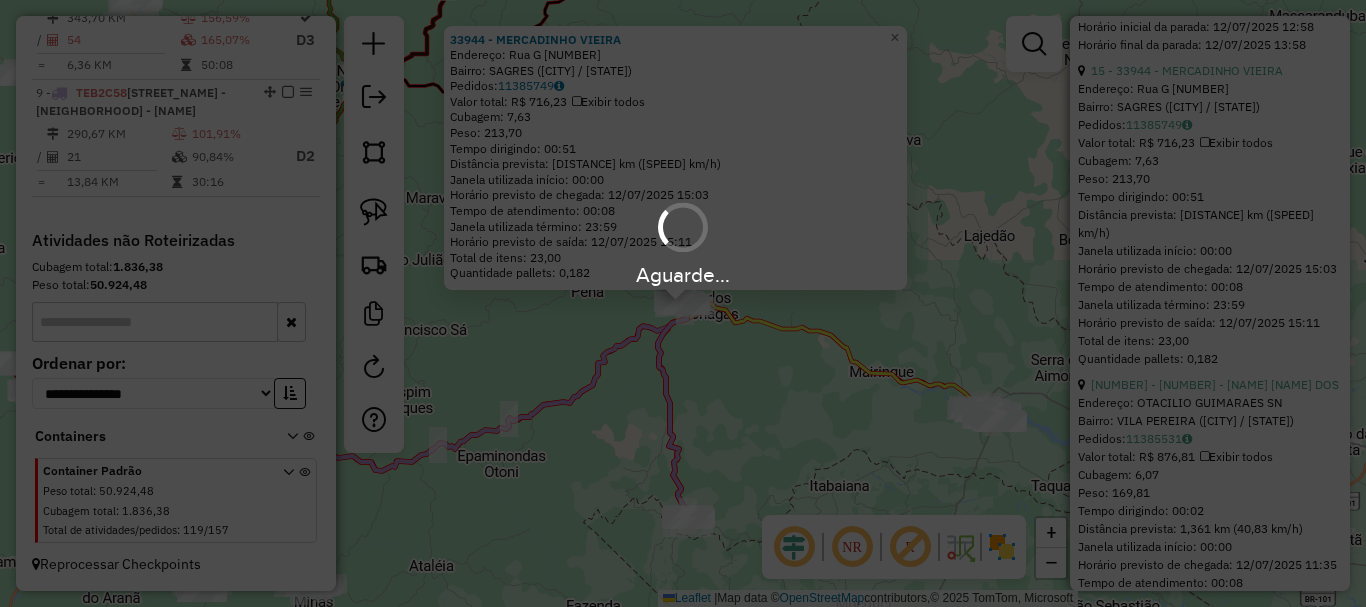 scroll, scrollTop: 816, scrollLeft: 0, axis: vertical 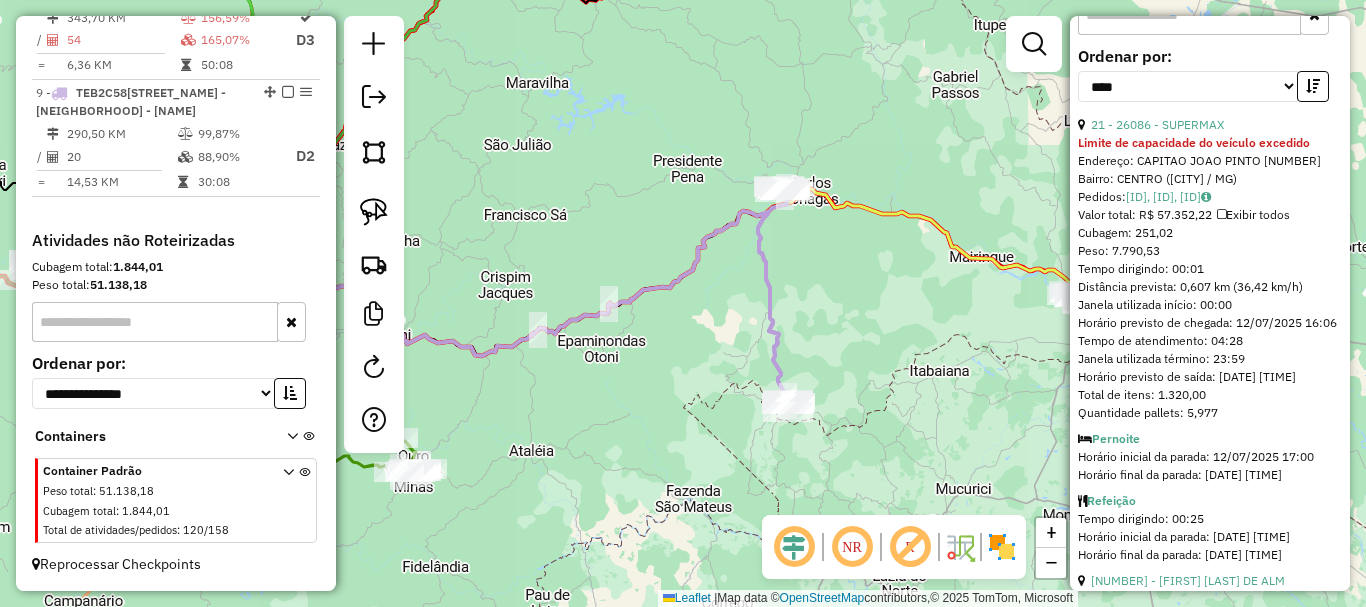 drag, startPoint x: 593, startPoint y: 333, endPoint x: 550, endPoint y: 232, distance: 109.77249 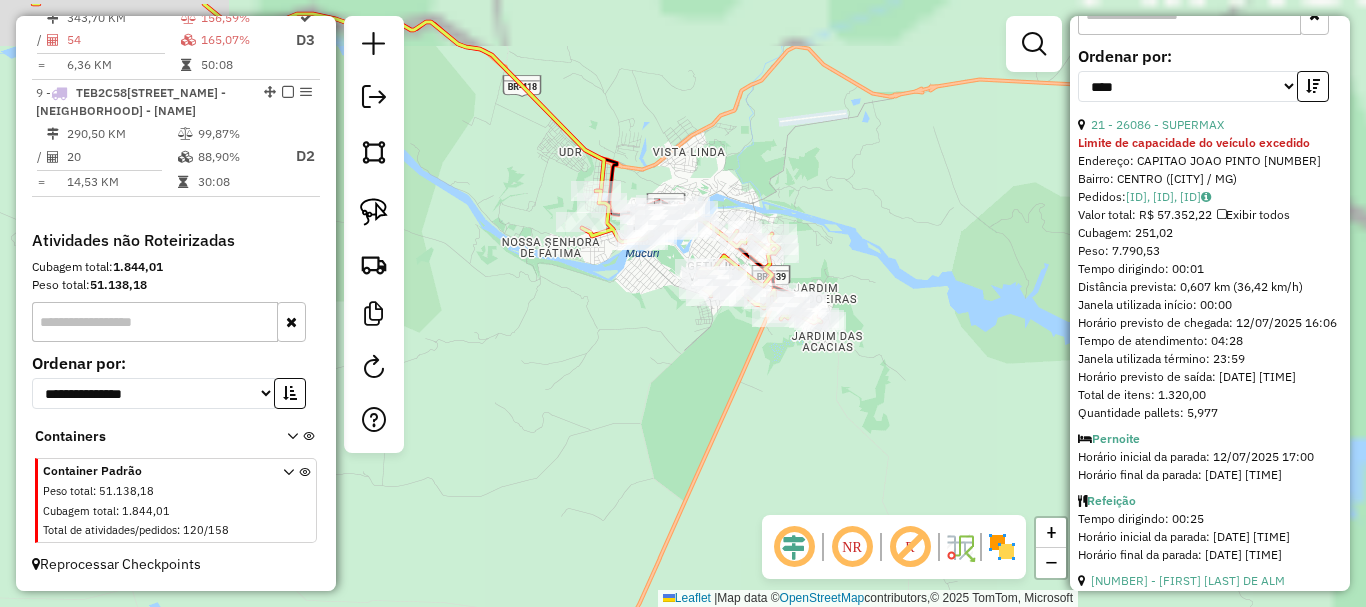 drag, startPoint x: 902, startPoint y: 315, endPoint x: 700, endPoint y: 368, distance: 208.83725 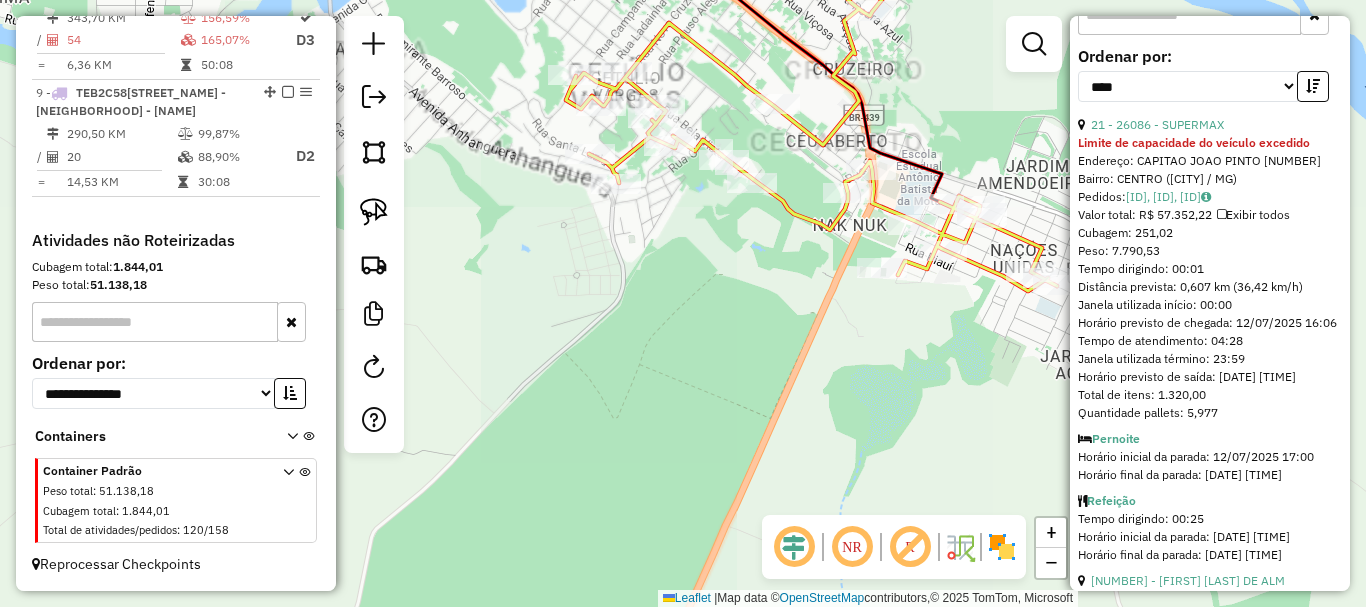 drag, startPoint x: 710, startPoint y: 320, endPoint x: 827, endPoint y: 391, distance: 136.85759 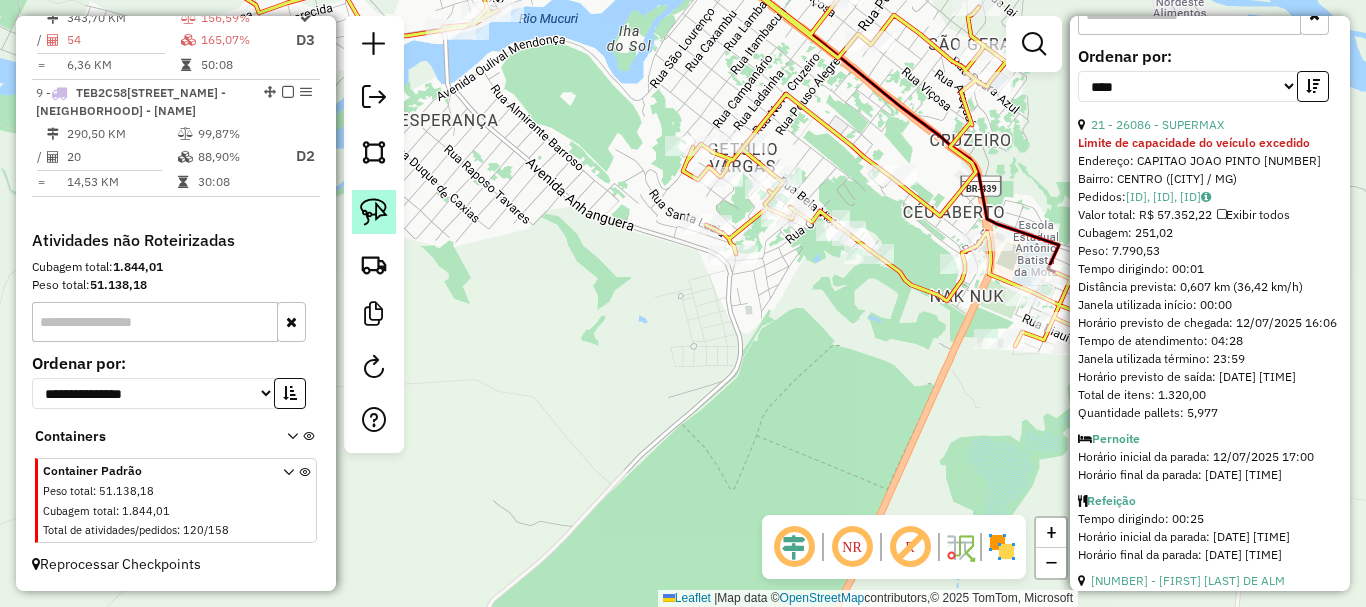 click 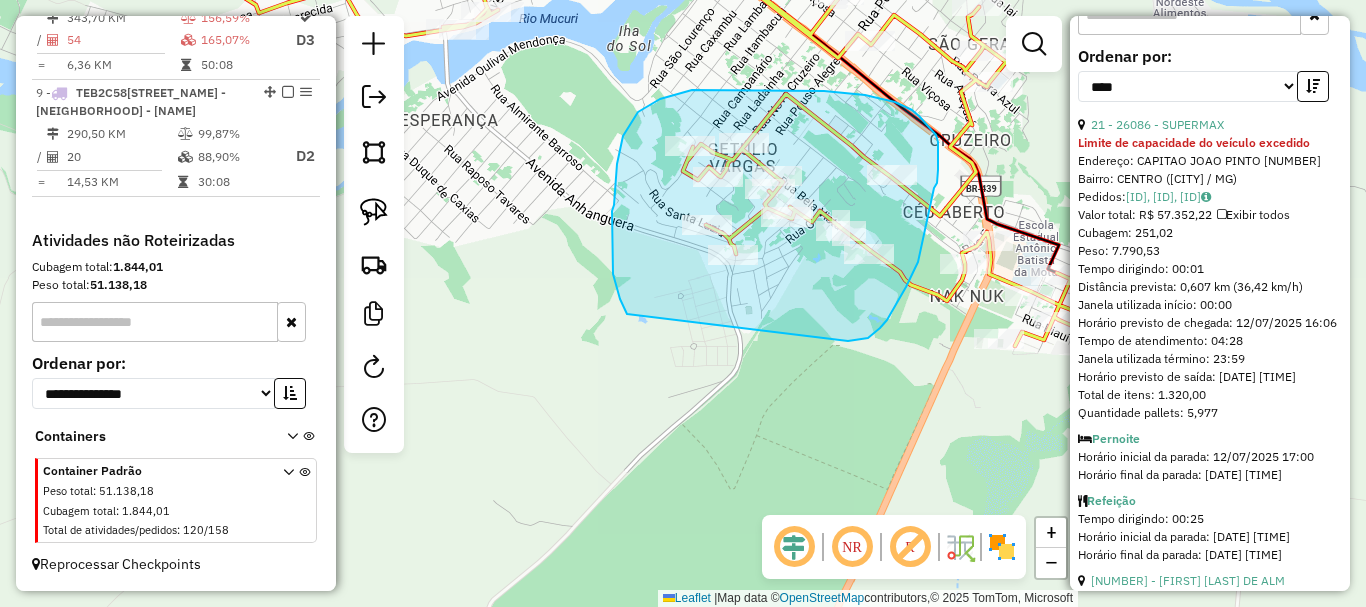drag, startPoint x: 848, startPoint y: 341, endPoint x: 628, endPoint y: 316, distance: 221.4159 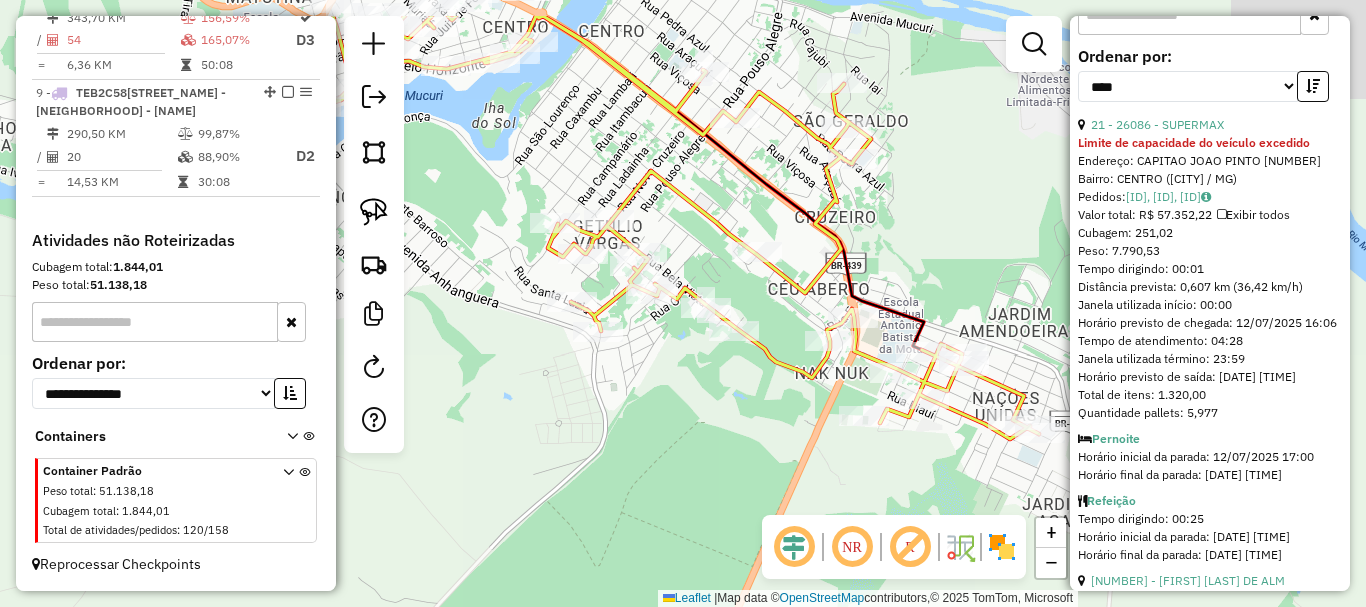 drag, startPoint x: 805, startPoint y: 370, endPoint x: 725, endPoint y: 415, distance: 91.787796 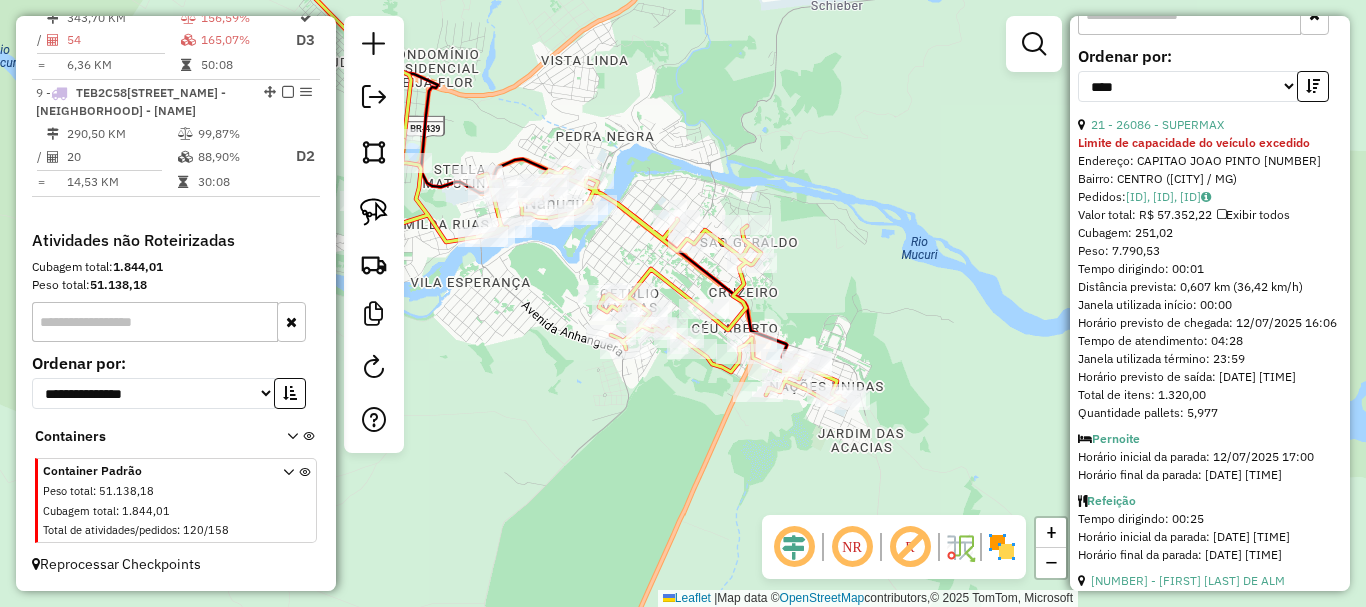 drag, startPoint x: 679, startPoint y: 467, endPoint x: 628, endPoint y: 412, distance: 75.00667 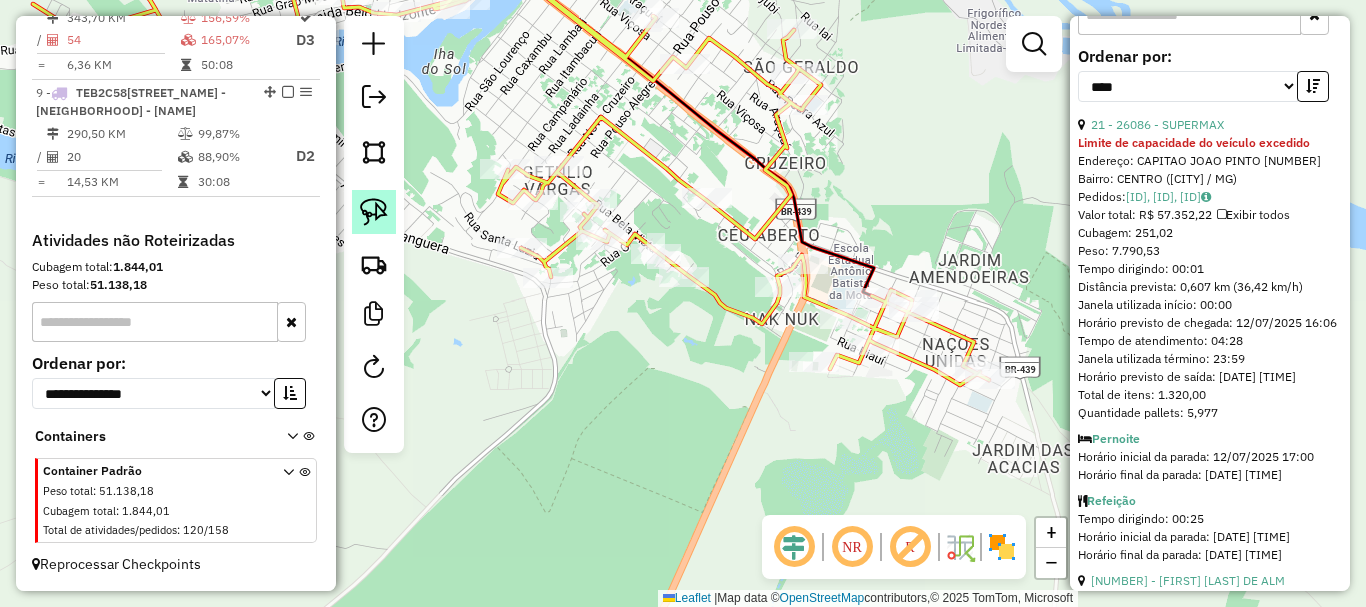 click 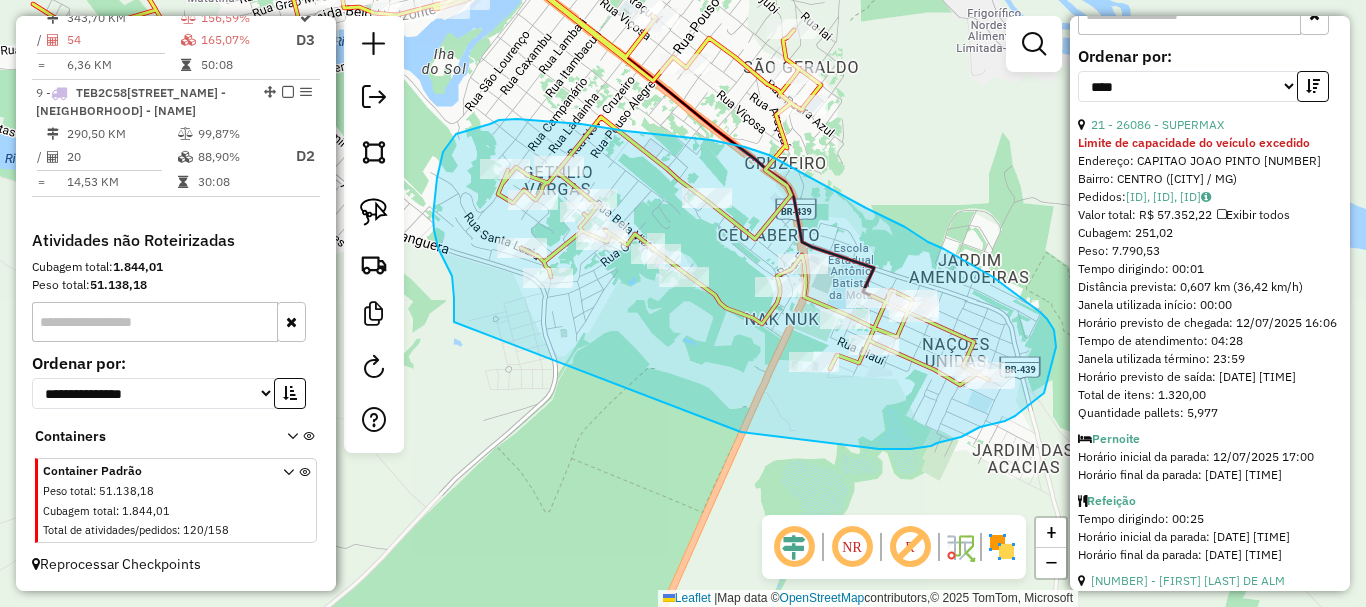 drag, startPoint x: 741, startPoint y: 432, endPoint x: 454, endPoint y: 322, distance: 307.3581 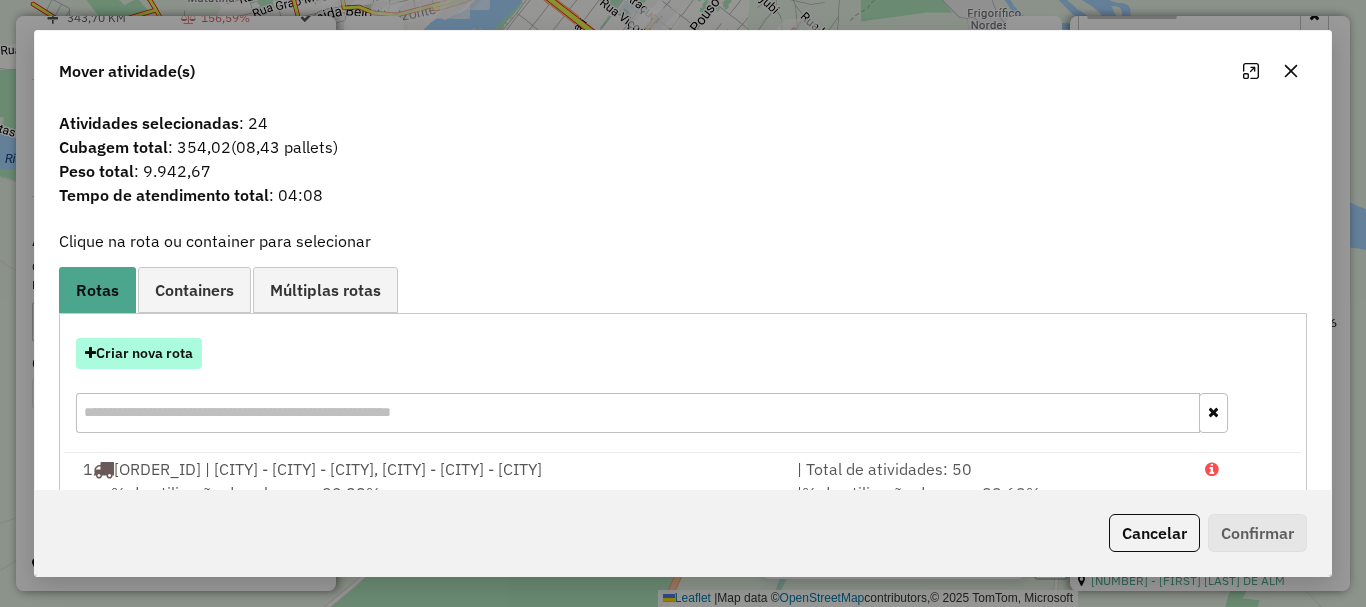 click on "Criar nova rota" at bounding box center (139, 353) 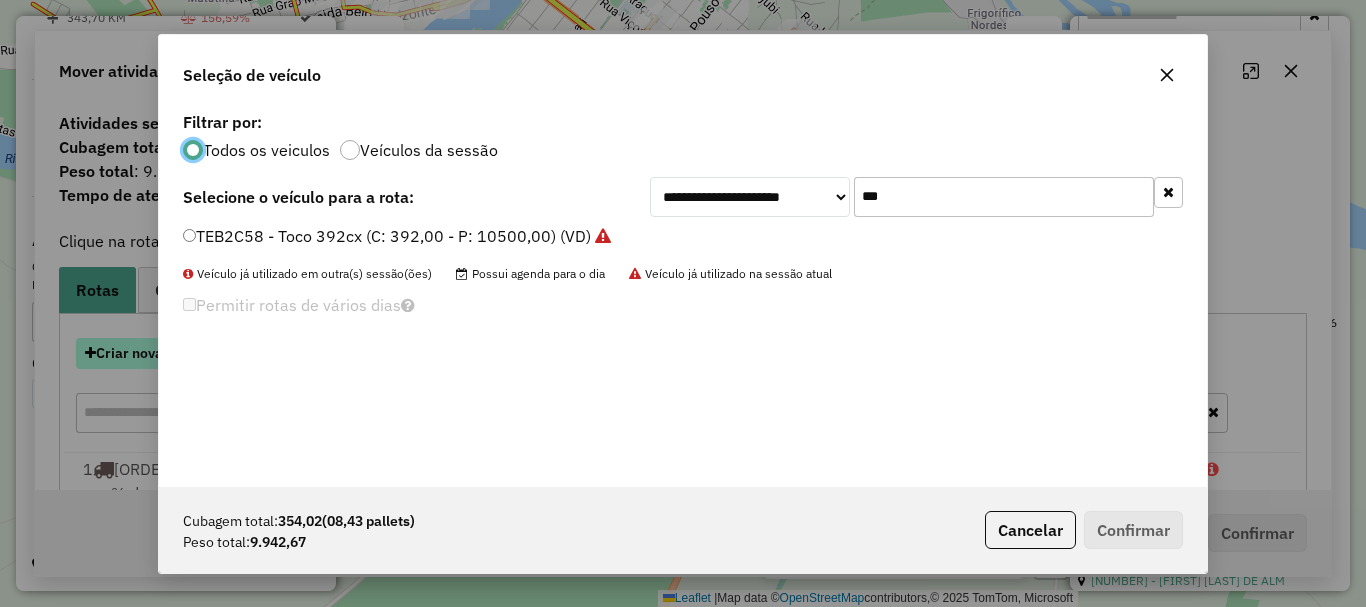 scroll, scrollTop: 11, scrollLeft: 6, axis: both 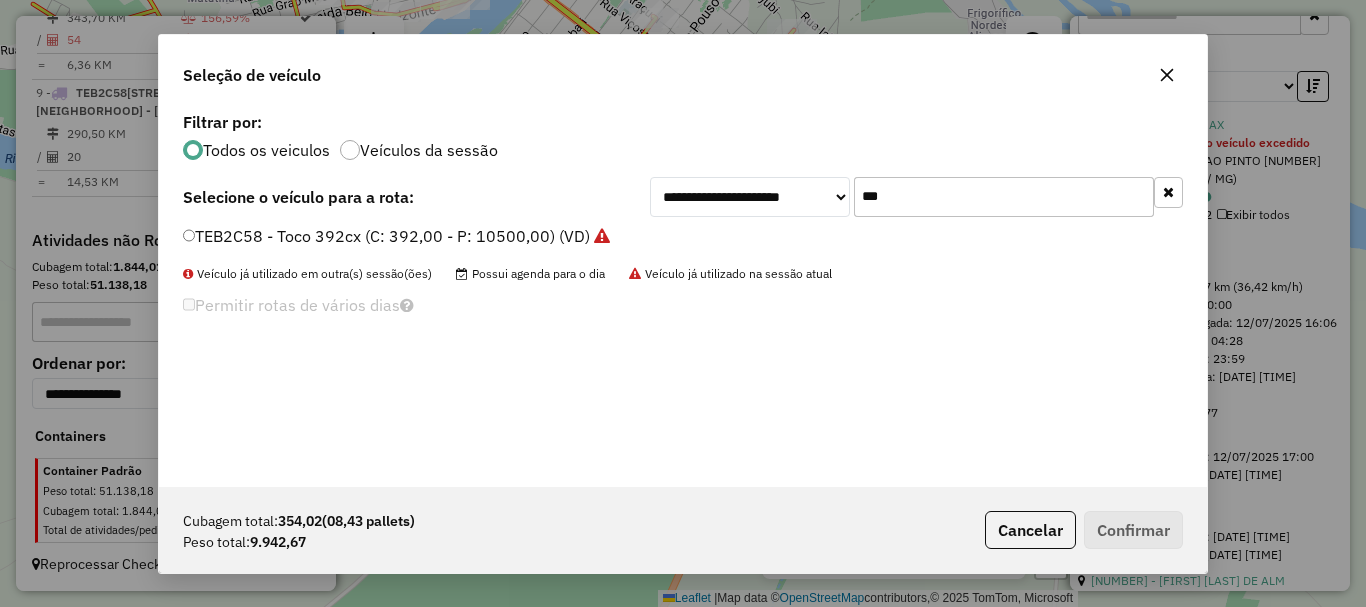 drag, startPoint x: 946, startPoint y: 194, endPoint x: 618, endPoint y: 172, distance: 328.73697 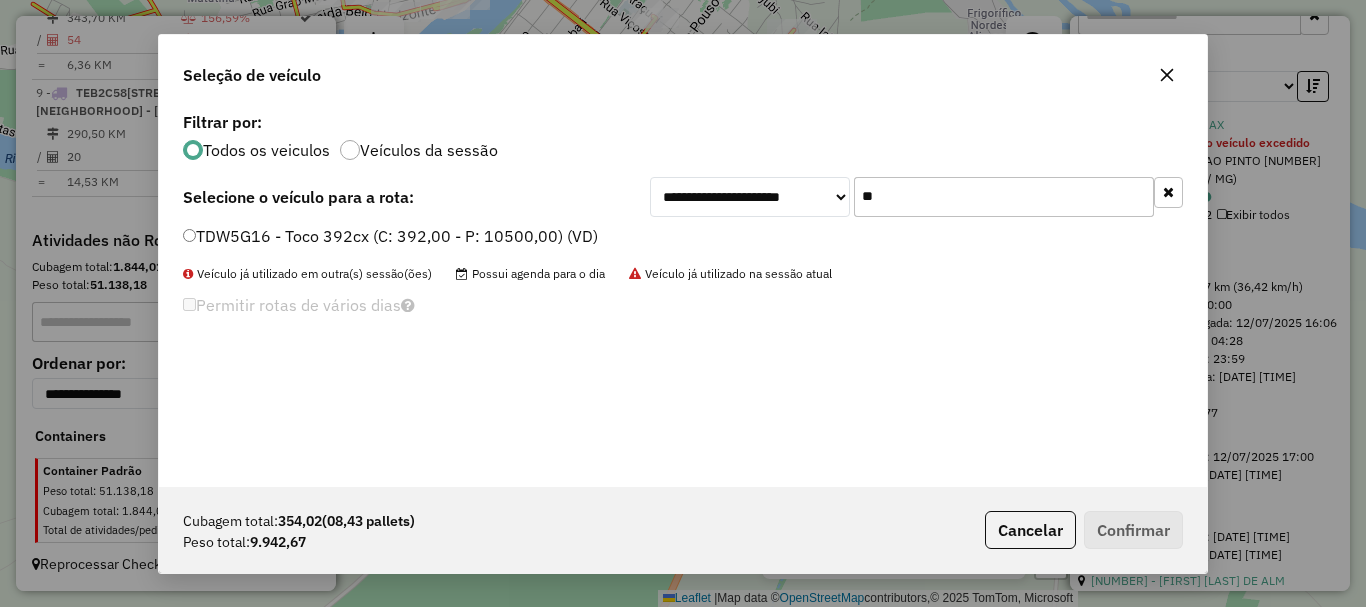 type on "**" 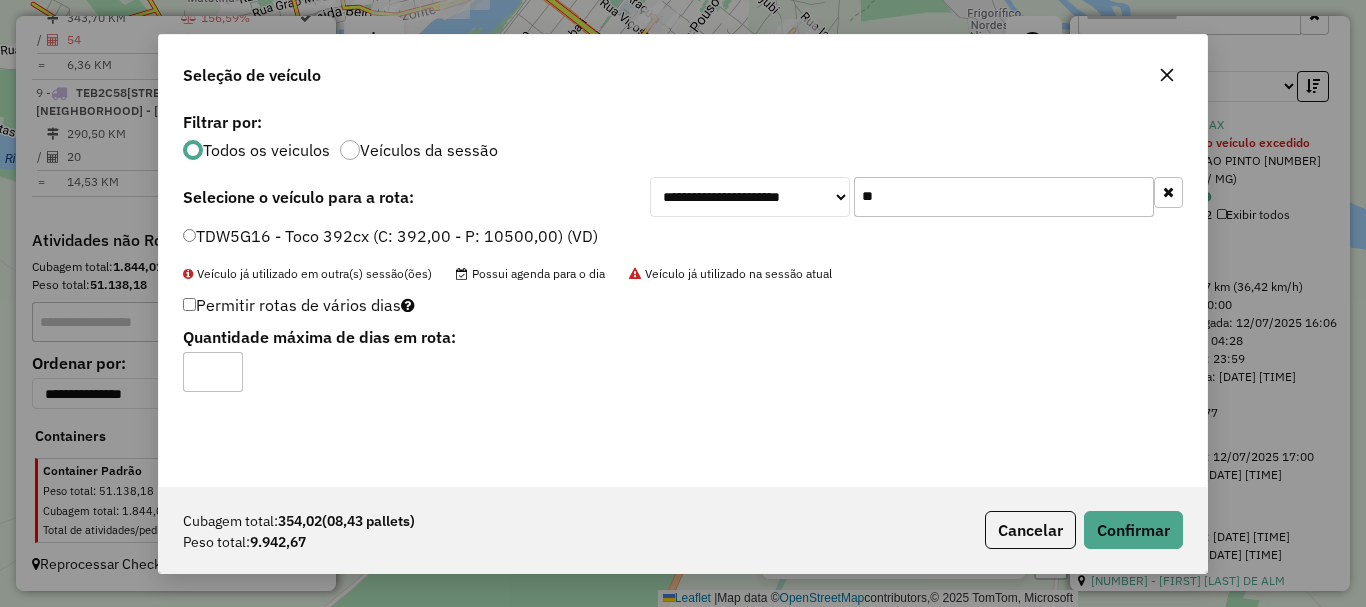 type on "*" 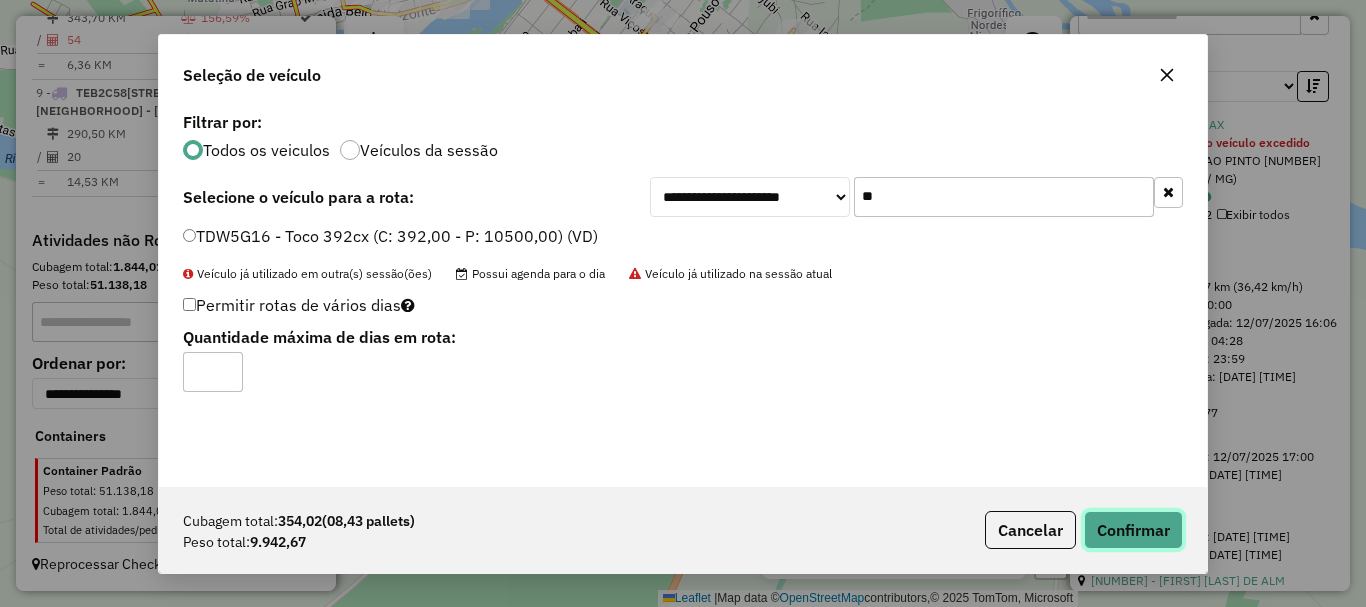 click on "Confirmar" 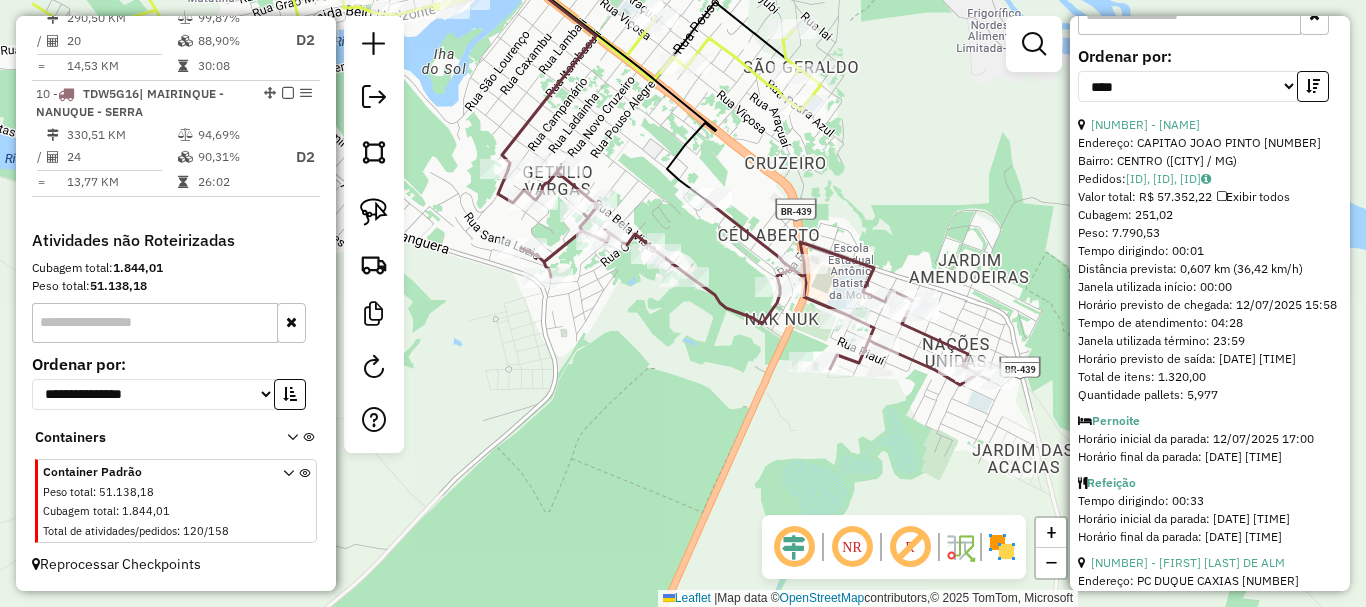 scroll, scrollTop: 1778, scrollLeft: 0, axis: vertical 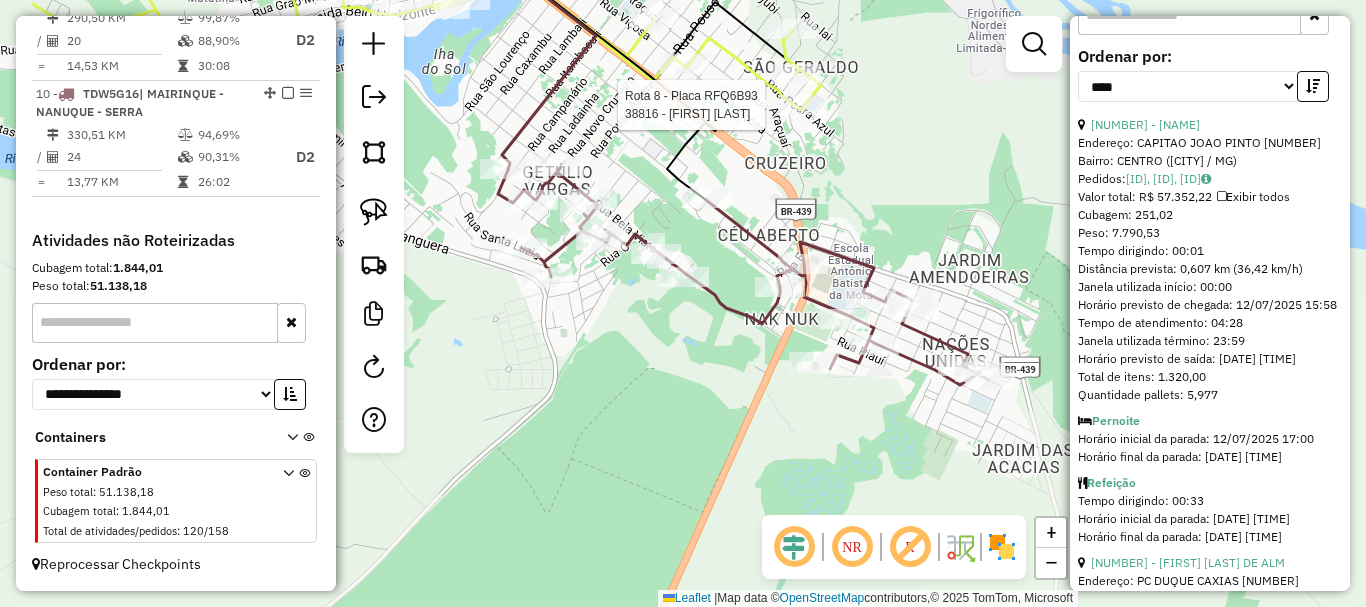 click 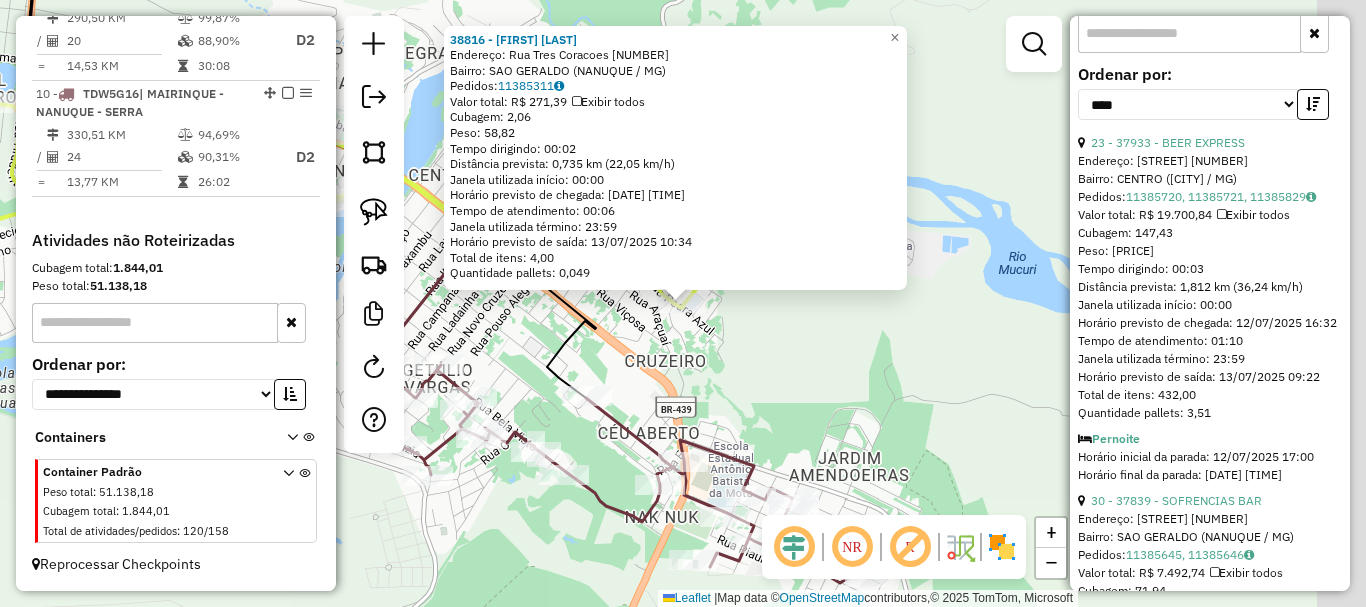 scroll, scrollTop: 834, scrollLeft: 0, axis: vertical 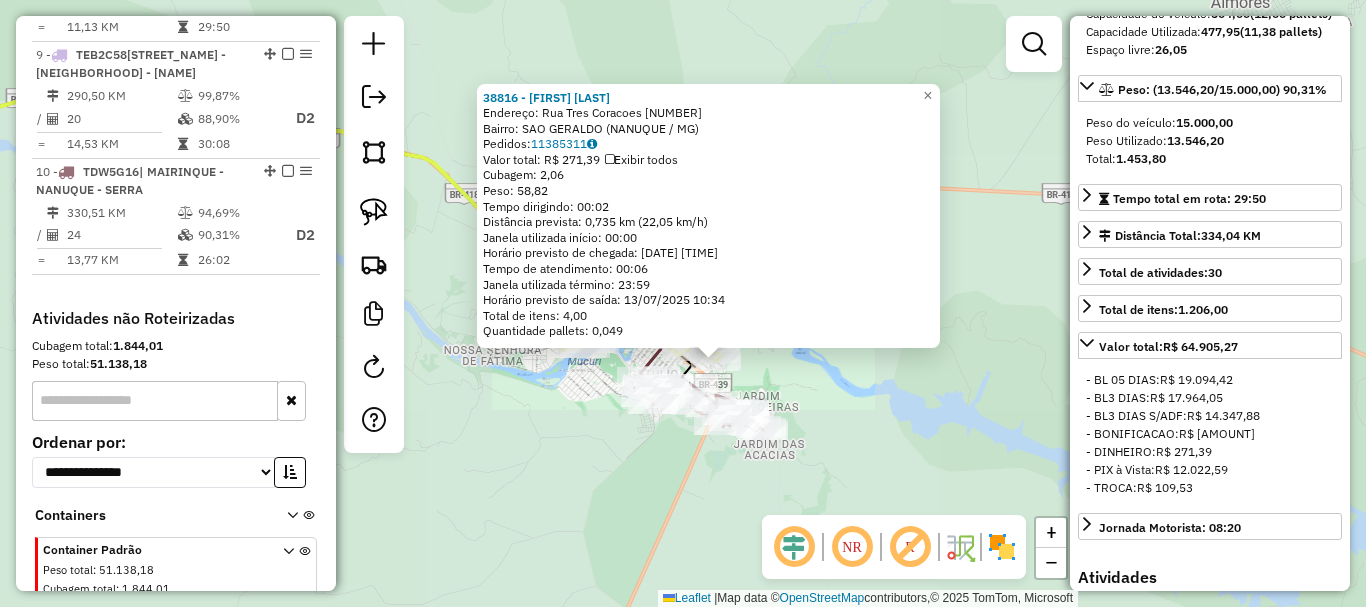 click on "Rota 10 - Placa TDW5G16 39113 - NENS BAR 38816 - BAR SANTA ALEGRIA Endereço: Rua Tres Coracoes [NUMBER] Bairro: SAO GERALDO ([STATE]) Pedidos: 11385311 Valor total: R$ 271,39 Exibir todos Cubagem: 2,06 Peso: 58,82 Tempo dirigindo: 00:02 Distância prevista: 0,735 km (22,05 km/h) Janela utilizada início: 00:00 Horário previsto de chegada: 13/07/2025 10:28 Tempo de atendimento: 00:06 Janela utilizada término: 23:59 Horário previsto de saída: 13/07/2025 10:34 Total de itens: 4,00 Quantidade pallets: 0,049 × Janela de atendimento Grade de atendimento Capacidade Transportadoras Veículos Cliente Pedidos Rotas Selecione os dias de semana para filtrar as janelas de atendimento Seg Ter Qua Qui Sex Sáb Dom Informe o período da janela de atendimento: De: Até: Filtrar exatamente a janela do cliente Considerar janela de atendimento padrão Selecione os dias de semana para filtrar as grades de atendimento Seg Ter Qua Qui Sex Sáb Dom De: Até:" 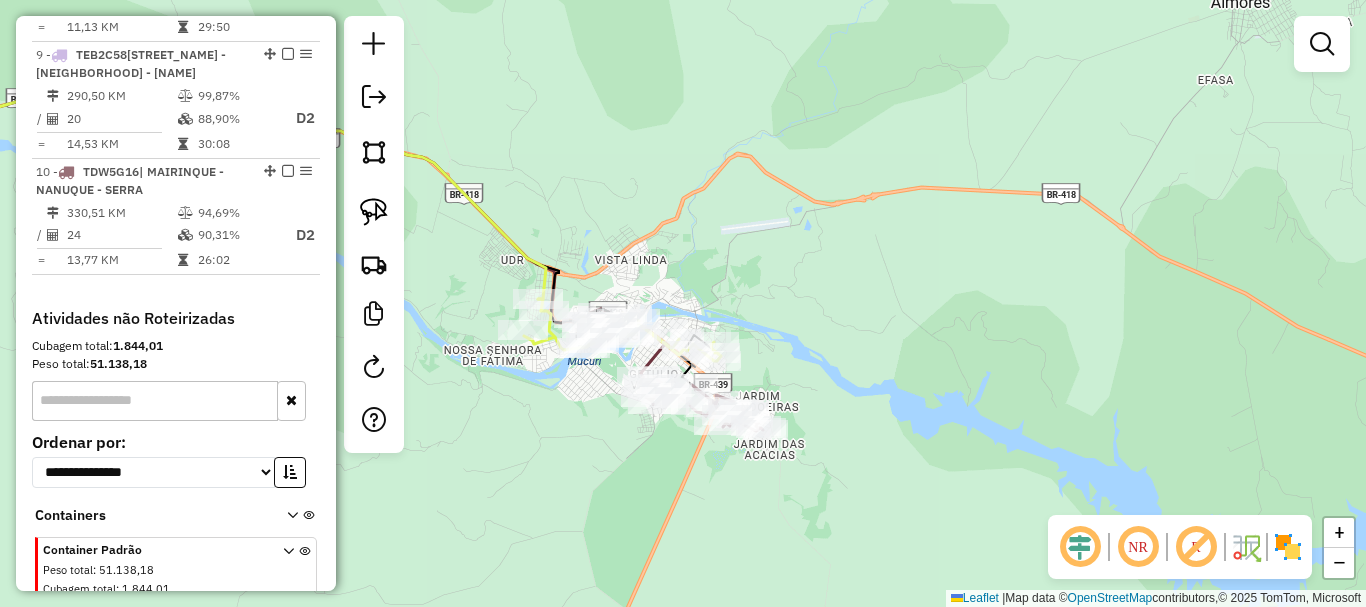 drag, startPoint x: 542, startPoint y: 465, endPoint x: 967, endPoint y: 358, distance: 438.26248 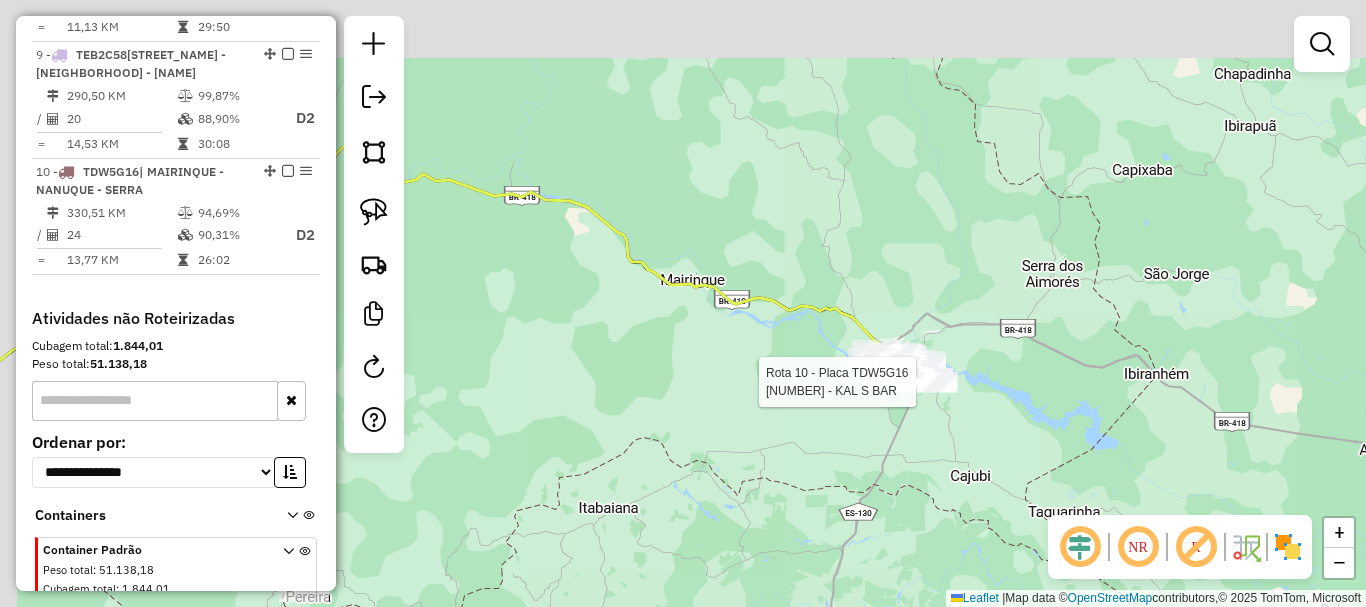 drag, startPoint x: 580, startPoint y: 333, endPoint x: 925, endPoint y: 431, distance: 358.64886 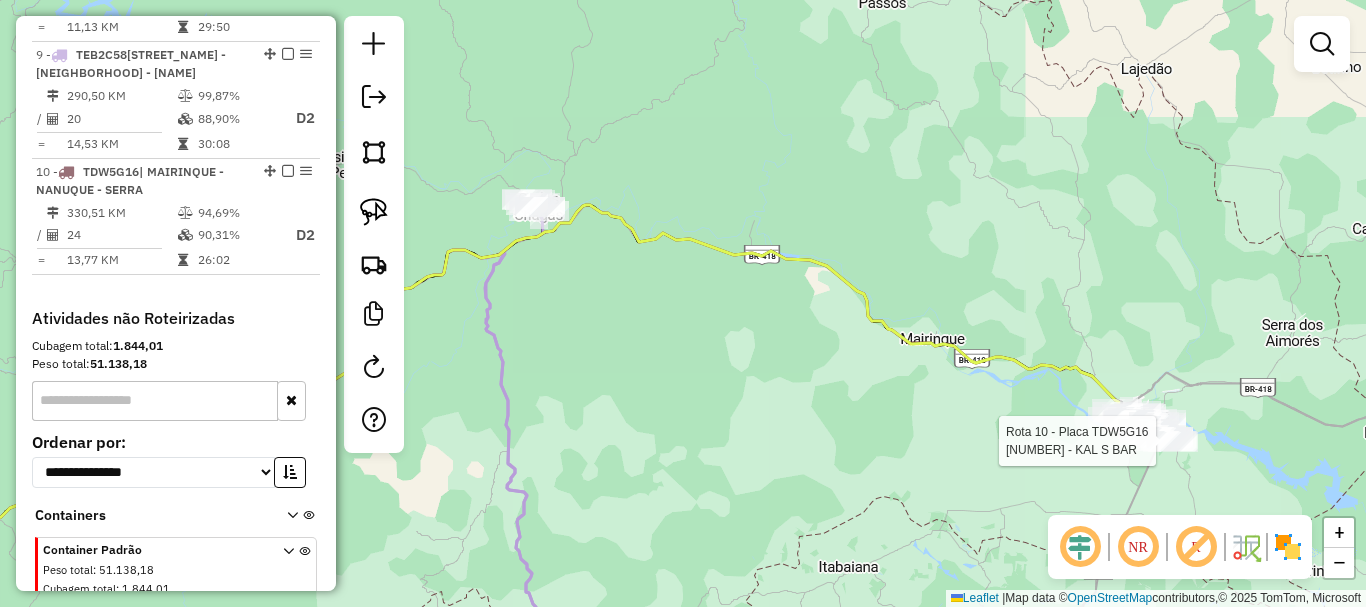 click on "Rota [NUMBER] - Placa TDW5G16 [NUMBER] - KAL S BAR Janela de atendimento Grade de atendimento Capacidade Transportadoras Veículos Cliente Pedidos Rotas Selecione os dias de semana para filtrar as janelas de atendimento Seg Ter Qua Qui Sex Sáb Dom Informe o período da janela de atendimento: De: Até: Filtrar exatamente a janela do cliente Considerar janela de atendimento padrão Seg Ter Qua Qui Sex Sáb Dom Considerar clientes sem dia de atendimento cadastrado Clientes fora do dia de atendimento selecionado Filtrar as atividades entre os valores definidos abaixo: Peso mínimo: Peso máximo: Cubagem mínima: Cubagem máxima: De: Até: Filtrar as atividades entre o tempo de atendimento definido abaixo: De: Até: Considerar capacidade total dos clientes não roteirizados Transportadora: Selecione um ou mais itens Tipo de veículo: Selecione um ou mais itens Veículo: Selecione um ou mais itens Nome: De:" 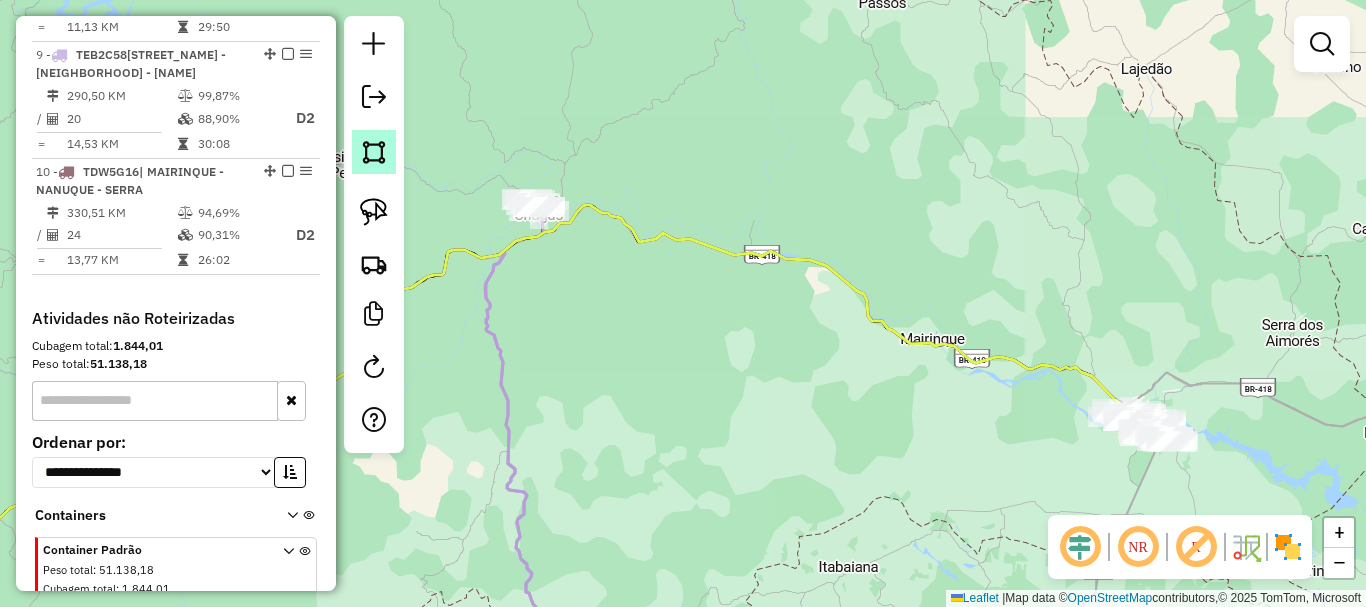 click 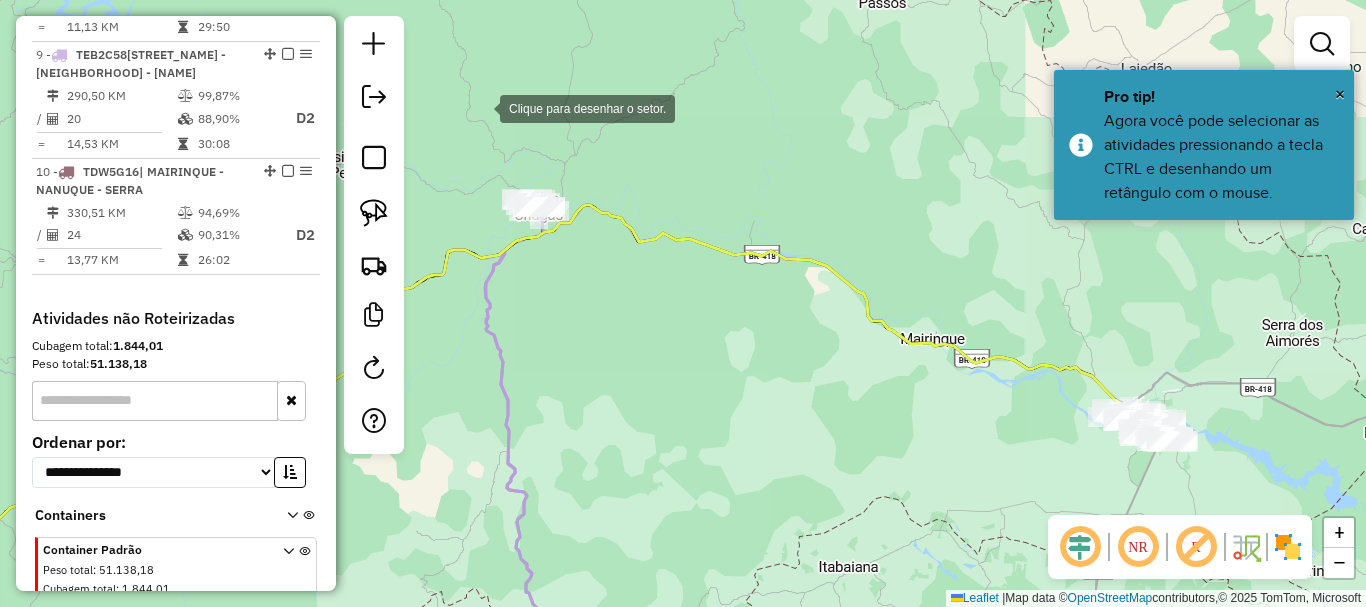 click 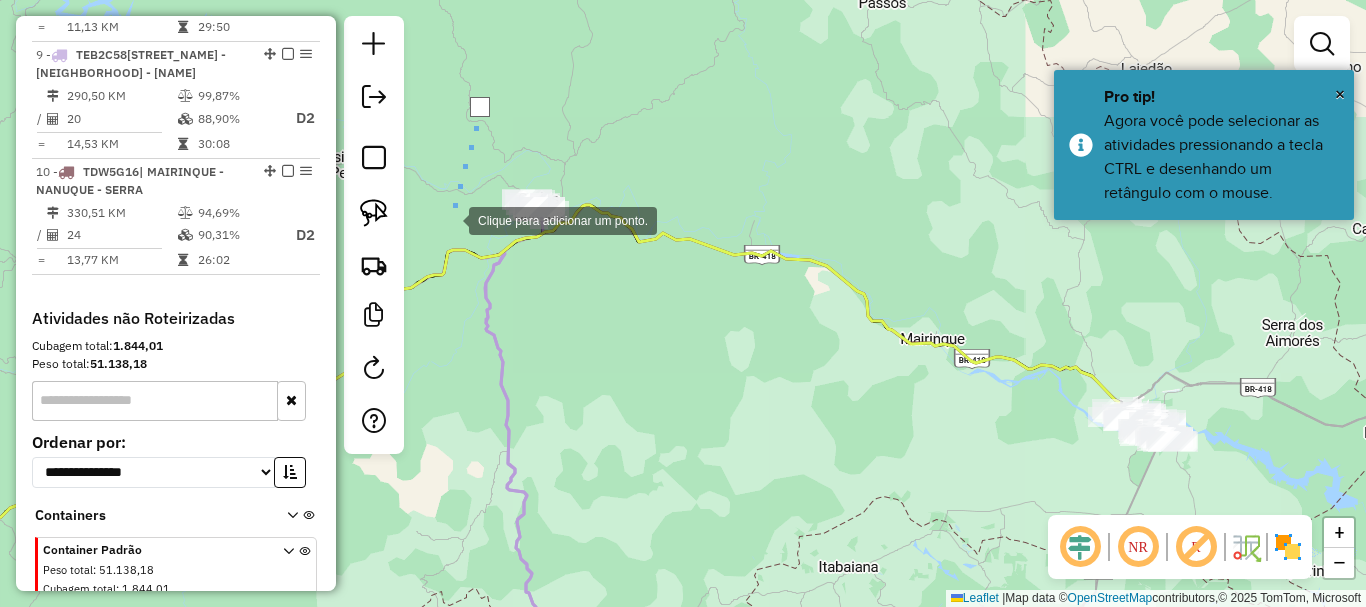 click 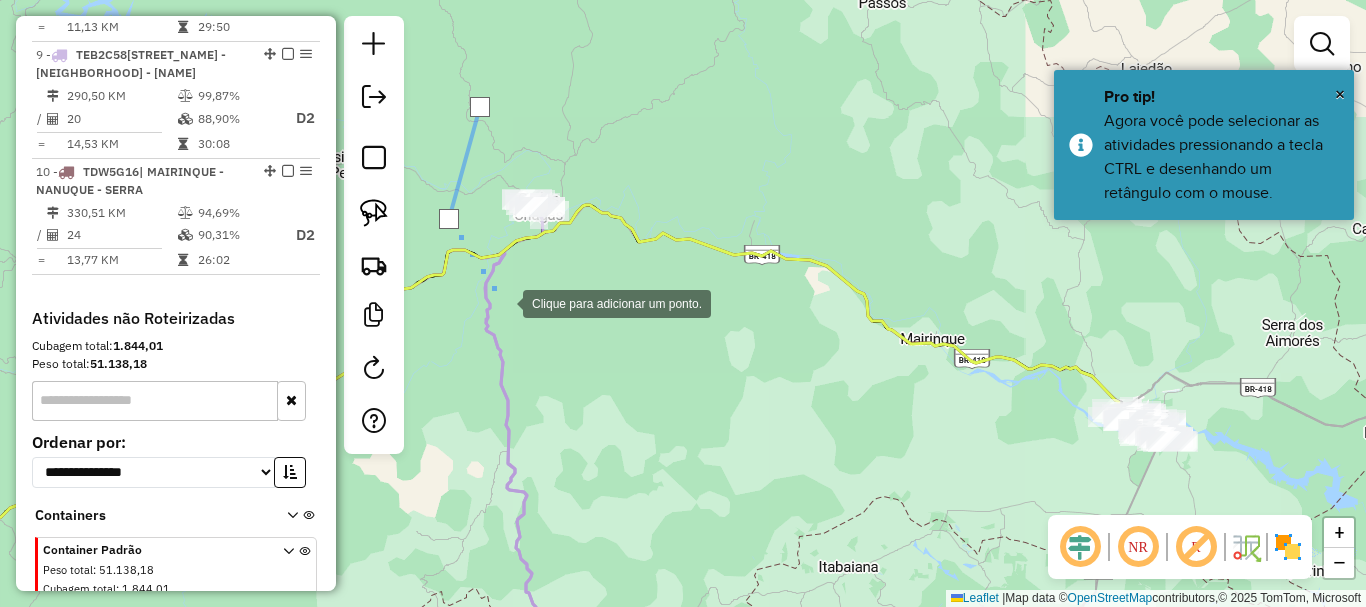 click 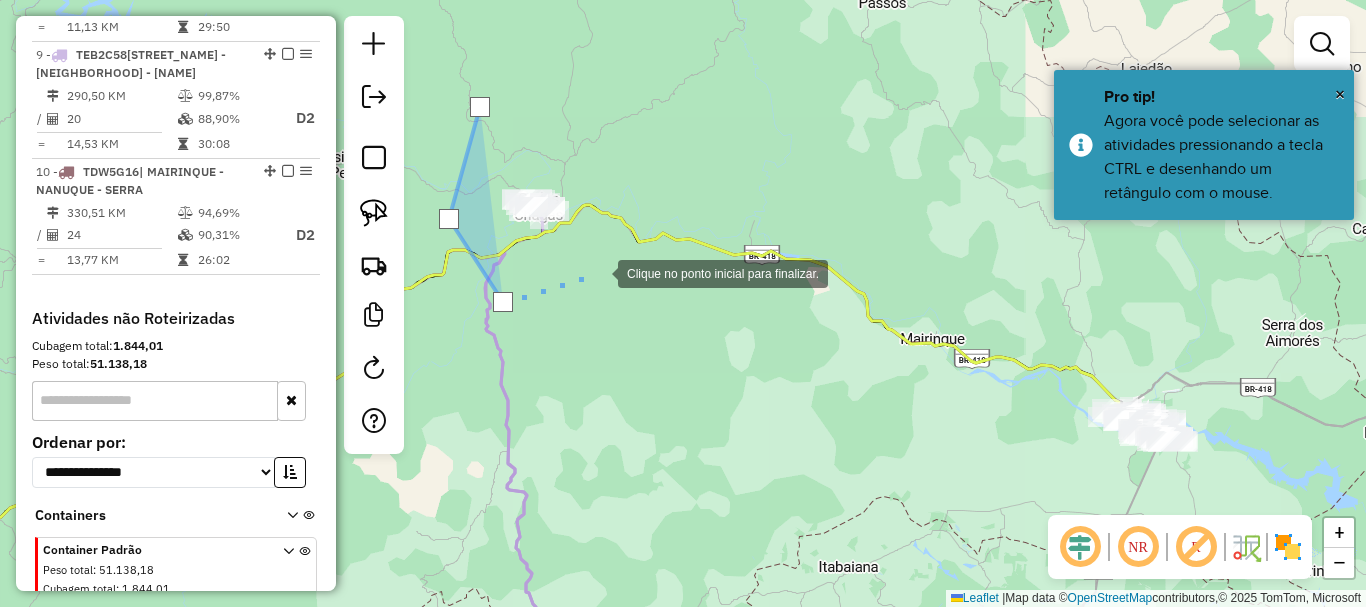click 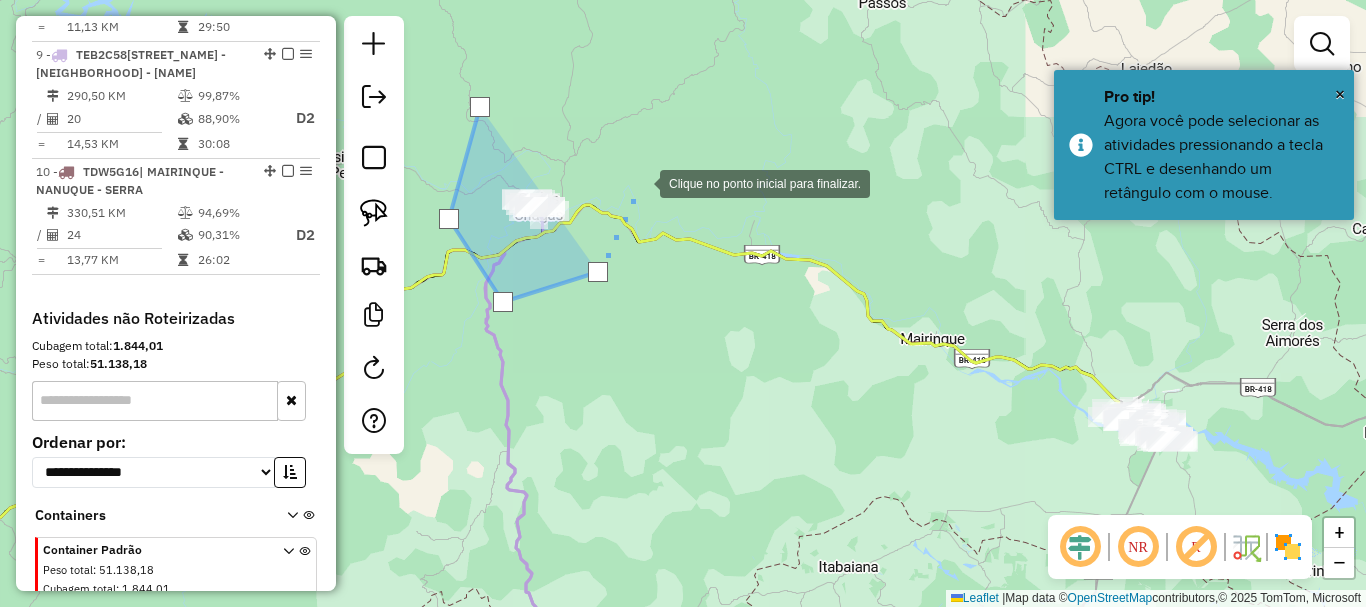 click 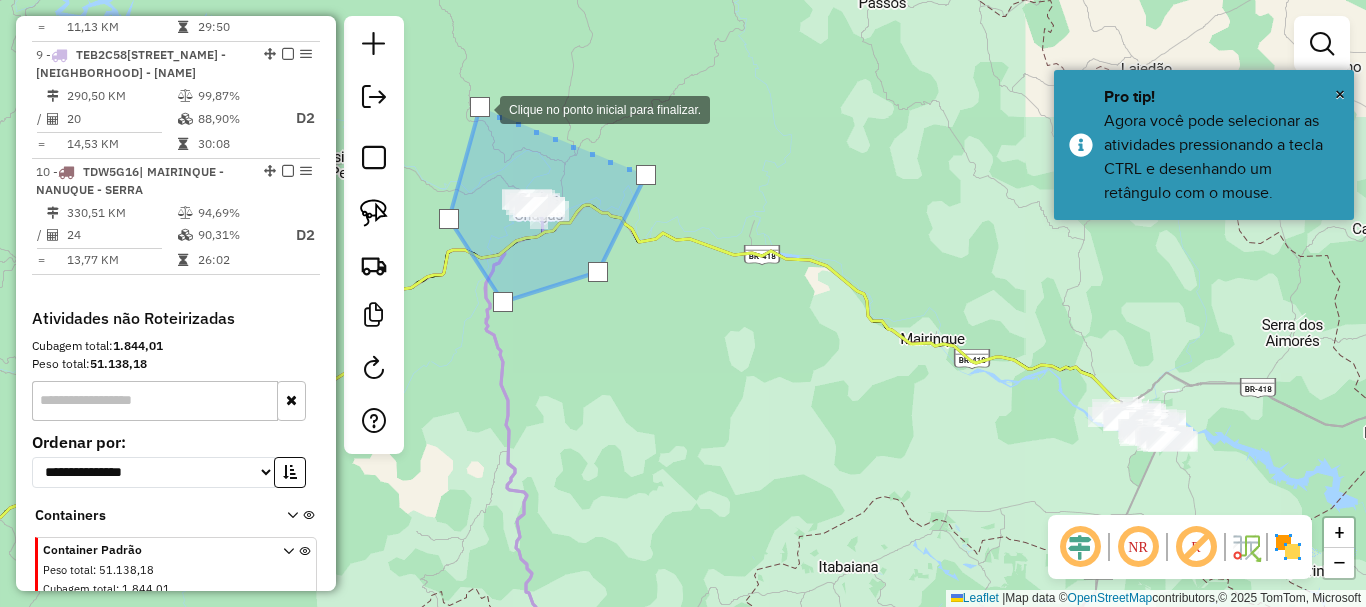 click 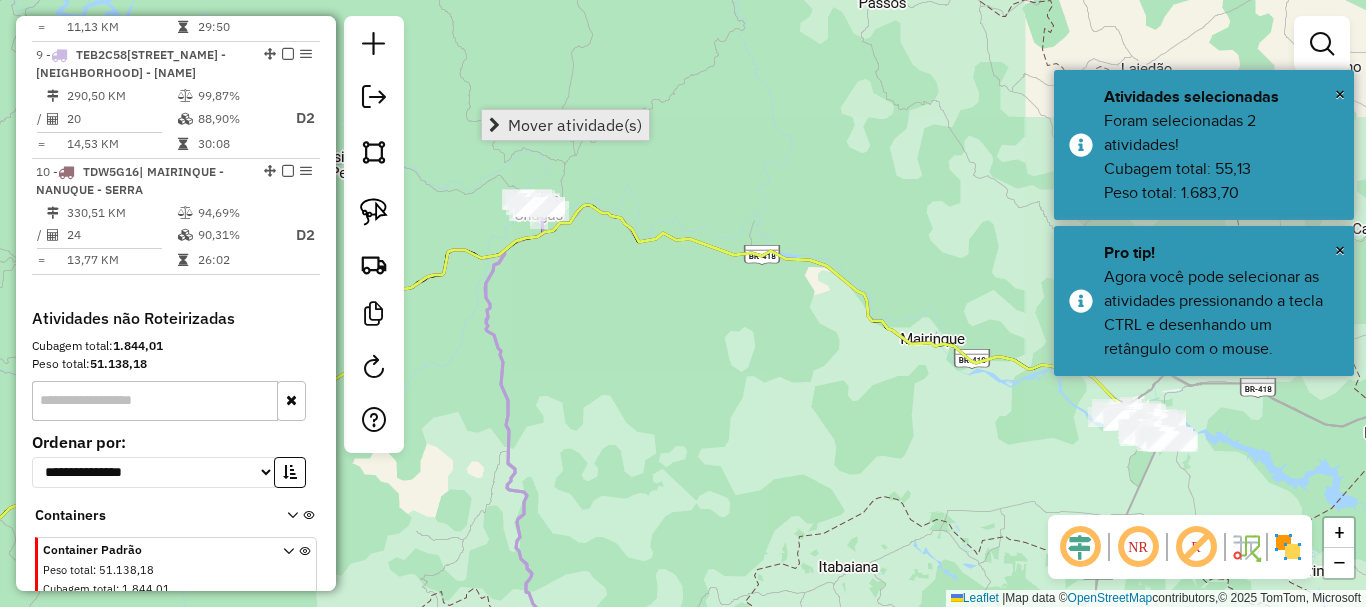 click on "Mover atividade(s)" at bounding box center (575, 125) 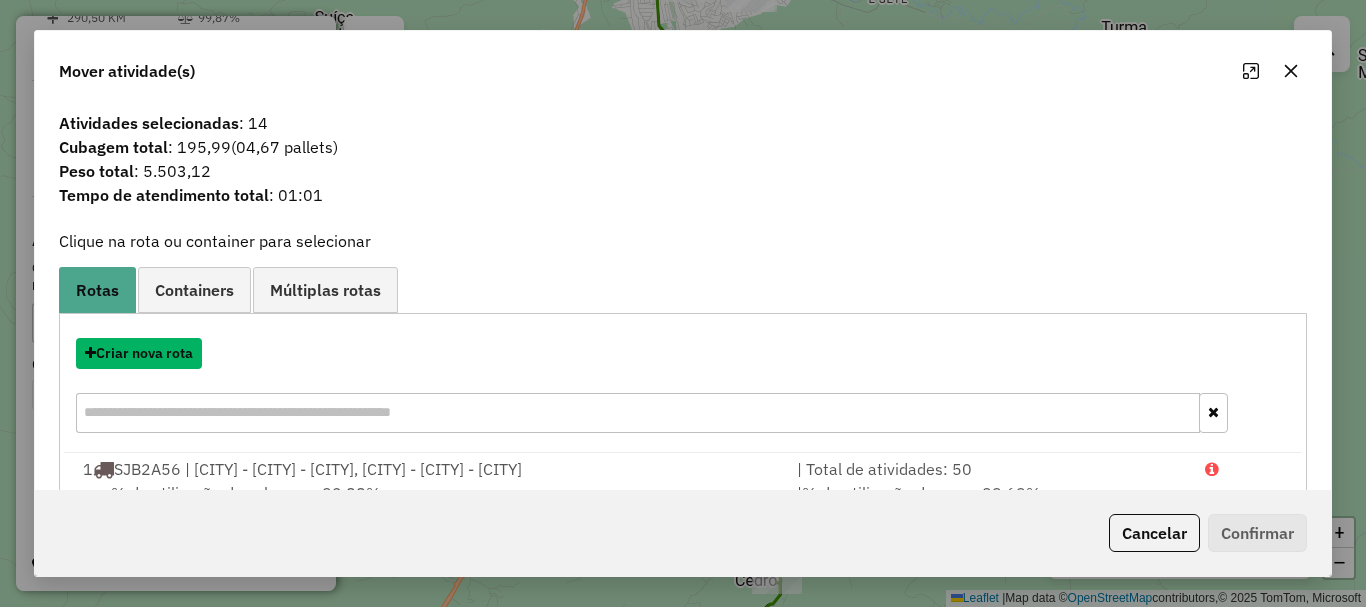 click on "Criar nova rota" at bounding box center [139, 353] 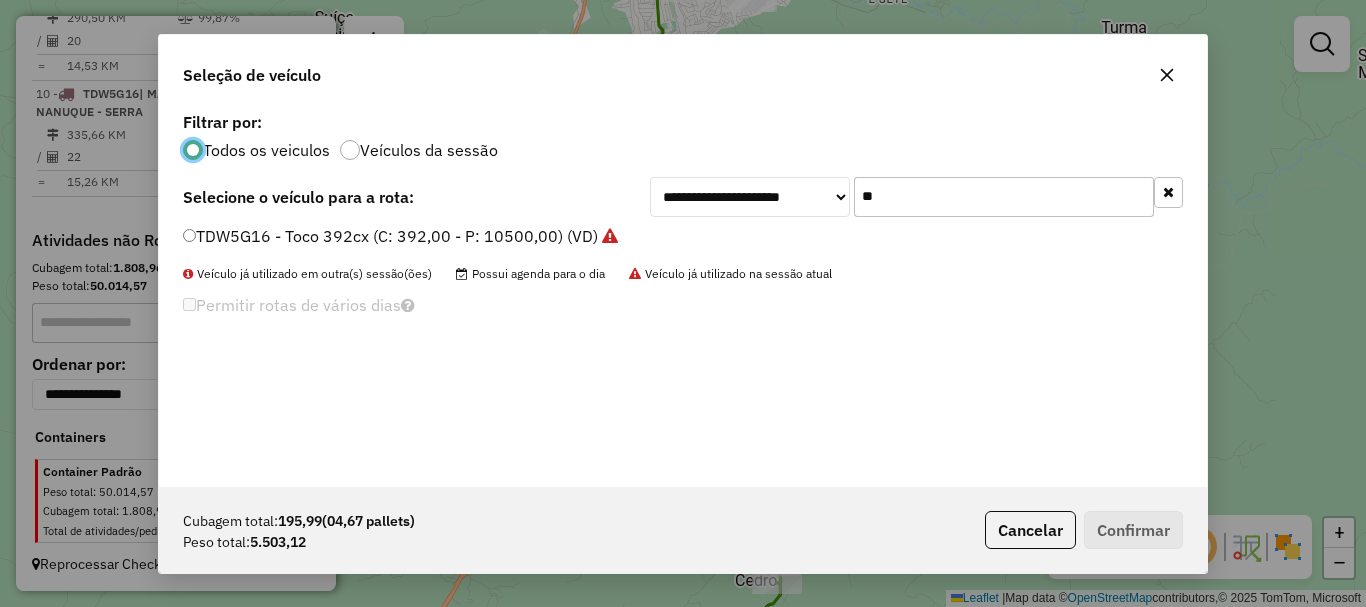 scroll, scrollTop: 11, scrollLeft: 6, axis: both 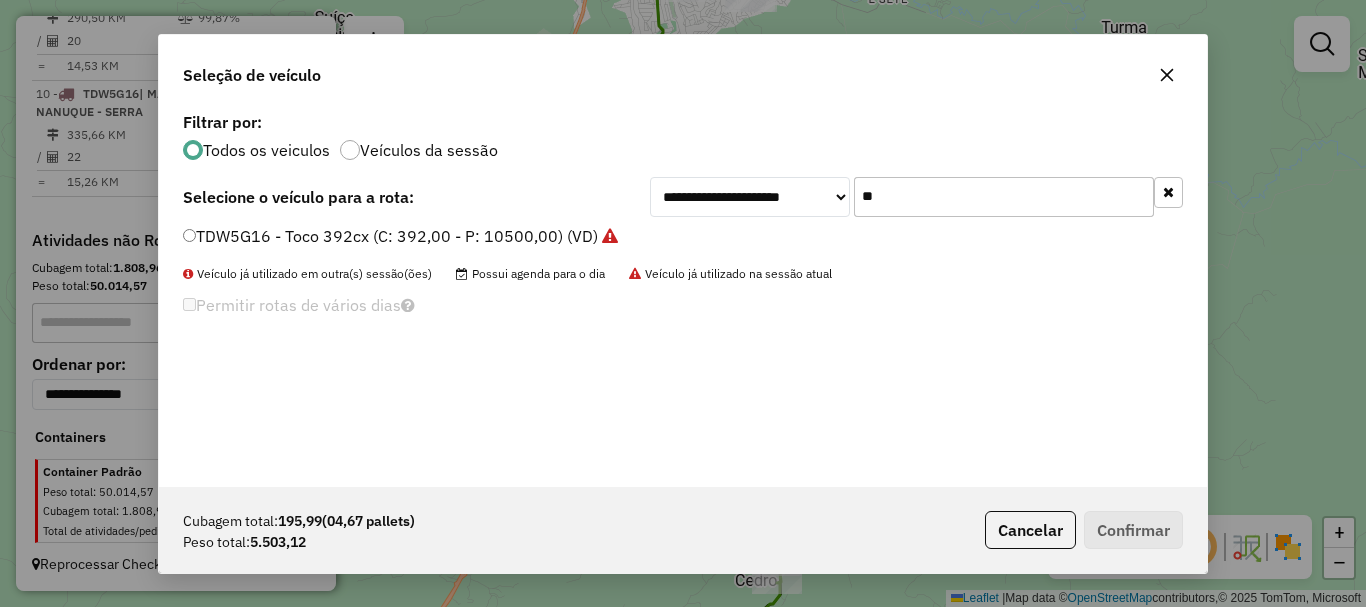 click on "**" 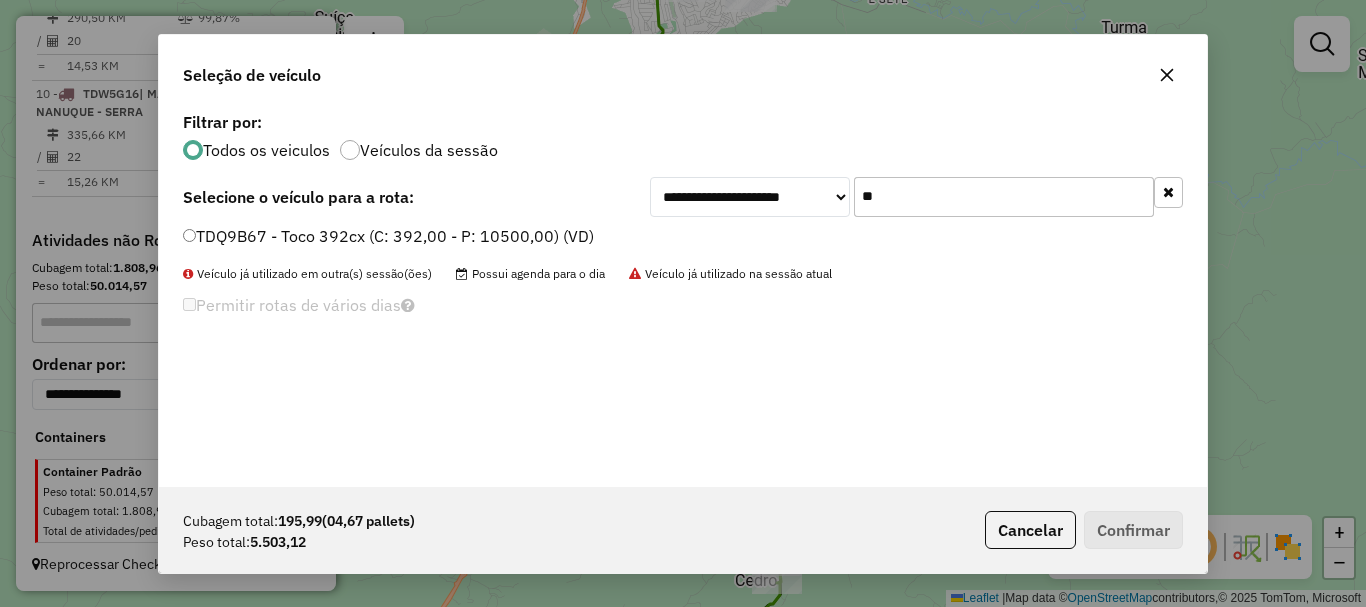 type on "**" 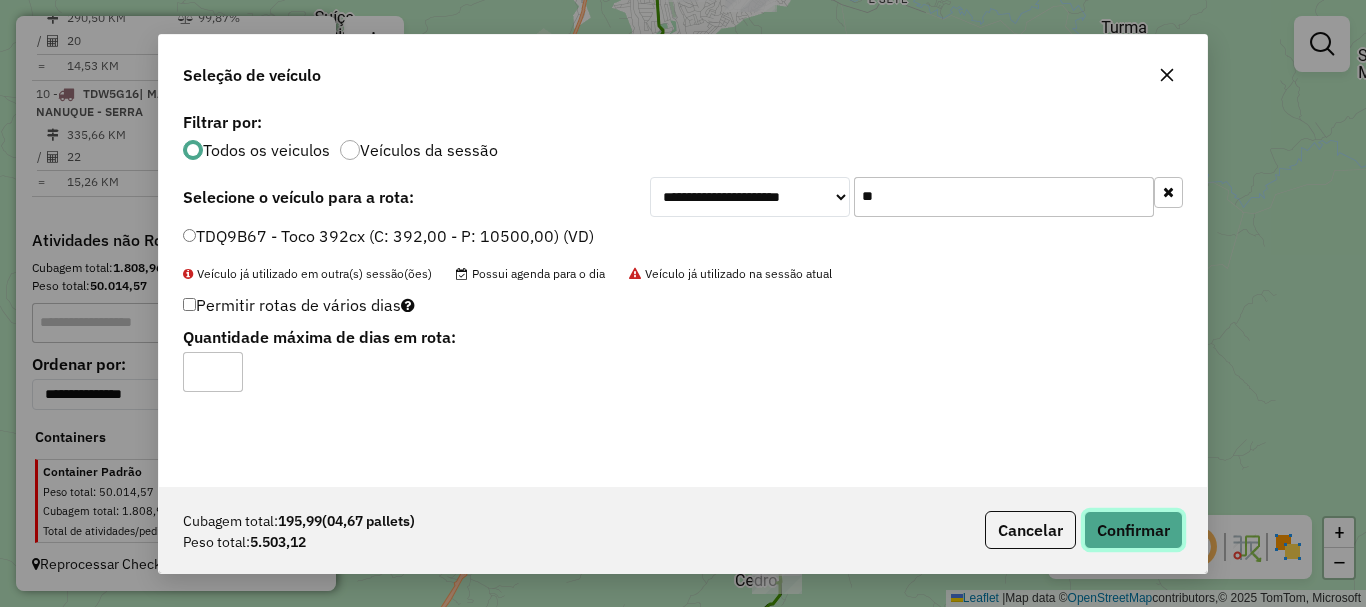 click on "Confirmar" 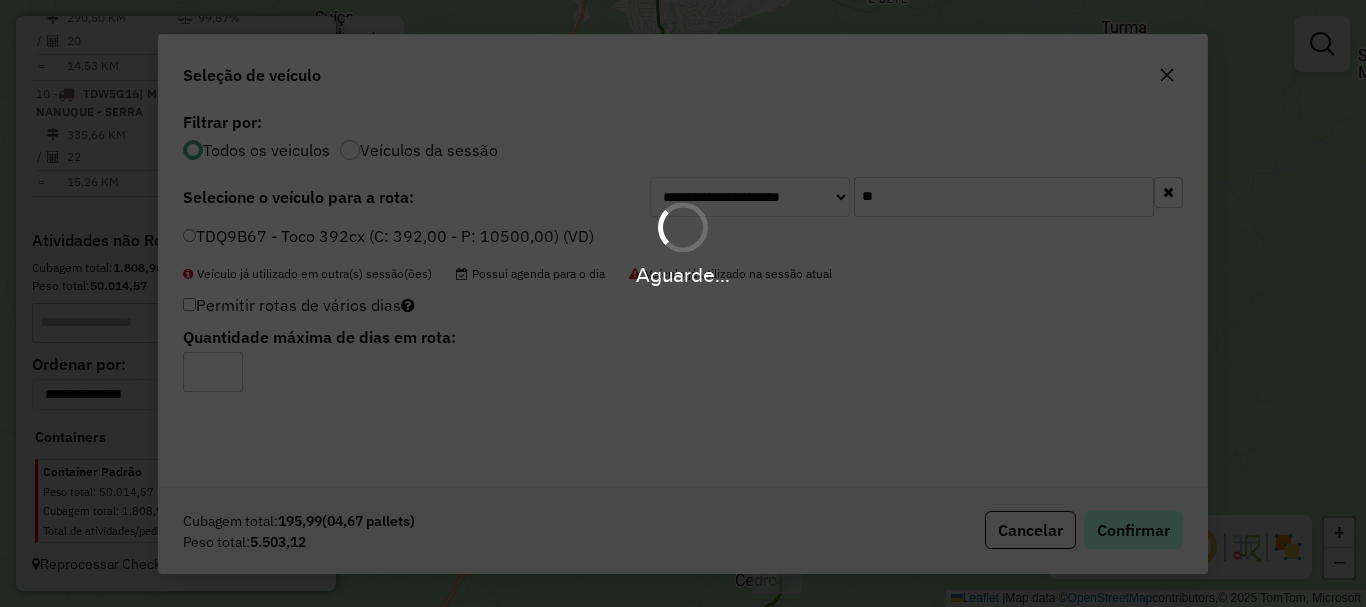 scroll, scrollTop: 1855, scrollLeft: 0, axis: vertical 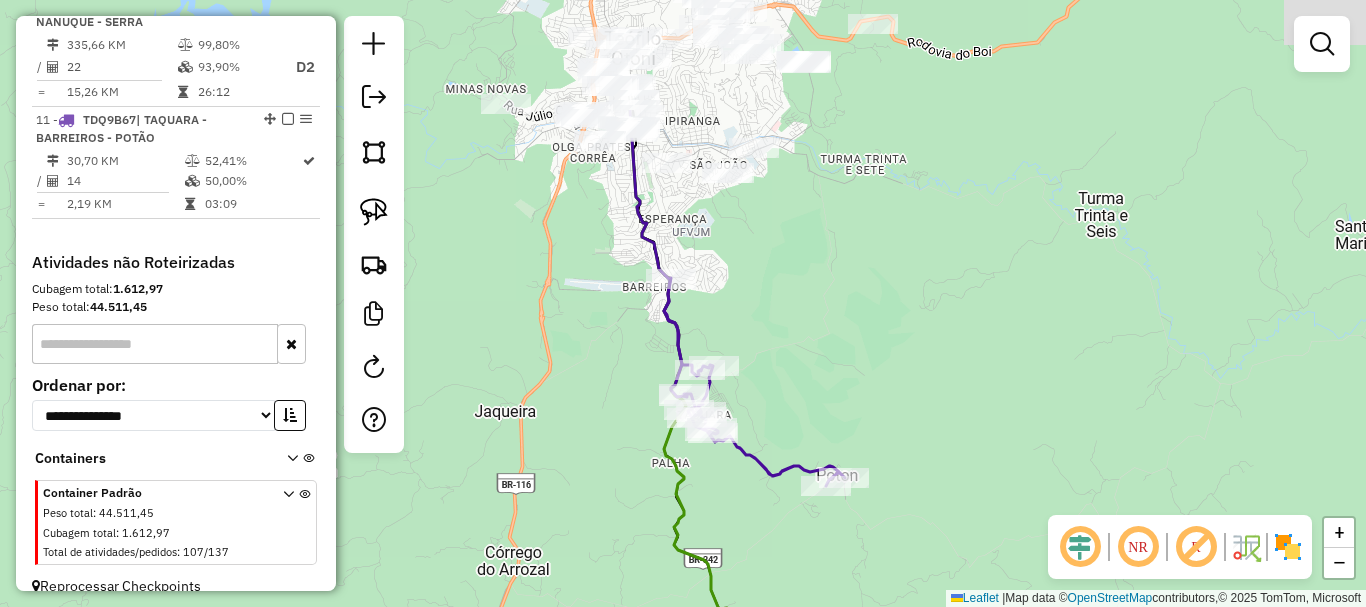 drag, startPoint x: 866, startPoint y: 145, endPoint x: 830, endPoint y: 388, distance: 245.65219 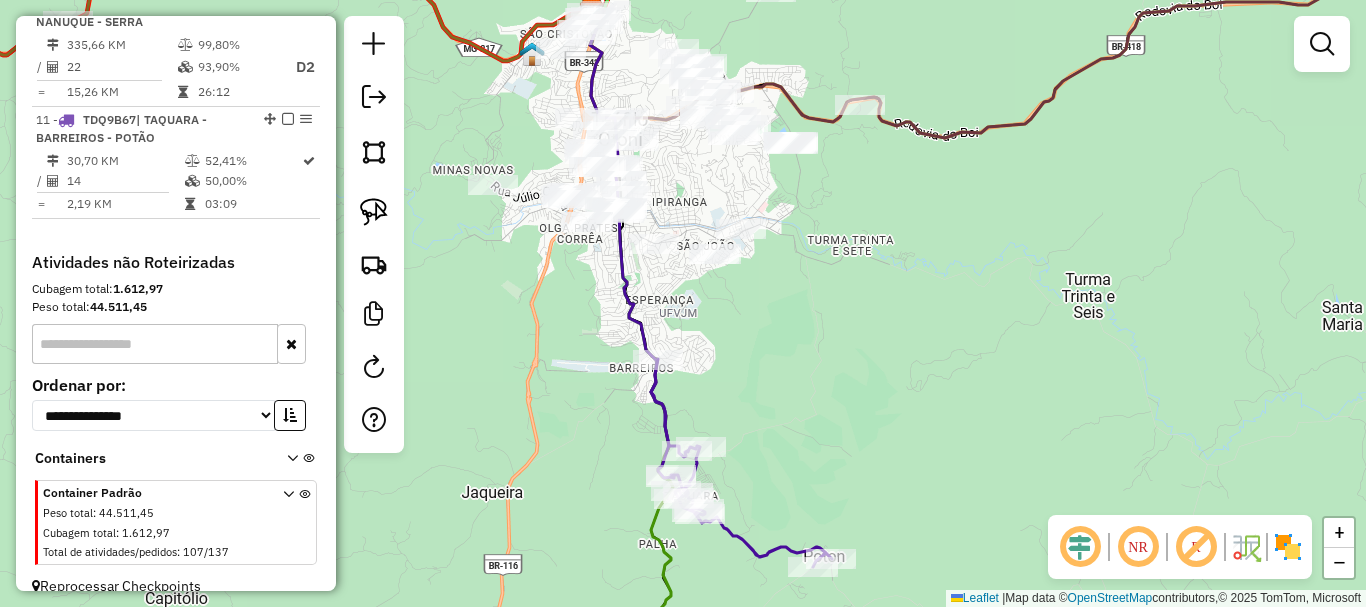 drag, startPoint x: 812, startPoint y: 267, endPoint x: 803, endPoint y: 392, distance: 125.32358 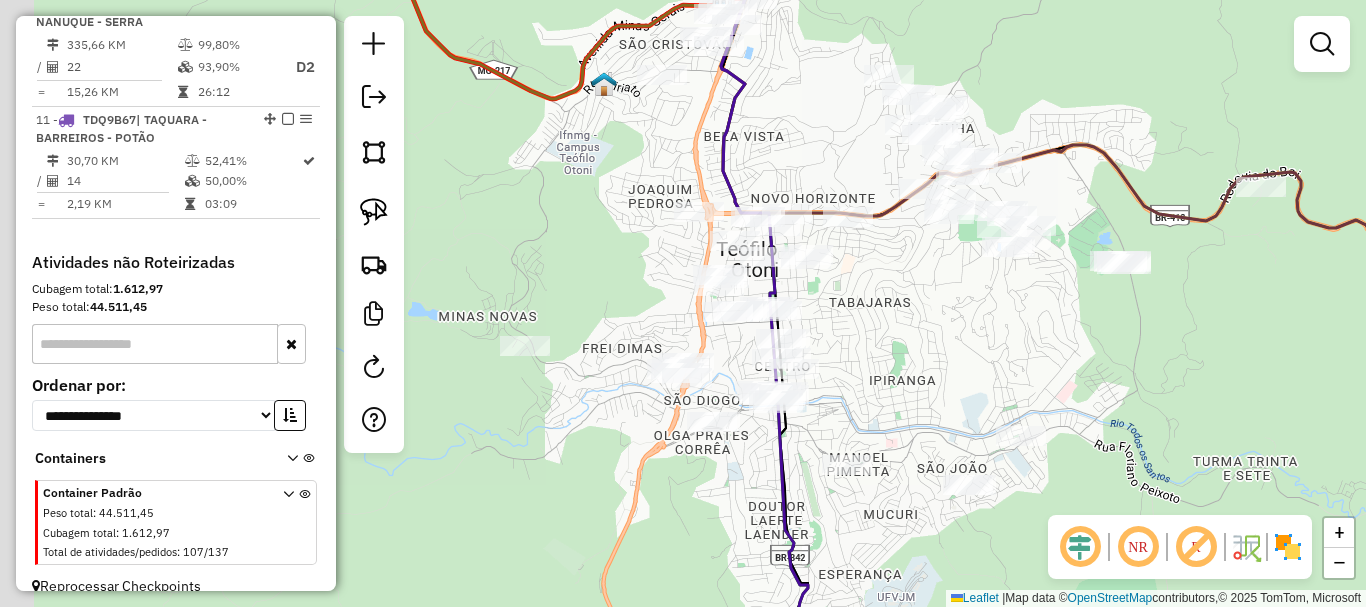 drag, startPoint x: 692, startPoint y: 298, endPoint x: 864, endPoint y: 353, distance: 180.57962 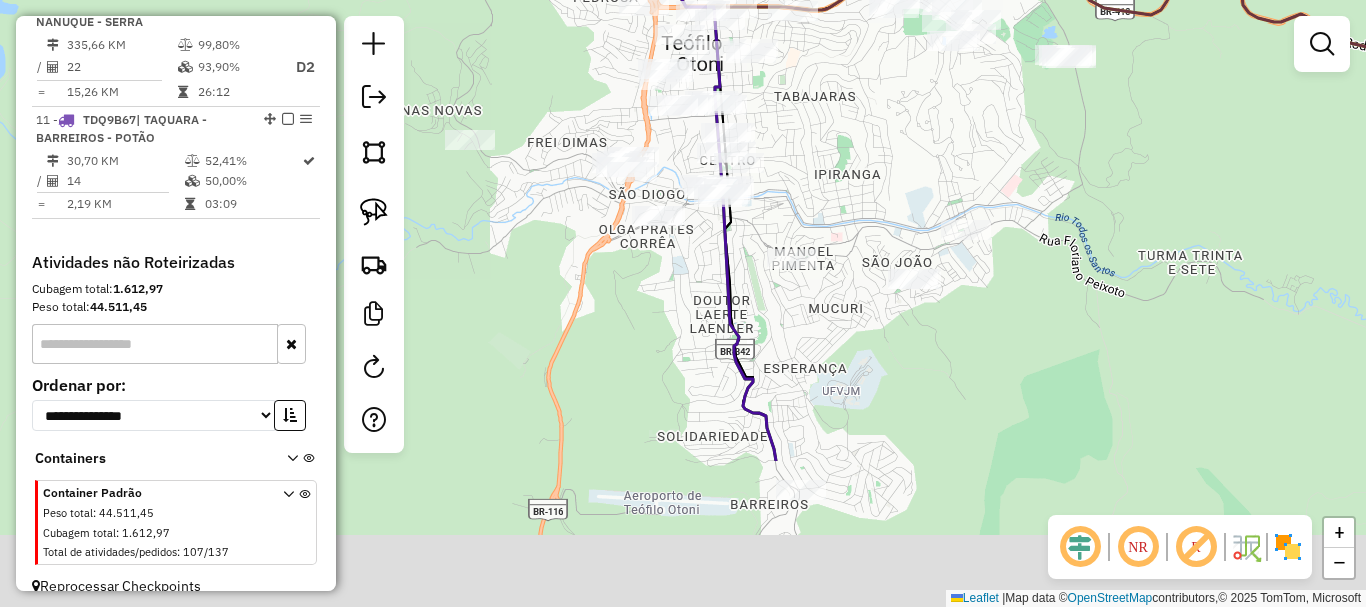 drag, startPoint x: 879, startPoint y: 387, endPoint x: 823, endPoint y: 176, distance: 218.30484 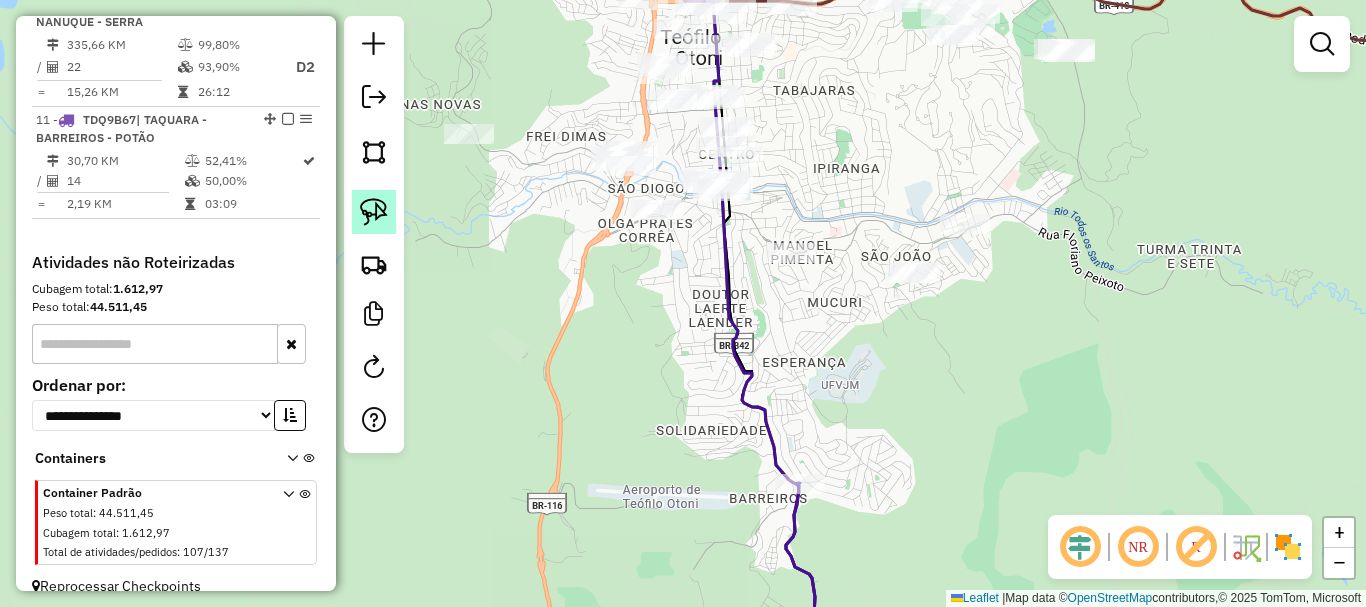click 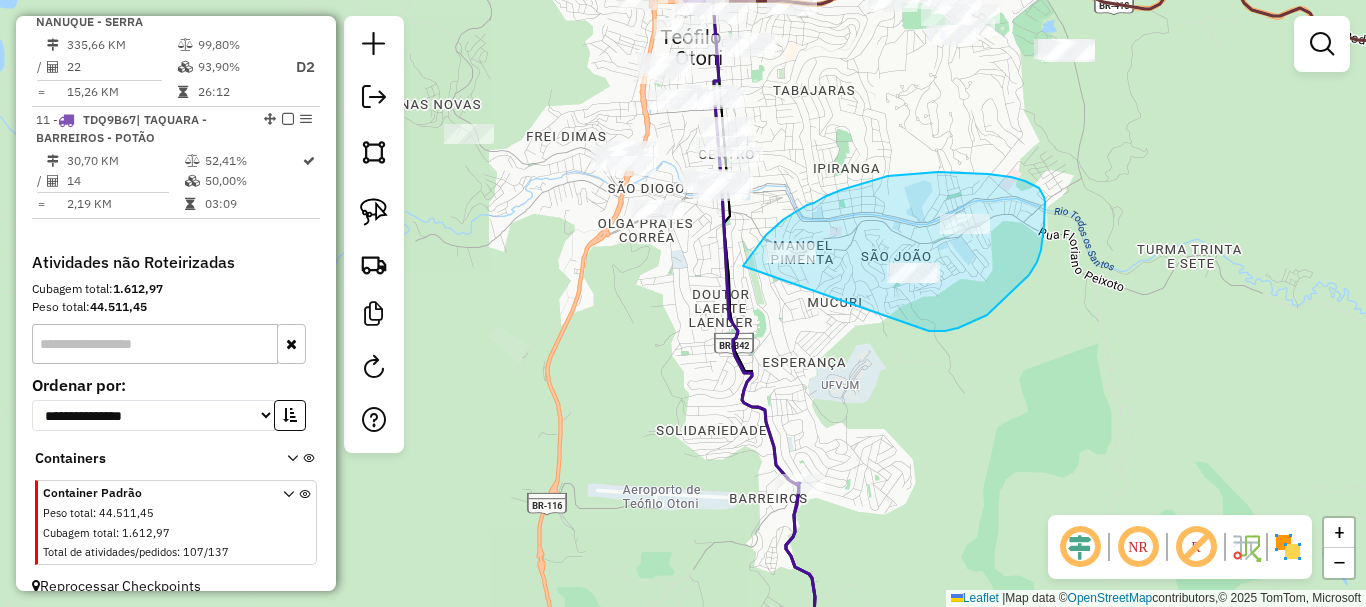 drag, startPoint x: 945, startPoint y: 331, endPoint x: 727, endPoint y: 305, distance: 219.54498 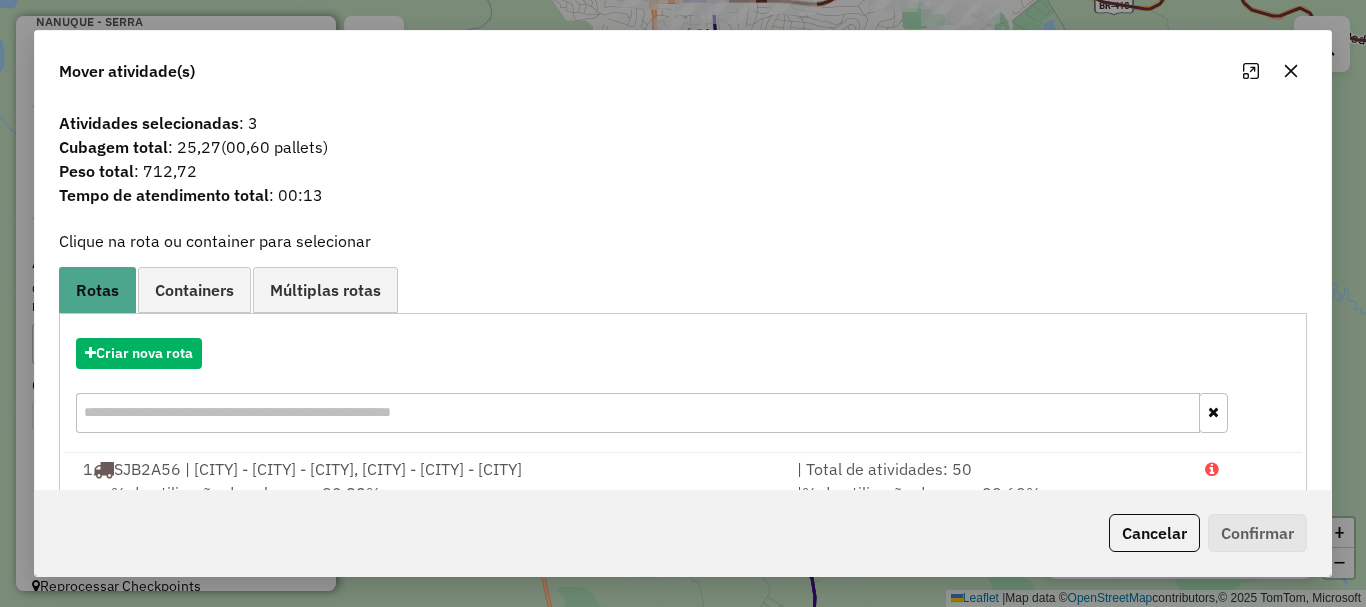 scroll, scrollTop: 397, scrollLeft: 0, axis: vertical 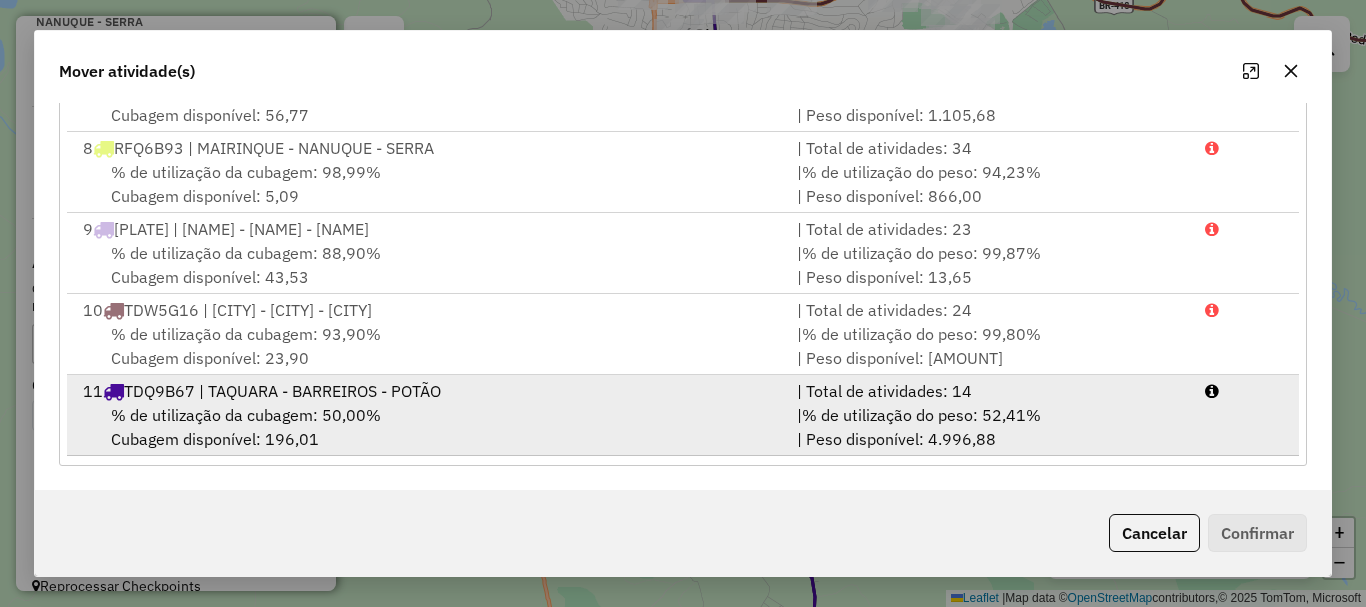 click on "% de utilização da cubagem: 50,00%" at bounding box center [246, 415] 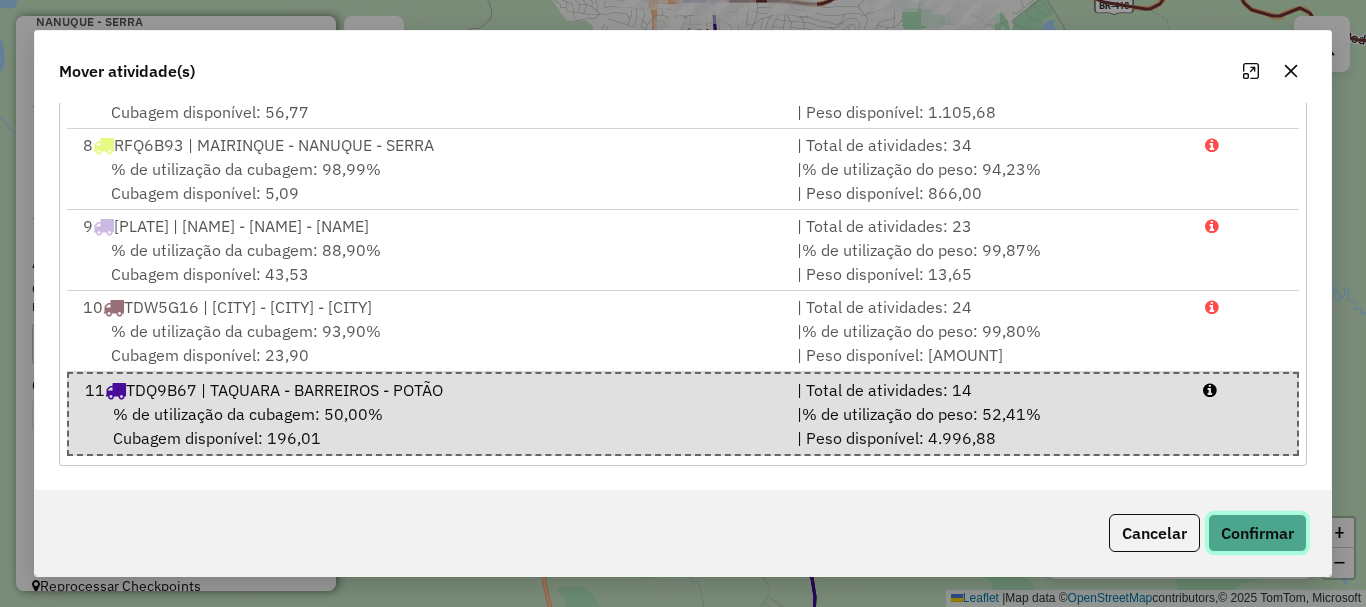 click on "Confirmar" 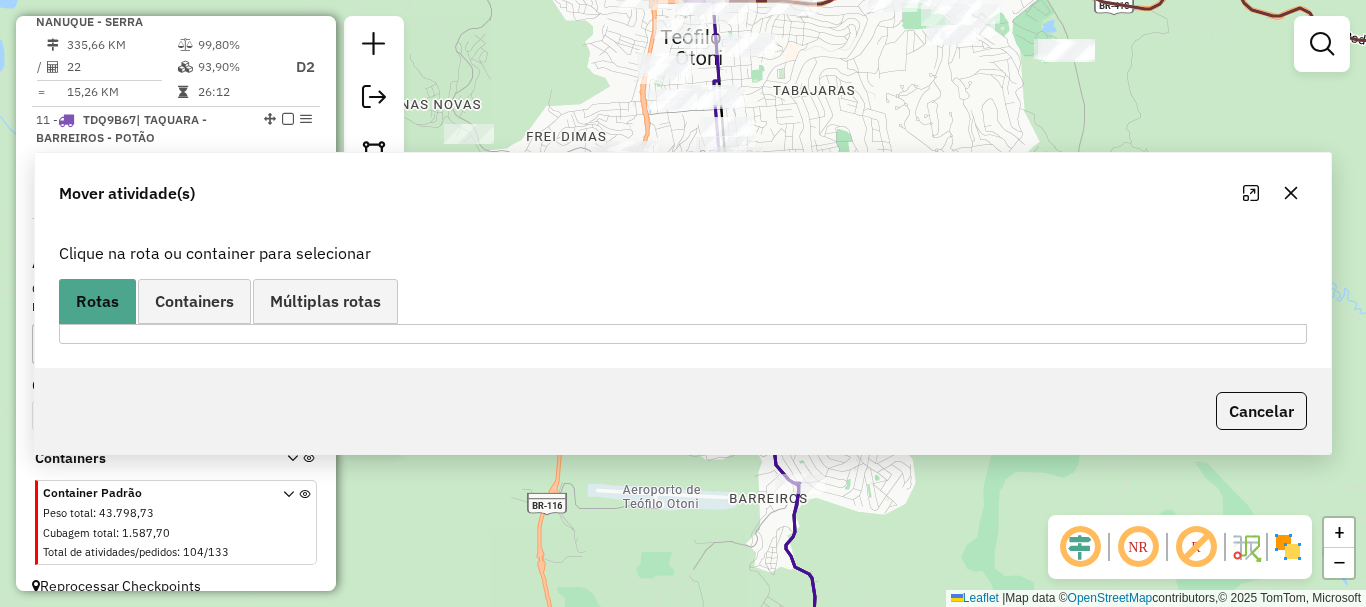 scroll, scrollTop: 0, scrollLeft: 0, axis: both 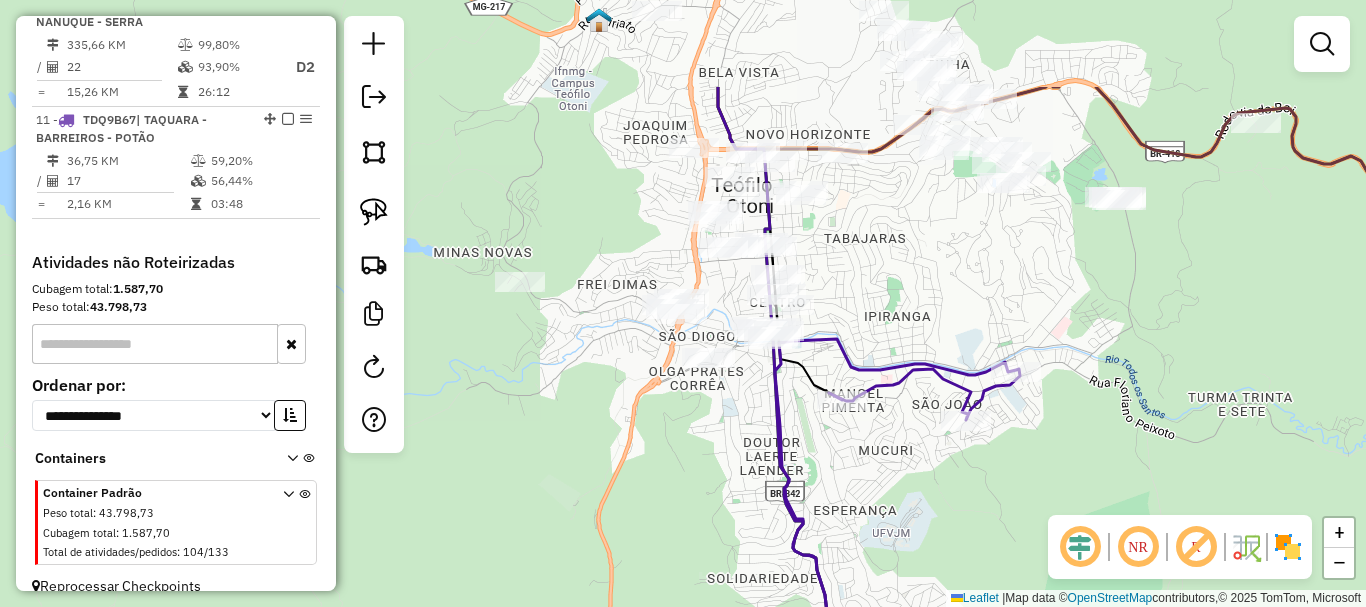 drag, startPoint x: 631, startPoint y: 281, endPoint x: 726, endPoint y: 497, distance: 235.96822 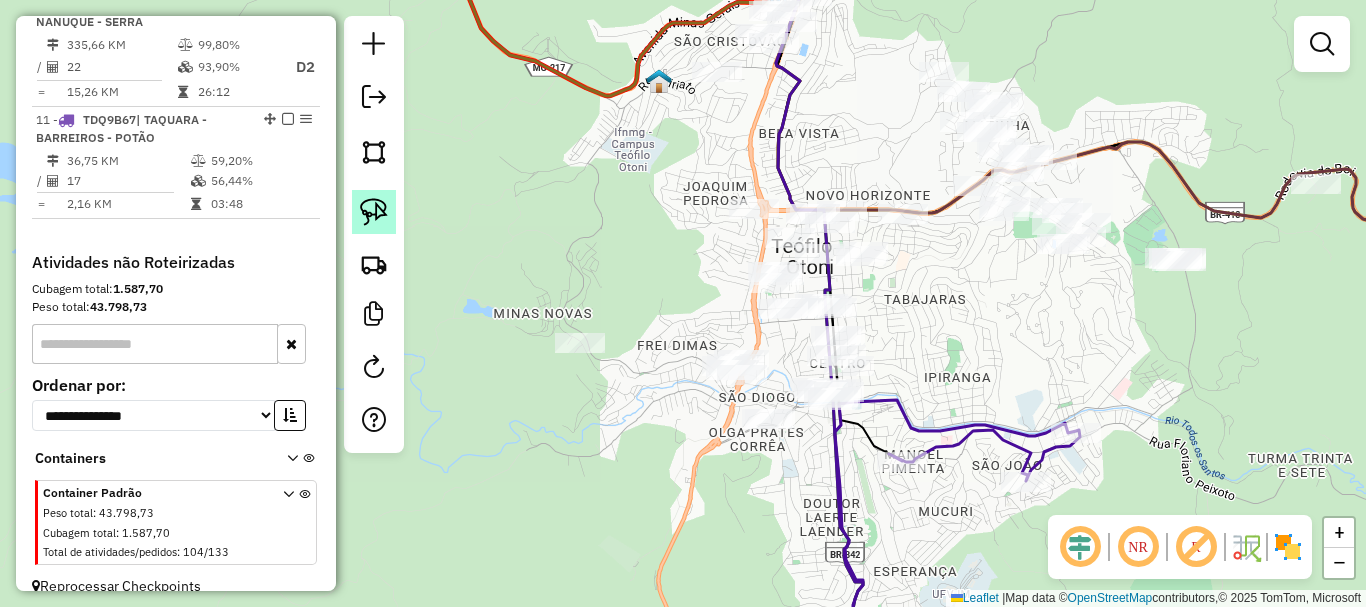 click 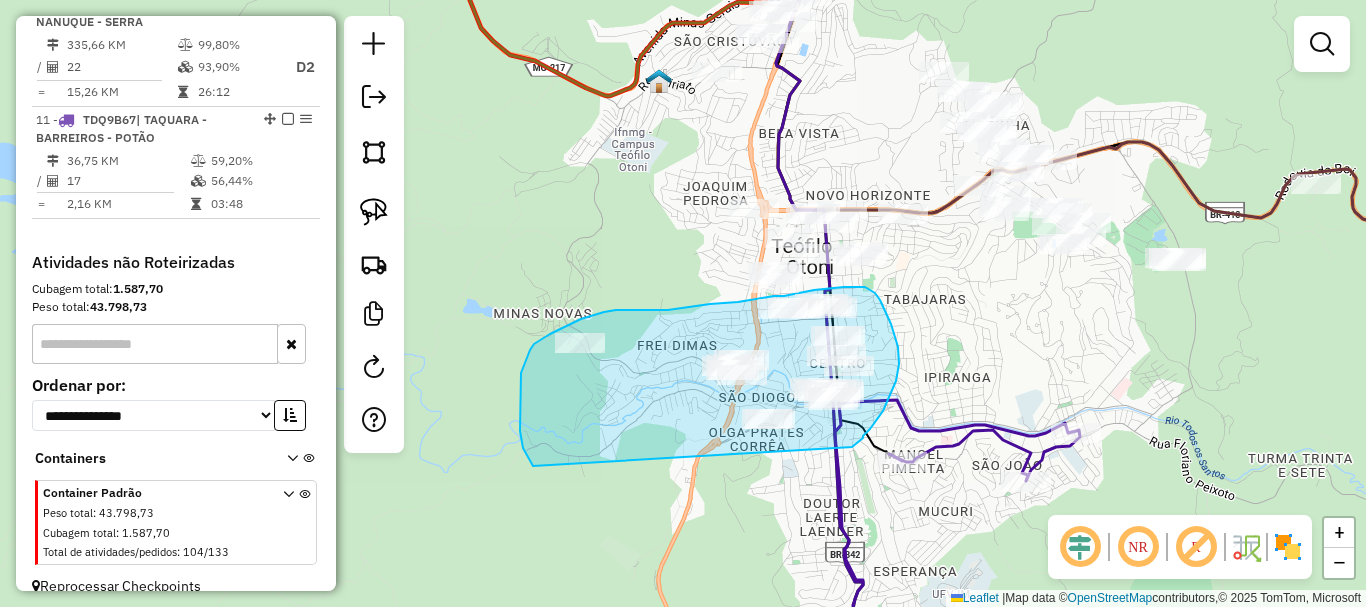 drag, startPoint x: 852, startPoint y: 447, endPoint x: 533, endPoint y: 466, distance: 319.56534 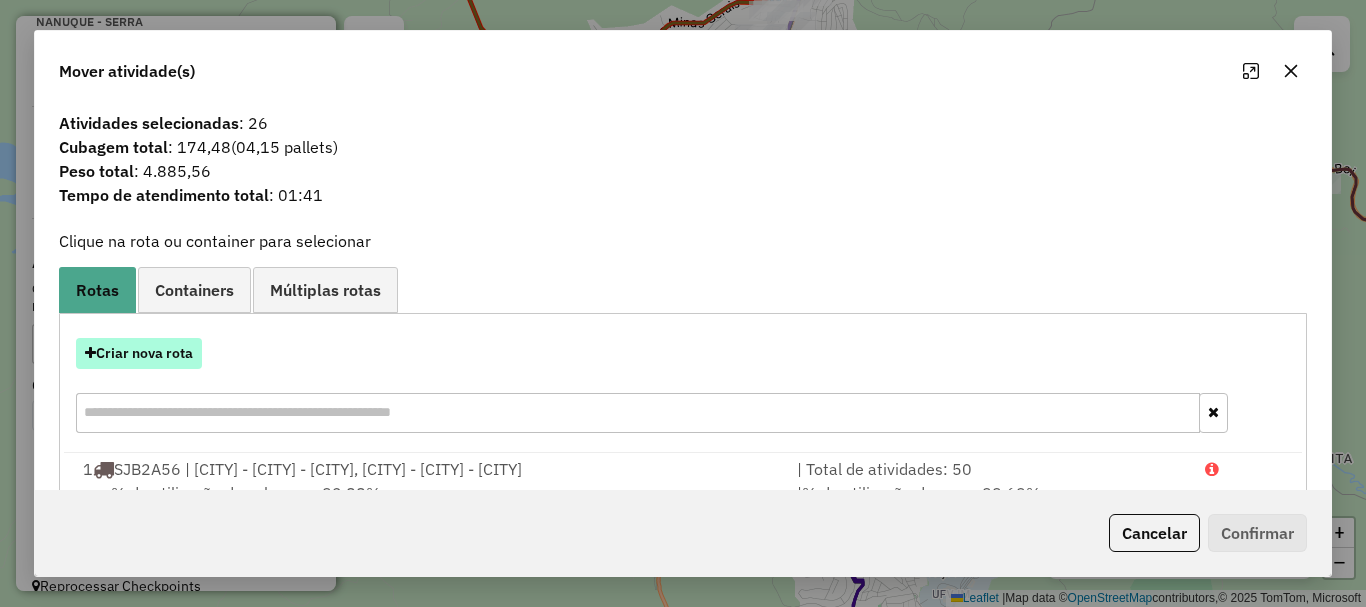 click on "Criar nova rota" at bounding box center (139, 353) 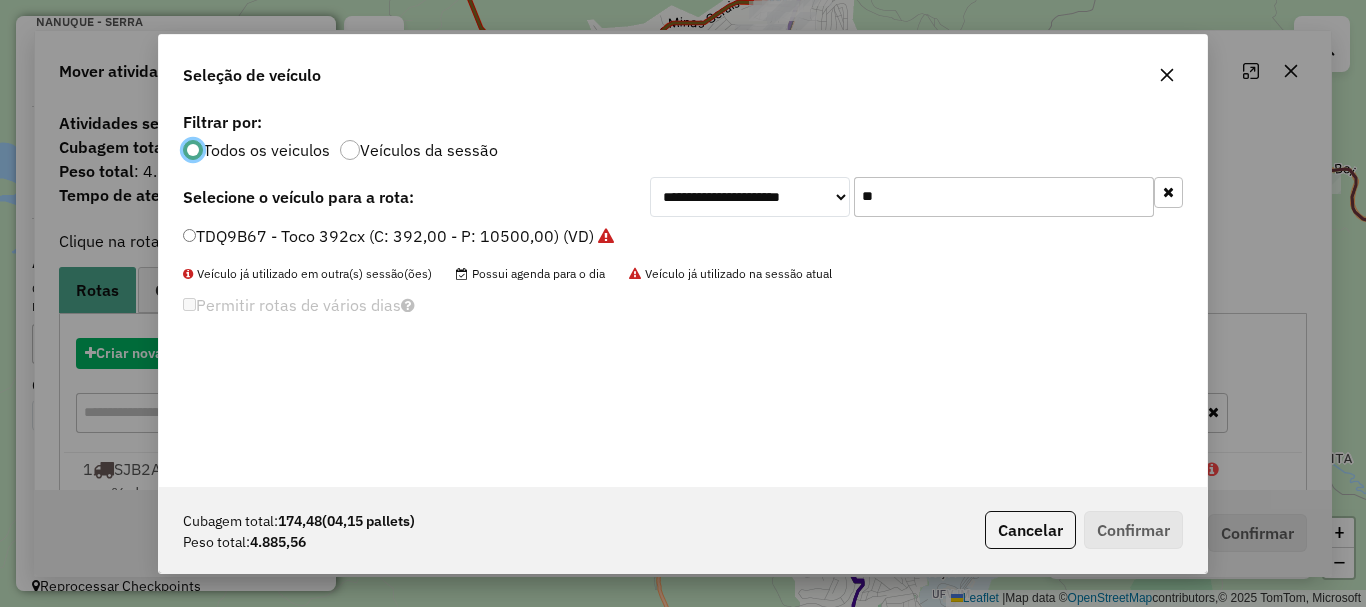 scroll, scrollTop: 11, scrollLeft: 6, axis: both 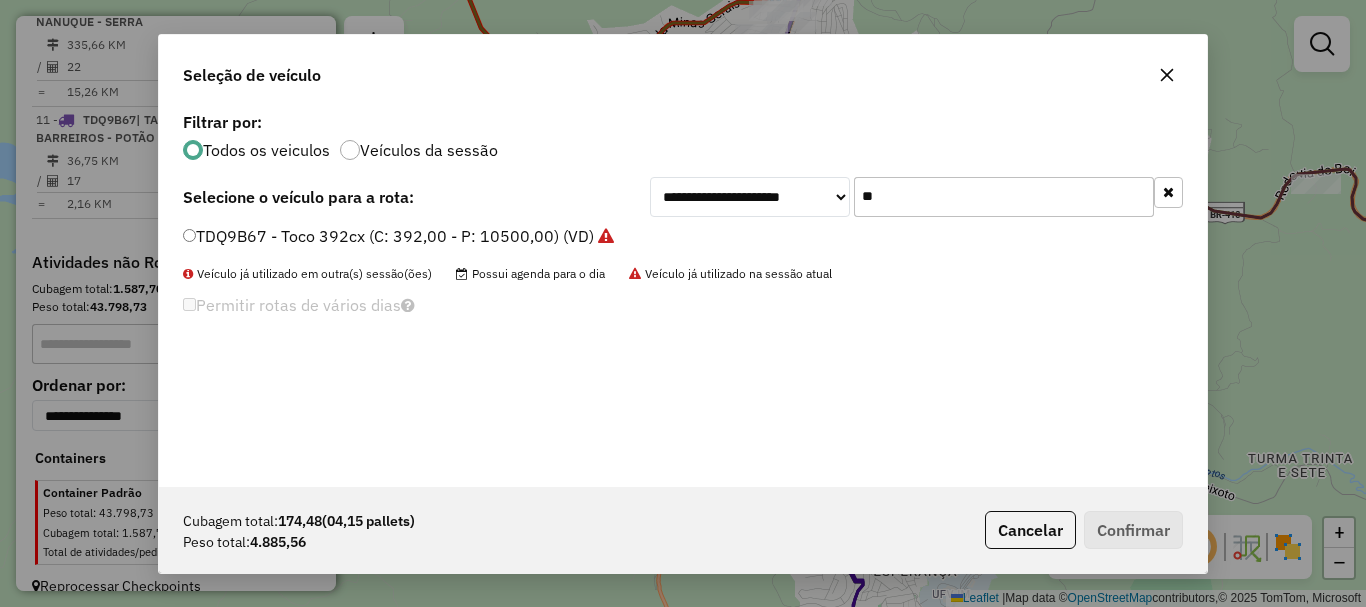 drag, startPoint x: 910, startPoint y: 202, endPoint x: 812, endPoint y: 211, distance: 98.4124 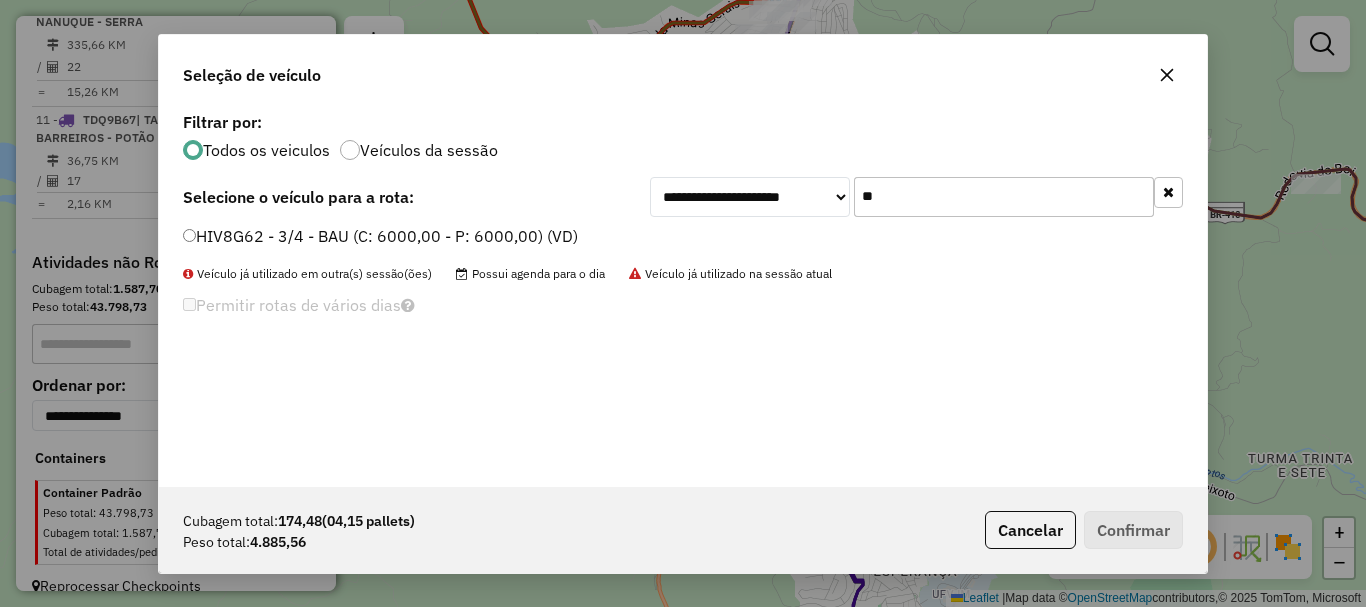 type on "**" 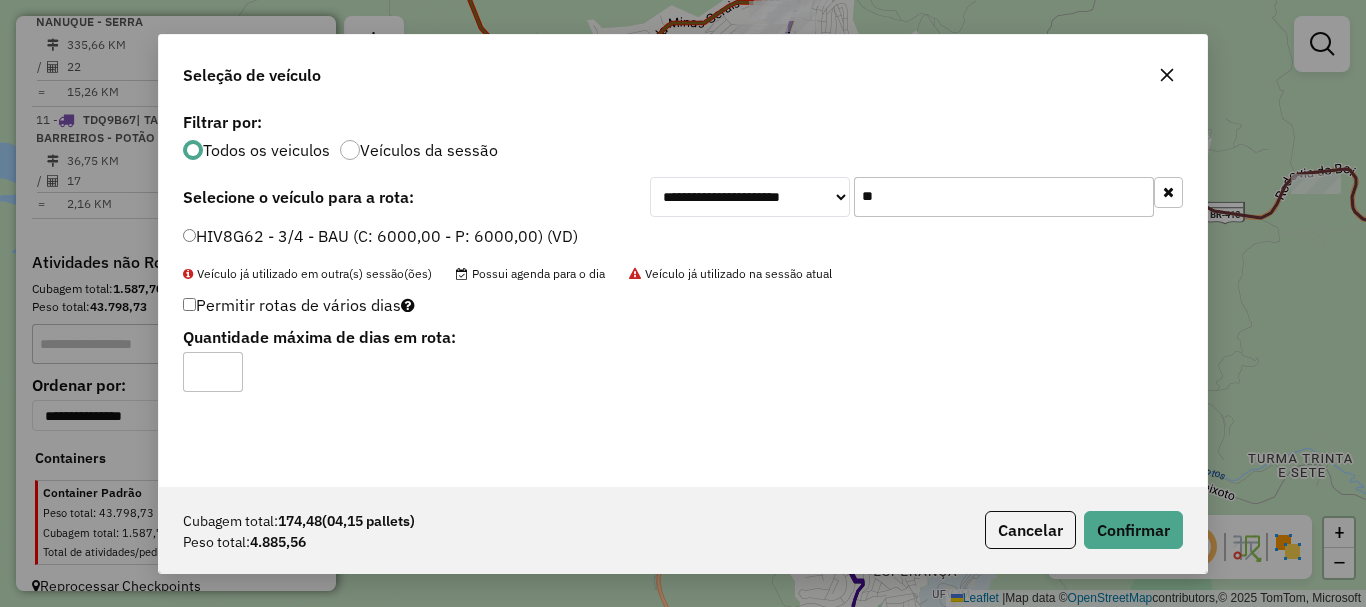 click on "**********" 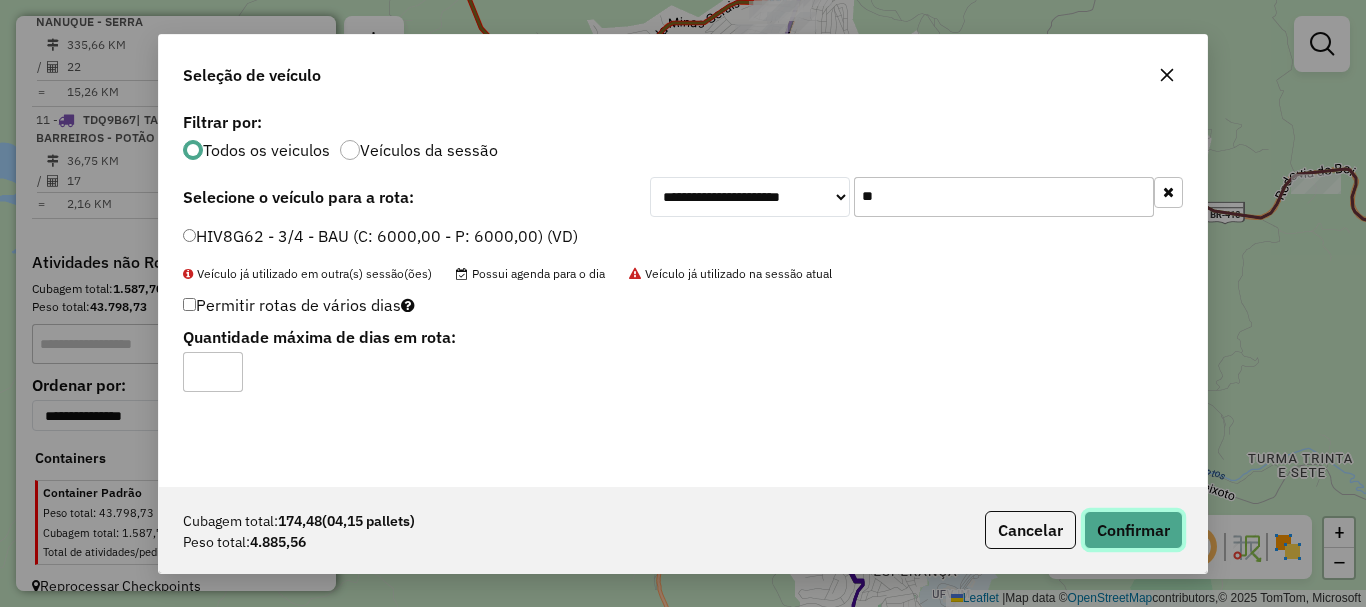 click on "Confirmar" 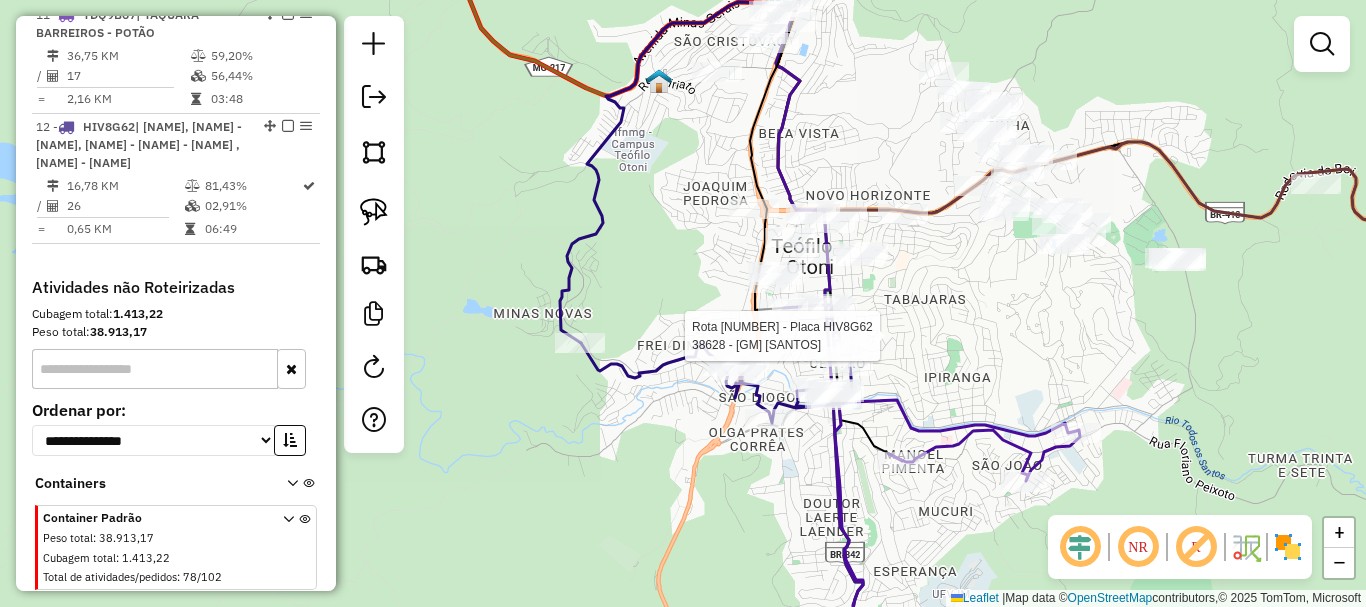 select on "*********" 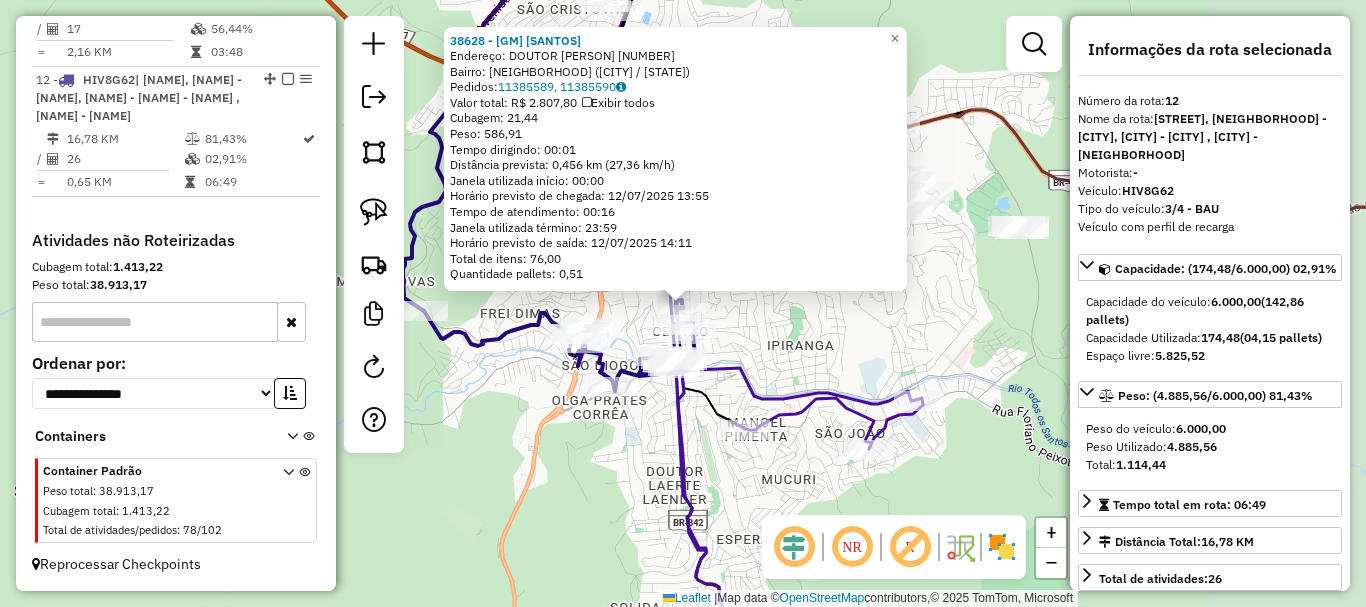 scroll, scrollTop: 2115, scrollLeft: 0, axis: vertical 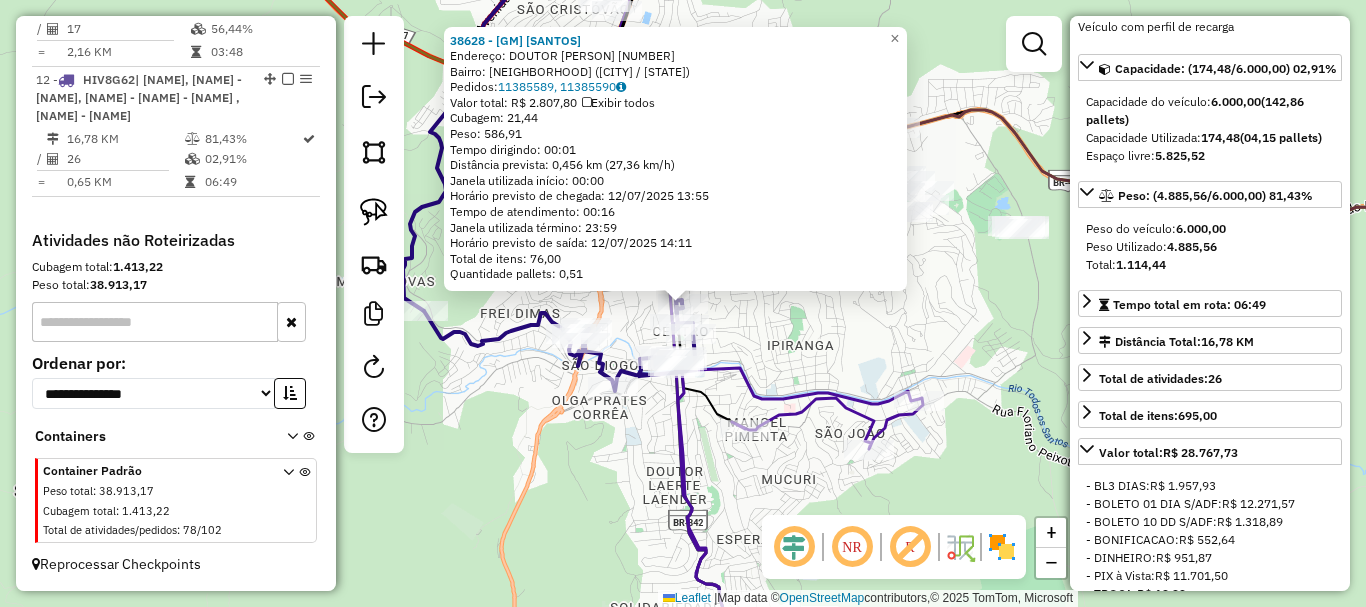 click on "38628 - GM SANTOS  Endereço:  DOUTOR ONOFRE 426   Bairro: CENTRO (TEOFILO OTONI / MG)   Pedidos:  11385589, 11385590   Valor total: R$ 2.807,80   Exibir todos   Cubagem: 21,44  Peso: 586,91  Tempo dirigindo: 00:01   Distância prevista: 0,456 km (27,36 km/h)   Janela utilizada início: 00:00   Horário previsto de chegada: 12/07/2025 13:55   Tempo de atendimento: 00:16   Janela utilizada término: 23:59   Horário previsto de saída: 12/07/2025 14:11   Total de itens: 76,00   Quantidade pallets: 0,51  × Janela de atendimento Grade de atendimento Capacidade Transportadoras Veículos Cliente Pedidos  Rotas Selecione os dias de semana para filtrar as janelas de atendimento  Seg   Ter   Qua   Qui   Sex   Sáb   Dom  Informe o período da janela de atendimento: De: Até:  Filtrar exatamente a janela do cliente  Considerar janela de atendimento padrão  Selecione os dias de semana para filtrar as grades de atendimento  Seg   Ter   Qua   Qui   Sex   Sáb   Dom   Clientes fora do dia de atendimento selecionado De:" 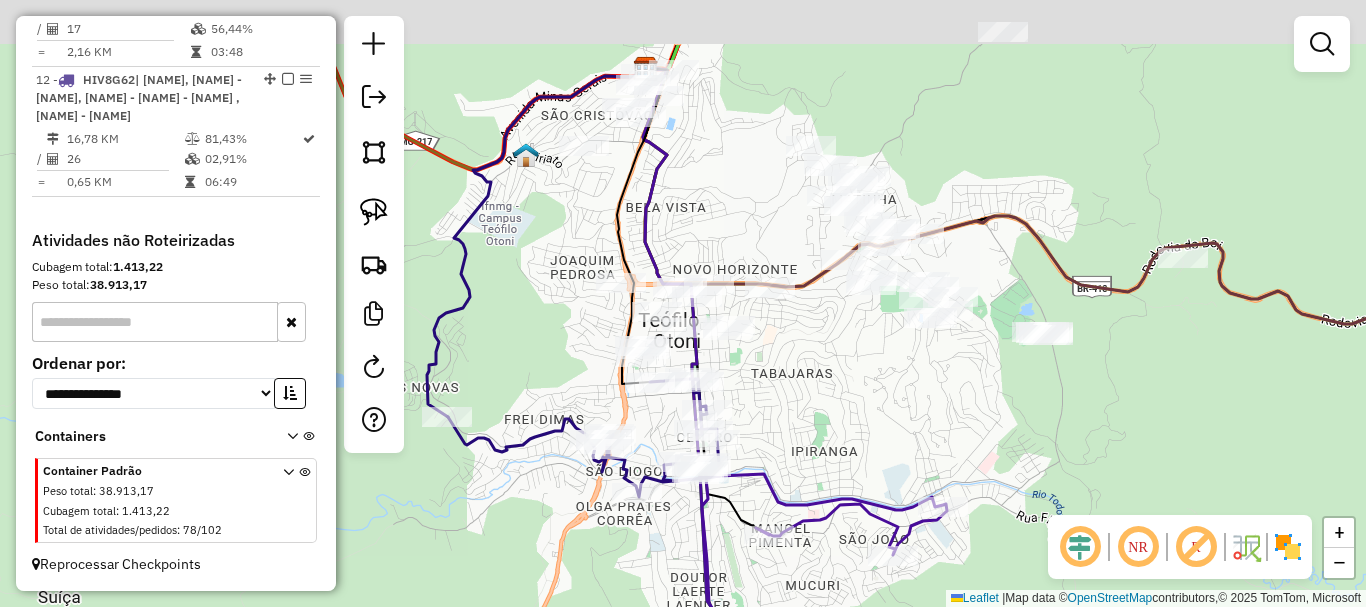 drag, startPoint x: 793, startPoint y: 335, endPoint x: 820, endPoint y: 468, distance: 135.71294 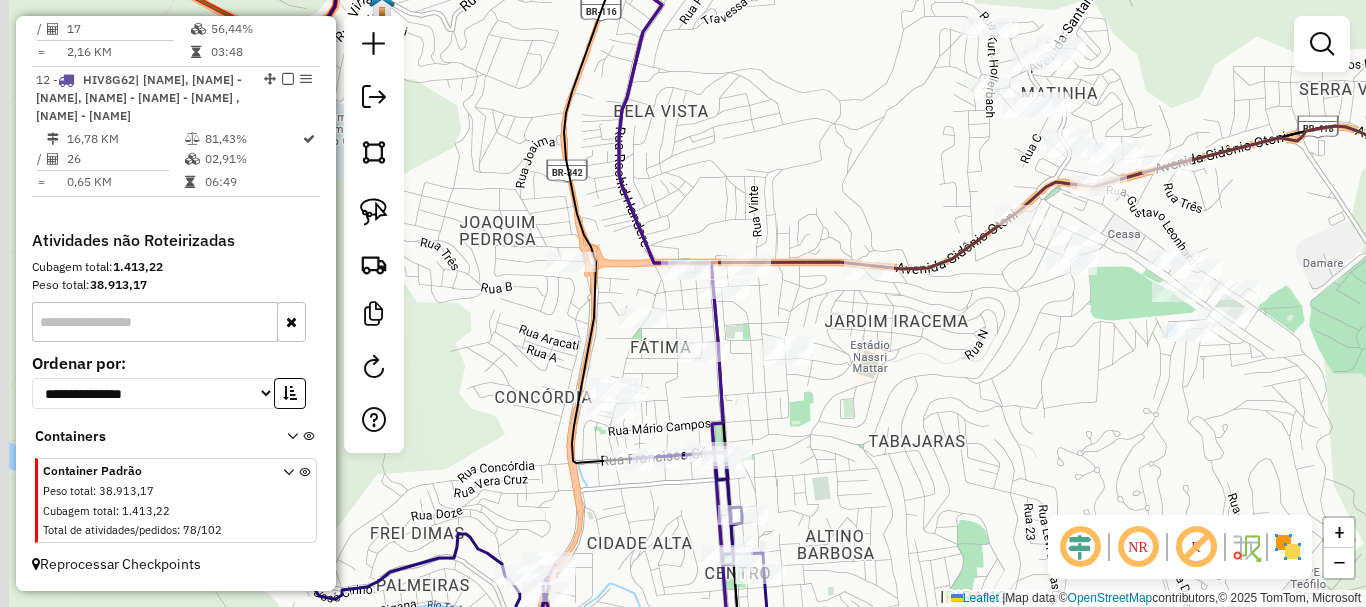 drag, startPoint x: 786, startPoint y: 380, endPoint x: 955, endPoint y: 419, distance: 173.44164 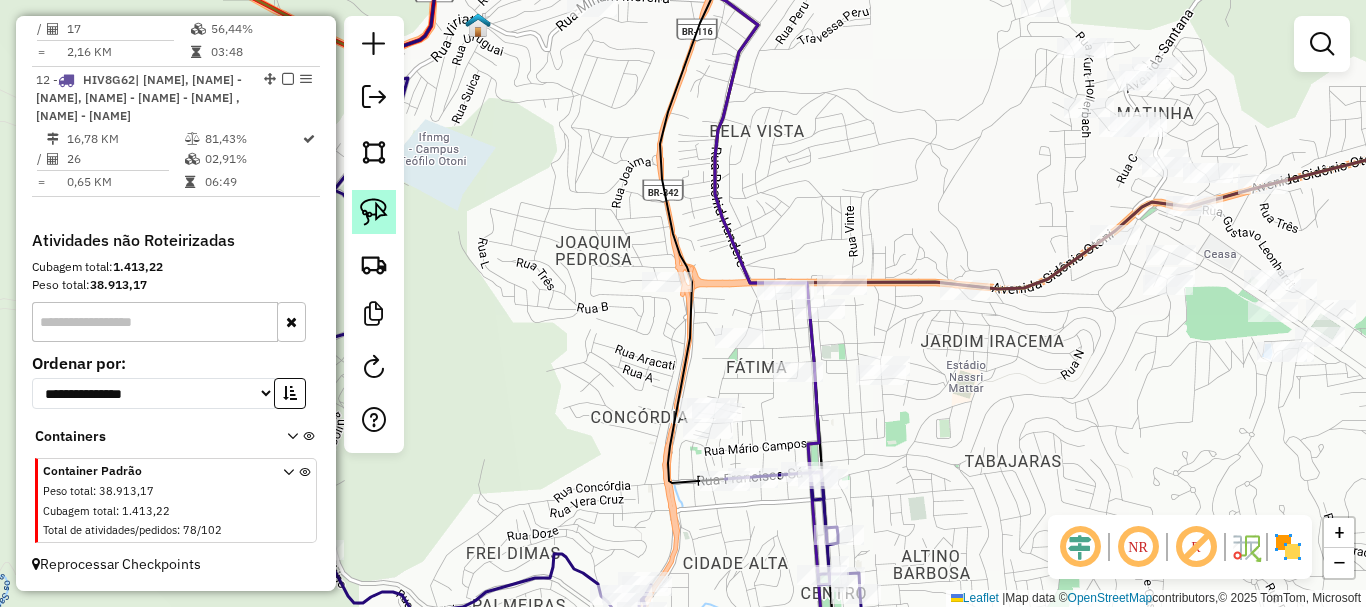 click 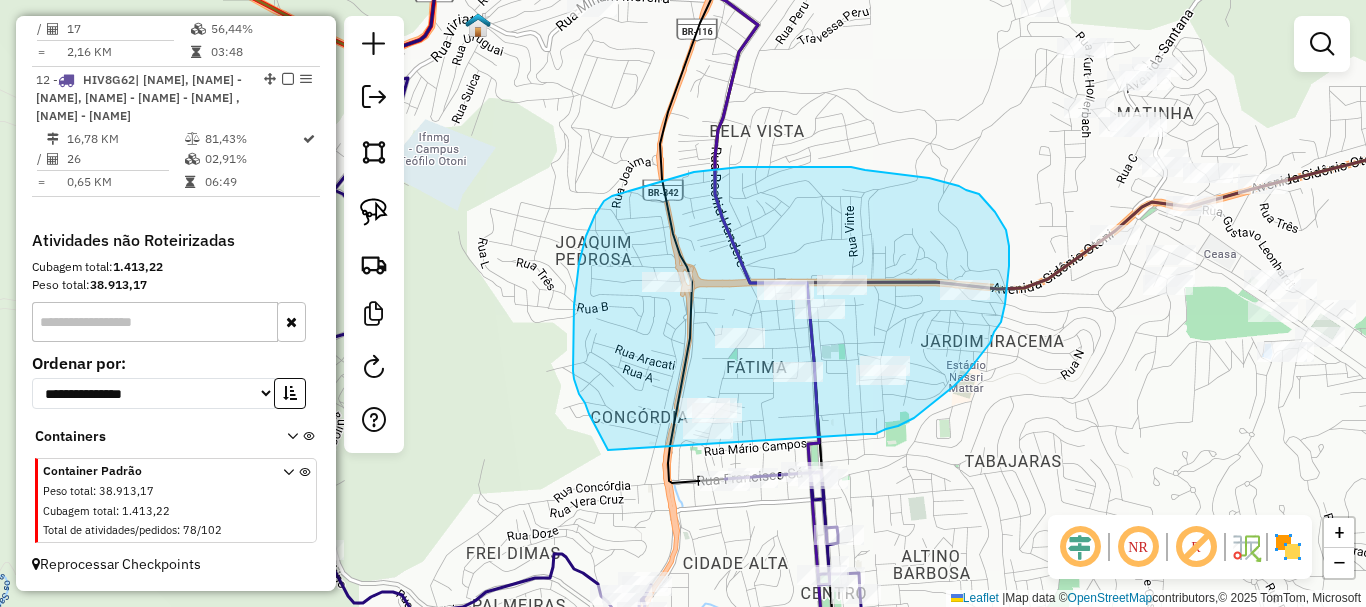 drag, startPoint x: 866, startPoint y: 434, endPoint x: 608, endPoint y: 450, distance: 258.49564 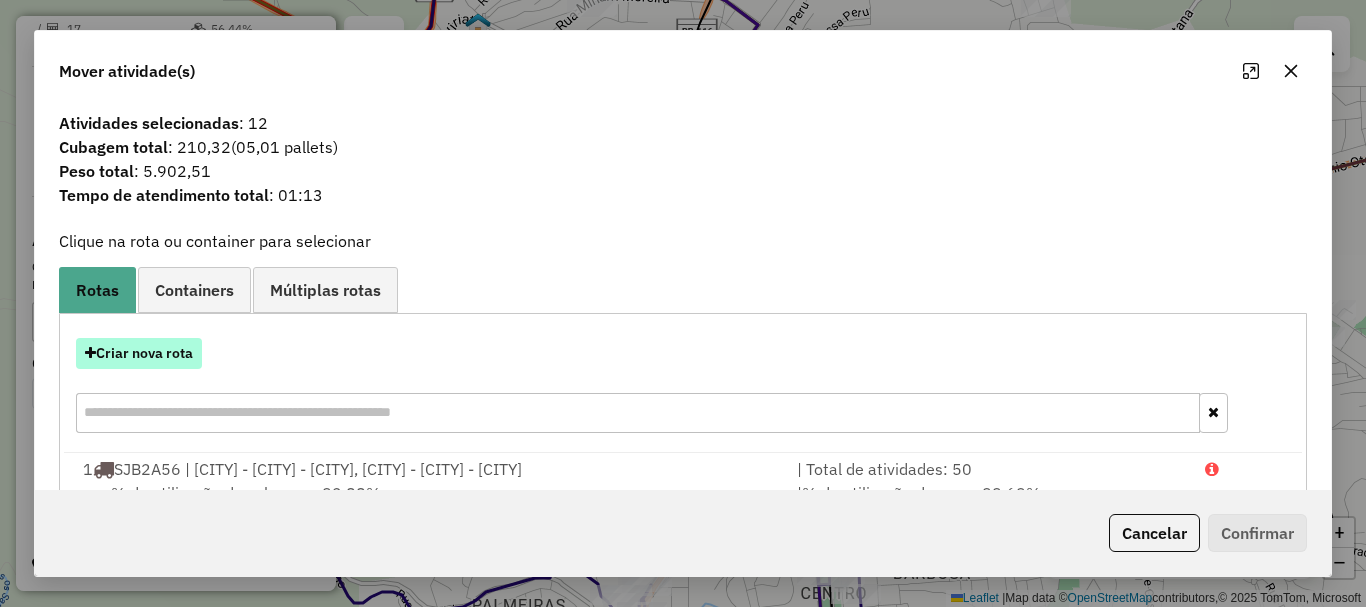 click on "Criar nova rota" at bounding box center [139, 353] 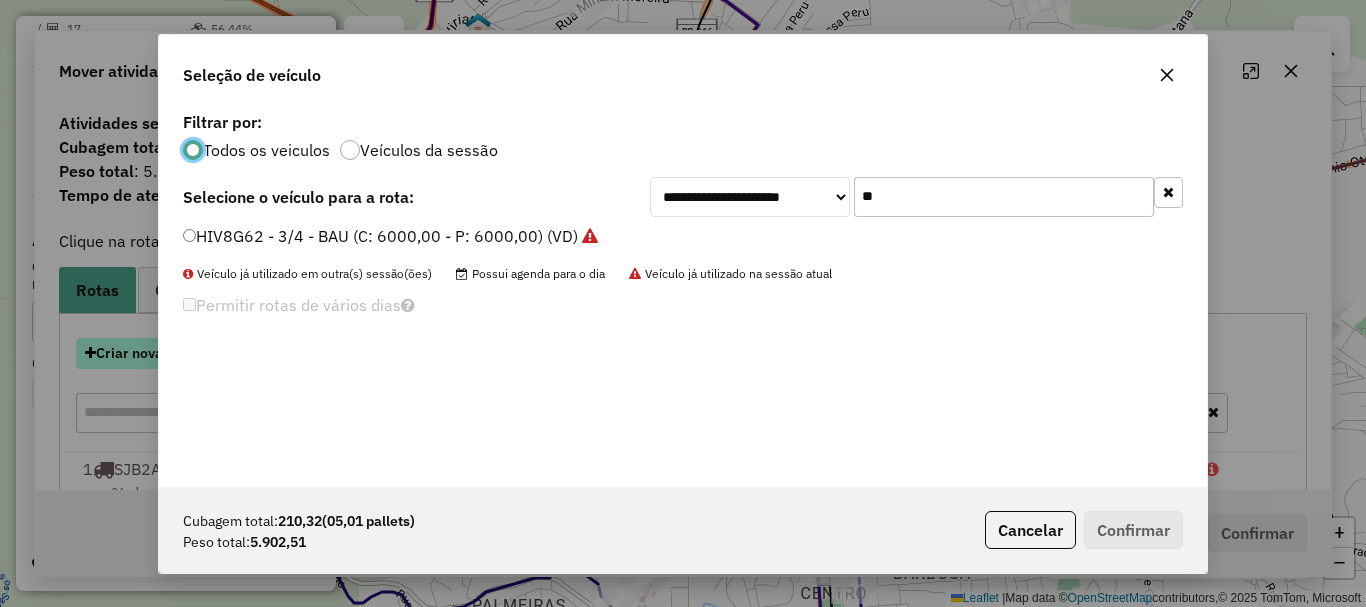 scroll, scrollTop: 11, scrollLeft: 6, axis: both 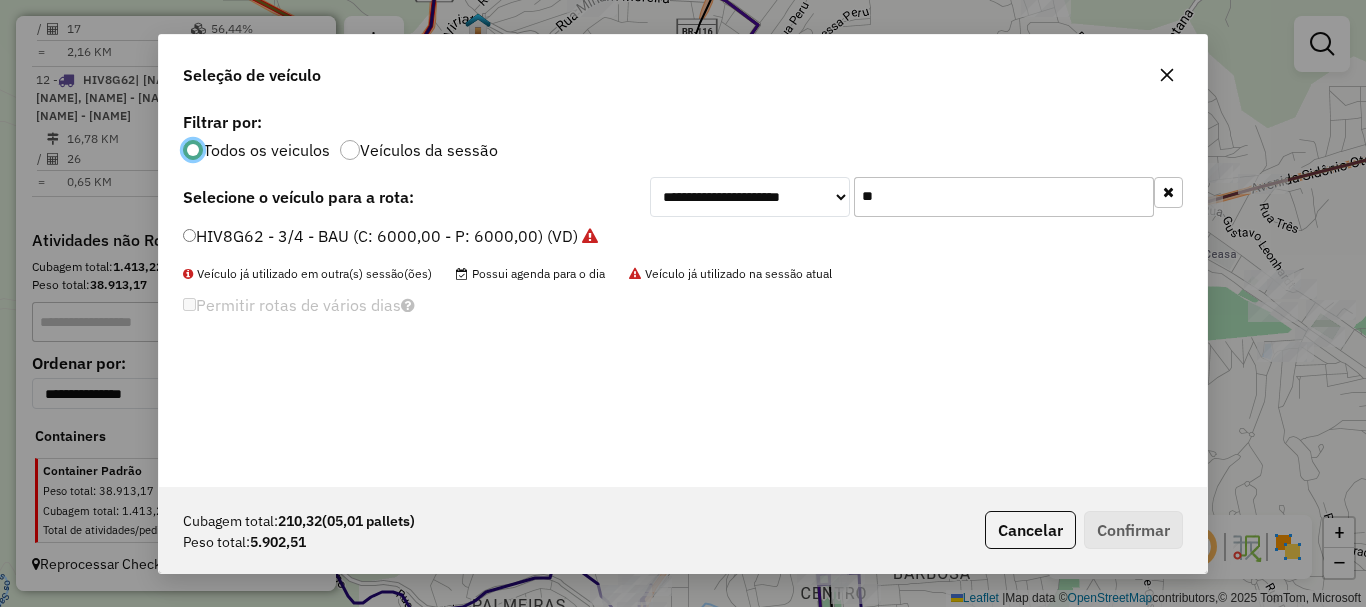 drag, startPoint x: 837, startPoint y: 210, endPoint x: 755, endPoint y: 223, distance: 83.02409 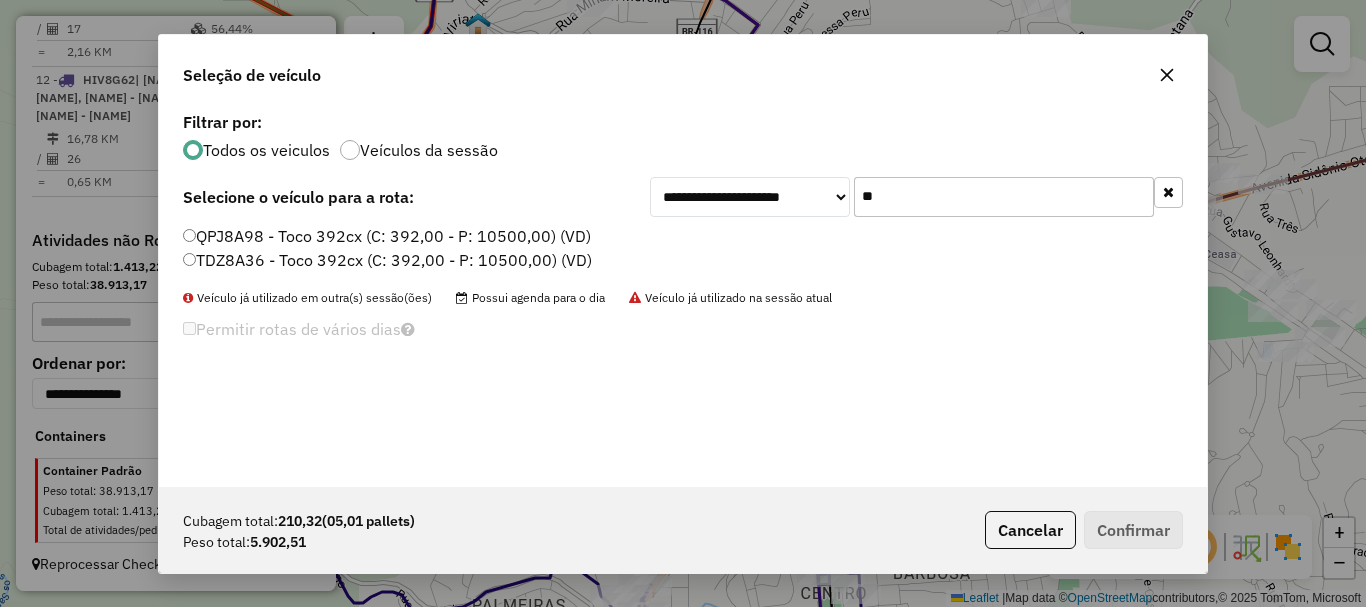 type on "**" 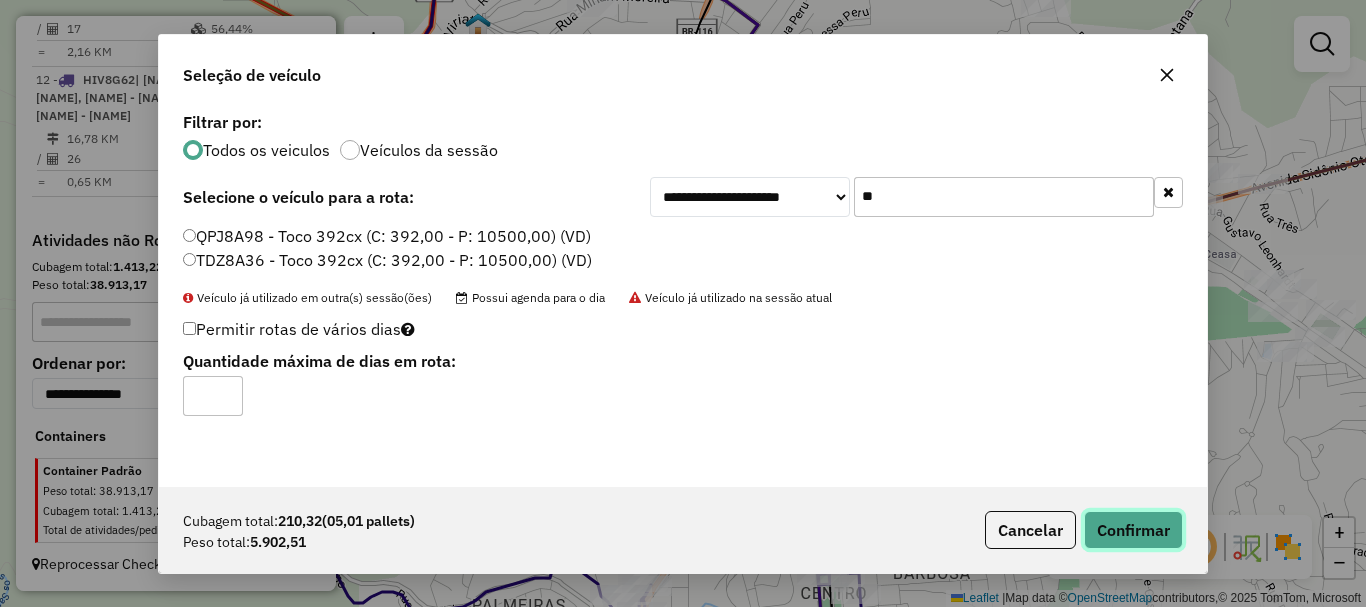 click on "Confirmar" 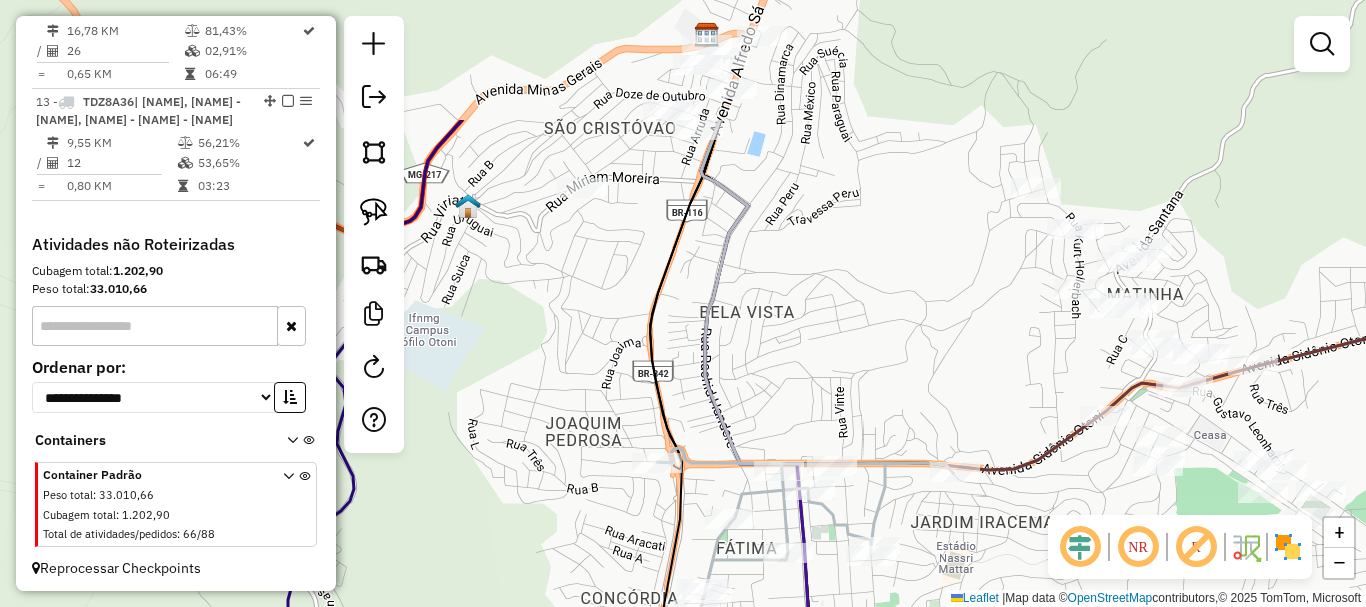 drag, startPoint x: 726, startPoint y: 108, endPoint x: 716, endPoint y: 289, distance: 181.27603 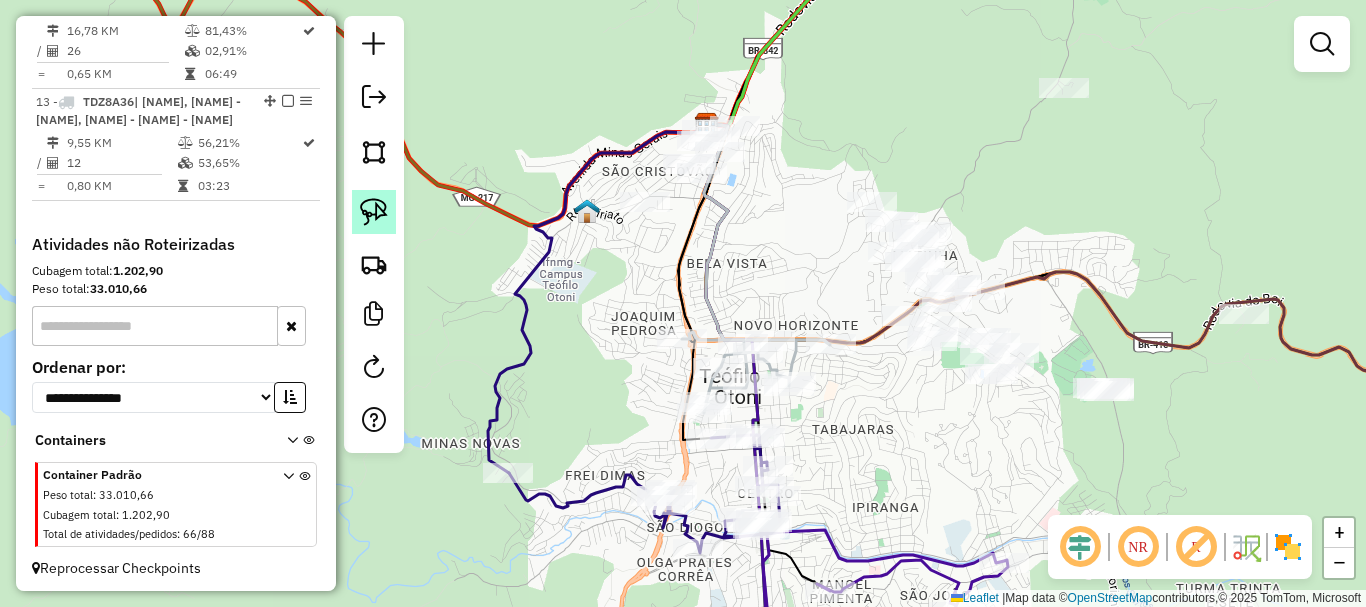 click 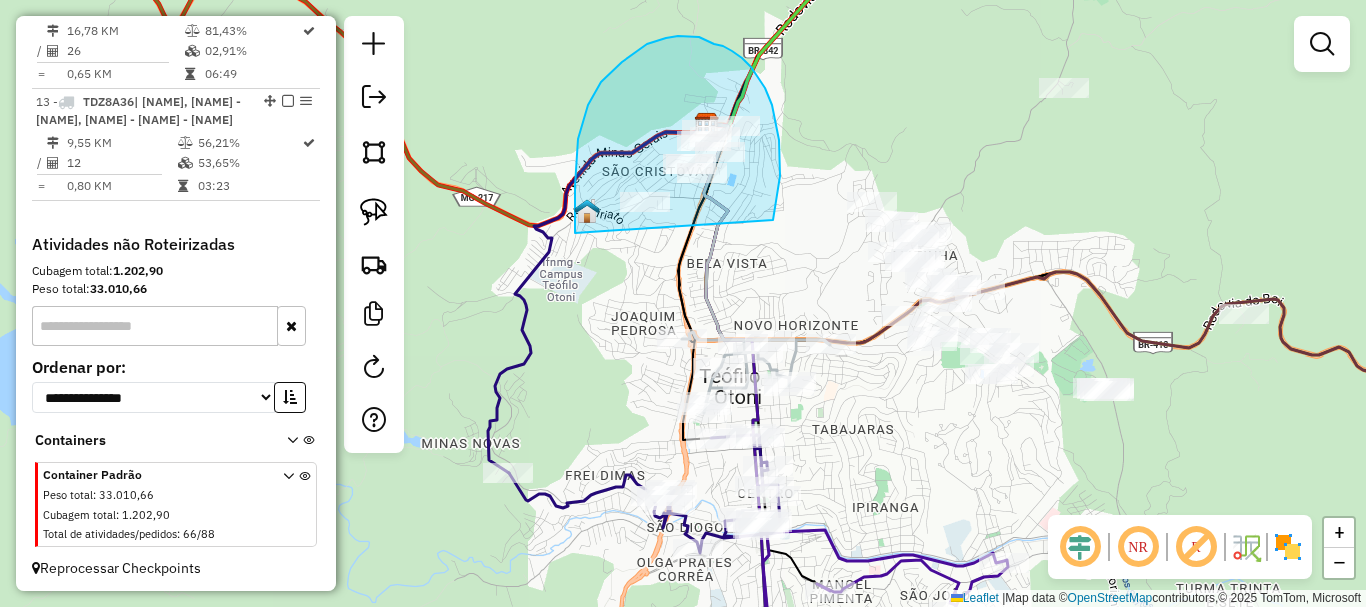 drag, startPoint x: 773, startPoint y: 215, endPoint x: 589, endPoint y: 273, distance: 192.92485 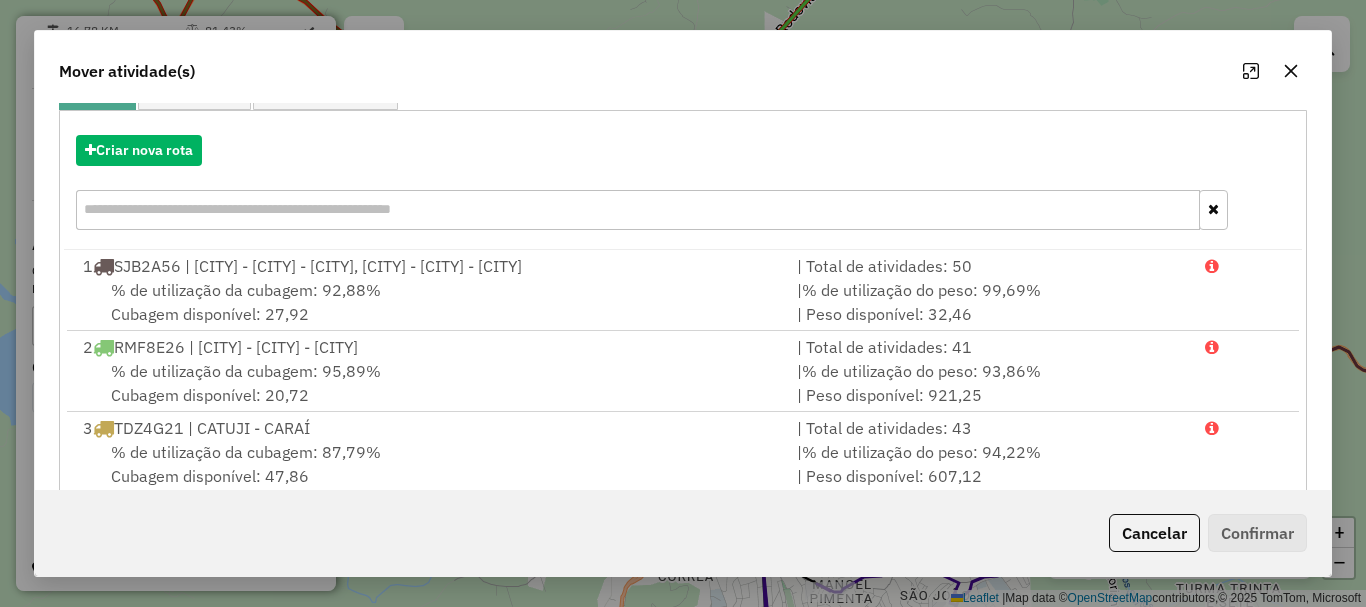scroll, scrollTop: 397, scrollLeft: 0, axis: vertical 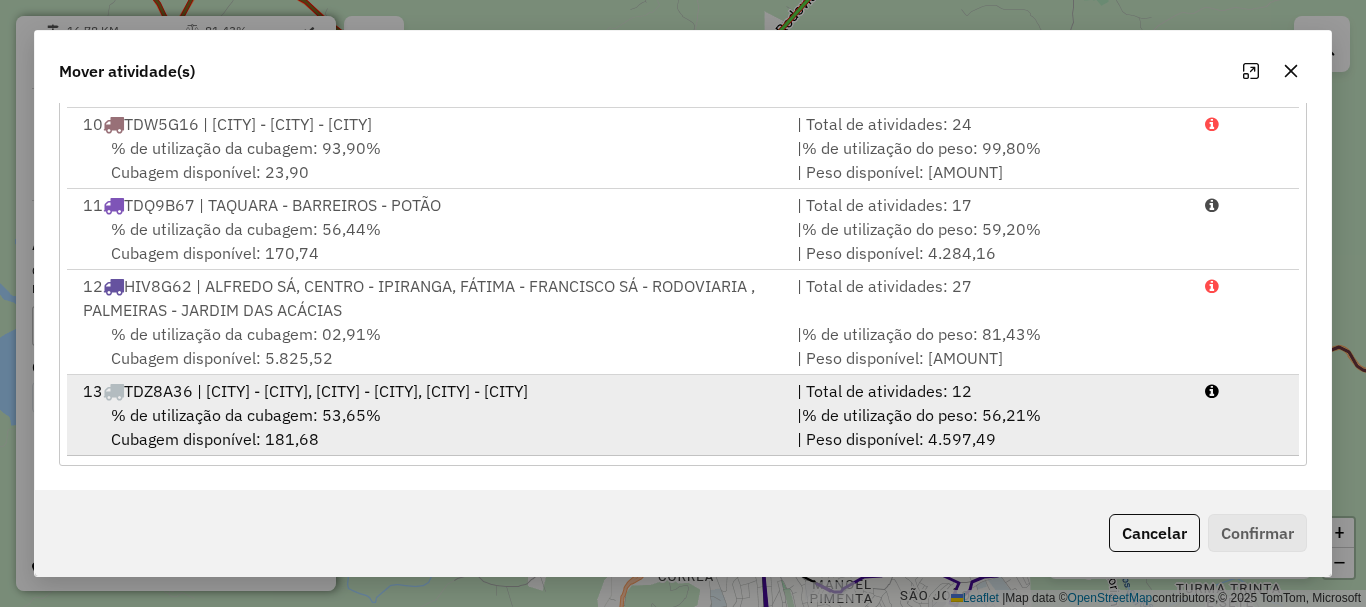 click on "13  TDZ8A36 | ALFREDO SÁ, CENTRO - IPIRANGA, FÁTIMA - FRANCISCO SÁ - RODOVIARIA" at bounding box center (428, 391) 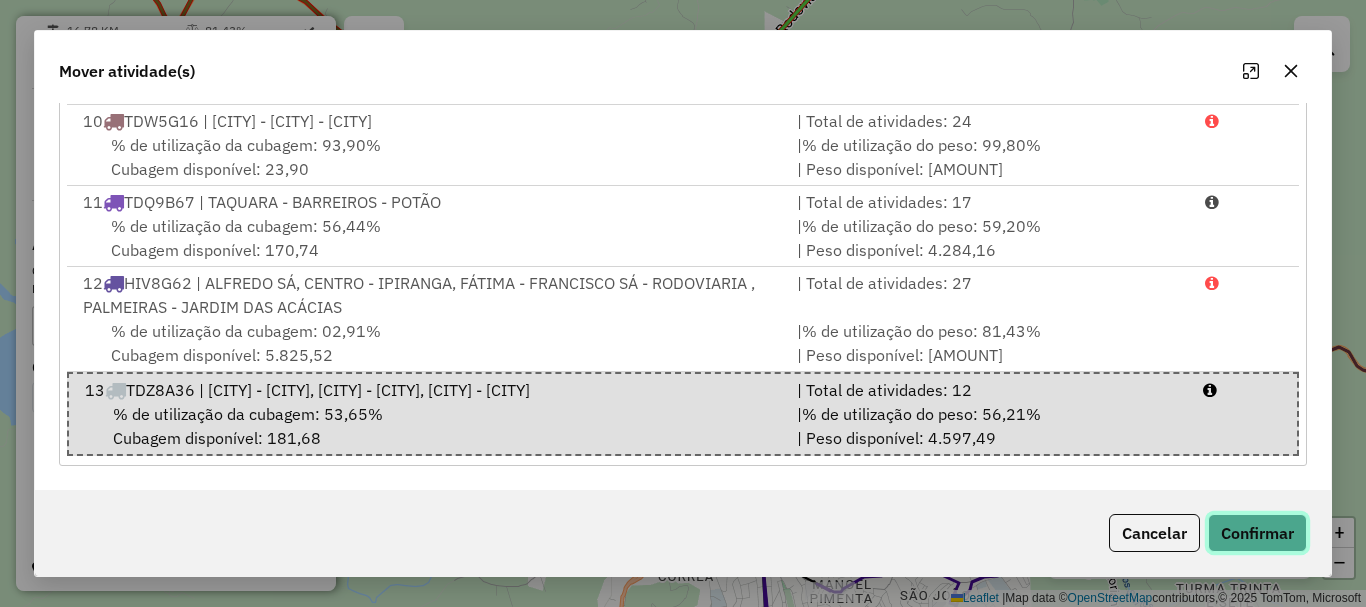 click on "Confirmar" 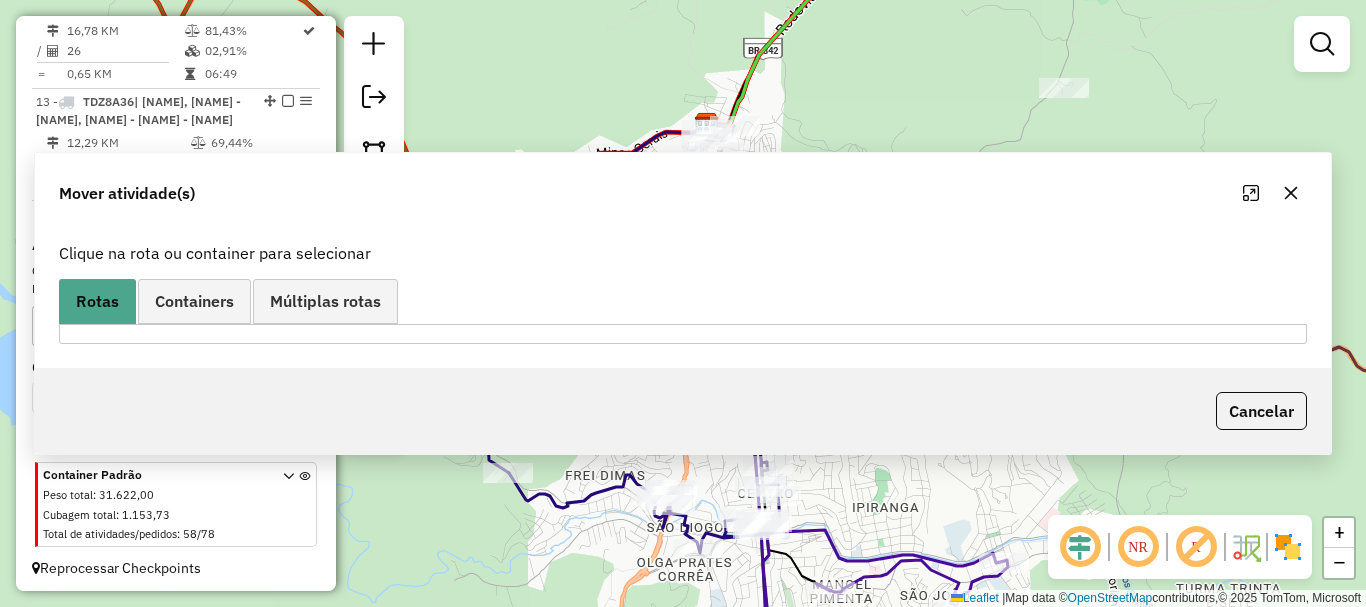 scroll, scrollTop: 0, scrollLeft: 0, axis: both 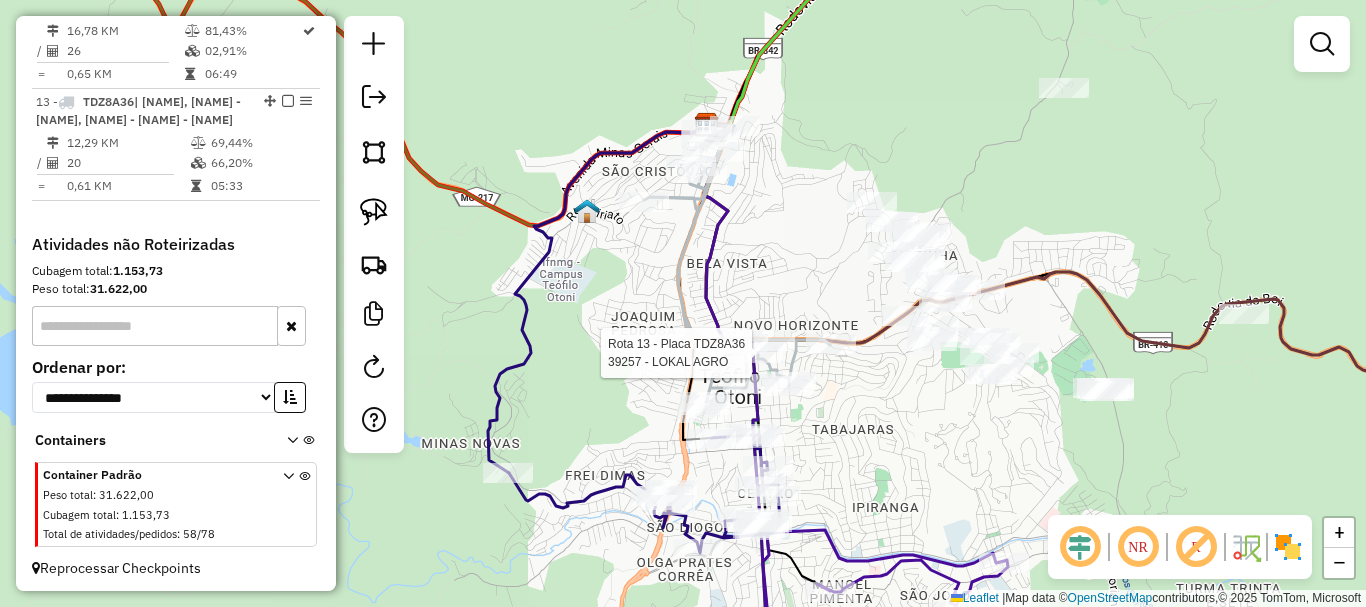 click on "Rota 13 - Placa TDZ8A36  342 - BIGBOM SUPERMERCADO Rota 13 - Placa TDZ8A36  38189 - ALEXANDRE  PORTUGAL Rota 13 - Placa TDZ8A36  39257 - LOKAL AGRO Janela de atendimento Grade de atendimento Capacidade Transportadoras Veículos Cliente Pedidos  Rotas Selecione os dias de semana para filtrar as janelas de atendimento  Seg   Ter   Qua   Qui   Sex   Sáb   Dom  Informe o período da janela de atendimento: De: Até:  Filtrar exatamente a janela do cliente  Considerar janela de atendimento padrão  Selecione os dias de semana para filtrar as grades de atendimento  Seg   Ter   Qua   Qui   Sex   Sáb   Dom   Considerar clientes sem dia de atendimento cadastrado  Clientes fora do dia de atendimento selecionado Filtrar as atividades entre os valores definidos abaixo:  Peso mínimo:   Peso máximo:   Cubagem mínima:   Cubagem máxima:   De:   Até:  Filtrar as atividades entre o tempo de atendimento definido abaixo:  De:   Até:   Considerar capacidade total dos clientes não roteirizados Transportadora: Veículo: De:" 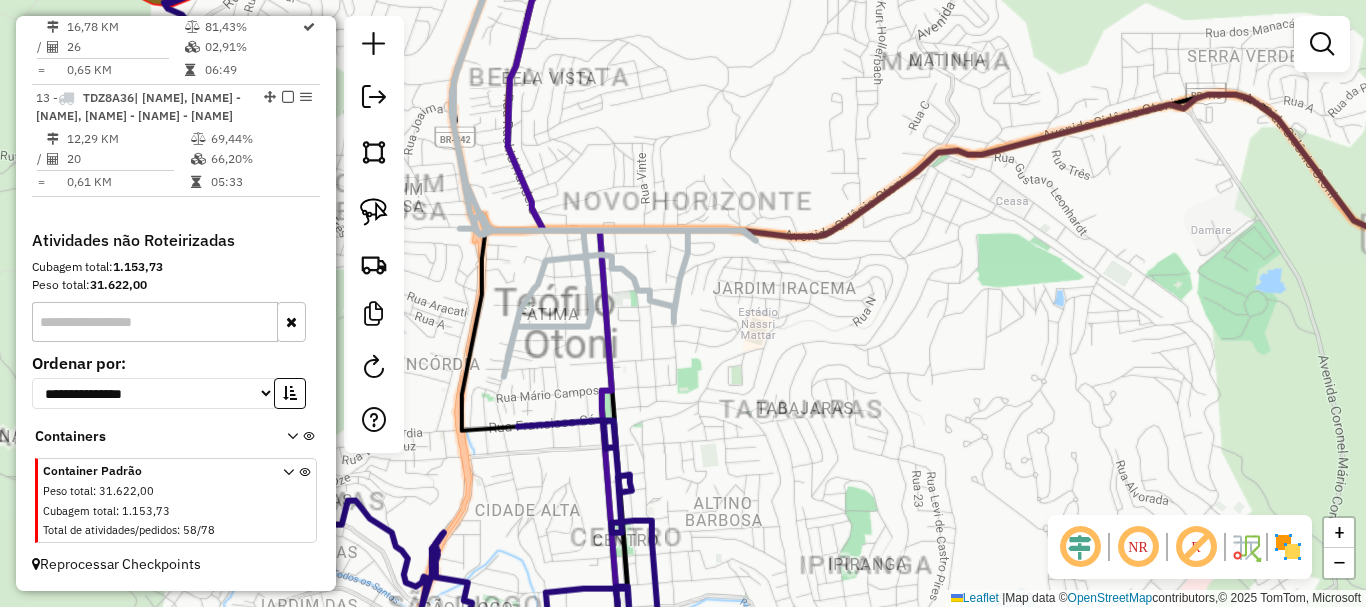 scroll, scrollTop: 2245, scrollLeft: 0, axis: vertical 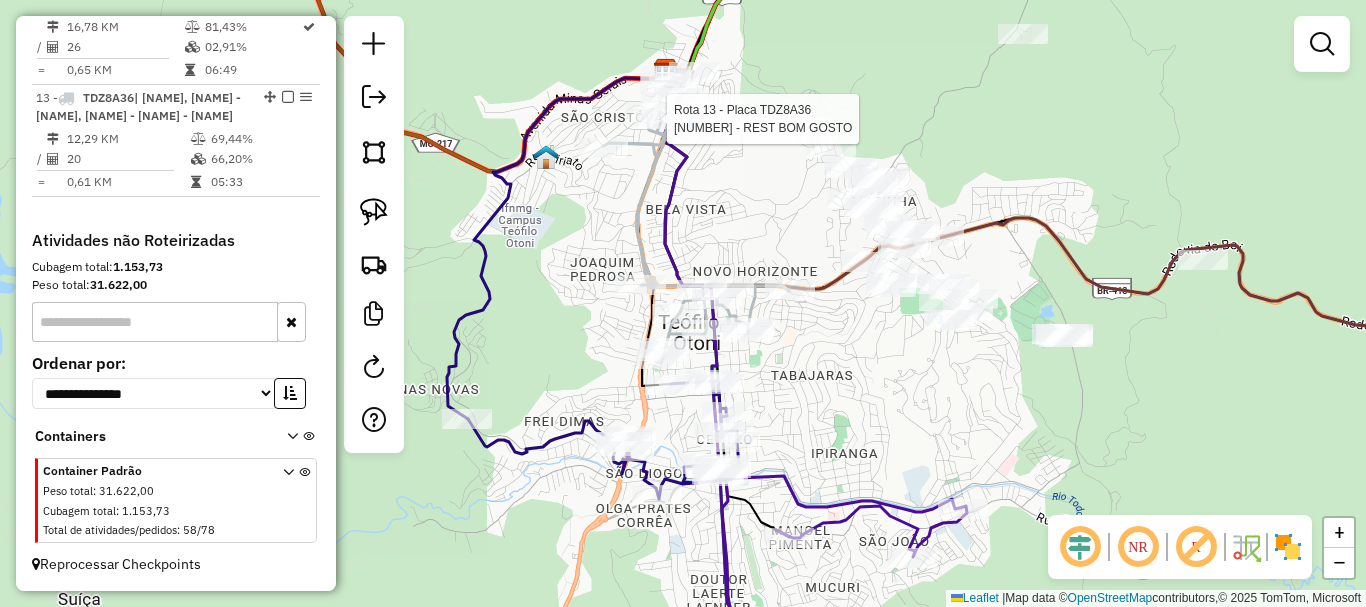 select on "*********" 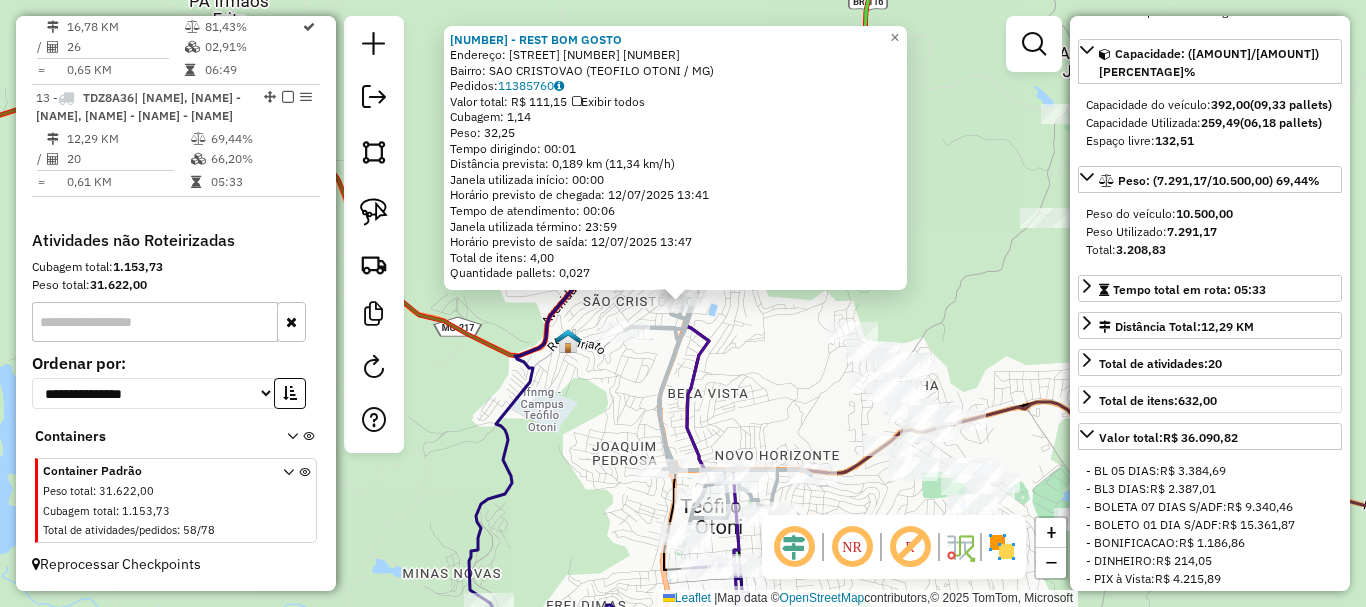 scroll, scrollTop: 200, scrollLeft: 0, axis: vertical 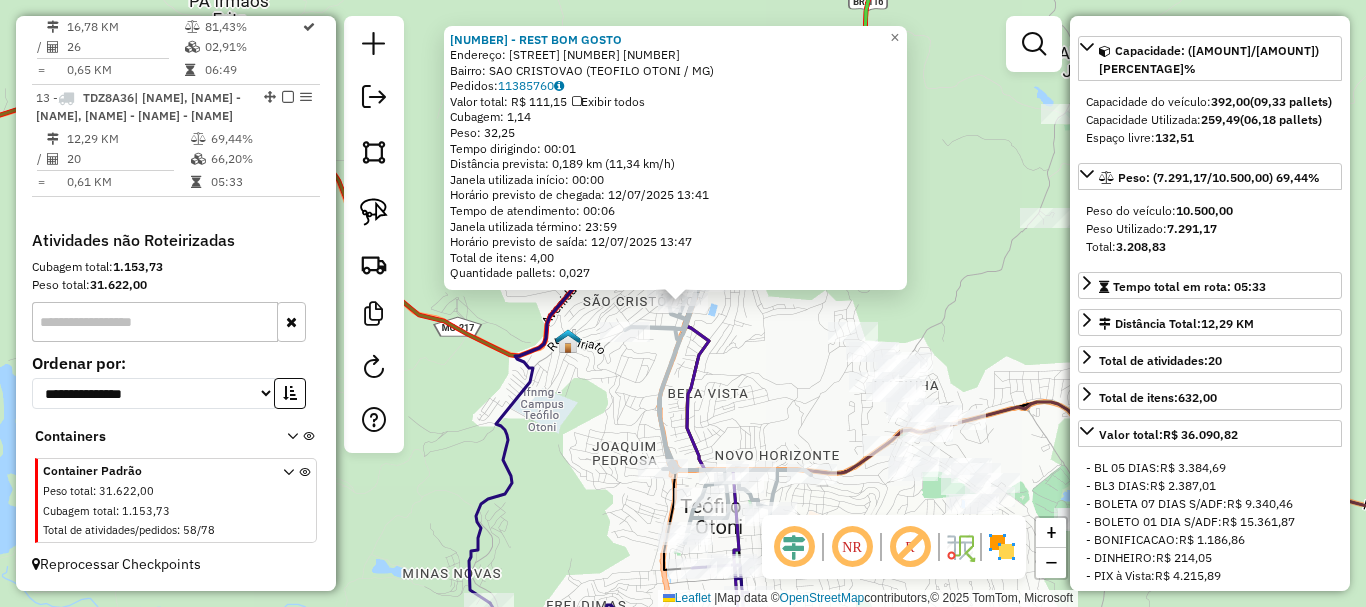 click on "26520 - REST BOM GOSTO  Endereço:  ALFREDO SA 3588 5645   Bairro: SAO CRISTOVAO (TEOFILO OTONI / MG)   Pedidos:  11385760   Valor total: R$ 111,15   Exibir todos   Cubagem: 1,14  Peso: 32,25  Tempo dirigindo: 00:01   Distância prevista: 0,189 km (11,34 km/h)   Janela utilizada início: 00:00   Horário previsto de chegada: 12/07/2025 13:41   Tempo de atendimento: 00:06   Janela utilizada término: 23:59   Horário previsto de saída: 12/07/2025 13:47   Total de itens: 4,00   Quantidade pallets: 0,027  × Janela de atendimento Grade de atendimento Capacidade Transportadoras Veículos Cliente Pedidos  Rotas Selecione os dias de semana para filtrar as janelas de atendimento  Seg   Ter   Qua   Qui   Sex   Sáb   Dom  Informe o período da janela de atendimento: De: Até:  Filtrar exatamente a janela do cliente  Considerar janela de atendimento padrão  Selecione os dias de semana para filtrar as grades de atendimento  Seg   Ter   Qua   Qui   Sex   Sáb   Dom   Clientes fora do dia de atendimento selecionado De:" 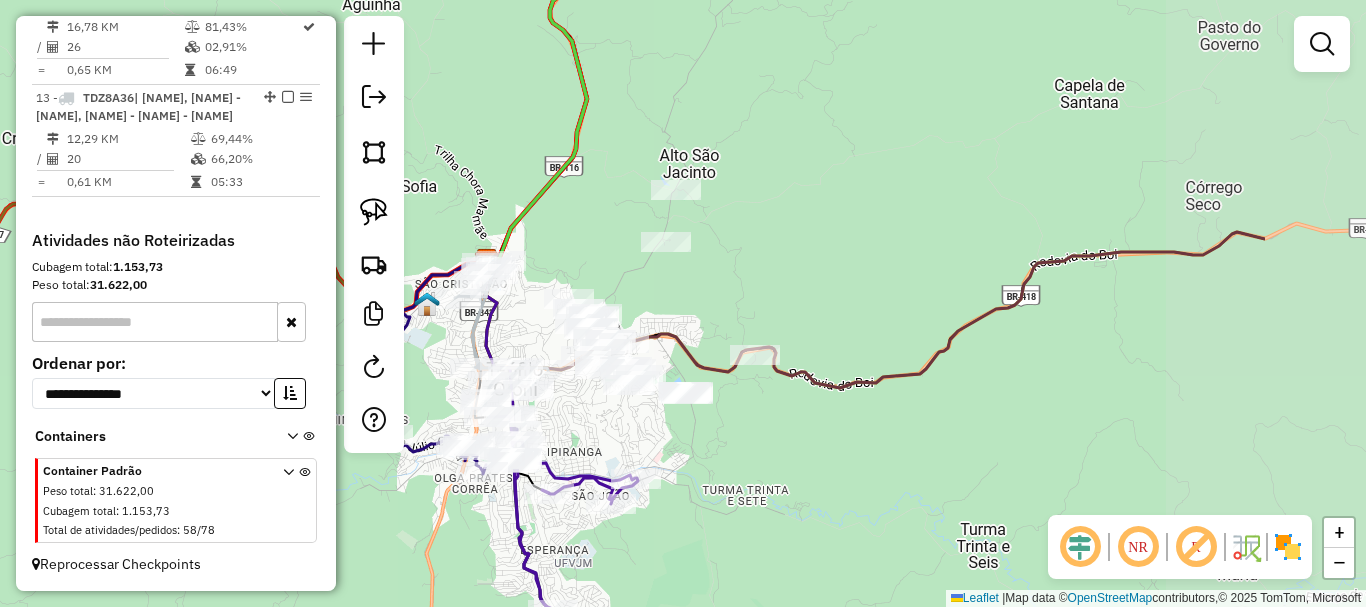 drag, startPoint x: 935, startPoint y: 329, endPoint x: 813, endPoint y: 272, distance: 134.65883 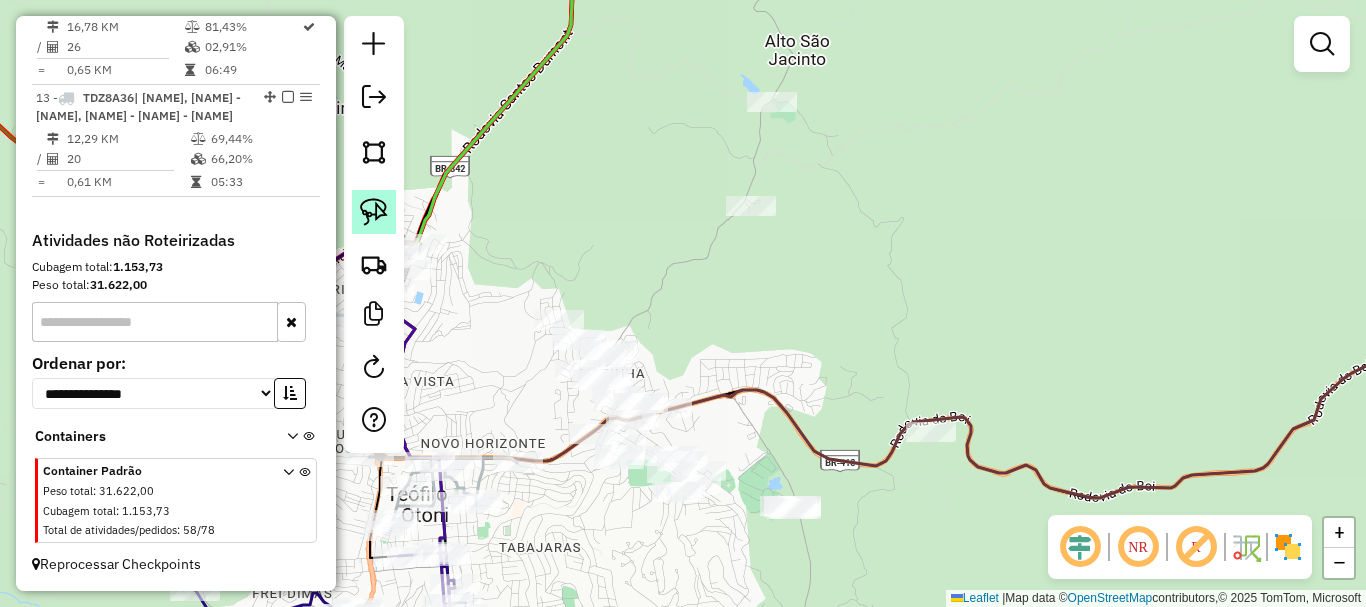 click 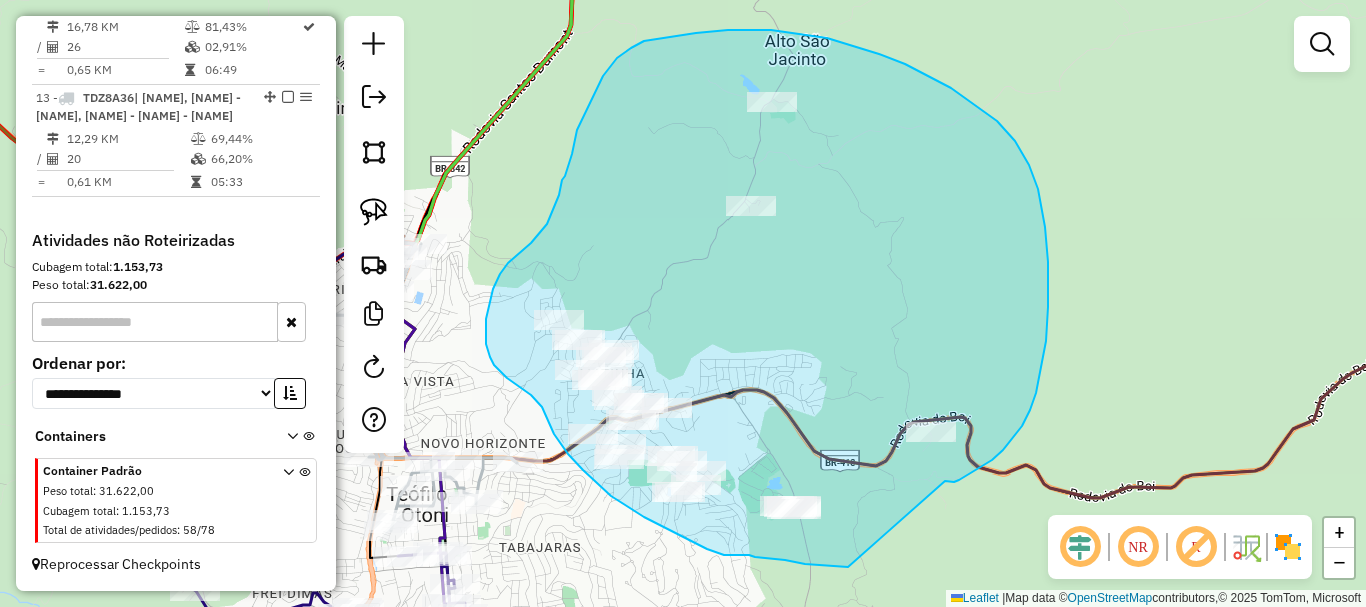 drag, startPoint x: 945, startPoint y: 481, endPoint x: 848, endPoint y: 567, distance: 129.6341 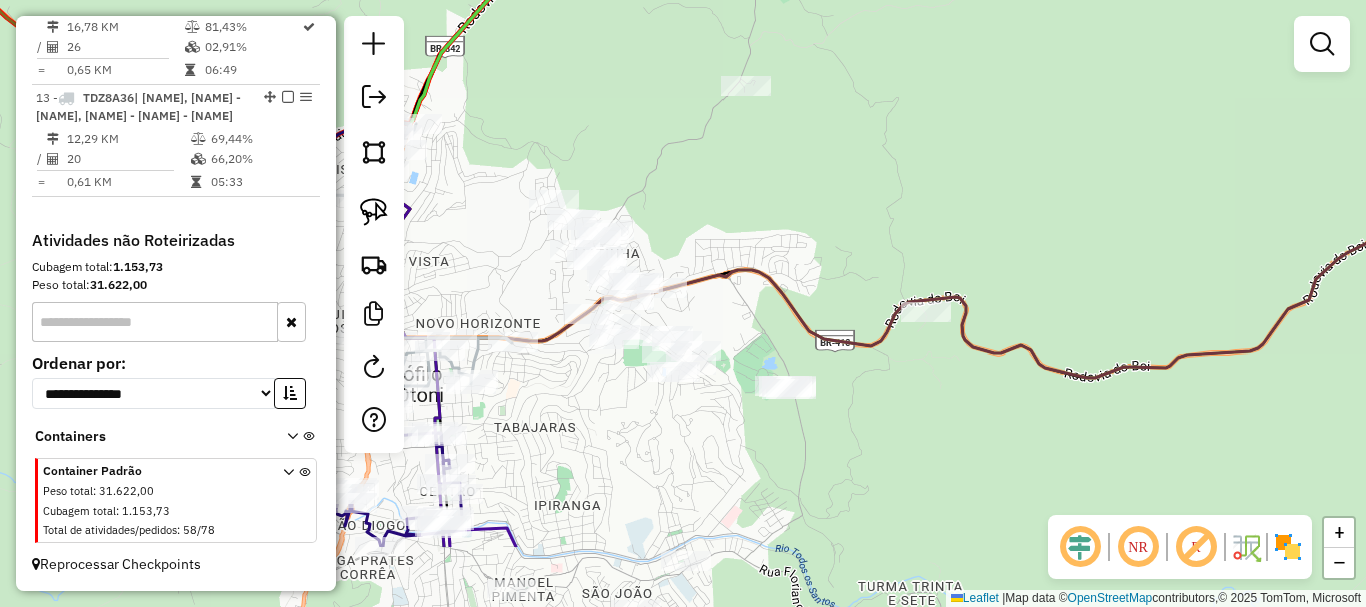 drag, startPoint x: 890, startPoint y: 499, endPoint x: 883, endPoint y: 329, distance: 170.14406 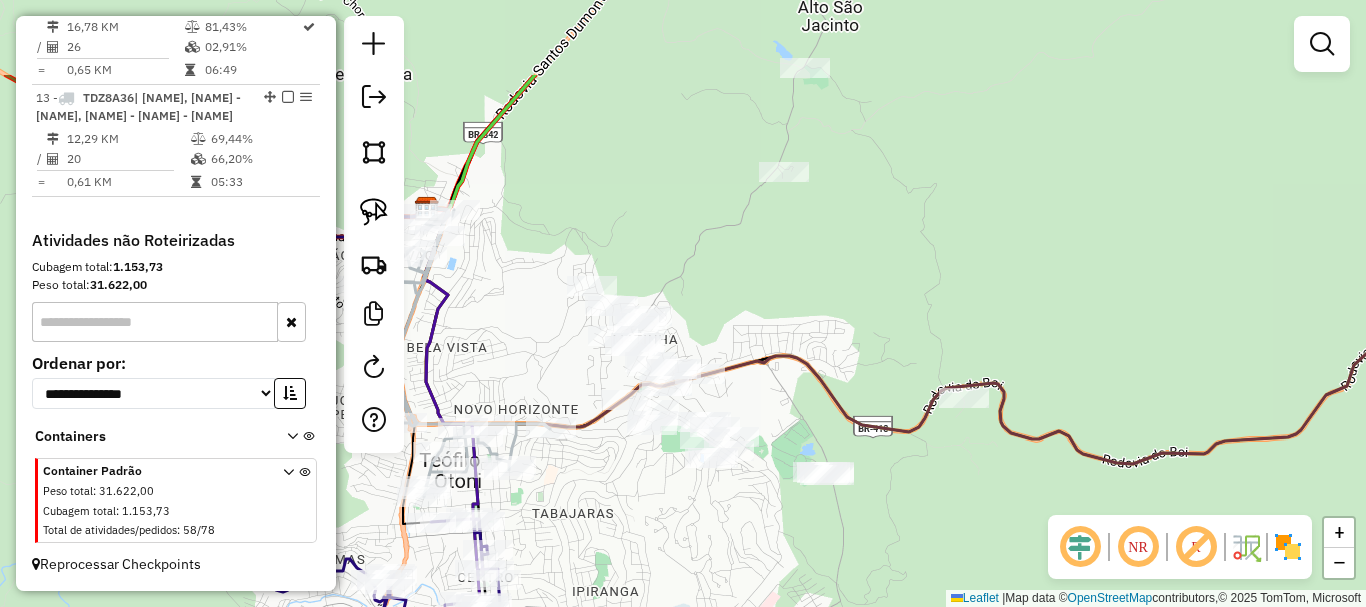 drag, startPoint x: 717, startPoint y: 376, endPoint x: 757, endPoint y: 512, distance: 141.76036 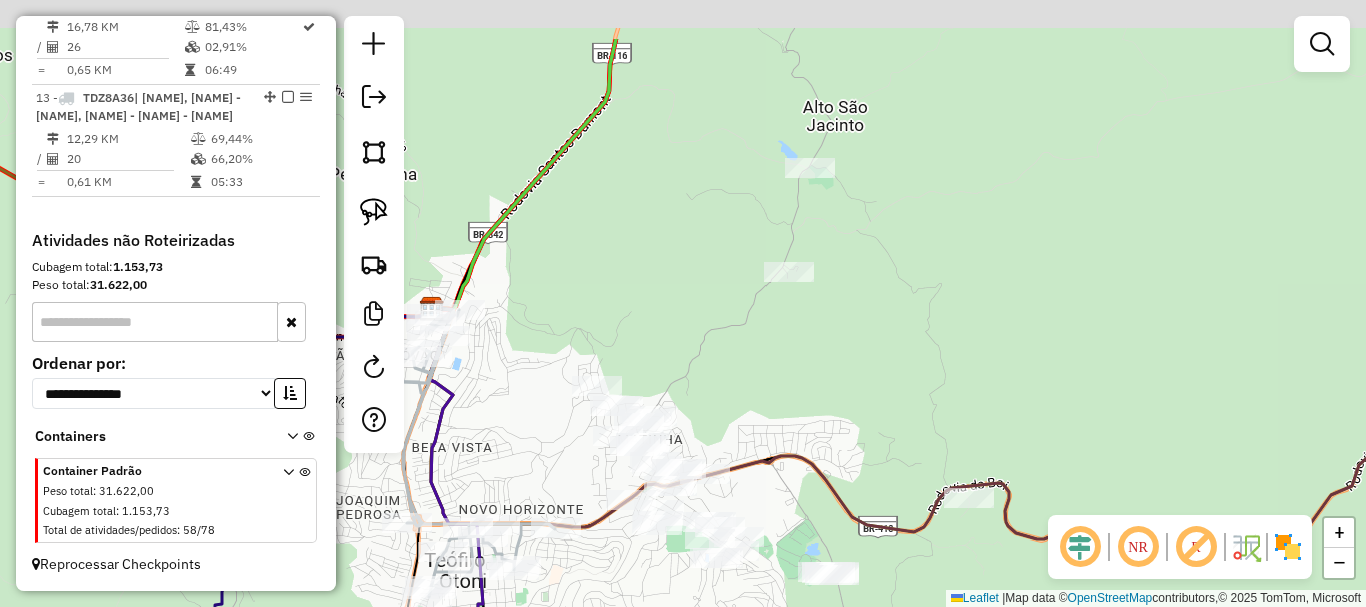 drag, startPoint x: 767, startPoint y: 289, endPoint x: 774, endPoint y: 389, distance: 100.2447 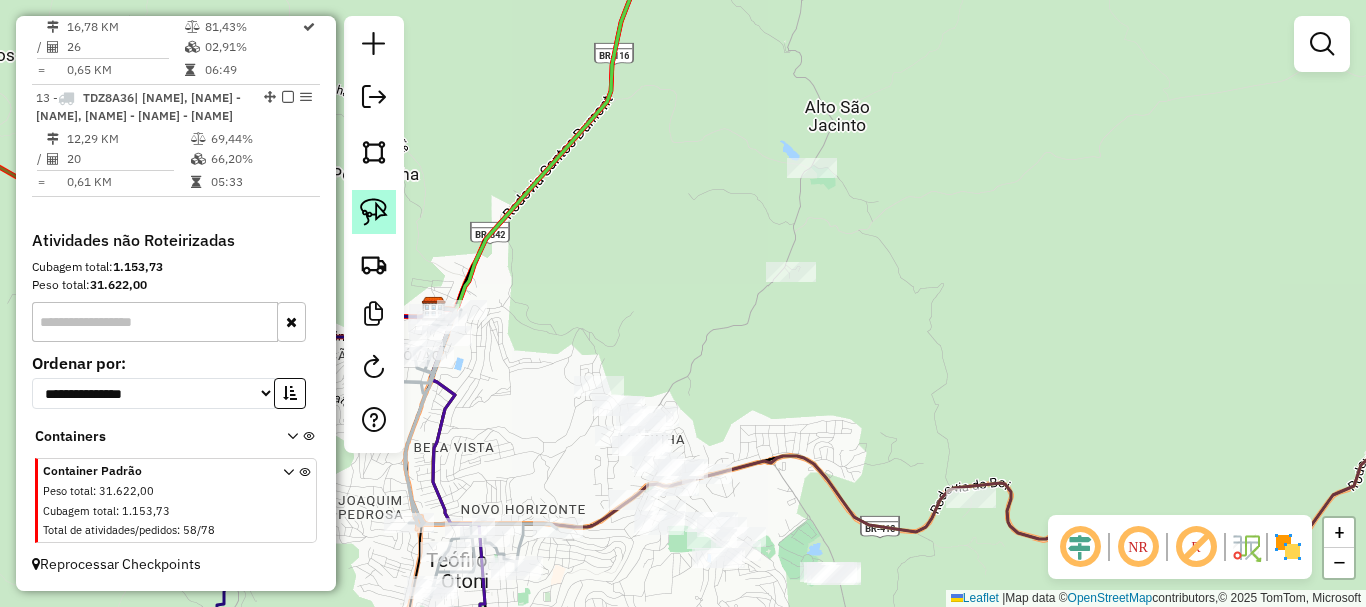 click 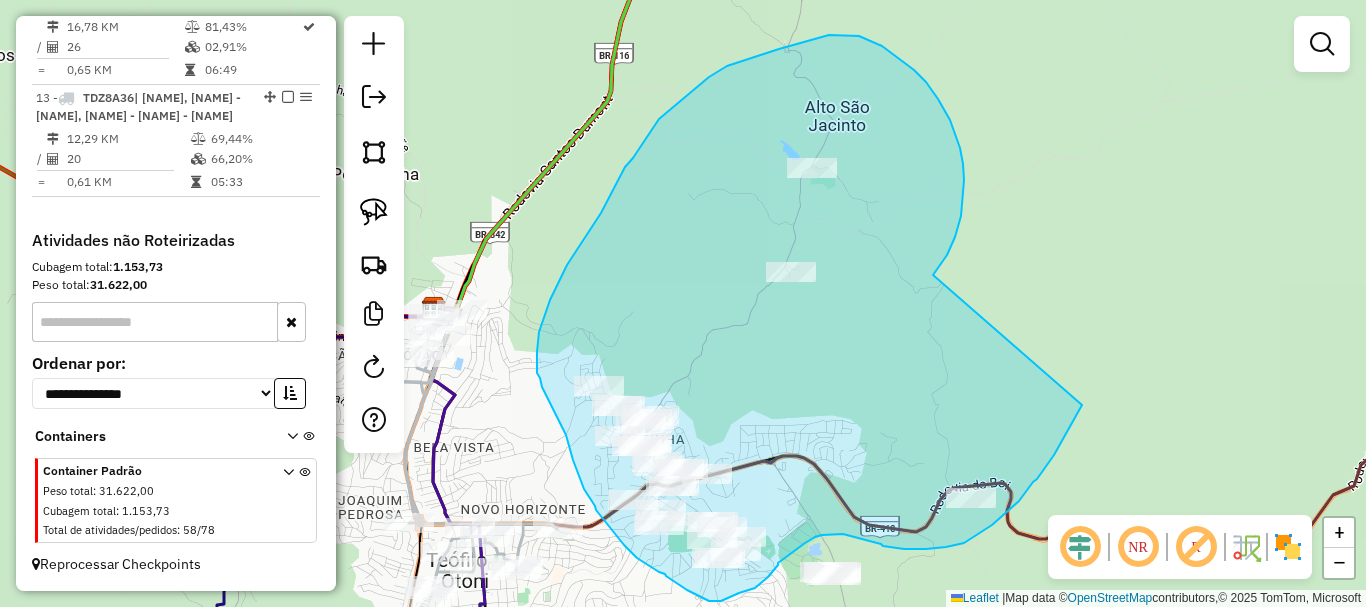 drag, startPoint x: 947, startPoint y: 255, endPoint x: 1082, endPoint y: 405, distance: 201.80437 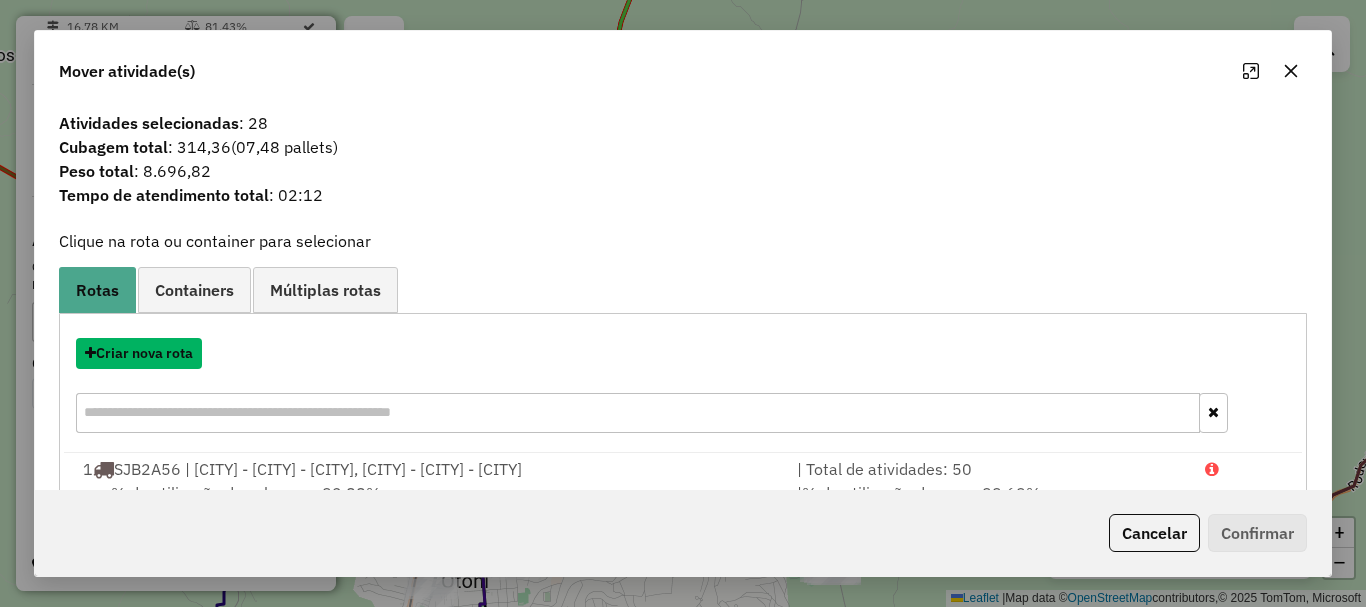 click on "Criar nova rota" at bounding box center (139, 353) 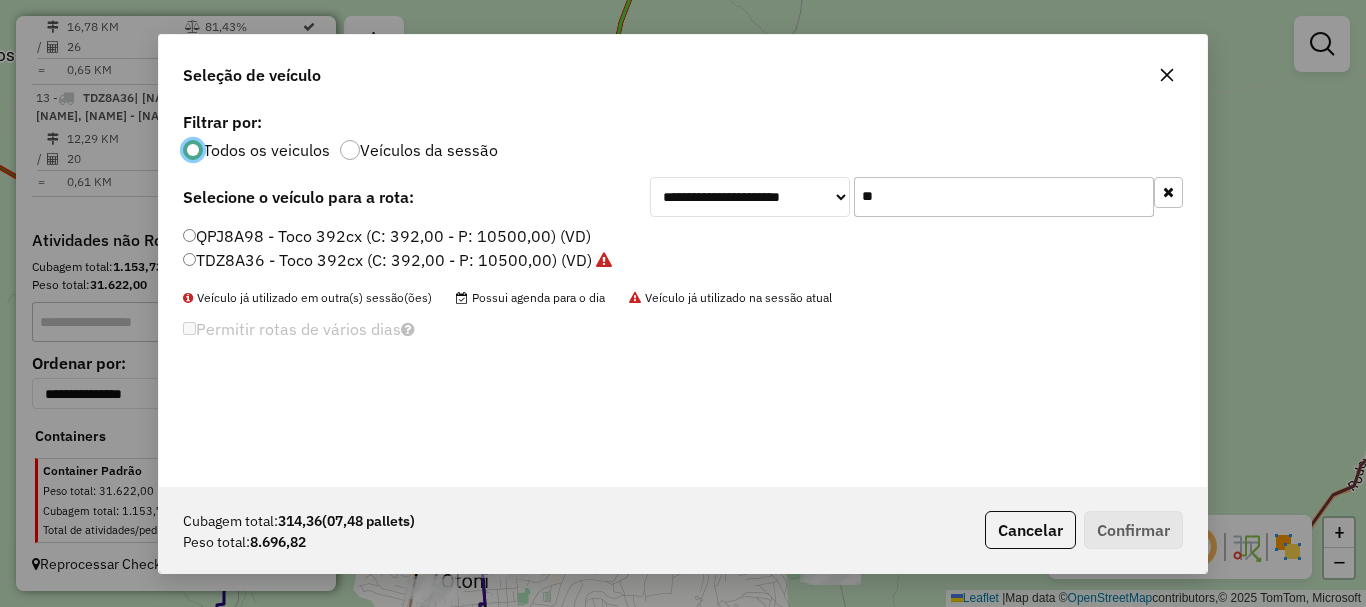 scroll, scrollTop: 11, scrollLeft: 6, axis: both 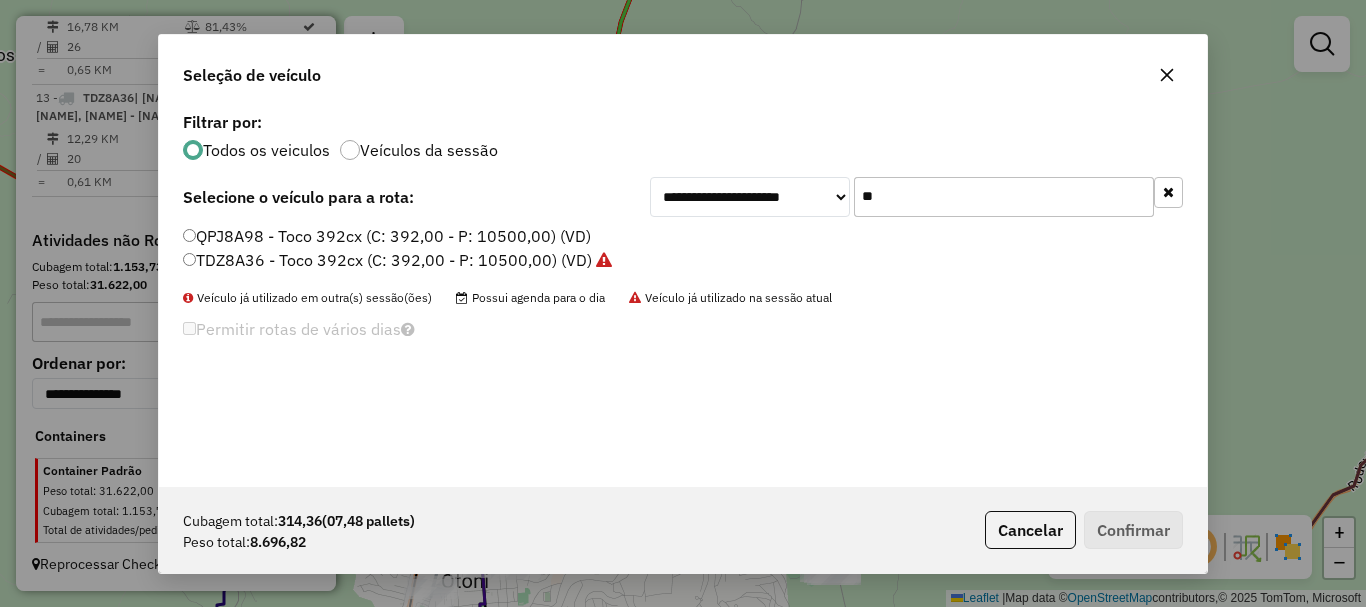 drag, startPoint x: 931, startPoint y: 204, endPoint x: 812, endPoint y: 216, distance: 119.60351 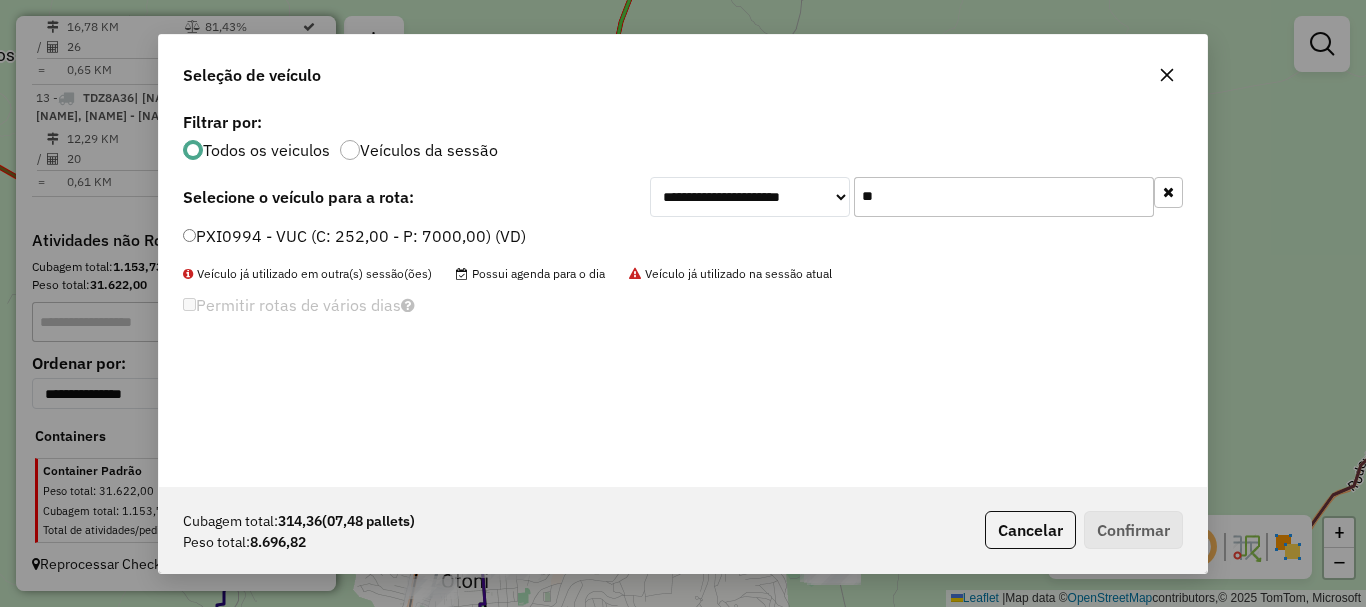 type on "**" 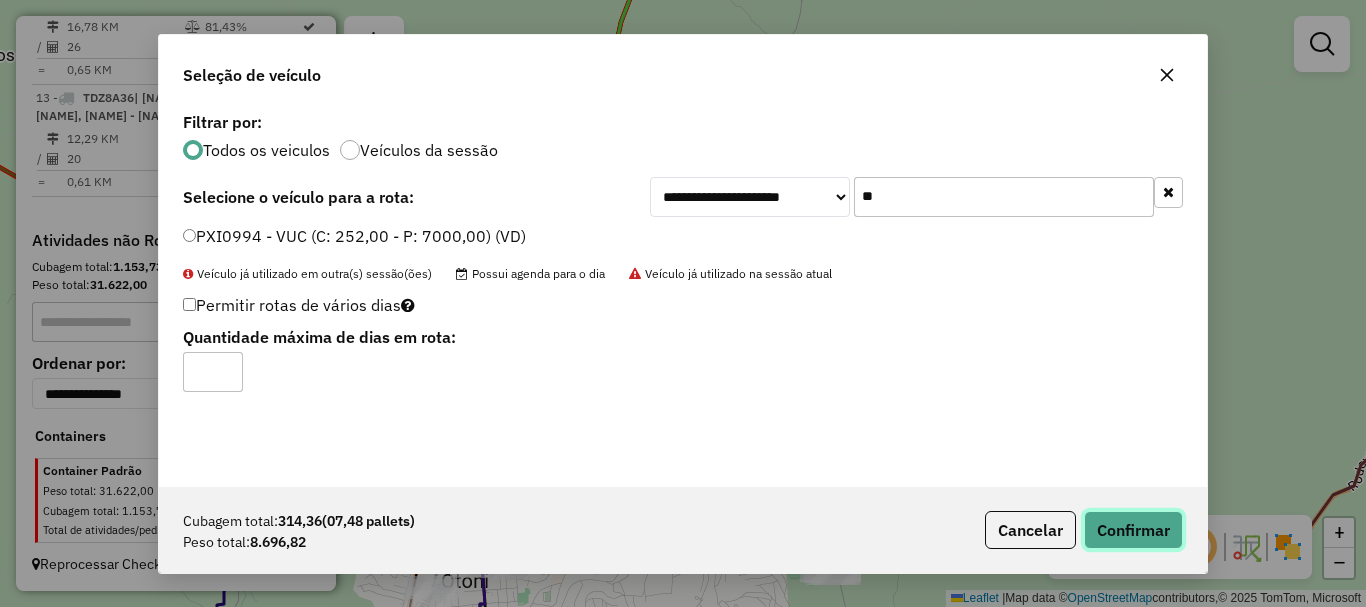 click on "Confirmar" 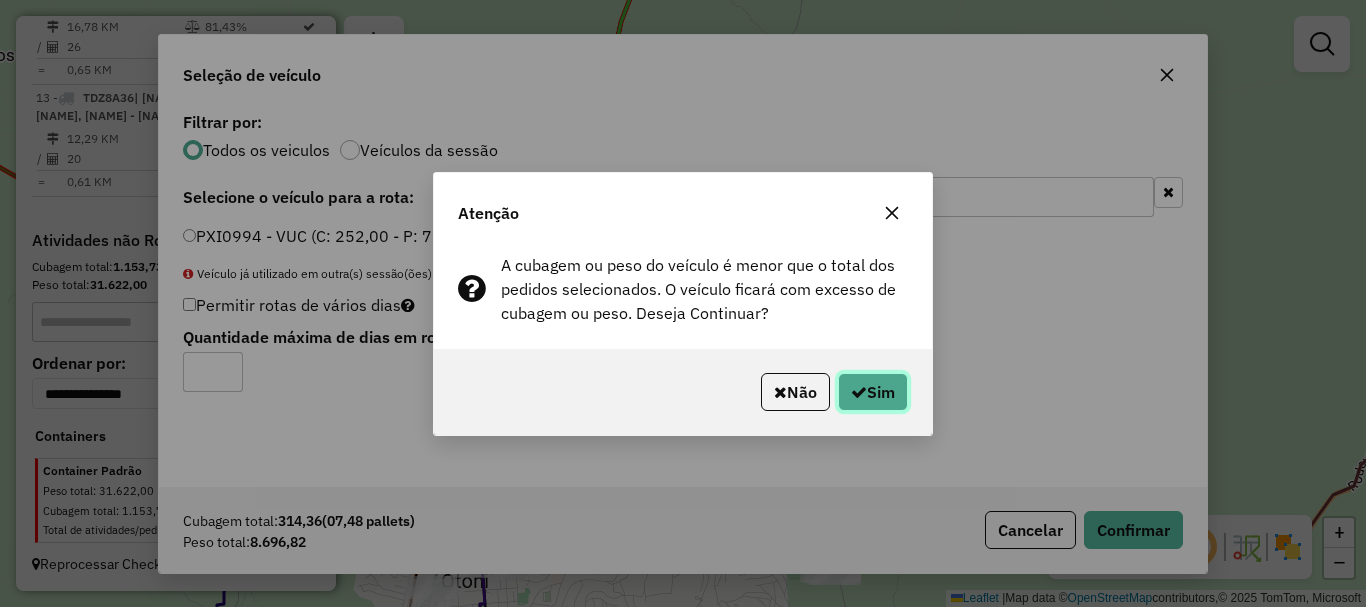 click on "Sim" 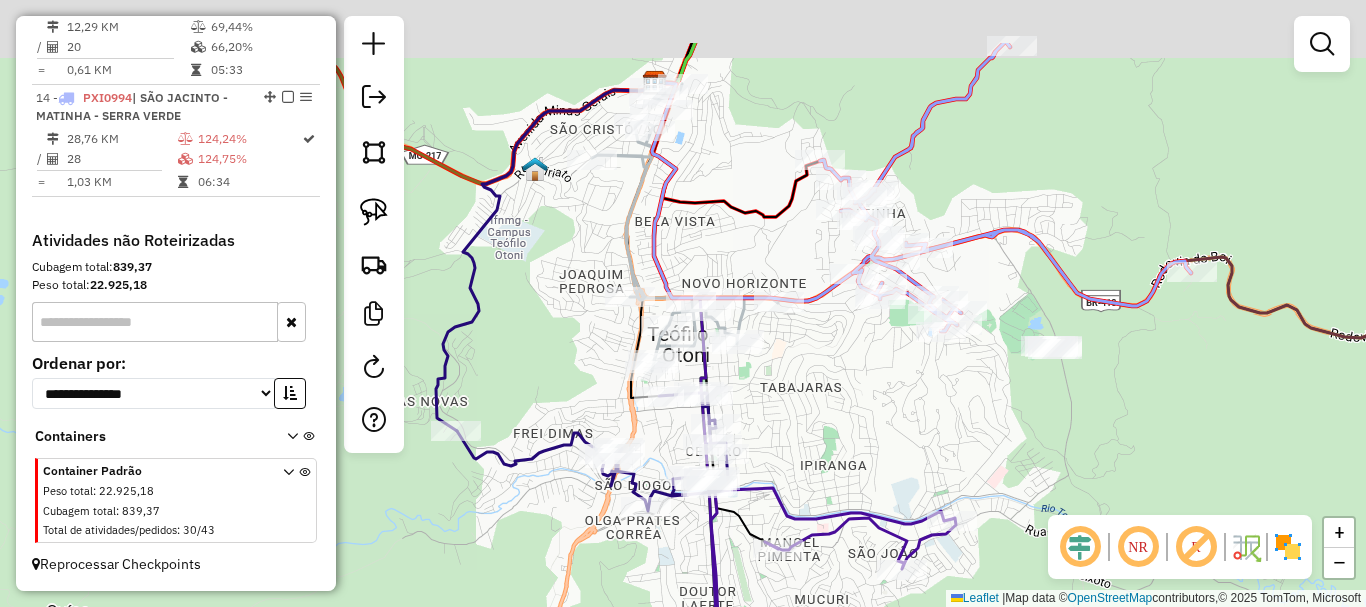 drag, startPoint x: 863, startPoint y: 382, endPoint x: 866, endPoint y: 417, distance: 35.128338 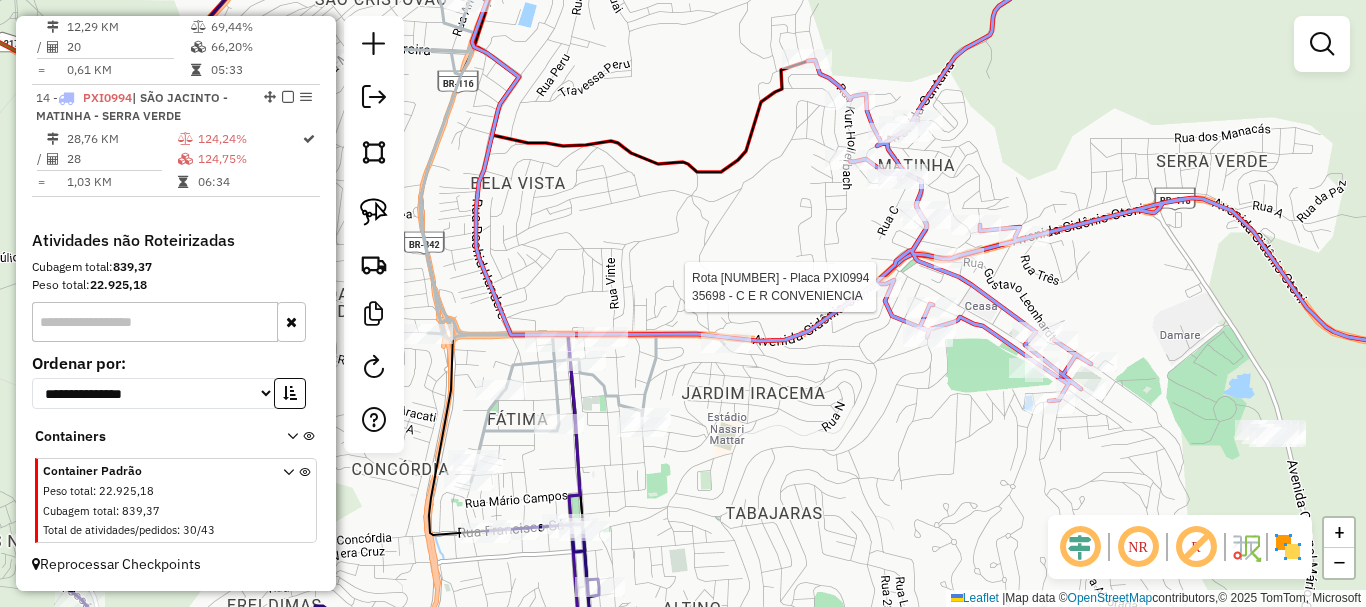 select on "*********" 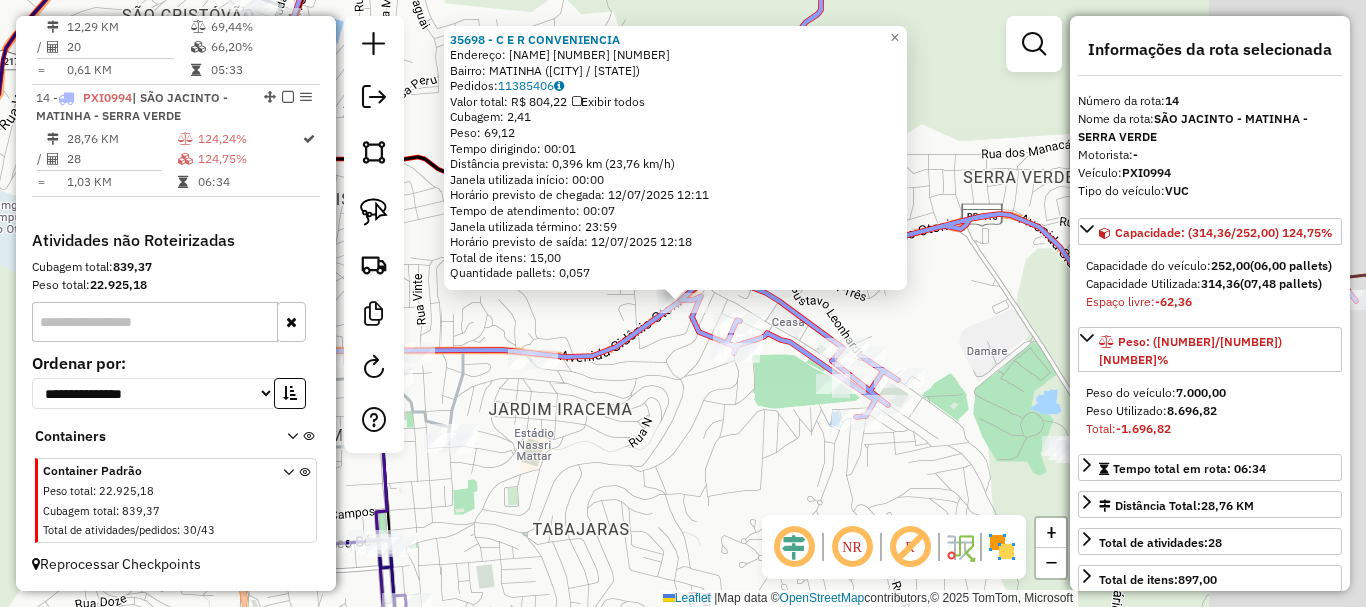 scroll, scrollTop: 2357, scrollLeft: 0, axis: vertical 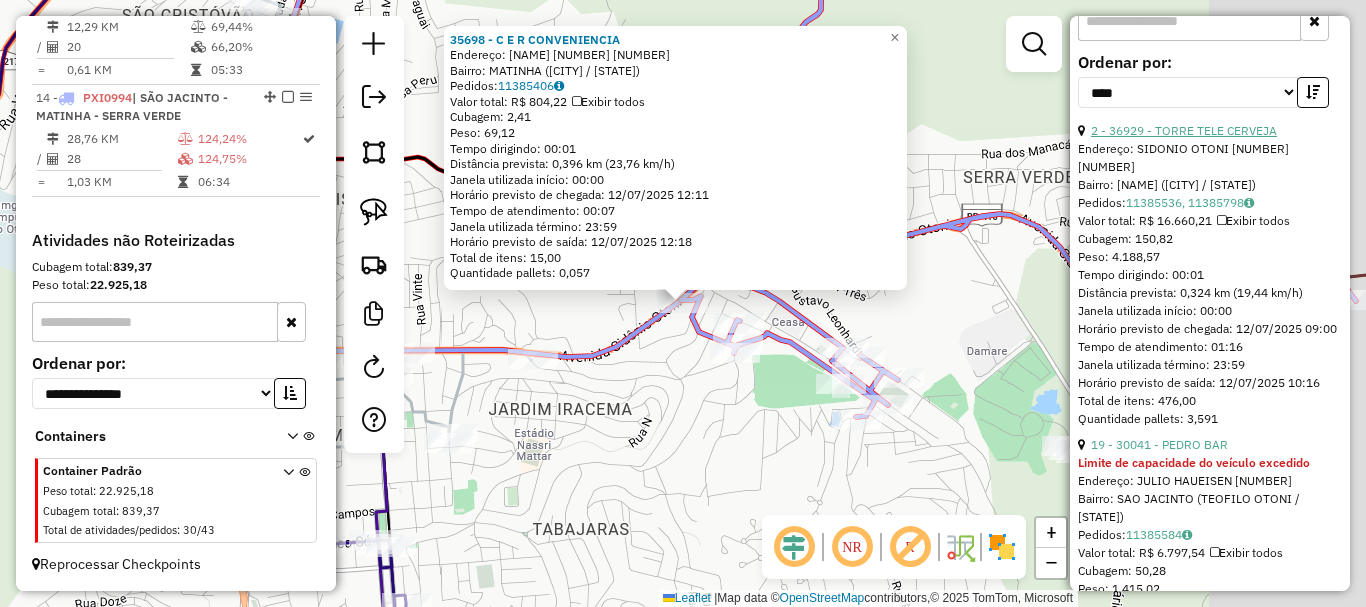 click on "2 - 36929 - TORRE TELE CERVEJA" at bounding box center [1184, 130] 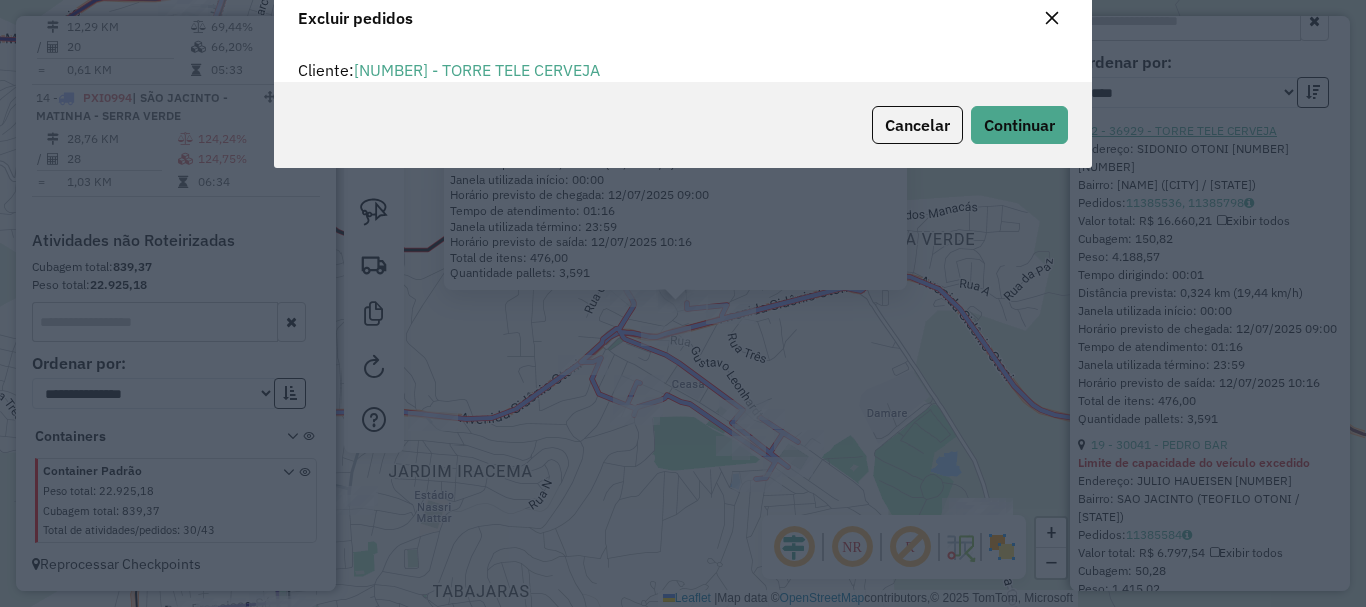 scroll, scrollTop: 12, scrollLeft: 6, axis: both 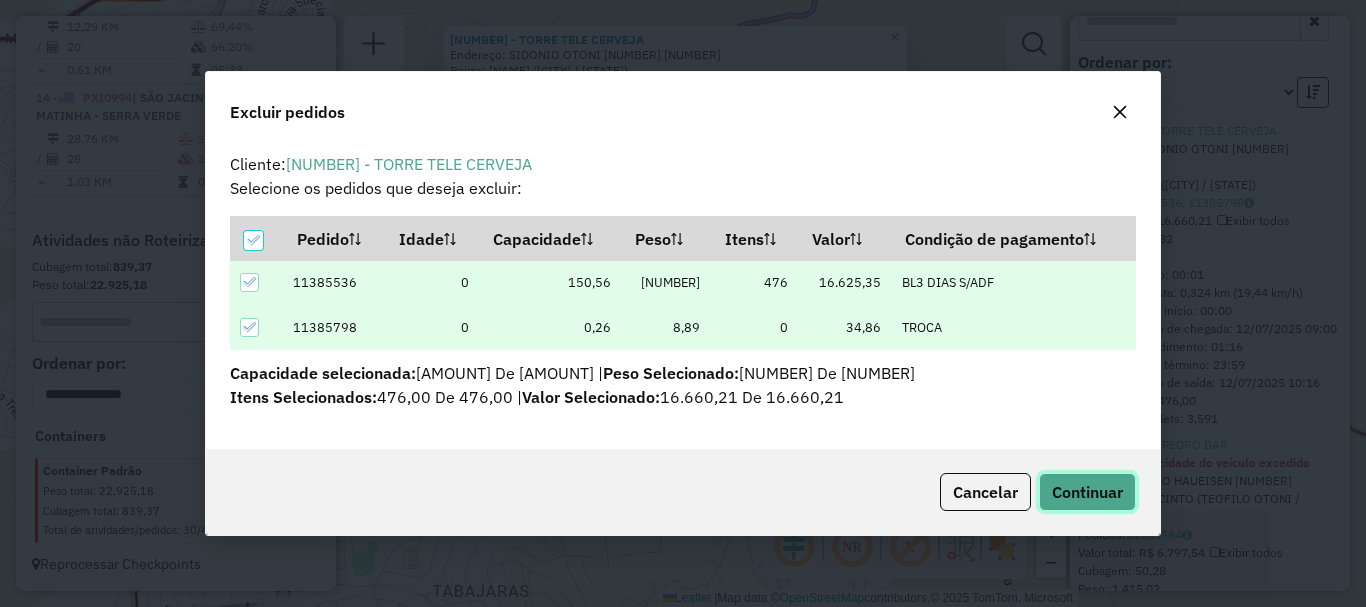 click on "Continuar" 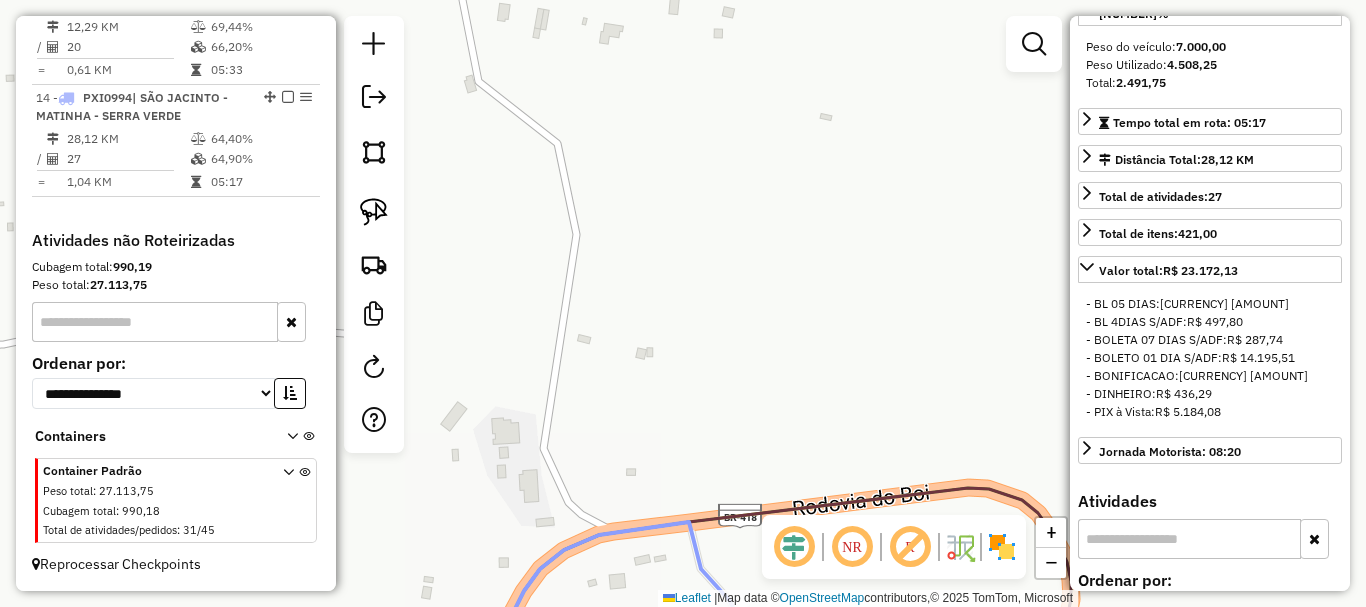 scroll, scrollTop: 0, scrollLeft: 0, axis: both 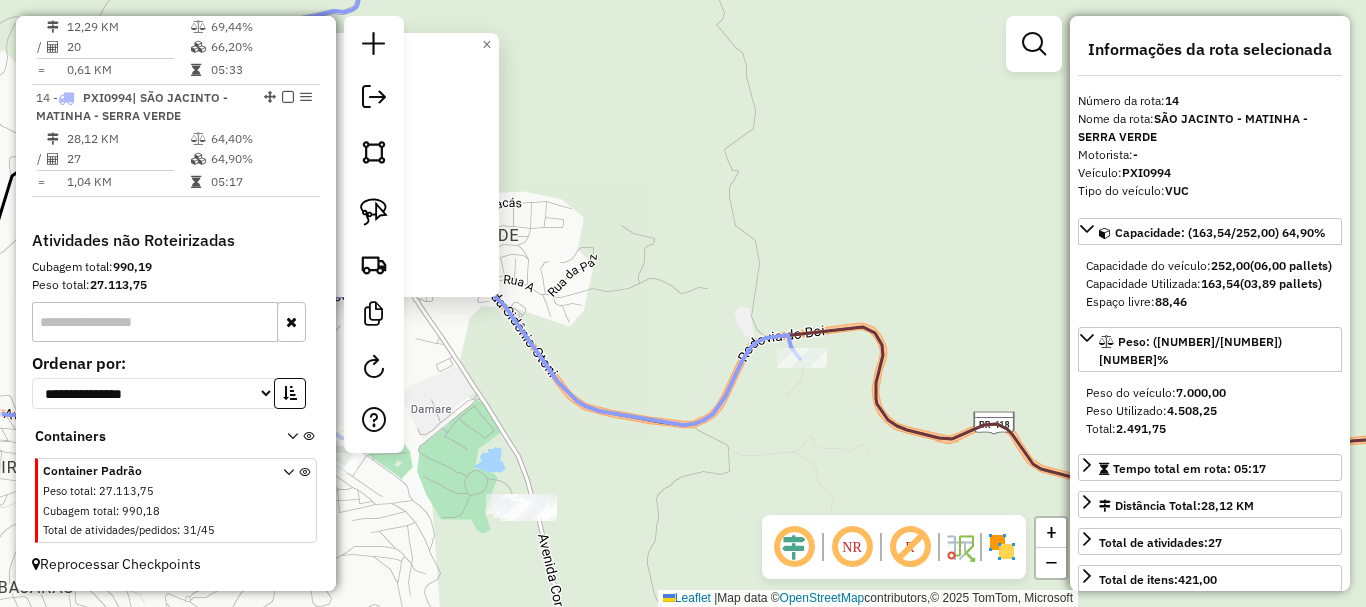 drag, startPoint x: 612, startPoint y: 406, endPoint x: 1121, endPoint y: 139, distance: 574.7782 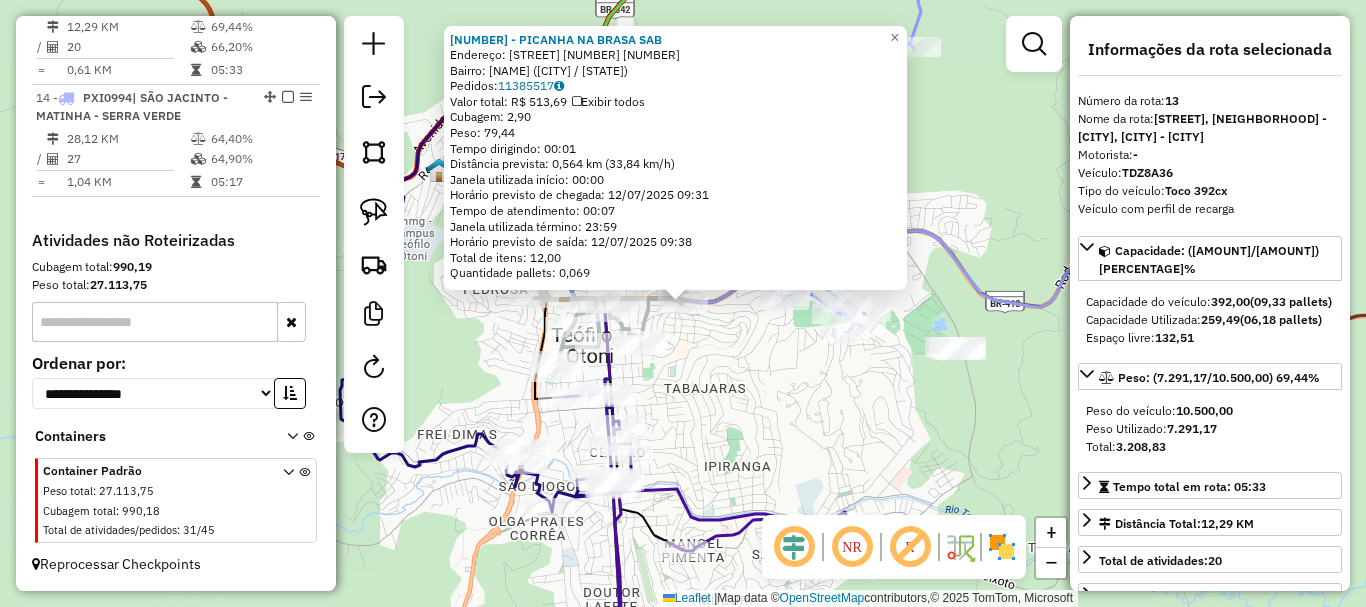 scroll, scrollTop: 2296, scrollLeft: 0, axis: vertical 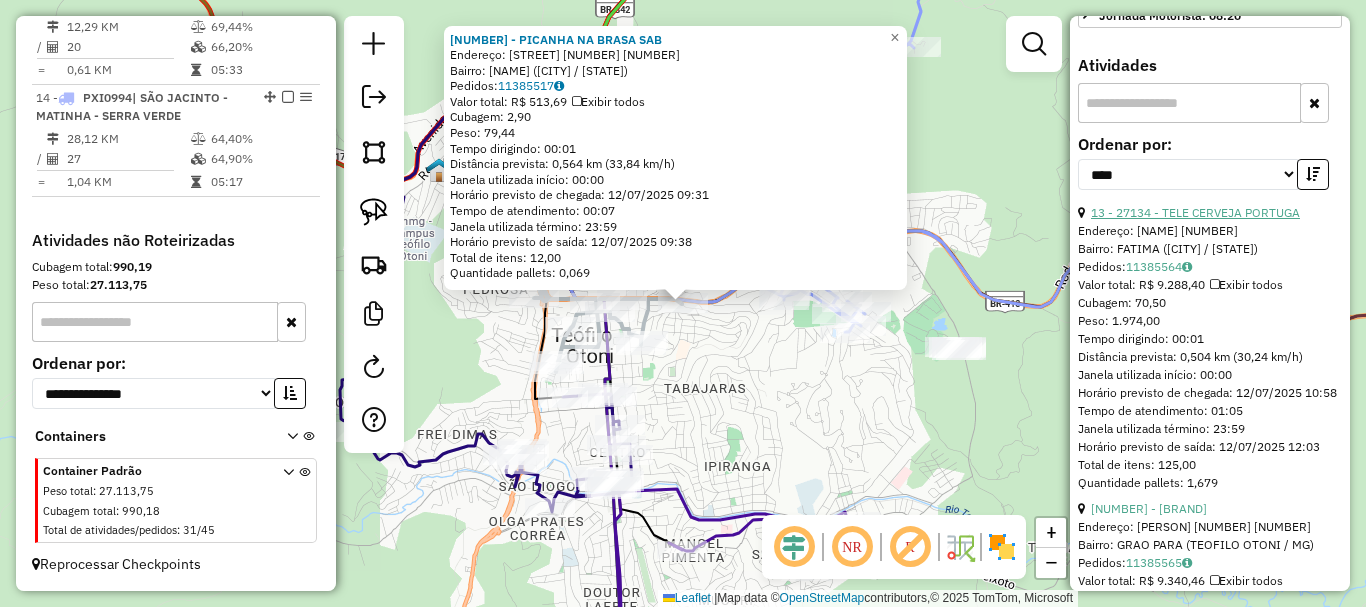 click on "13 - 27134 - TELE CERVEJA PORTUGA" at bounding box center [1195, 212] 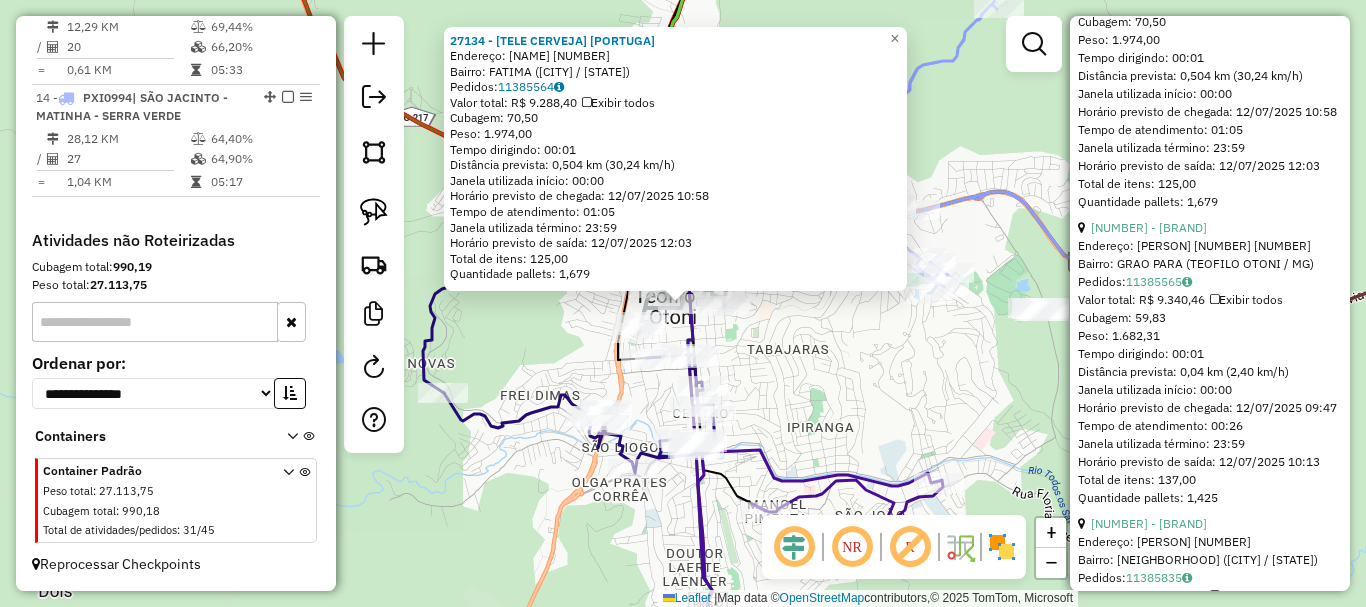 scroll, scrollTop: 1100, scrollLeft: 0, axis: vertical 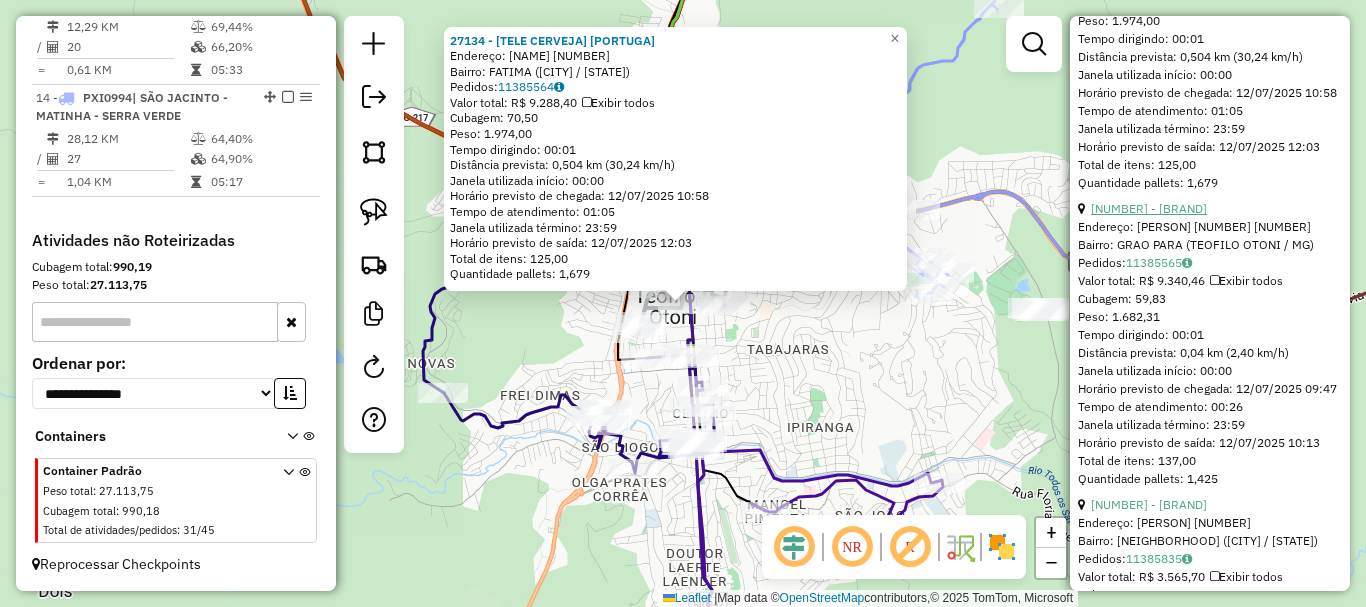 click on "7 - 28075 - TEO TELE CERVEJA" at bounding box center [1149, 208] 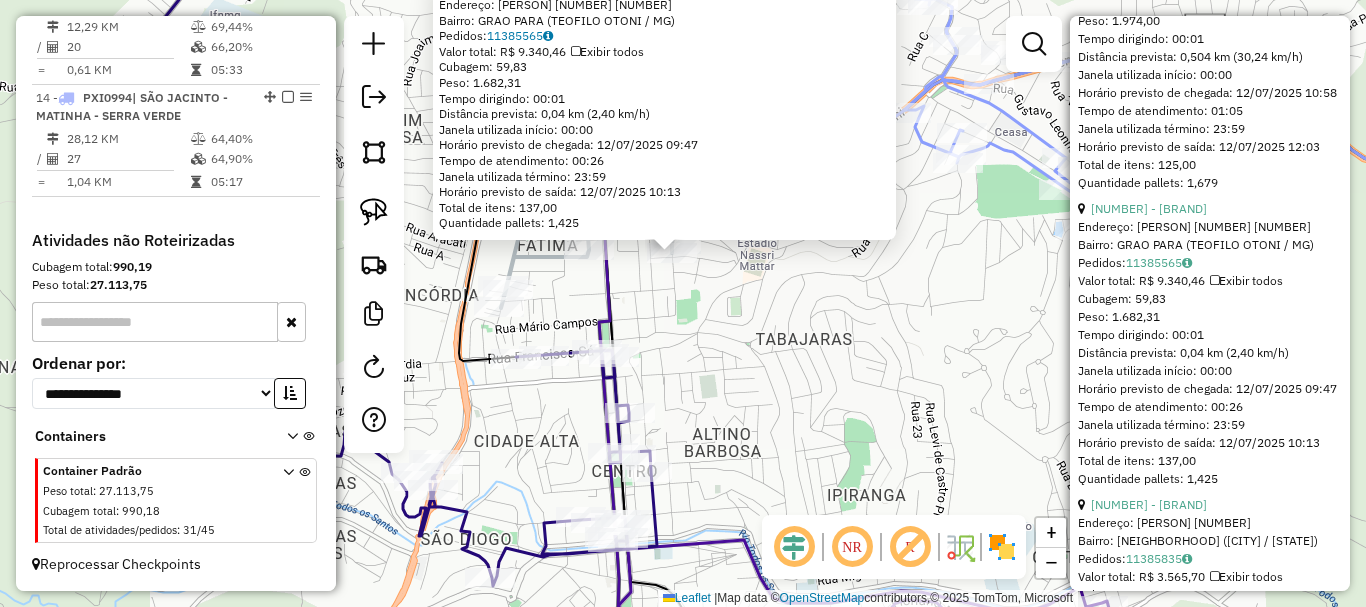 click on "28075 - TEO TELE CERVEJA  Endereço:  TEODOLINO PEREIRA 180   Bairro: GRAO PARA (TEOFILO OTONI / MG)   Pedidos:  11385565   Valor total: R$ 9.340,46   Exibir todos   Cubagem: 59,83  Peso: 1.682,31  Tempo dirigindo: 00:01   Distância prevista: 0,04 km (2,40 km/h)   Janela utilizada início: 00:00   Horário previsto de chegada: 12/07/2025 09:47   Tempo de atendimento: 00:26   Janela utilizada término: 23:59   Horário previsto de saída: 12/07/2025 10:13   Total de itens: 137,00   Quantidade pallets: 1,425  × Janela de atendimento Grade de atendimento Capacidade Transportadoras Veículos Cliente Pedidos  Rotas Selecione os dias de semana para filtrar as janelas de atendimento  Seg   Ter   Qua   Qui   Sex   Sáb   Dom  Informe o período da janela de atendimento: De: Até:  Filtrar exatamente a janela do cliente  Considerar janela de atendimento padrão  Selecione os dias de semana para filtrar as grades de atendimento  Seg   Ter   Qua   Qui   Sex   Sáb   Dom   Peso mínimo:   Peso máximo:   De:   Até:  +" 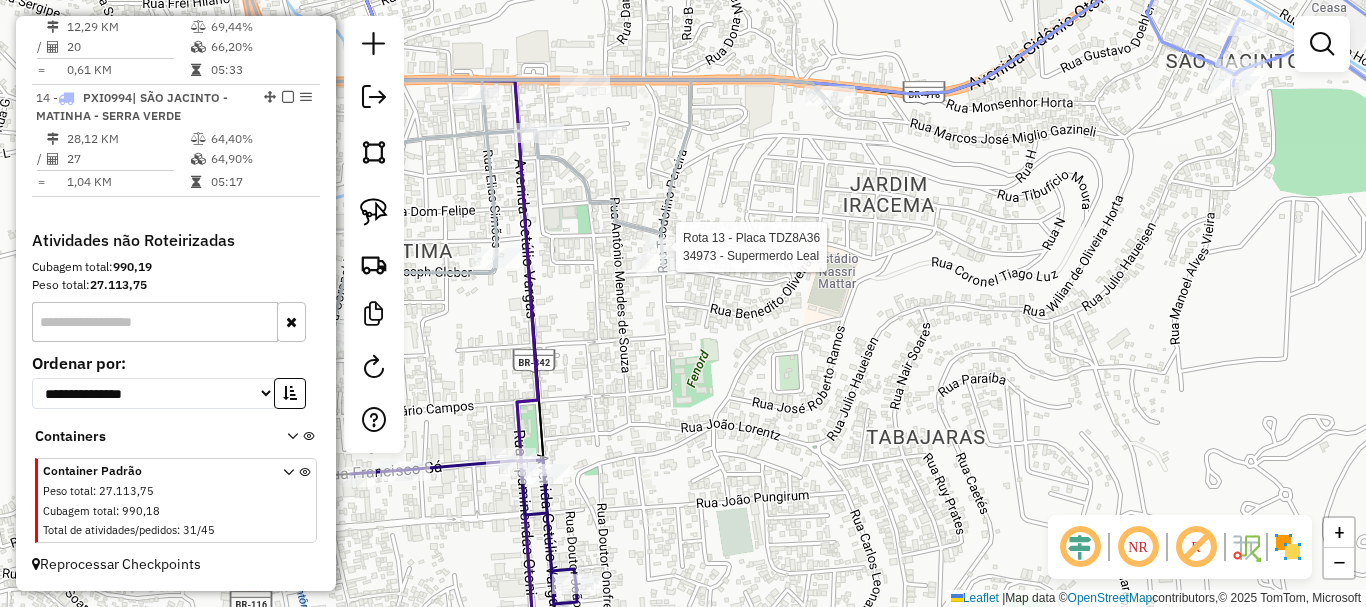 select on "*********" 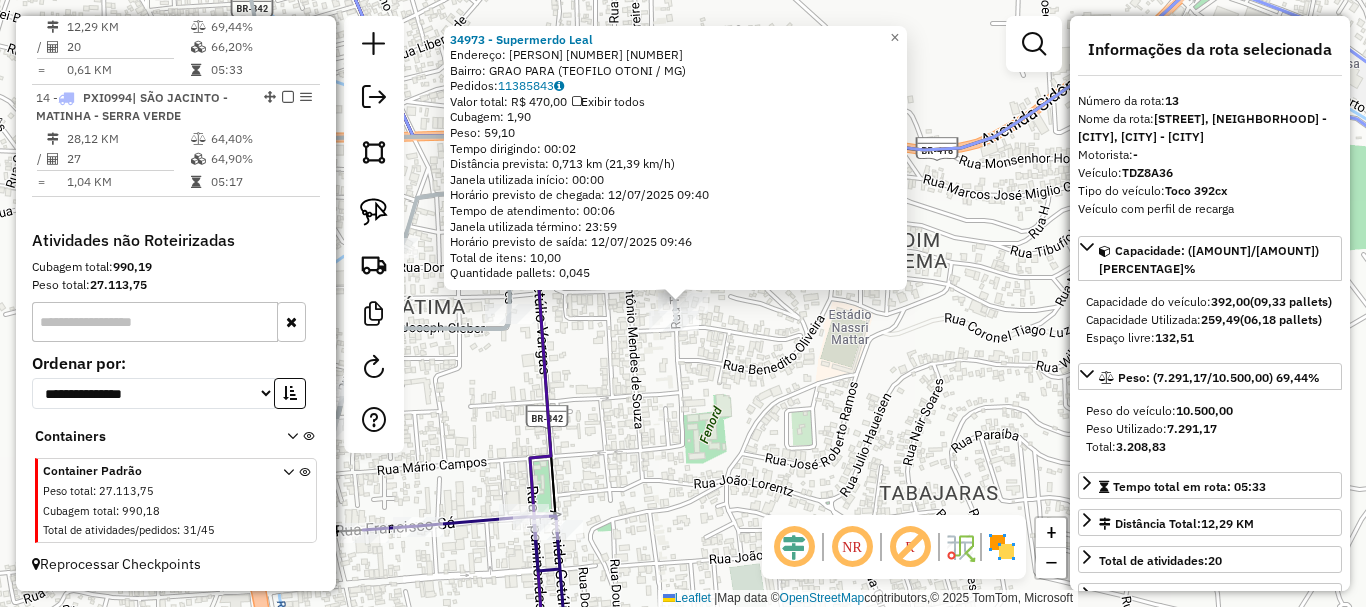 click on "34973 - Supermerdo Leal  Endereço:  TEODOLINO PEREIRA 180   Bairro: GRAO PARA (TEOFILO OTONI / MG)   Pedidos:  11385843   Valor total: R$ 470,00   Exibir todos   Cubagem: 1,90  Peso: 59,10  Tempo dirigindo: 00:02   Distância prevista: 0,713 km (21,39 km/h)   Janela utilizada início: 00:00   Horário previsto de chegada: 12/07/2025 09:40   Tempo de atendimento: 00:06   Janela utilizada término: 23:59   Horário previsto de saída: 12/07/2025 09:46   Total de itens: 10,00   Quantidade pallets: 0,045  × Janela de atendimento Grade de atendimento Capacidade Transportadoras Veículos Cliente Pedidos  Rotas Selecione os dias de semana para filtrar as janelas de atendimento  Seg   Ter   Qua   Qui   Sex   Sáb   Dom  Informe o período da janela de atendimento: De: Até:  Filtrar exatamente a janela do cliente  Considerar janela de atendimento padrão  Selecione os dias de semana para filtrar as grades de atendimento  Seg   Ter   Qua   Qui   Sex   Sáb   Dom   Clientes fora do dia de atendimento selecionado De:" 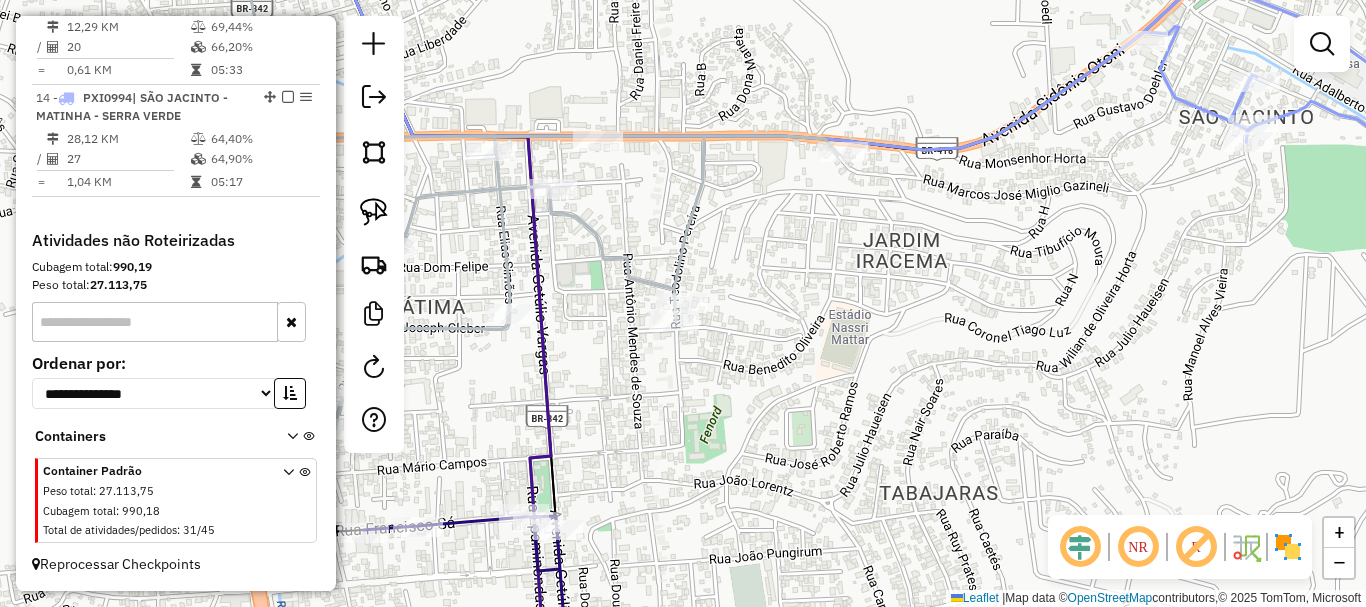 click on "Janela de atendimento Grade de atendimento Capacidade Transportadoras Veículos Cliente Pedidos  Rotas Selecione os dias de semana para filtrar as janelas de atendimento  Seg   Ter   Qua   Qui   Sex   Sáb   Dom  Informe o período da janela de atendimento: De: Até:  Filtrar exatamente a janela do cliente  Considerar janela de atendimento padrão  Selecione os dias de semana para filtrar as grades de atendimento  Seg   Ter   Qua   Qui   Sex   Sáb   Dom   Considerar clientes sem dia de atendimento cadastrado  Clientes fora do dia de atendimento selecionado Filtrar as atividades entre os valores definidos abaixo:  Peso mínimo:   Peso máximo:   Cubagem mínima:   Cubagem máxima:   De:   Até:  Filtrar as atividades entre o tempo de atendimento definido abaixo:  De:   Até:   Considerar capacidade total dos clientes não roteirizados Transportadora: Selecione um ou mais itens Tipo de veículo: Selecione um ou mais itens Veículo: Selecione um ou mais itens Motorista: Selecione um ou mais itens Nome: Rótulo:" 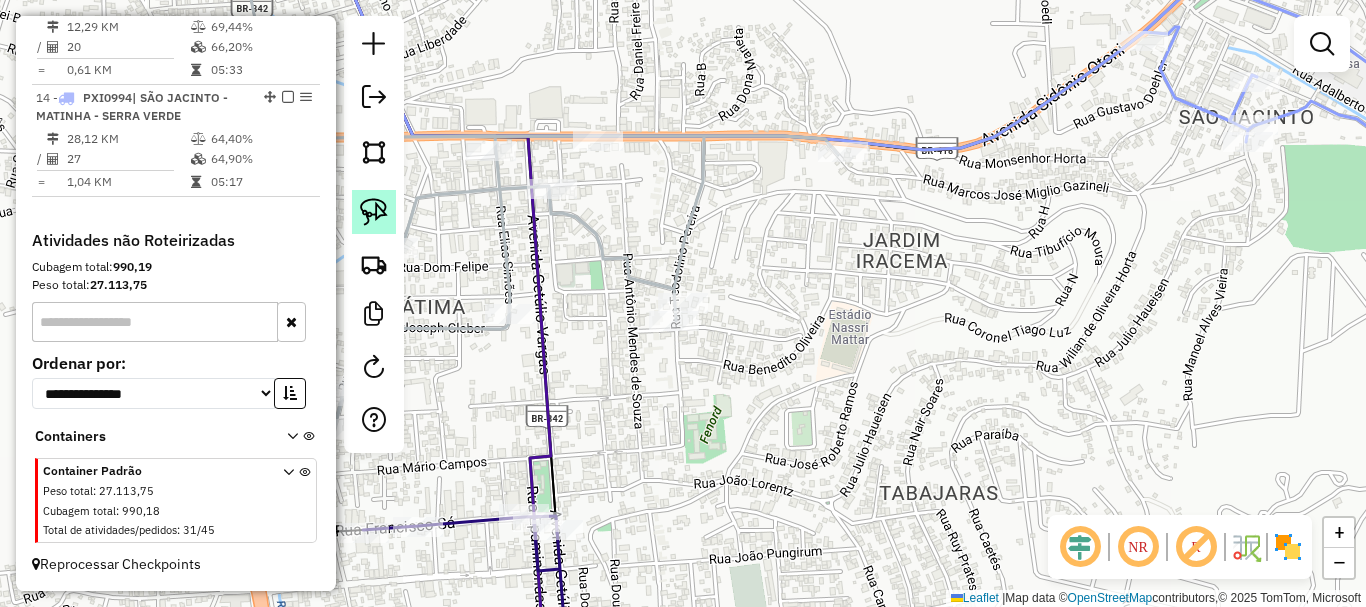click 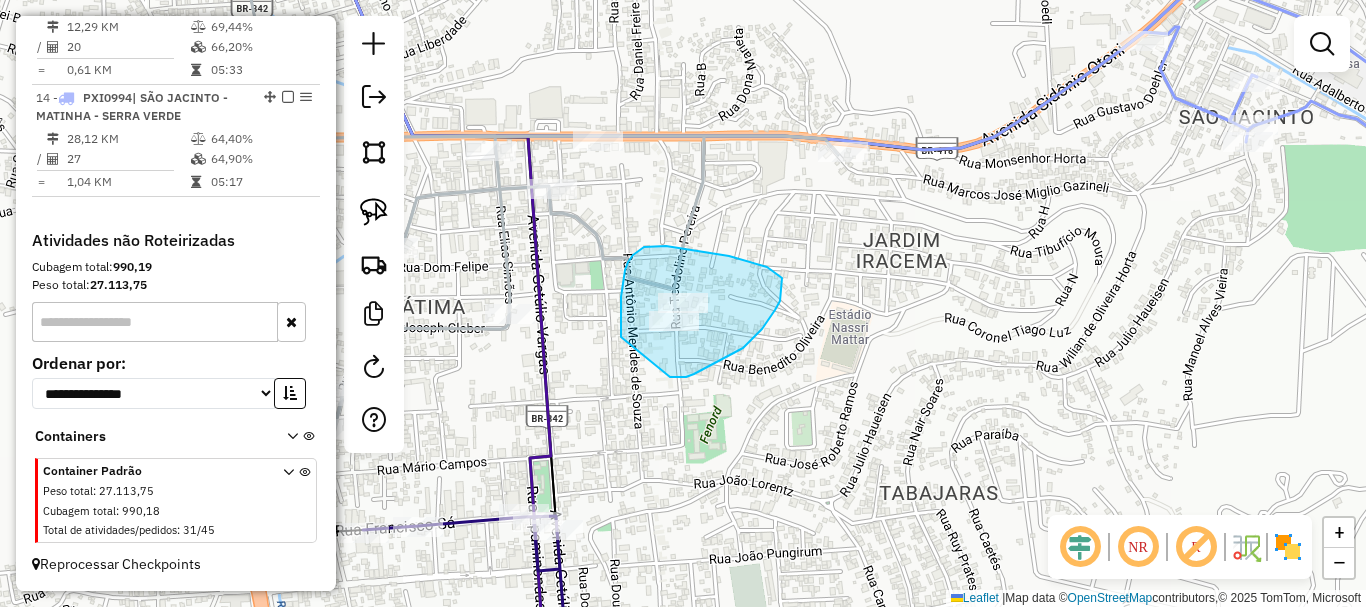 drag, startPoint x: 702, startPoint y: 370, endPoint x: 621, endPoint y: 337, distance: 87.46428 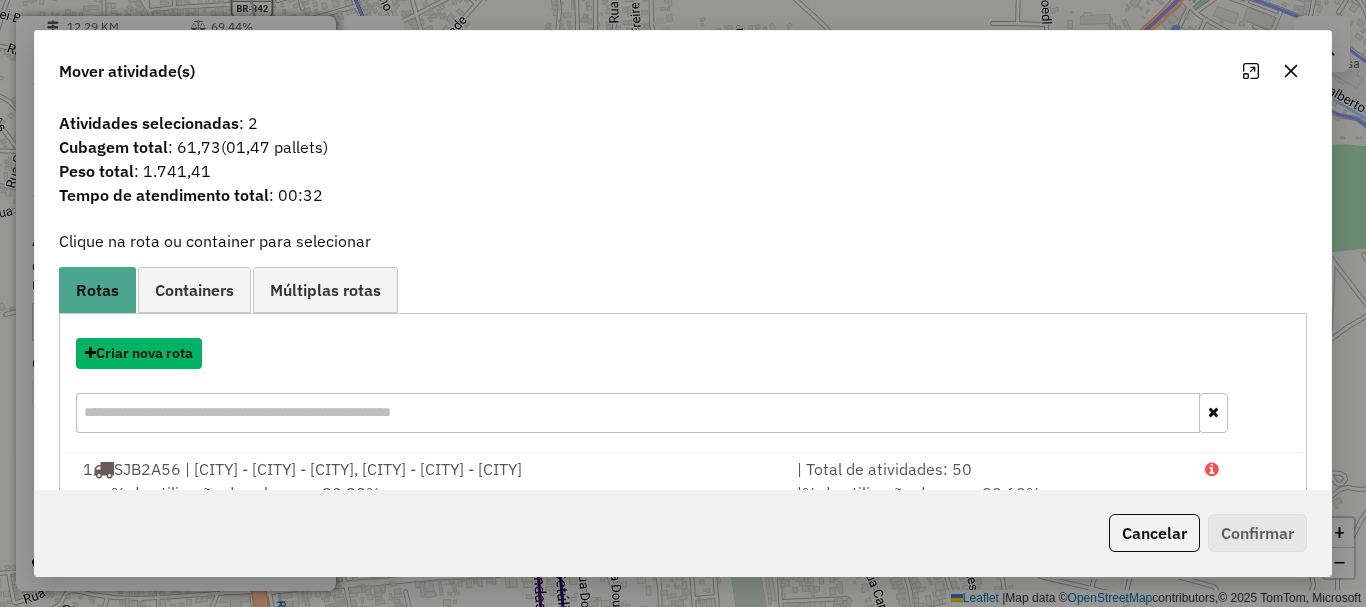 click on "Criar nova rota" at bounding box center (139, 353) 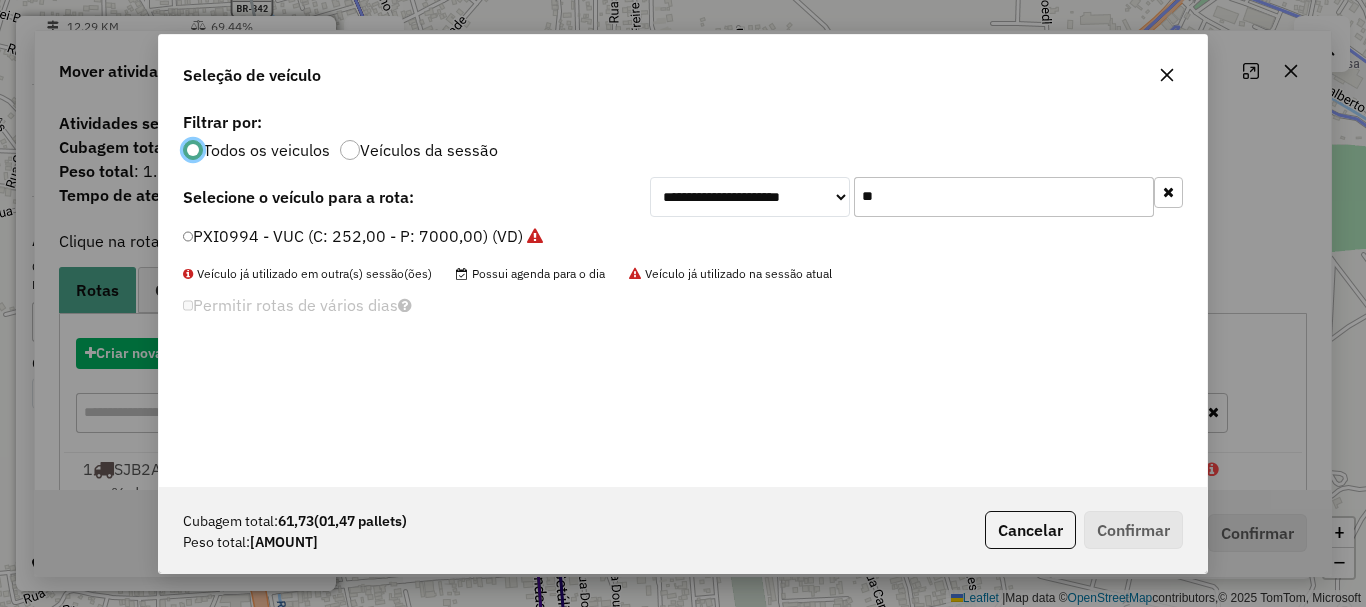 scroll, scrollTop: 11, scrollLeft: 6, axis: both 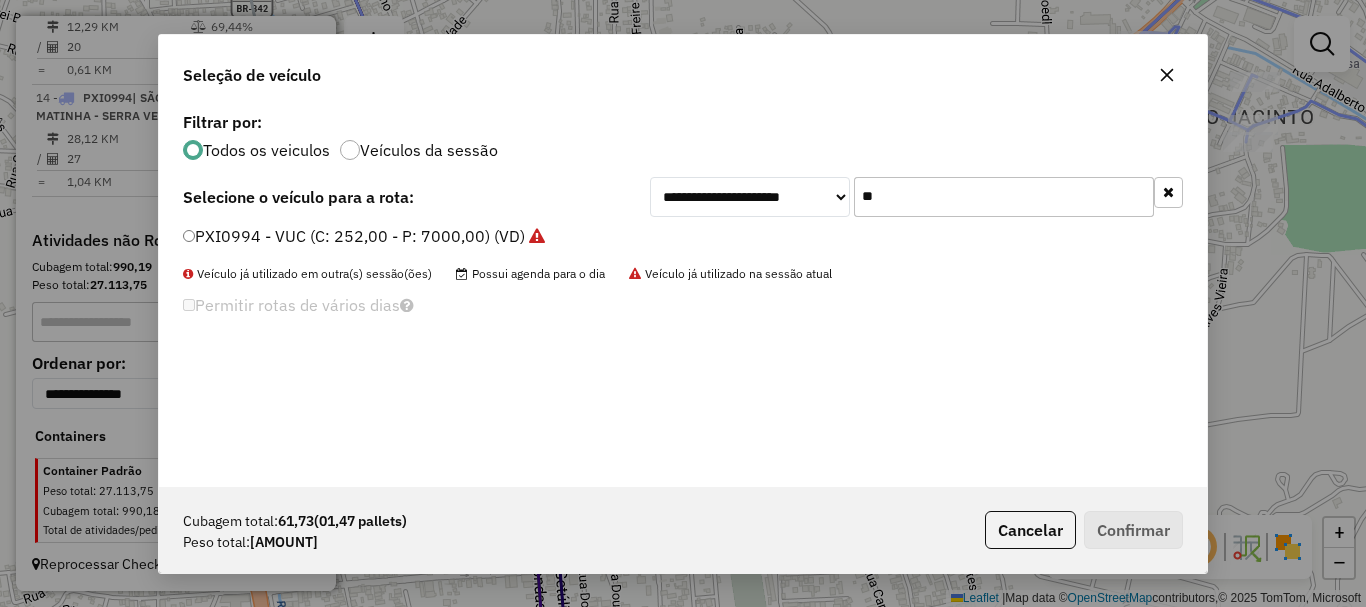 drag, startPoint x: 940, startPoint y: 206, endPoint x: 755, endPoint y: 209, distance: 185.02432 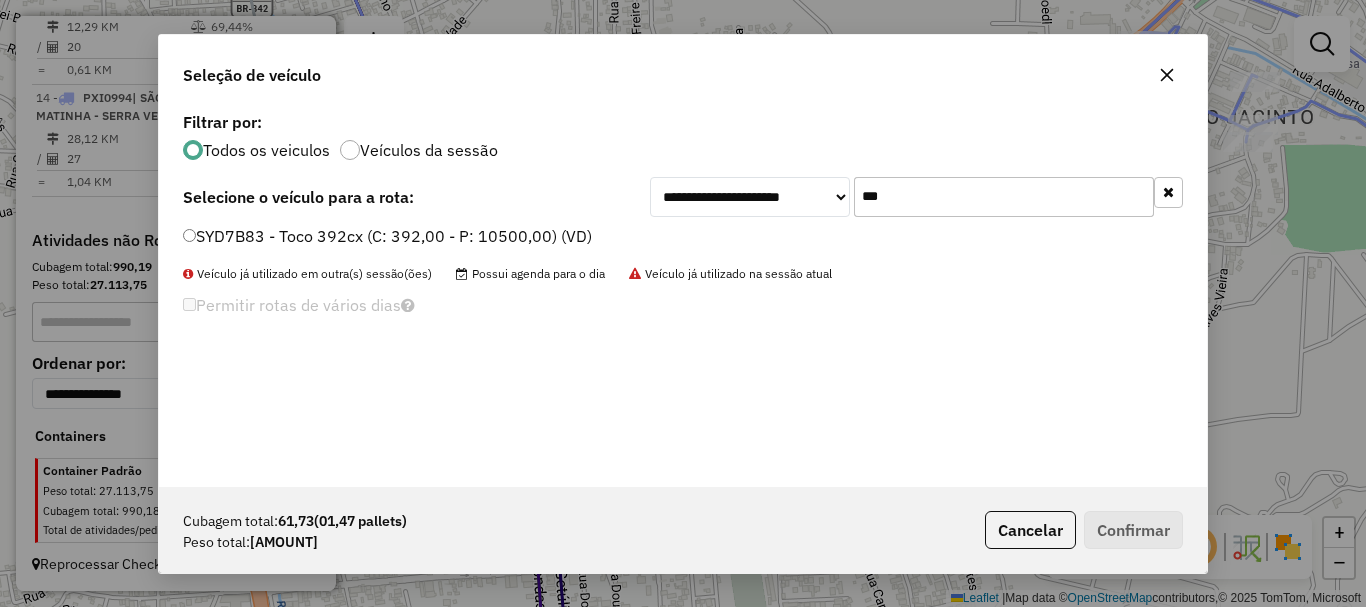 type on "***" 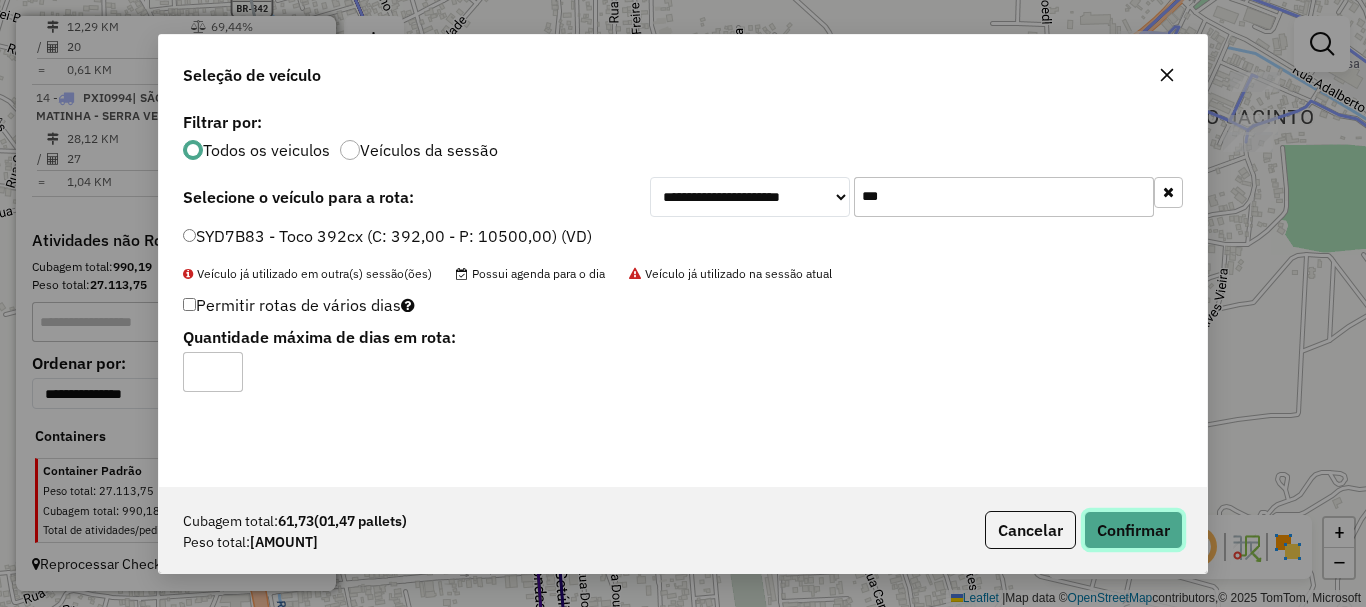 click on "Confirmar" 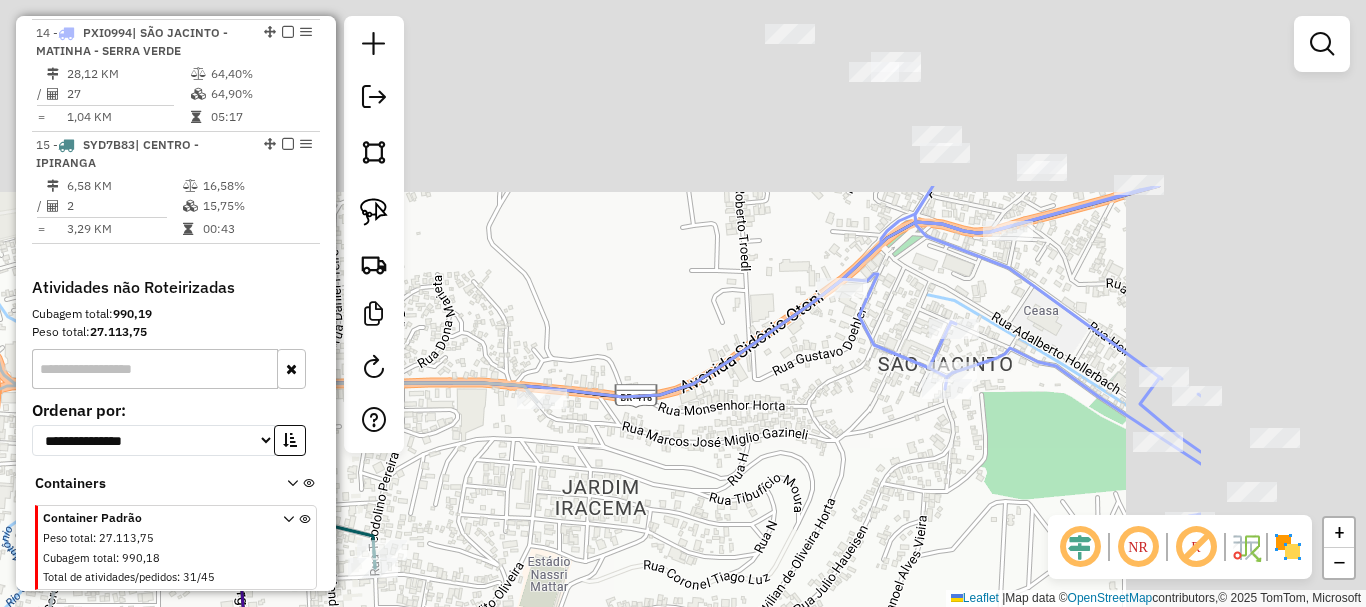 drag, startPoint x: 1055, startPoint y: 257, endPoint x: 754, endPoint y: 504, distance: 389.37128 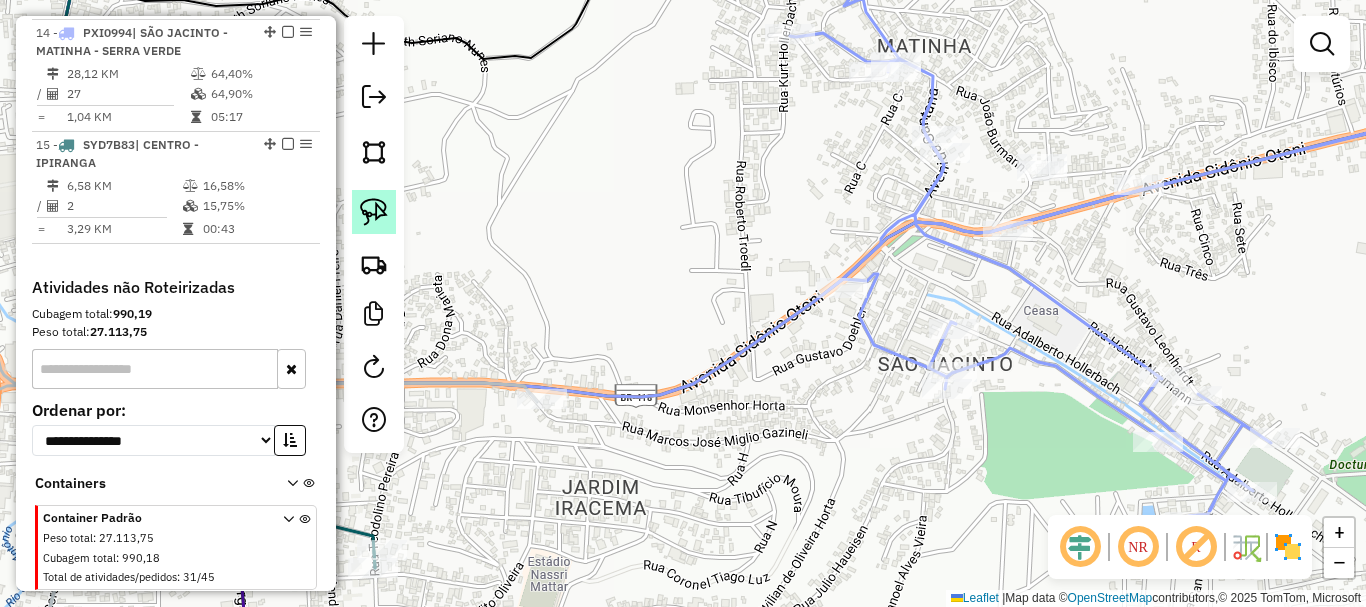 click 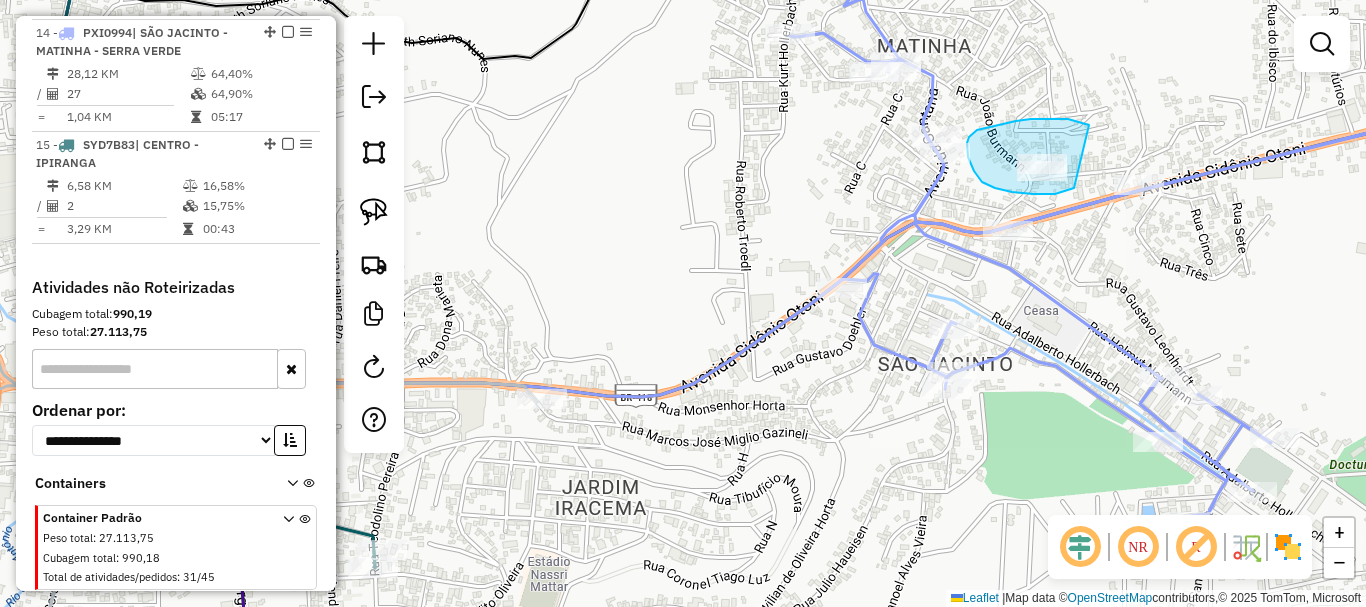 drag, startPoint x: 1078, startPoint y: 122, endPoint x: 1074, endPoint y: 188, distance: 66.1211 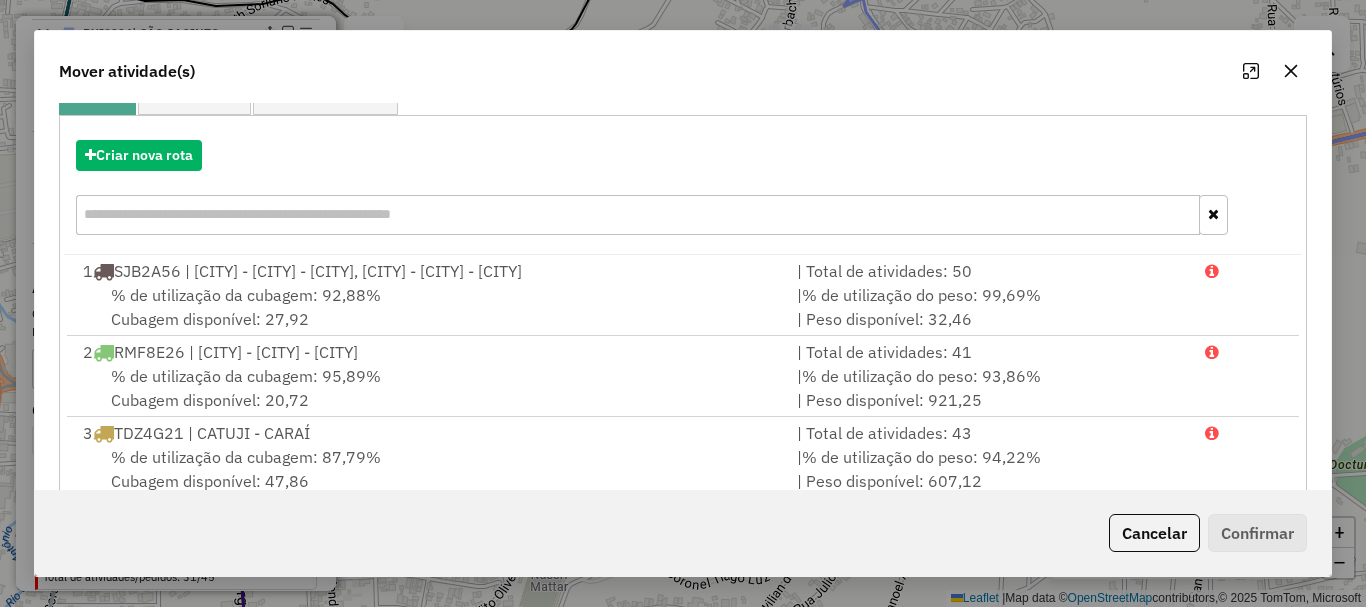 scroll, scrollTop: 397, scrollLeft: 0, axis: vertical 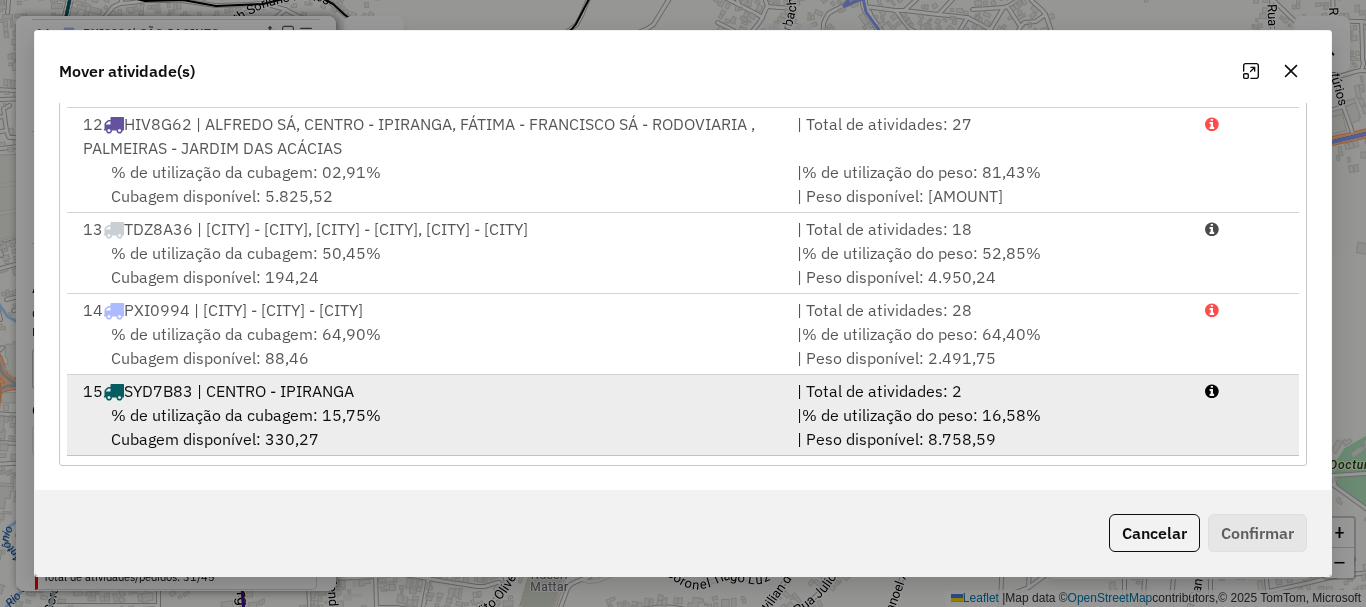 click on "15  SYD7B83 | CENTRO - IPIRANGA" at bounding box center [428, 391] 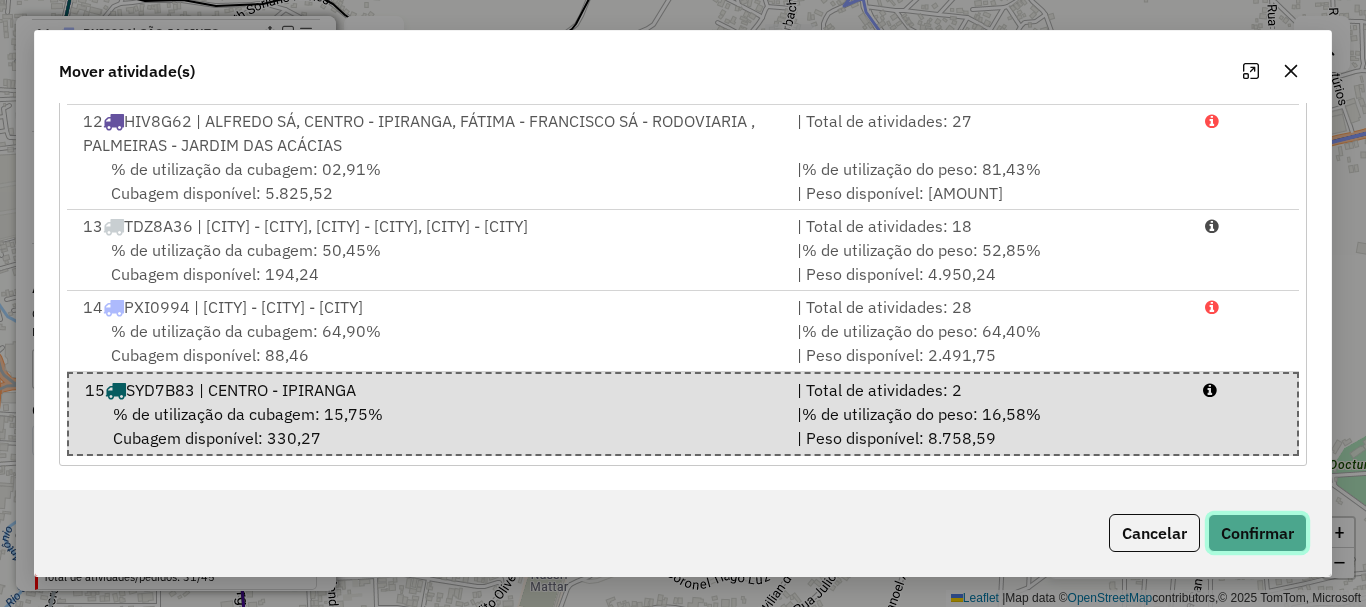 click on "Confirmar" 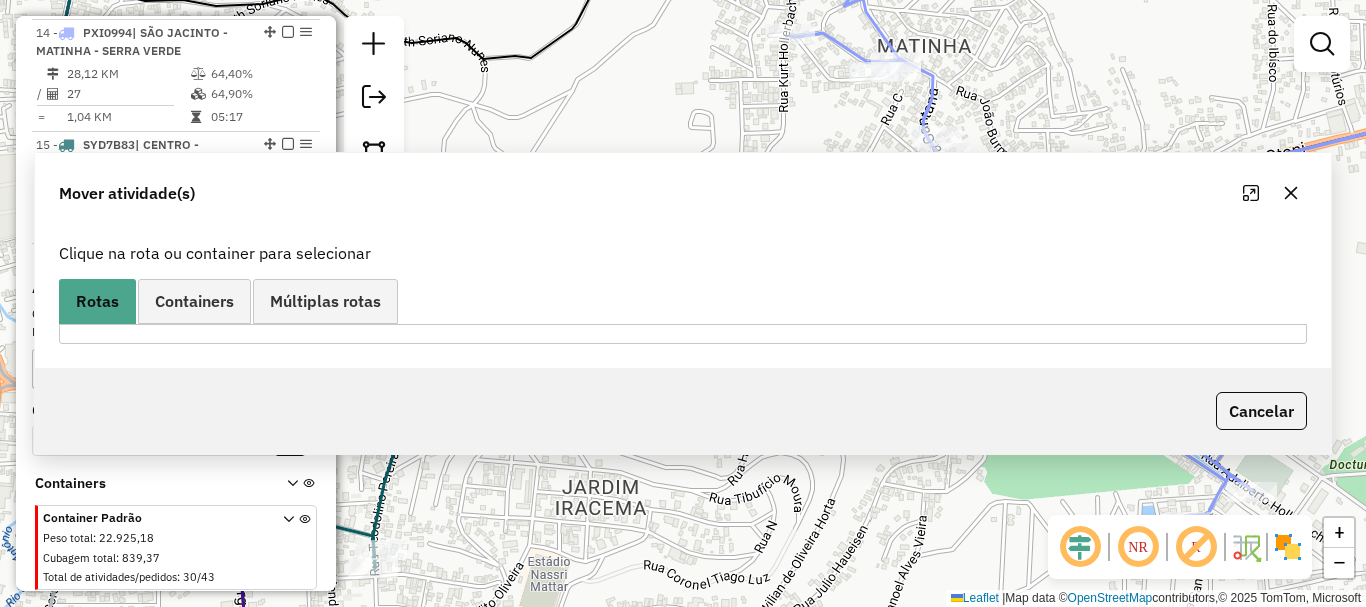 scroll, scrollTop: 0, scrollLeft: 0, axis: both 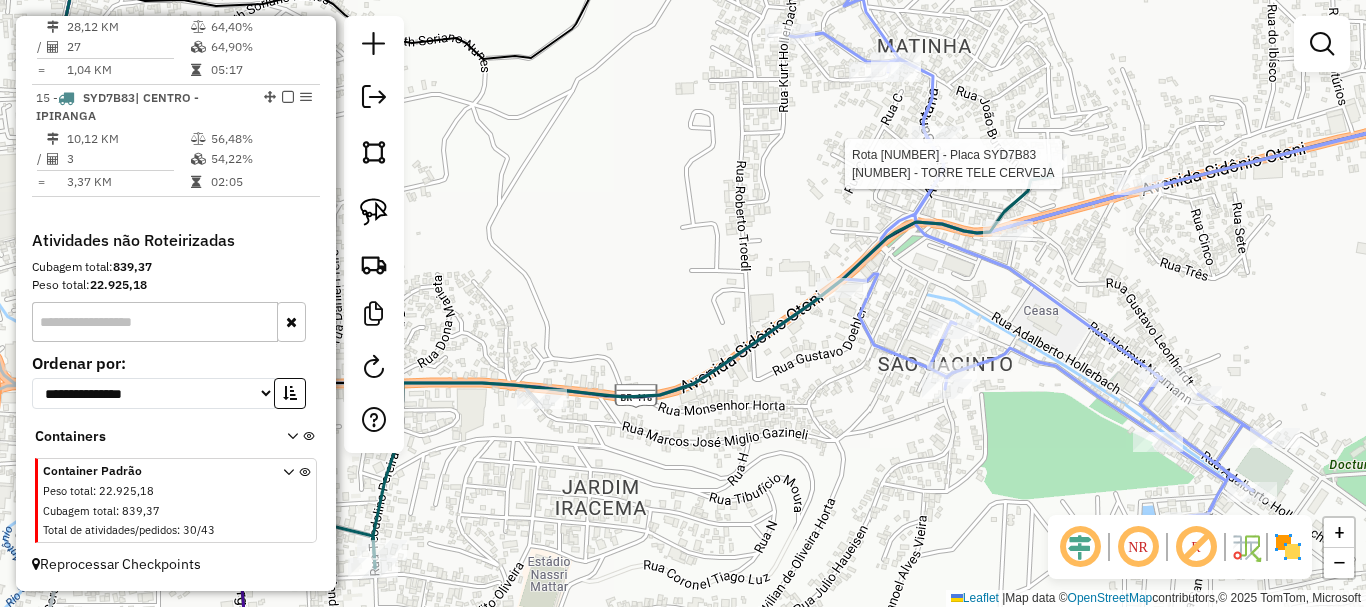 select on "*********" 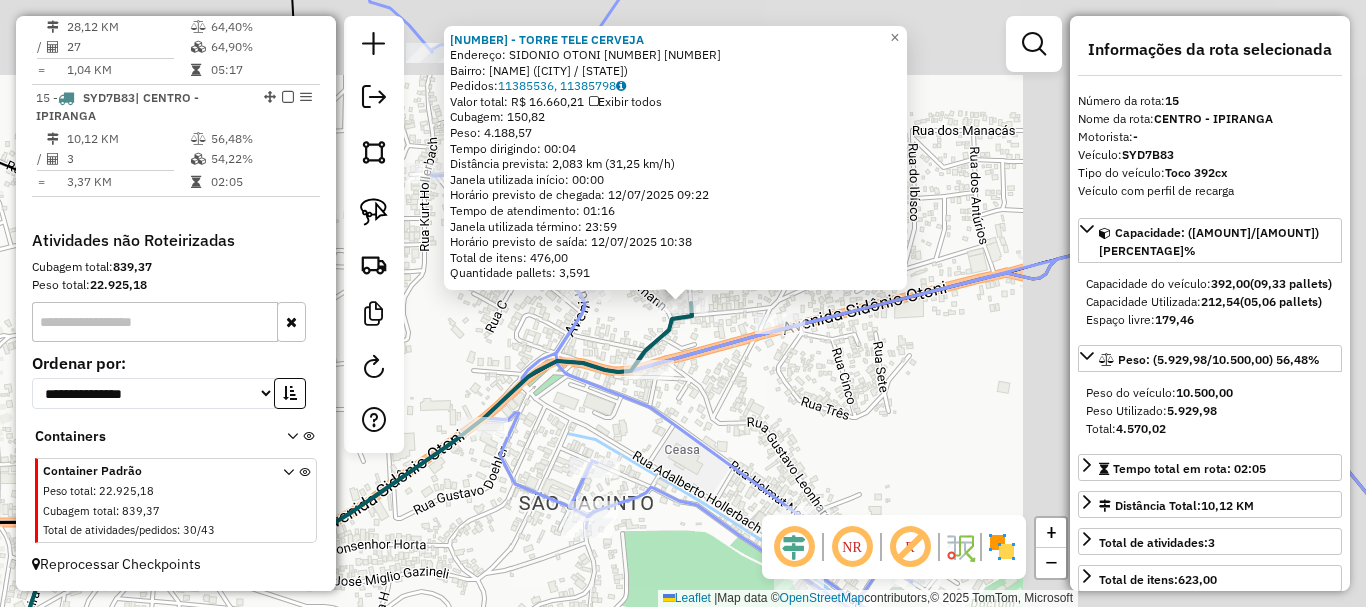 scroll, scrollTop: 2469, scrollLeft: 0, axis: vertical 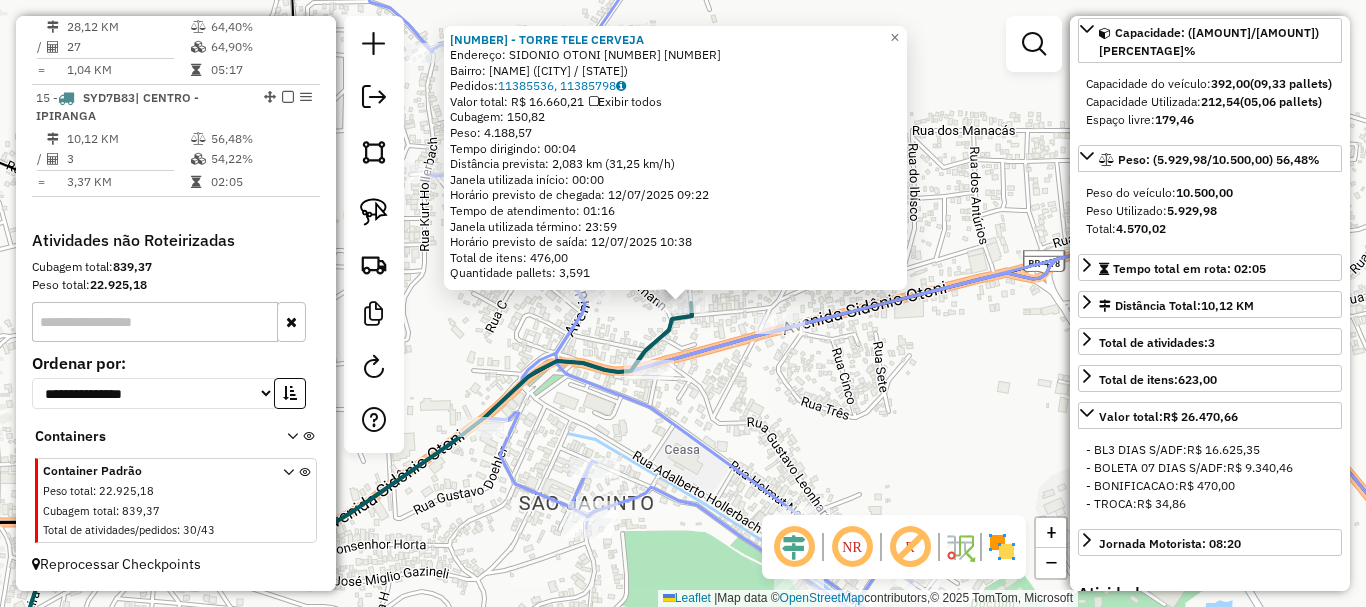 click on "36929 - TORRE TELE CERVEJA  Endereço:  SIDONIO OTONI 1 1502   Bairro: JOAQUIM PEDROSA (TEOFILO OTONI / MG)   Pedidos:  11385536, 11385798   Valor total: R$ 16.660,21   Exibir todos   Cubagem: 150,82  Peso: 4.188,57  Tempo dirigindo: 00:04   Distância prevista: 2,083 km (31,25 km/h)   Janela utilizada início: 00:00   Horário previsto de chegada: 12/07/2025 09:22   Tempo de atendimento: 01:16   Janela utilizada término: 23:59   Horário previsto de saída: 12/07/2025 10:38   Total de itens: 476,00   Quantidade pallets: 3,591  × Janela de atendimento Grade de atendimento Capacidade Transportadoras Veículos Cliente Pedidos  Rotas Selecione os dias de semana para filtrar as janelas de atendimento  Seg   Ter   Qua   Qui   Sex   Sáb   Dom  Informe o período da janela de atendimento: De: Até:  Filtrar exatamente a janela do cliente  Considerar janela de atendimento padrão  Selecione os dias de semana para filtrar as grades de atendimento  Seg   Ter   Qua   Qui   Sex   Sáb   Dom   Peso mínimo:   De:  De:" 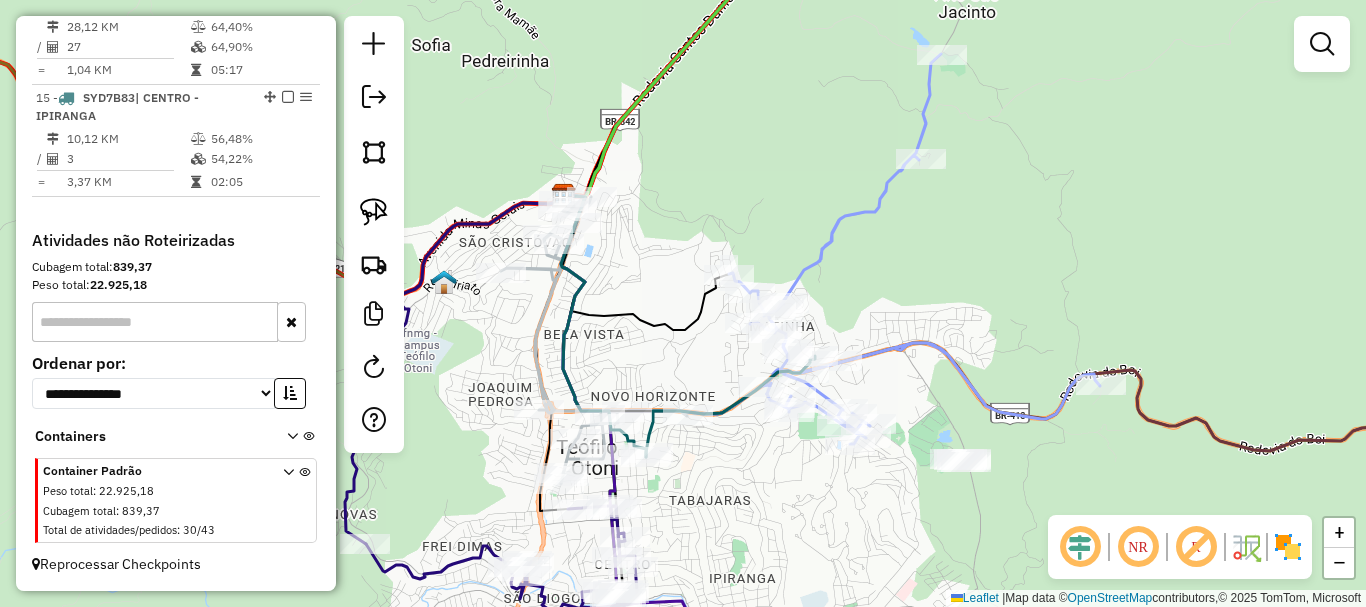 drag, startPoint x: 705, startPoint y: 446, endPoint x: 842, endPoint y: 369, distance: 157.15598 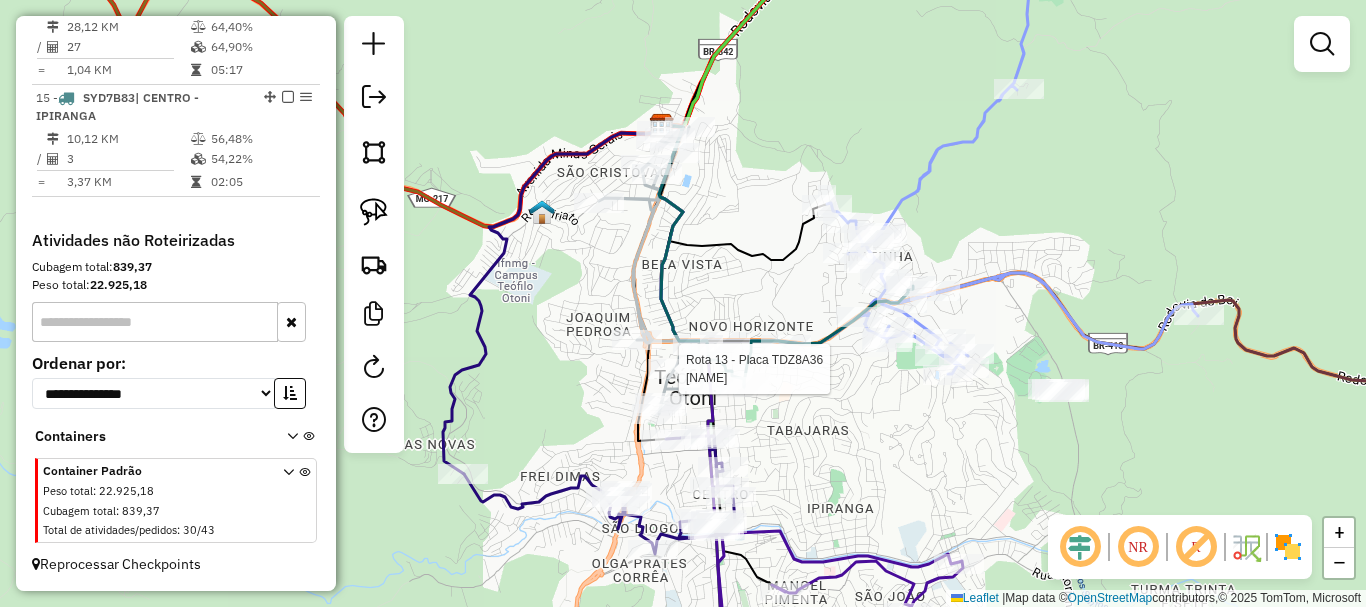 click 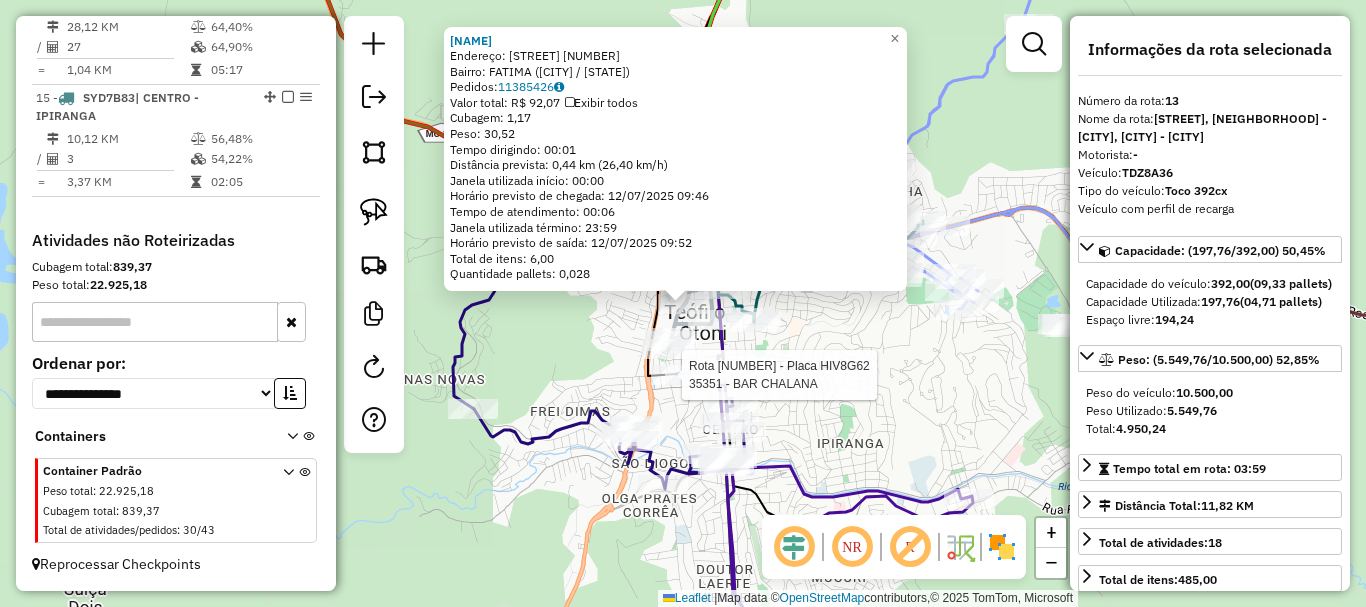 scroll, scrollTop: 2296, scrollLeft: 0, axis: vertical 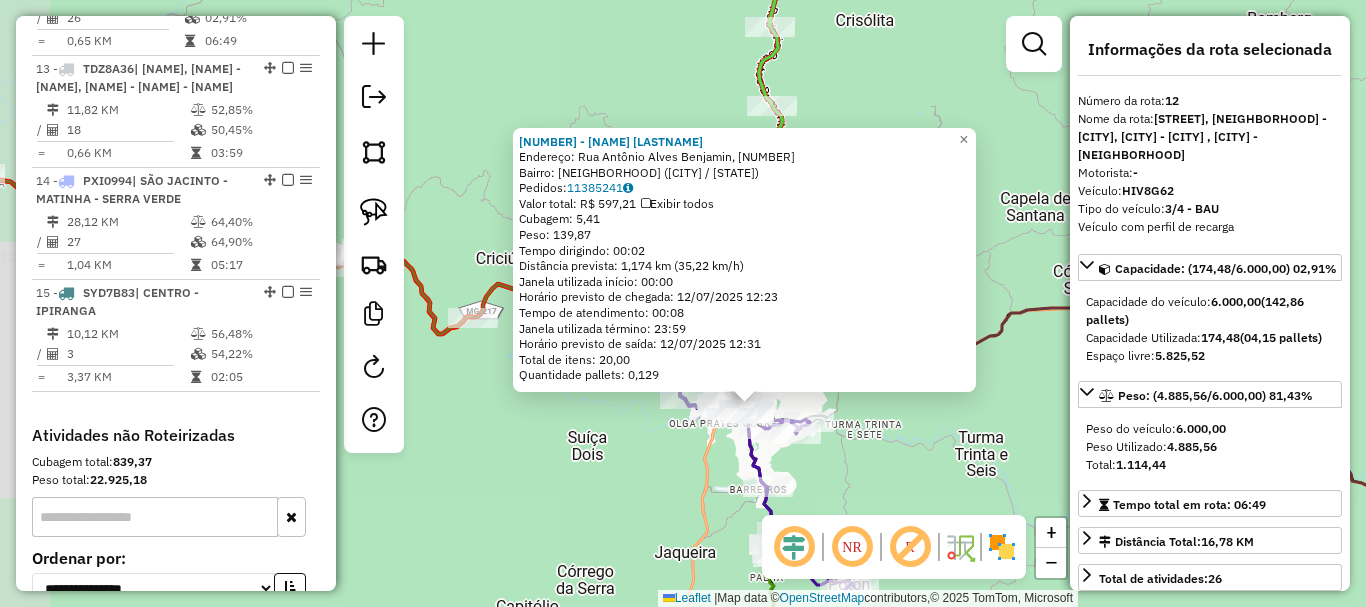 click on "Rota 11 - Placa TDQ9B67  35471 - MERCEARIA EBENEZER 22910 - MAURICIO DOS REIS GO  Endereço: Rua Antônio Alves Benjamin, 82   Bairro: Centro (Teófilo Otoni / MG)   Pedidos:  11385241   Valor total: R$ 597,21   Exibir todos   Cubagem: 5,41  Peso: 139,87  Tempo dirigindo: 00:02   Distância prevista: 1,174 km (35,22 km/h)   Janela utilizada início: 00:00   Horário previsto de chegada: 12/07/2025 12:23   Tempo de atendimento: 00:08   Janela utilizada término: 23:59   Horário previsto de saída: 12/07/2025 12:31   Total de itens: 20,00   Quantidade pallets: 0,129  × Janela de atendimento Grade de atendimento Capacidade Transportadoras Veículos Cliente Pedidos  Rotas Selecione os dias de semana para filtrar as janelas de atendimento  Seg   Ter   Qua   Qui   Sex   Sáb   Dom  Informe o período da janela de atendimento: De: Até:  Filtrar exatamente a janela do cliente  Considerar janela de atendimento padrão  Selecione os dias de semana para filtrar as grades de atendimento  Seg   Ter   Qua   Qui   Sex  +" 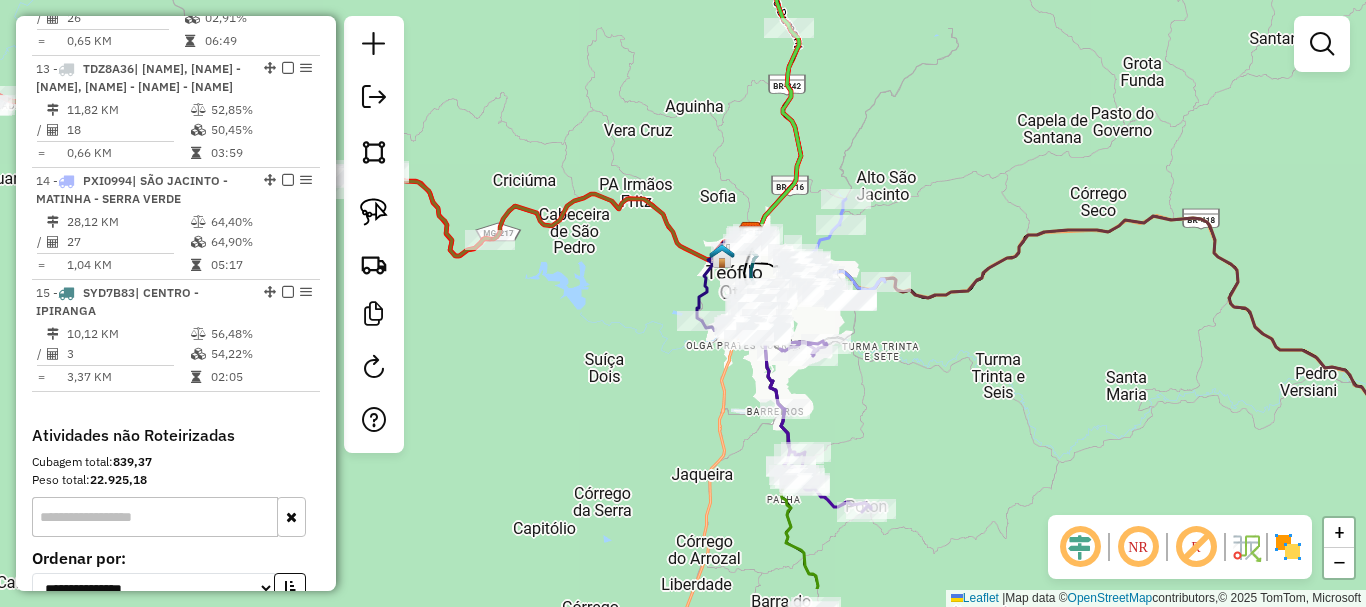 drag, startPoint x: 894, startPoint y: 473, endPoint x: 928, endPoint y: 257, distance: 218.65955 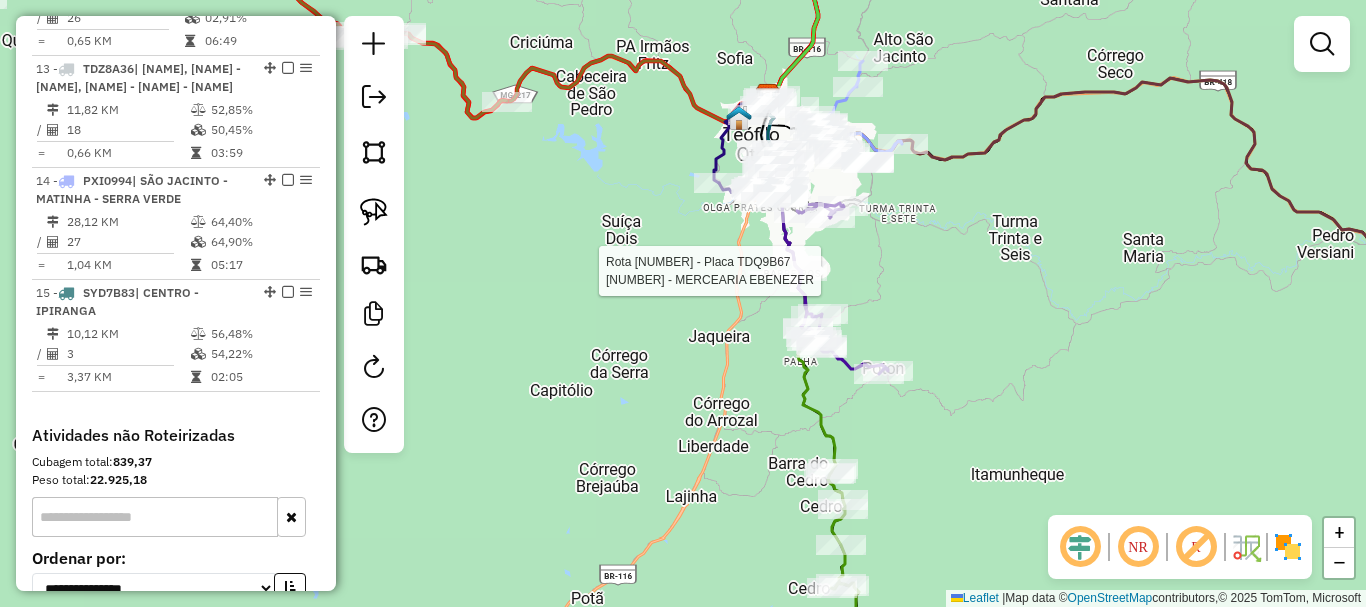 click 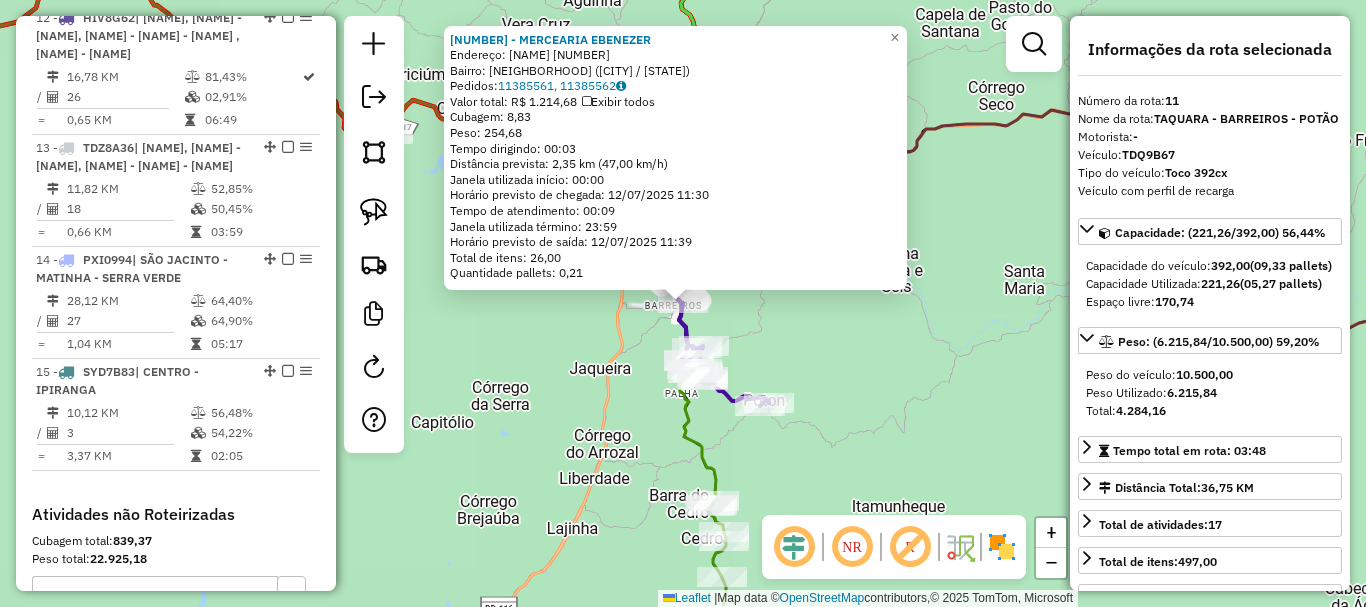 scroll, scrollTop: 2036, scrollLeft: 0, axis: vertical 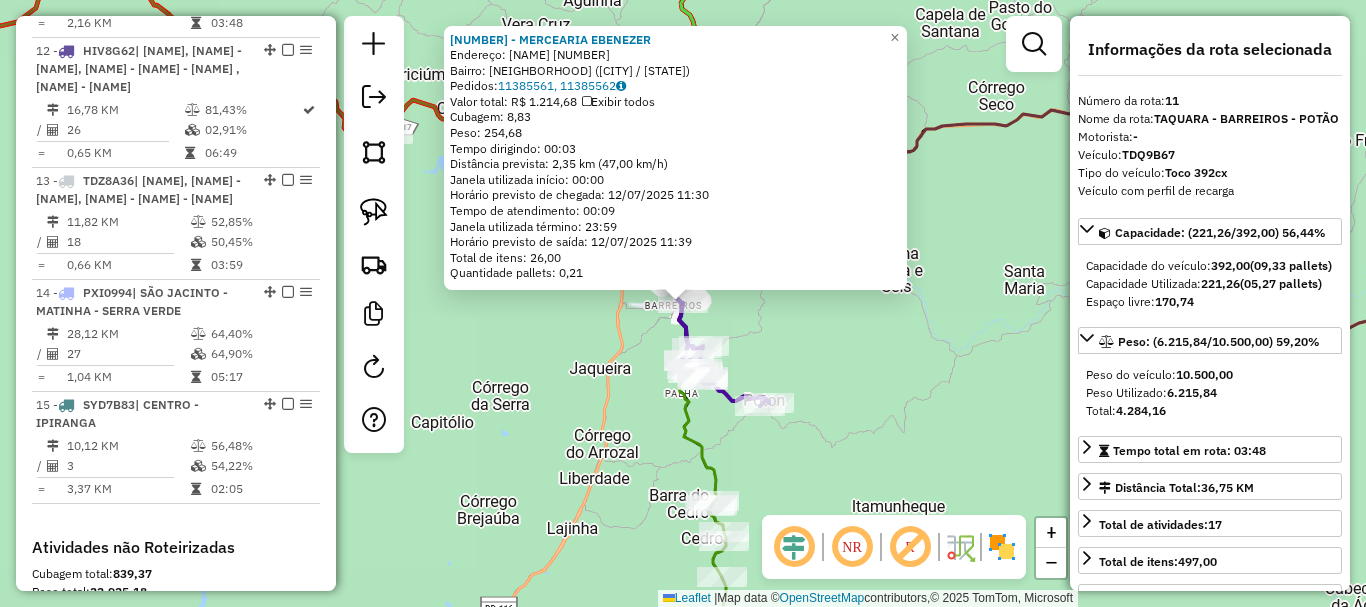 click on "35471 - MERCEARIA EBENEZER  Endereço:  ALTAMIRO NUNES LEITE 110   Bairro: BARREIROS (TEOFILO OTONI / MG)   Pedidos:  11385561, 11385562   Valor total: R$ 1.214,68   Exibir todos   Cubagem: 8,83  Peso: 254,68  Tempo dirigindo: 00:03   Distância prevista: 2,35 km (47,00 km/h)   Janela utilizada início: 00:00   Horário previsto de chegada: 12/07/2025 11:30   Tempo de atendimento: 00:09   Janela utilizada término: 23:59   Horário previsto de saída: 12/07/2025 11:39   Total de itens: 26,00   Quantidade pallets: 0,21  × Janela de atendimento Grade de atendimento Capacidade Transportadoras Veículos Cliente Pedidos  Rotas Selecione os dias de semana para filtrar as janelas de atendimento  Seg   Ter   Qua   Qui   Sex   Sáb   Dom  Informe o período da janela de atendimento: De: Até:  Filtrar exatamente a janela do cliente  Considerar janela de atendimento padrão  Selecione os dias de semana para filtrar as grades de atendimento  Seg   Ter   Qua   Qui   Sex   Sáb   Dom   Peso mínimo:   Peso máximo:  De:" 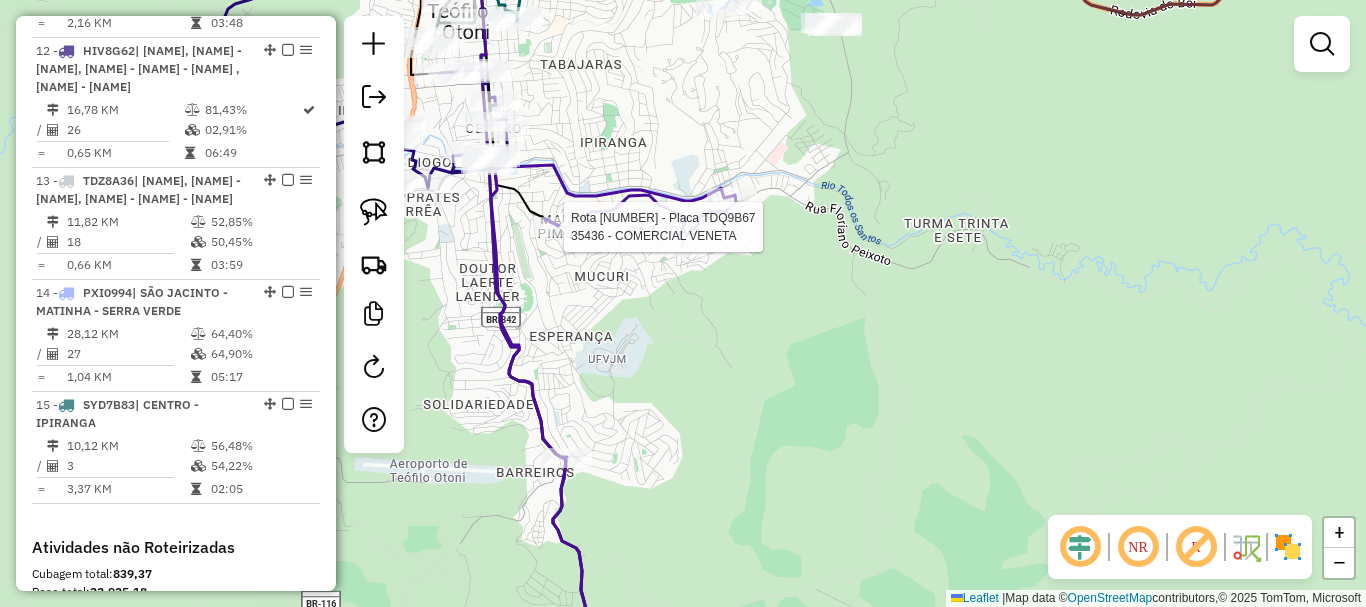 select on "*********" 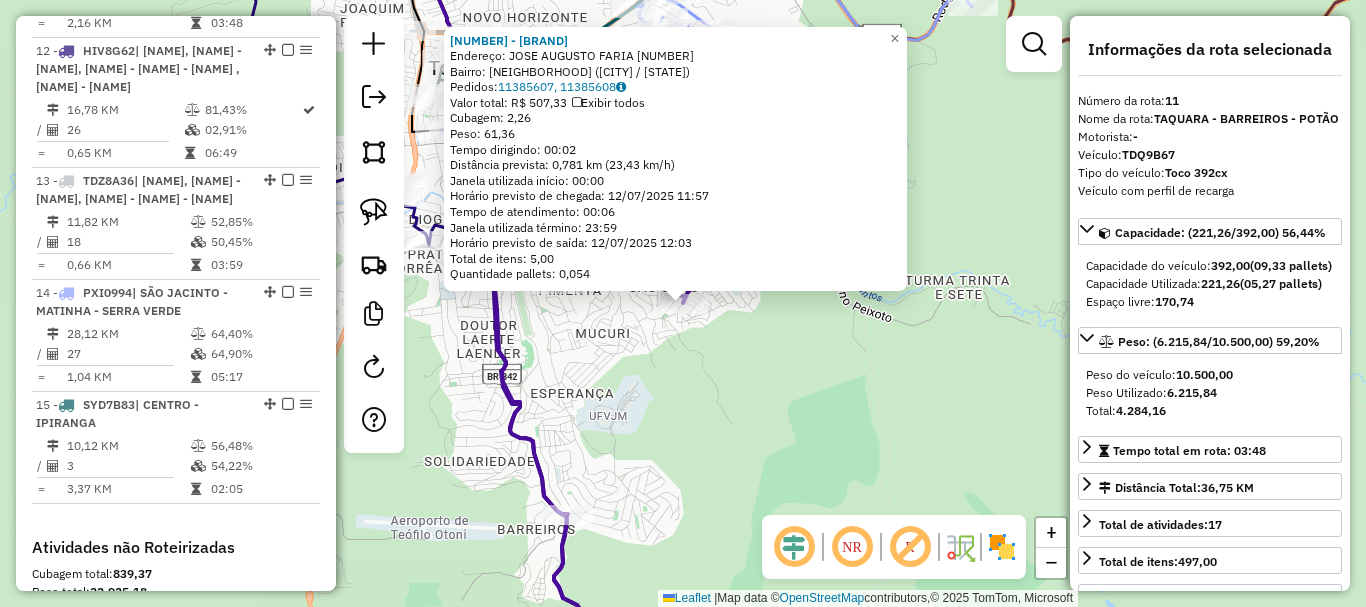 click on "39178 - JD RUAS REPRESENTACO  Endereço:  JOSE AUGUSTO FARIA 220   Bairro: SAO JOAO (TEOFILO OTONI / MG)   Pedidos:  11385607, 11385608   Valor total: R$ 507,33   Exibir todos   Cubagem: 2,26  Peso: 61,36  Tempo dirigindo: 00:02   Distância prevista: 0,781 km (23,43 km/h)   Janela utilizada início: 00:00   Horário previsto de chegada: 12/07/2025 11:57   Tempo de atendimento: 00:06   Janela utilizada término: 23:59   Horário previsto de saída: 12/07/2025 12:03   Total de itens: 5,00   Quantidade pallets: 0,054  × Janela de atendimento Grade de atendimento Capacidade Transportadoras Veículos Cliente Pedidos  Rotas Selecione os dias de semana para filtrar as janelas de atendimento  Seg   Ter   Qua   Qui   Sex   Sáb   Dom  Informe o período da janela de atendimento: De: Até:  Filtrar exatamente a janela do cliente  Considerar janela de atendimento padrão  Selecione os dias de semana para filtrar as grades de atendimento  Seg   Ter   Qua   Qui   Sex   Sáb   Dom   Peso mínimo:   Peso máximo:   De:  +" 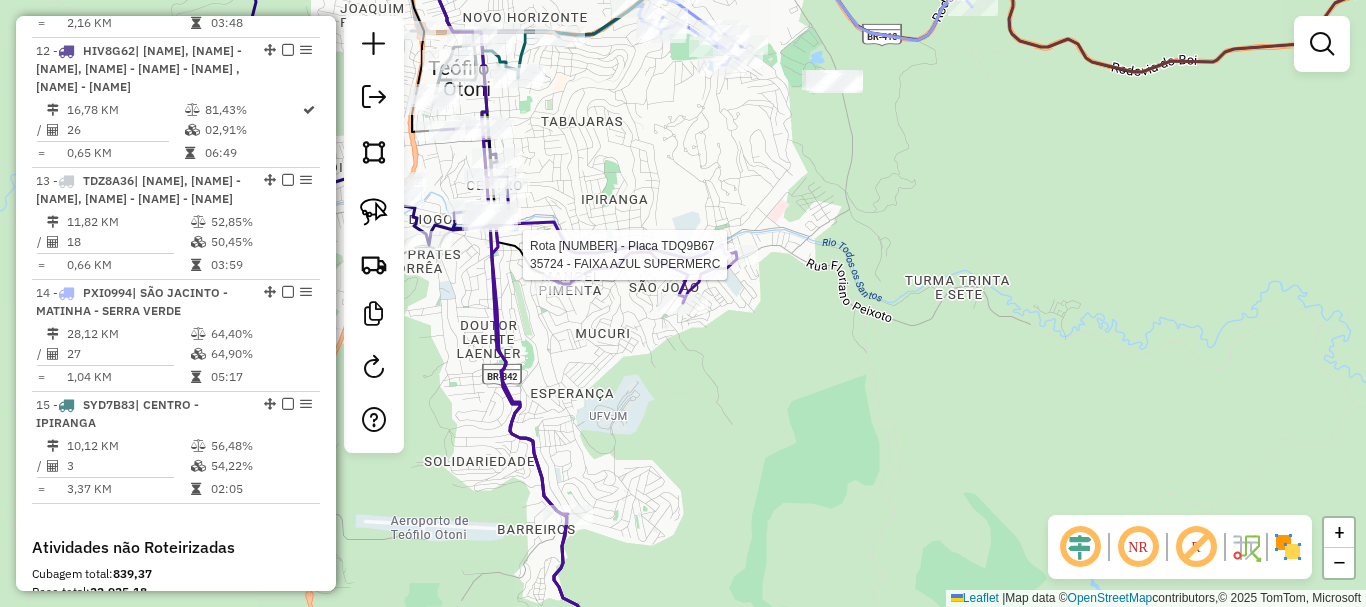 select on "*********" 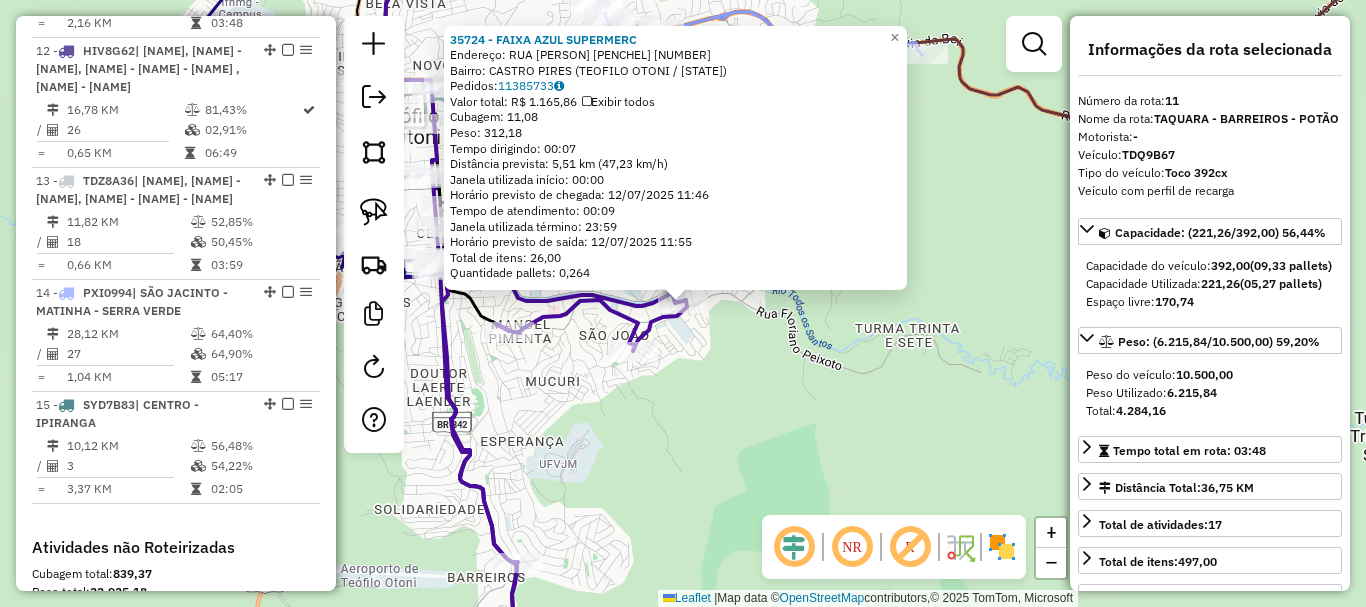 click on "35724 - FAIXA AZUL SUPERMERC  Endereço:  RUA PROFESSORA GLORIA PENCHEL 99   Bairro: CASTRO PIRES (TEOFILO OTONI / MG)   Pedidos:  11385733   Valor total: R$ 1.165,86   Exibir todos   Cubagem: 11,08  Peso: 312,18  Tempo dirigindo: 00:07   Distância prevista: 5,51 km (47,23 km/h)   Janela utilizada início: 00:00   Horário previsto de chegada: 12/07/2025 11:46   Tempo de atendimento: 00:09   Janela utilizada término: 23:59   Horário previsto de saída: 12/07/2025 11:55   Total de itens: 26,00   Quantidade pallets: 0,264  × Janela de atendimento Grade de atendimento Capacidade Transportadoras Veículos Cliente Pedidos  Rotas Selecione os dias de semana para filtrar as janelas de atendimento  Seg   Ter   Qua   Qui   Sex   Sáb   Dom  Informe o período da janela de atendimento: De: Até:  Filtrar exatamente a janela do cliente  Considerar janela de atendimento padrão  Selecione os dias de semana para filtrar as grades de atendimento  Seg   Ter   Qua   Qui   Sex   Sáb   Dom   Peso mínimo:   Peso máximo:" 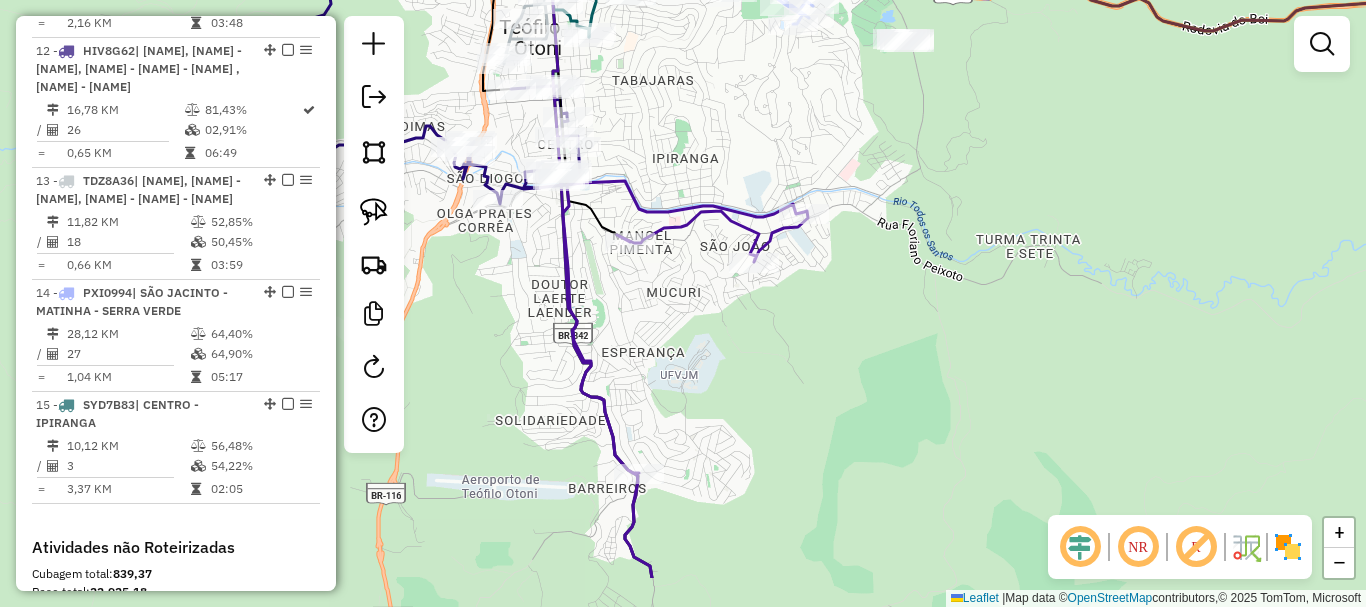 drag, startPoint x: 644, startPoint y: 444, endPoint x: 803, endPoint y: 315, distance: 204.74863 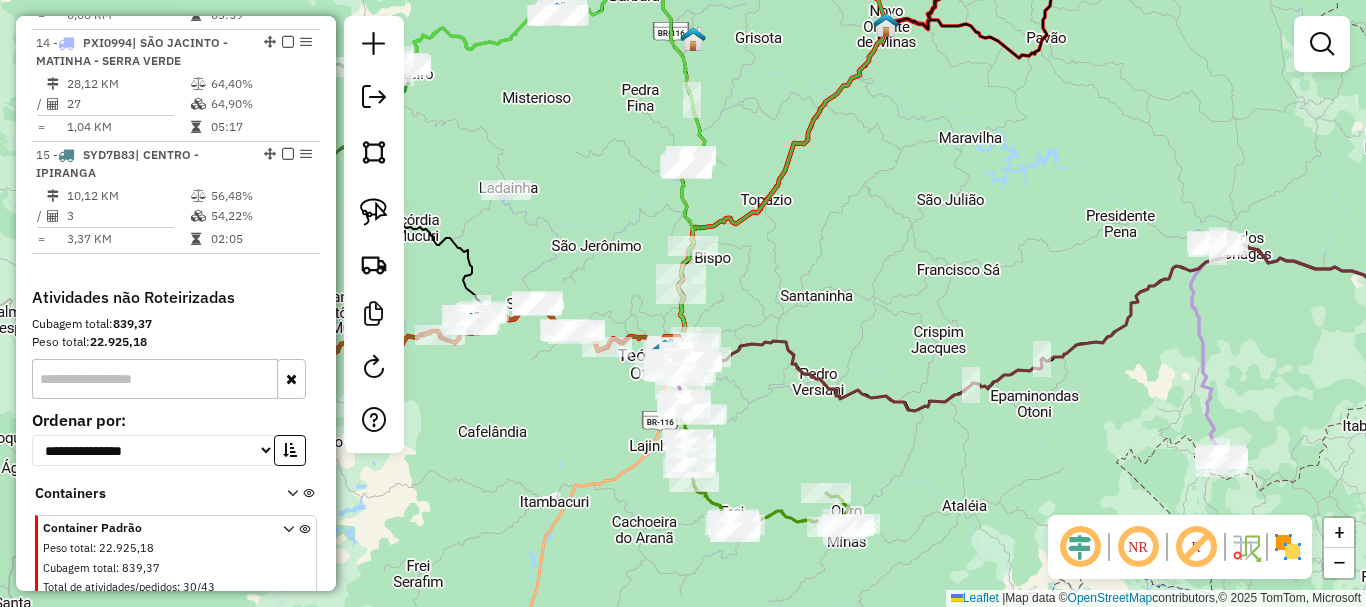scroll, scrollTop: 2469, scrollLeft: 0, axis: vertical 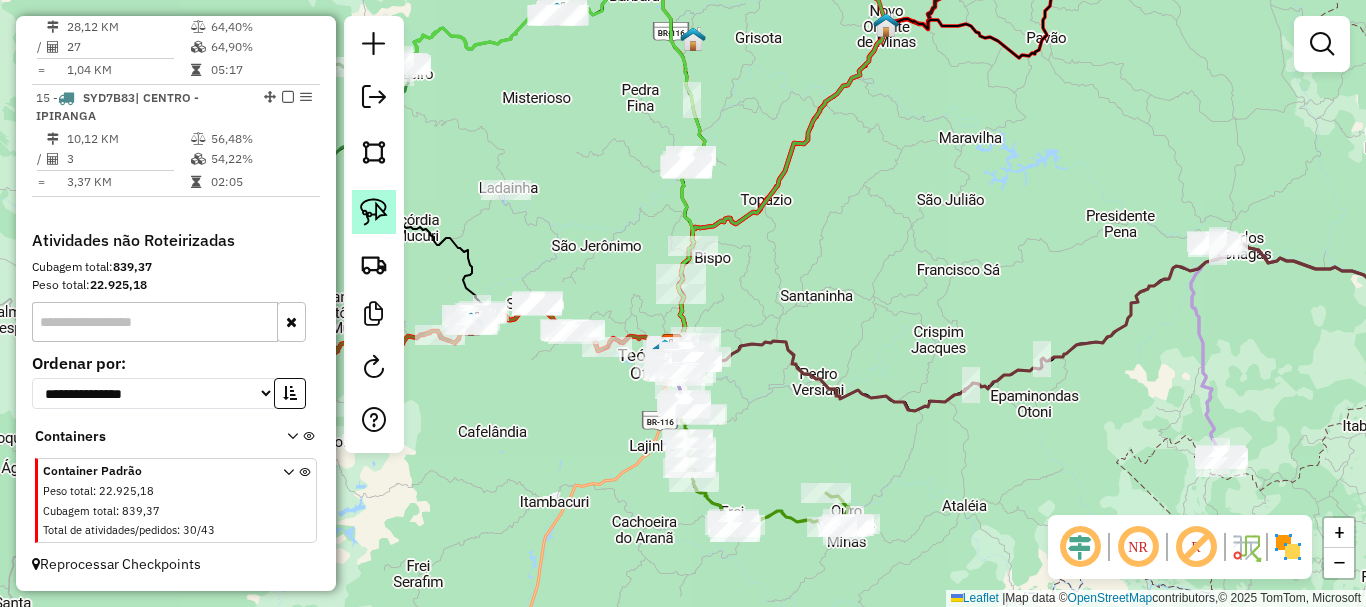 click 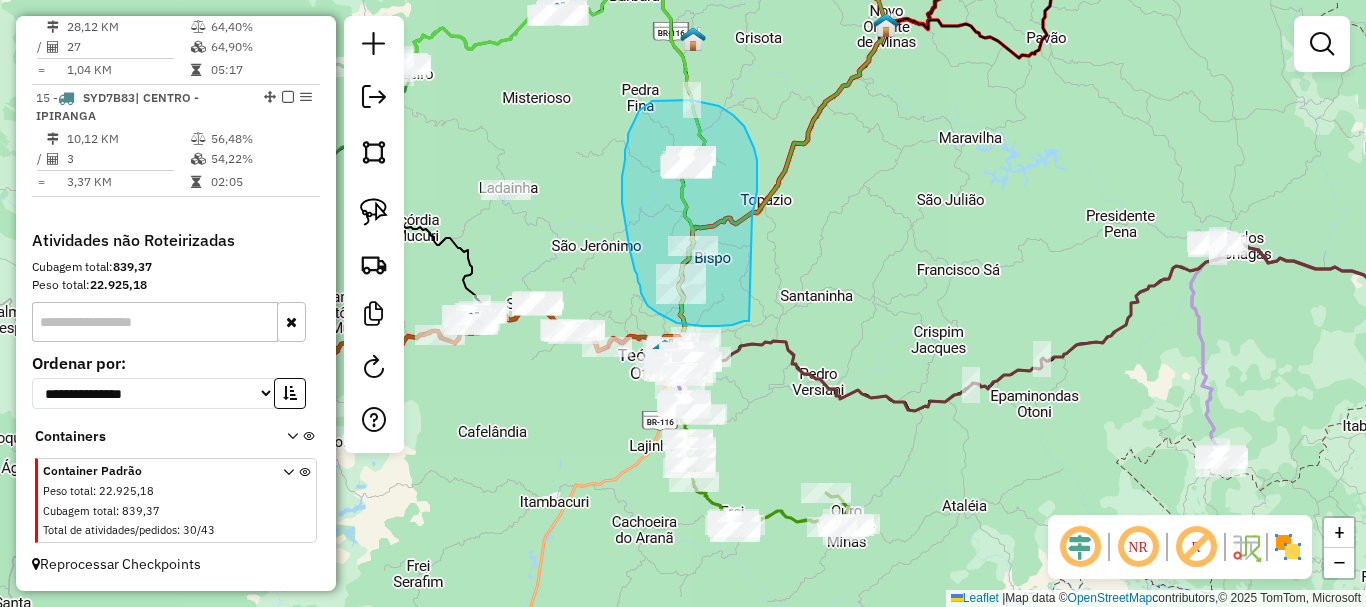 drag, startPoint x: 757, startPoint y: 191, endPoint x: 749, endPoint y: 321, distance: 130.24593 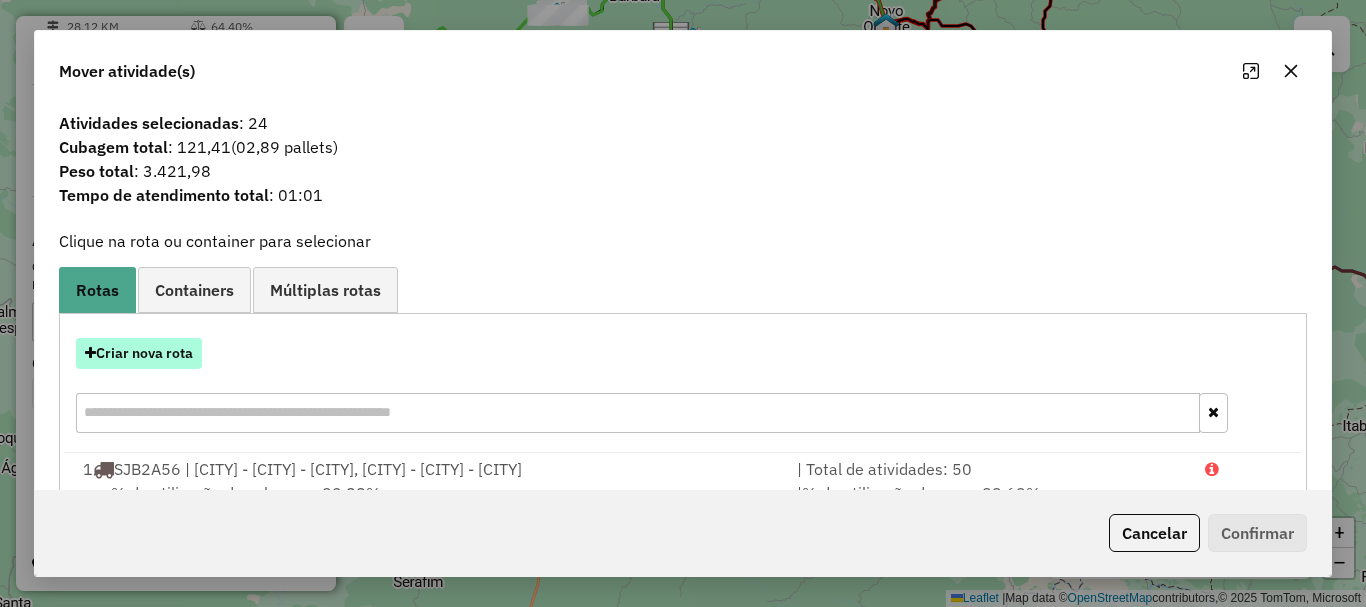click on "Criar nova rota" at bounding box center [139, 353] 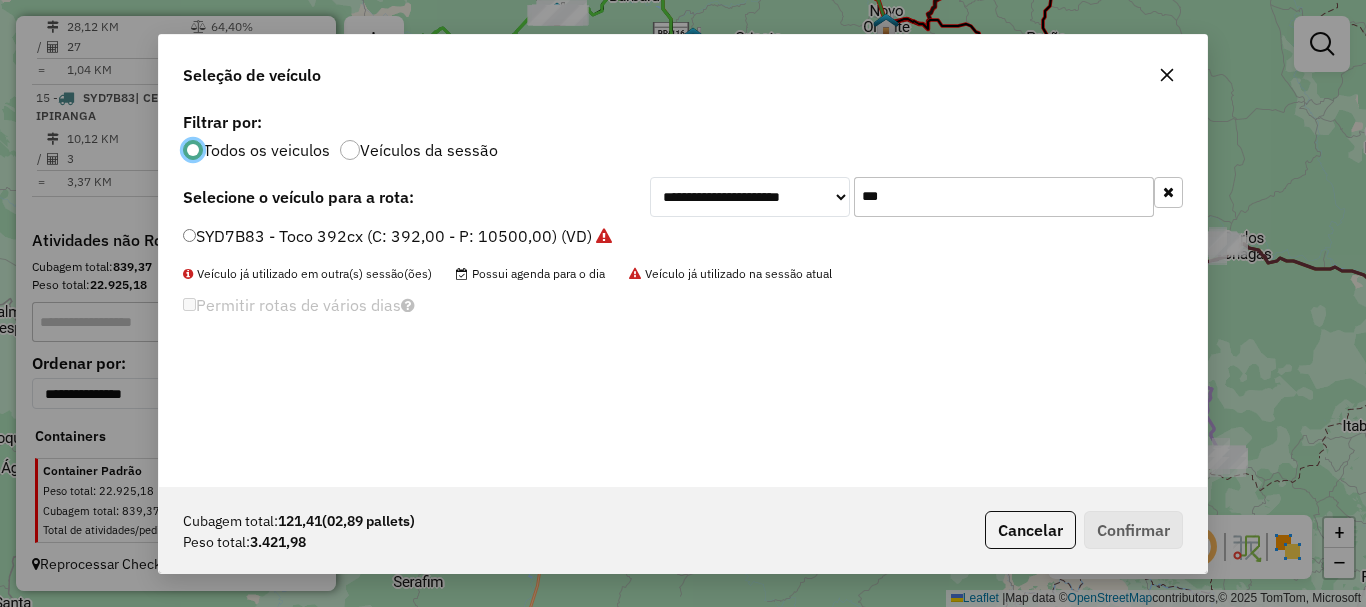 scroll, scrollTop: 11, scrollLeft: 6, axis: both 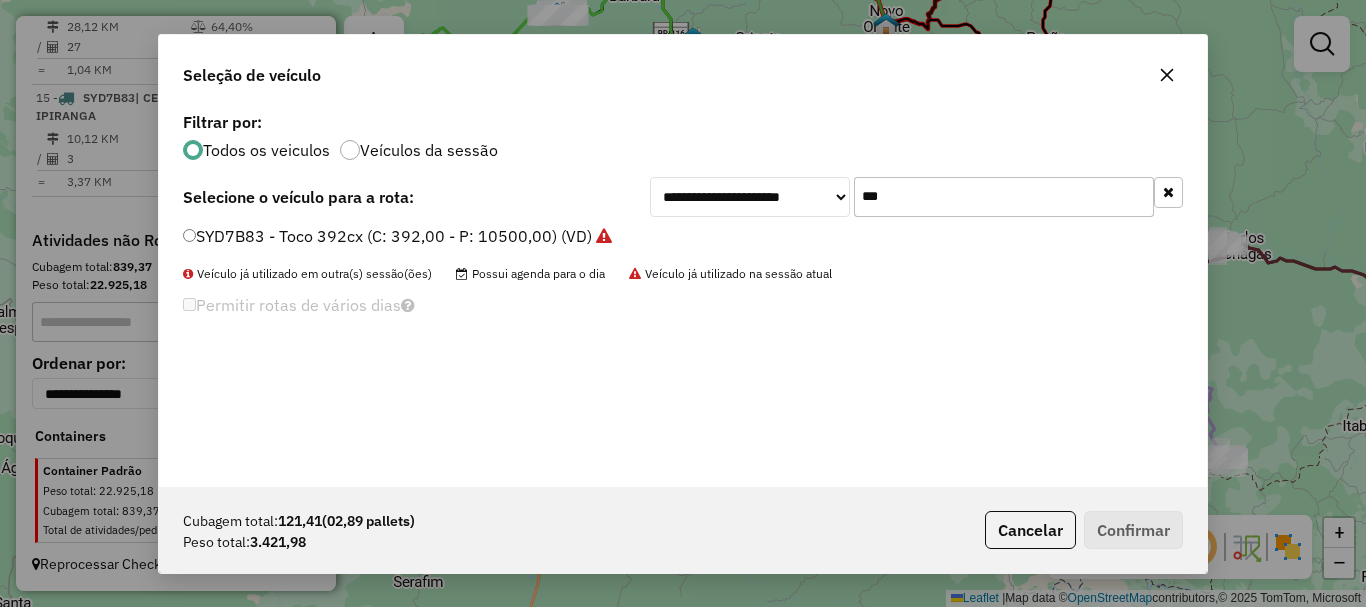 drag, startPoint x: 917, startPoint y: 201, endPoint x: 810, endPoint y: 214, distance: 107.78683 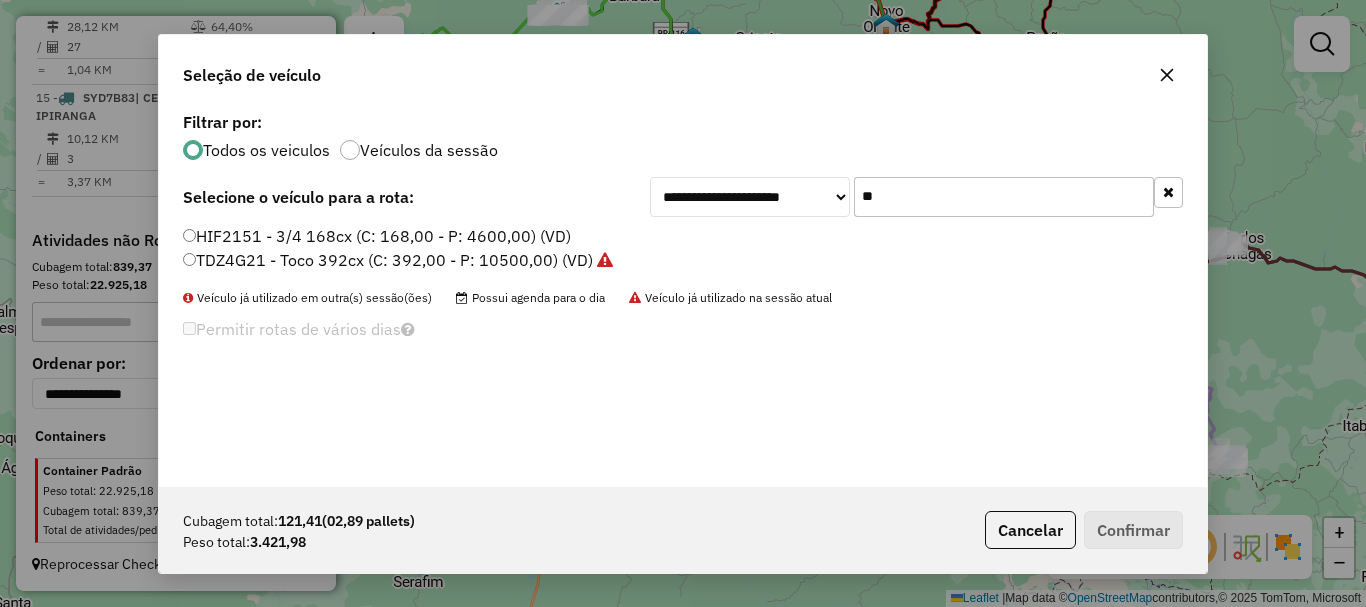 type on "**" 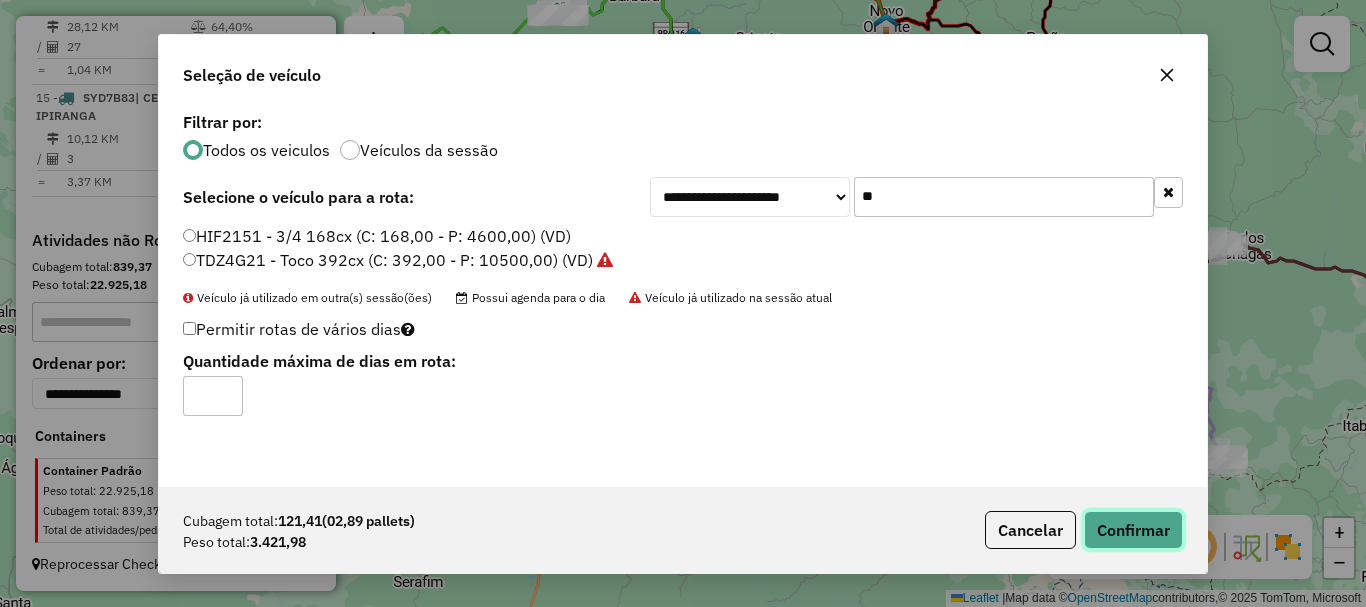 click on "Confirmar" 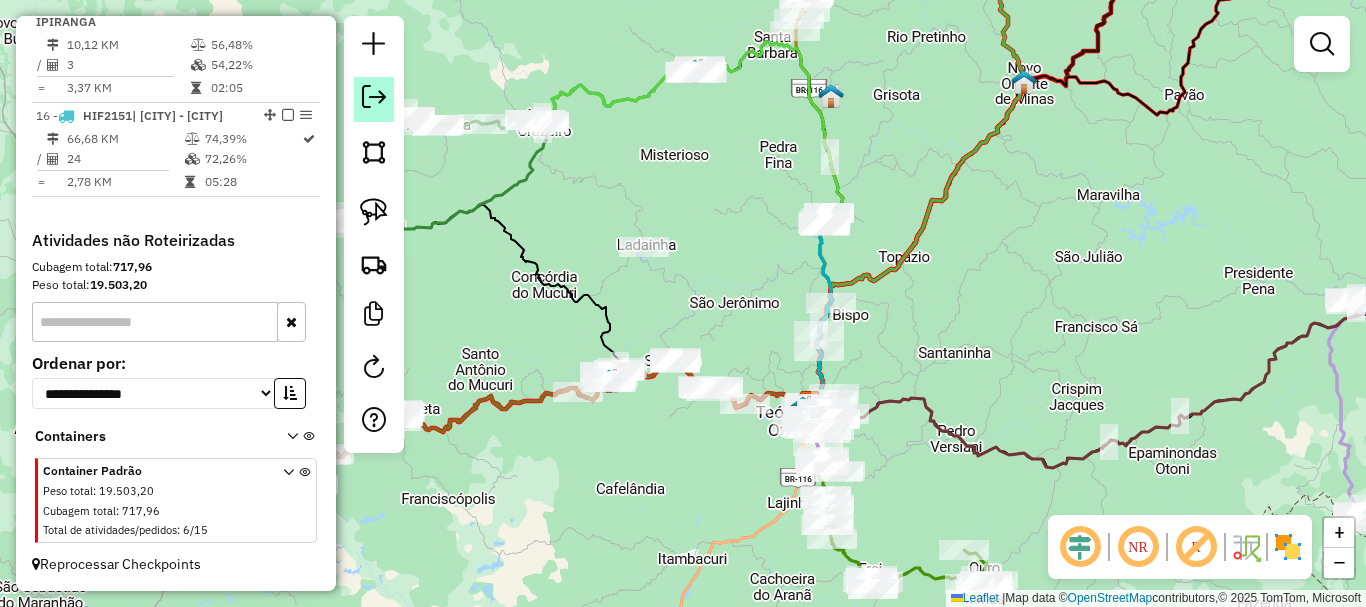 click 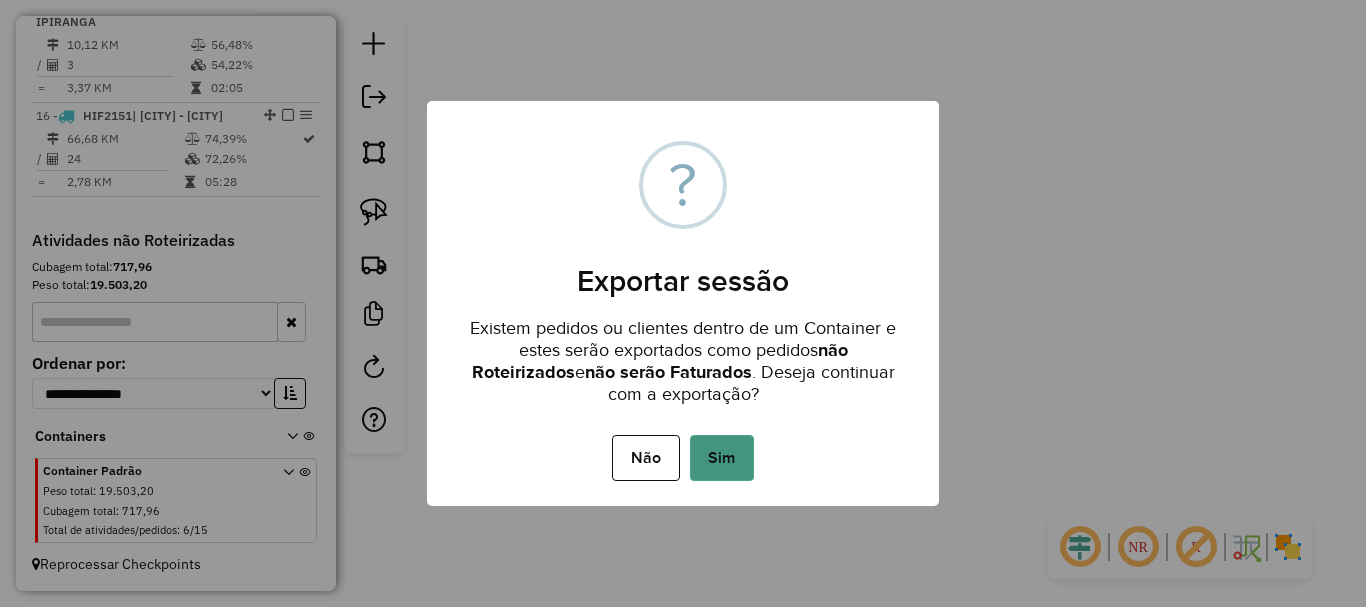 click on "Sim" at bounding box center (722, 458) 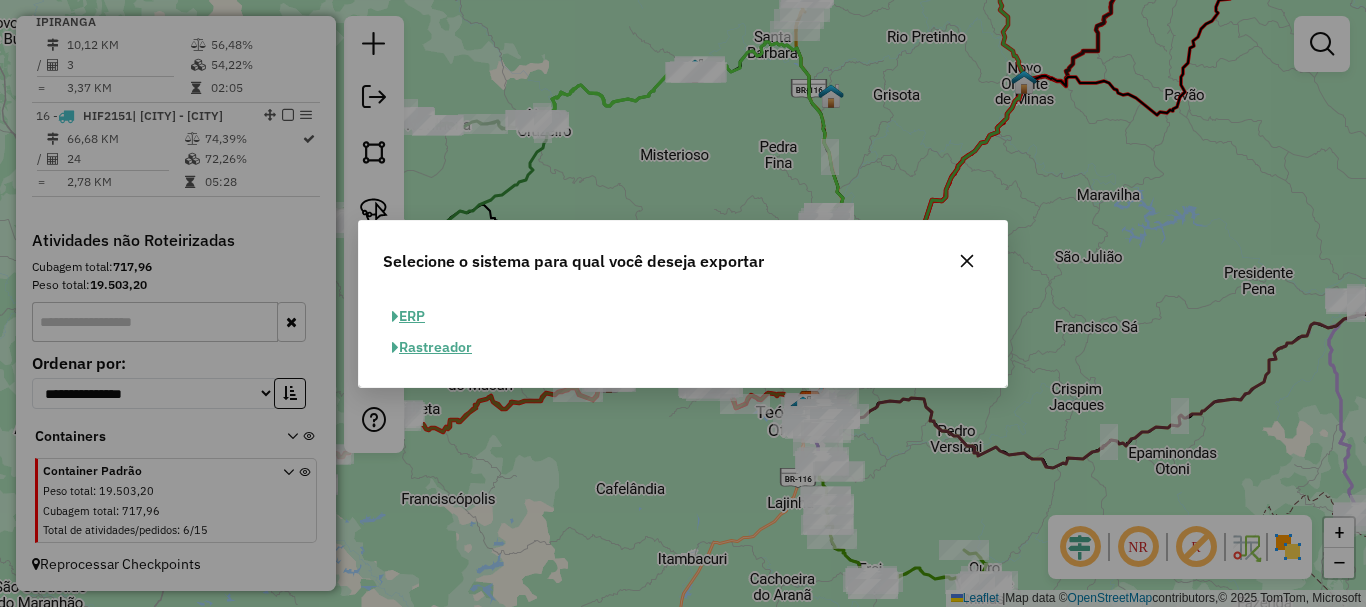 click on "ERP" 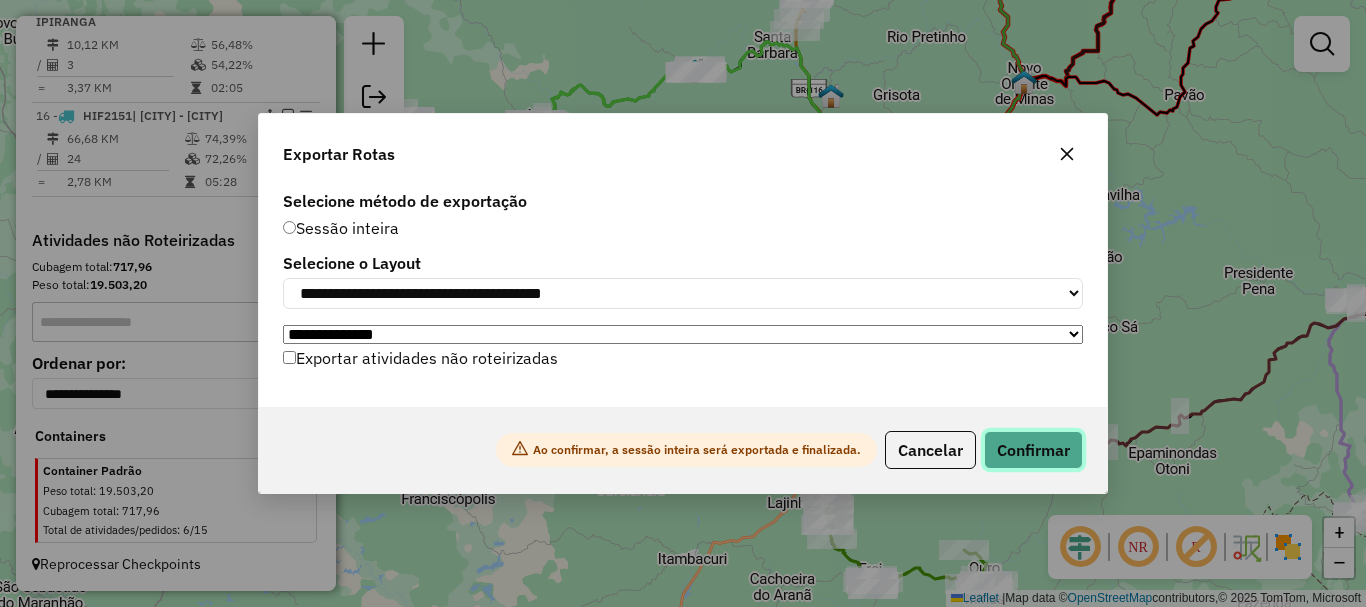 click on "Confirmar" 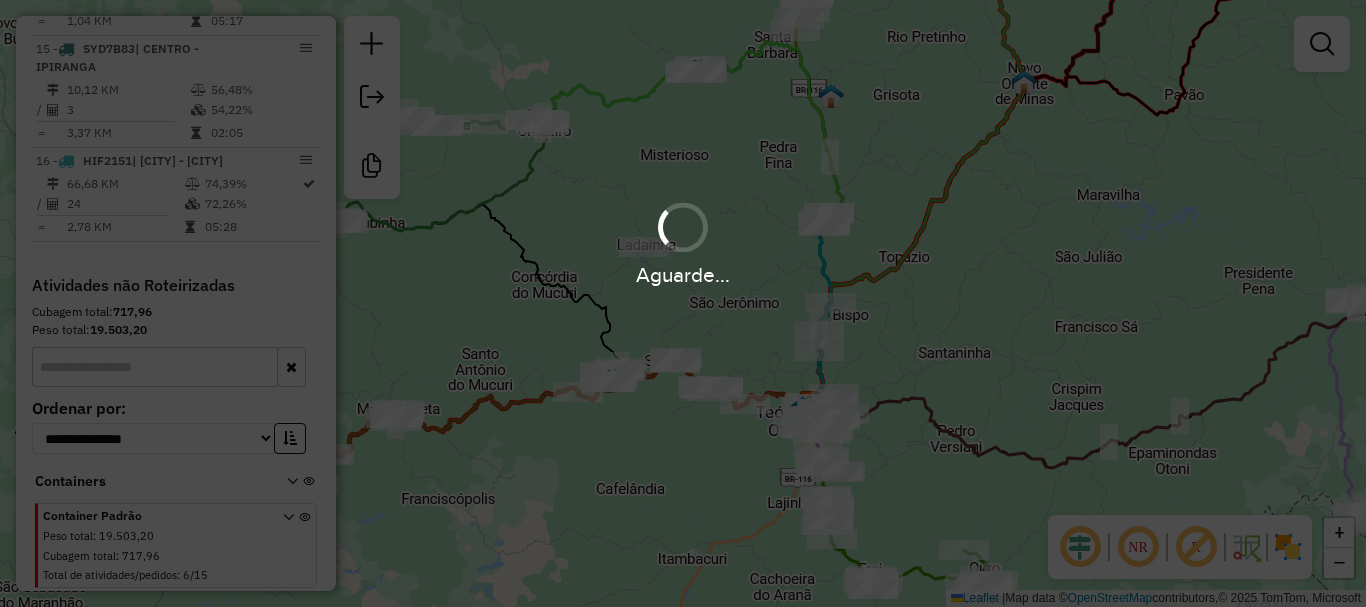 scroll, scrollTop: 2483, scrollLeft: 0, axis: vertical 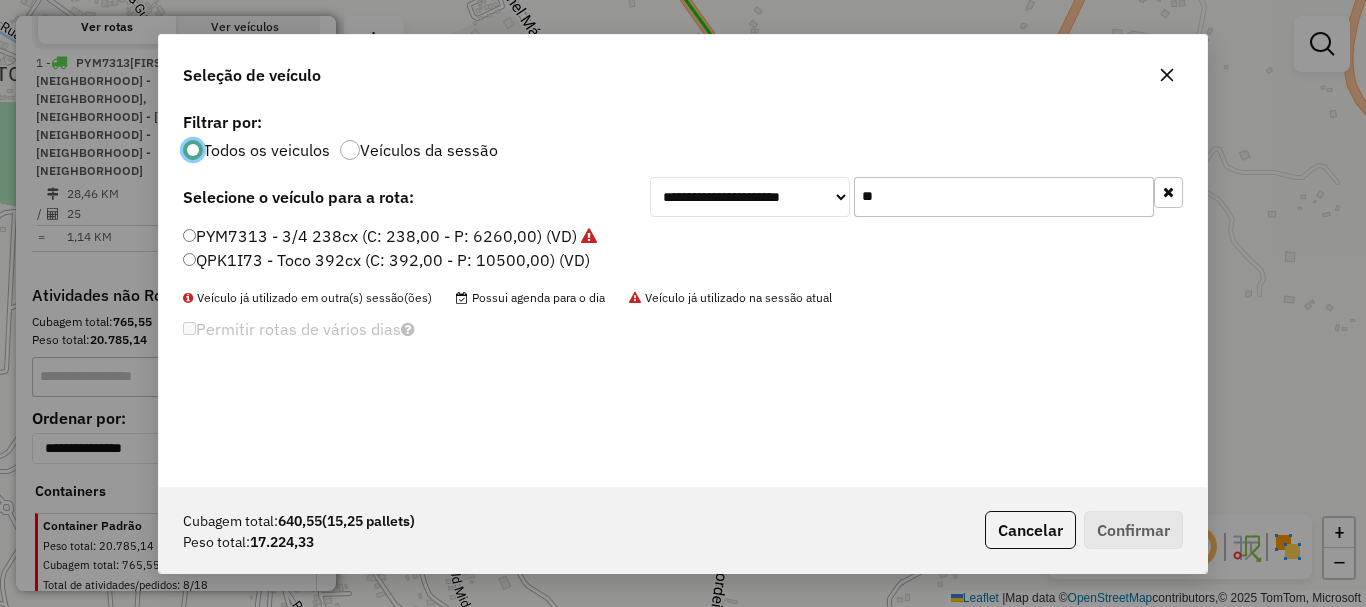 click on "**********" 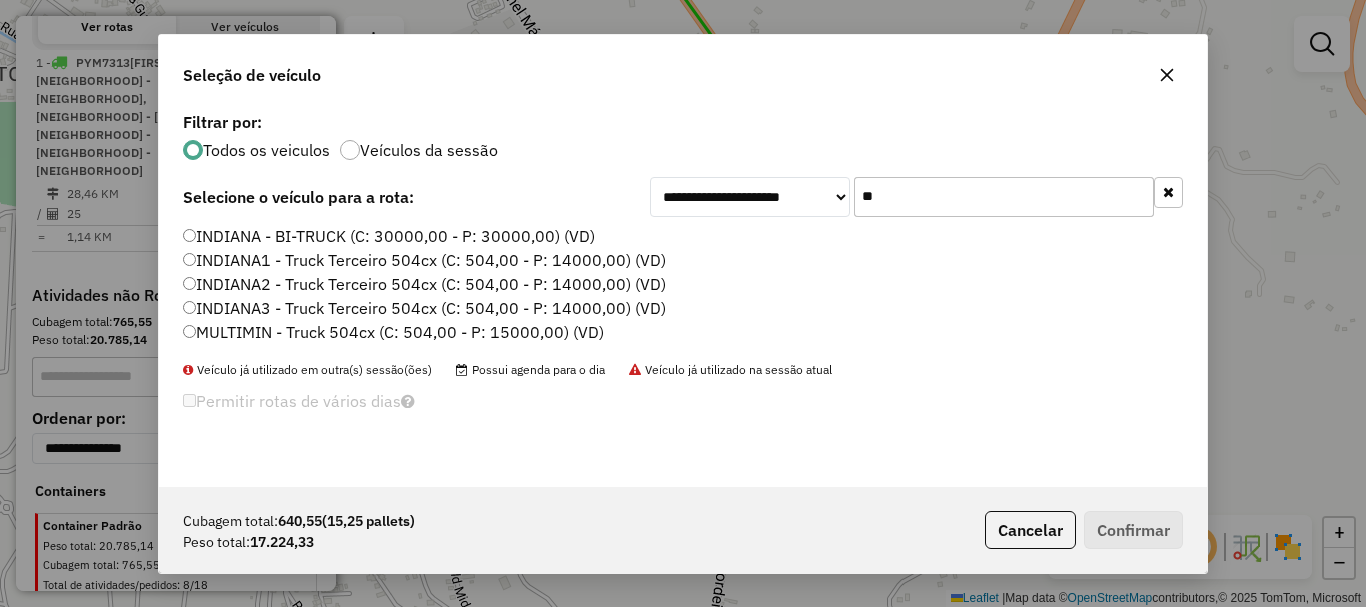 type on "**" 